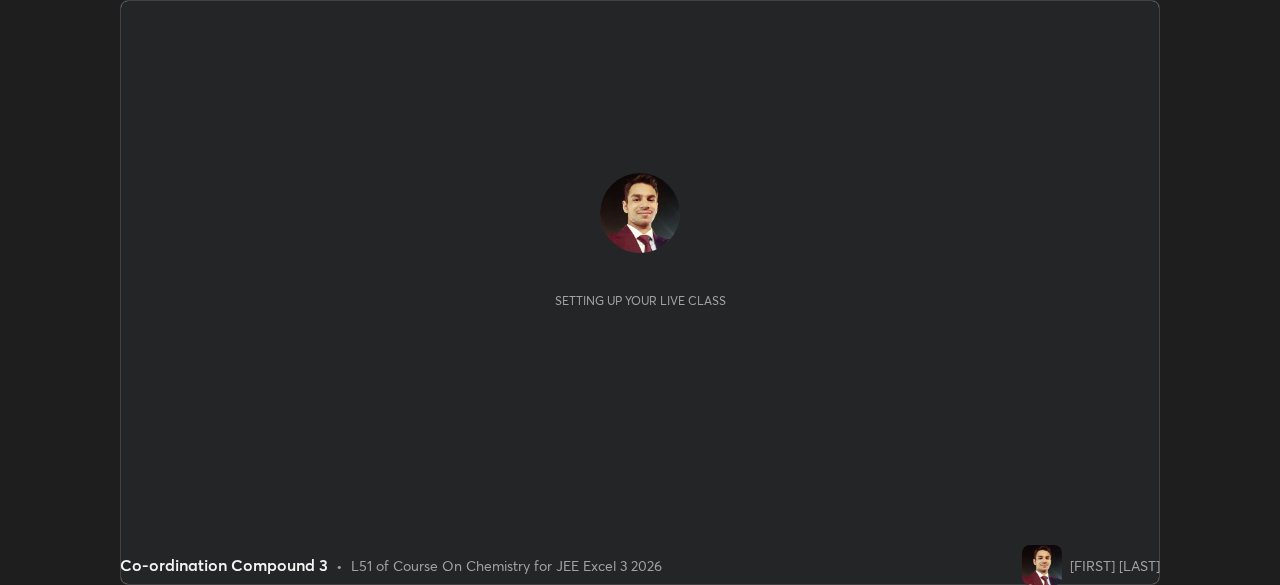 scroll, scrollTop: 0, scrollLeft: 0, axis: both 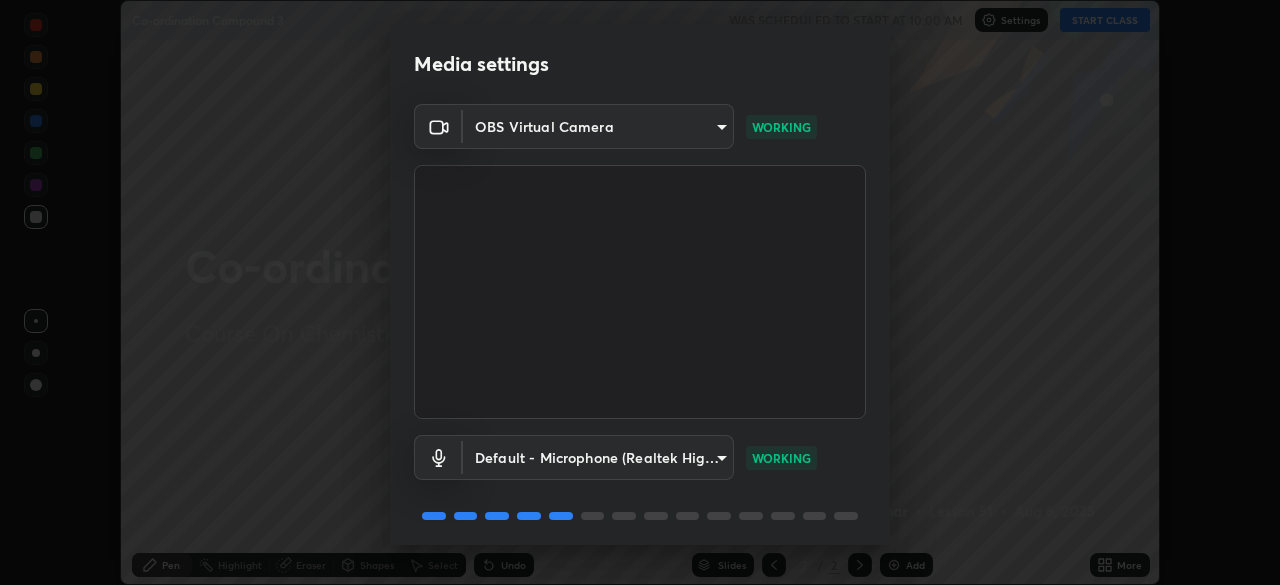 click on "Erase all Co-ordination Compound 3 WAS SCHEDULED TO START AT  10:00 AM Settings START CLASS Setting up your live class Co-ordination Compound 3 • L51 of Course On Chemistry for JEE Excel 3 2026 [PERSON] Pen Highlight Eraser Shapes Select Undo Slides 2 / 2 Add More Enable hand raising Enable raise hand to speak to learners. Once enabled, chat will be turned off temporarily. Enable x   No doubts shared Encourage your learners to ask a doubt for better clarity Report an issue Reason for reporting Buffering Chat not working Audio - Video sync issue Educator video quality low ​ Attach an image Report Media settings OBS Virtual Camera [HASH] WORKING Default - Microphone (Realtek High Definition Audio) default WORKING 1 / 5 Next" at bounding box center (640, 292) 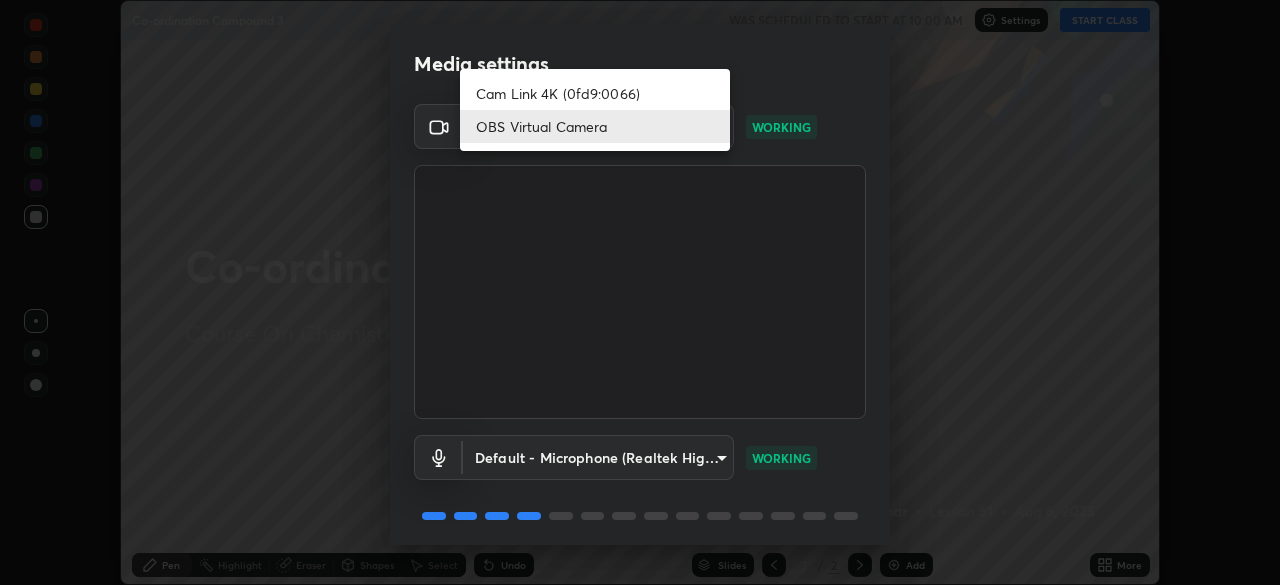 click at bounding box center (640, 292) 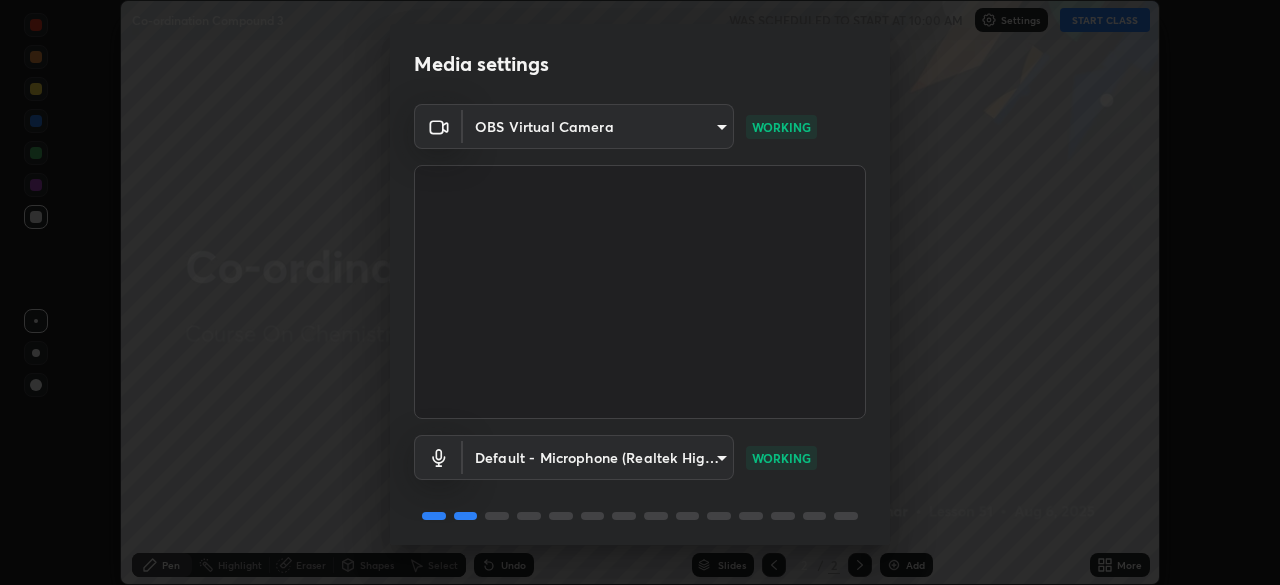 scroll, scrollTop: 71, scrollLeft: 0, axis: vertical 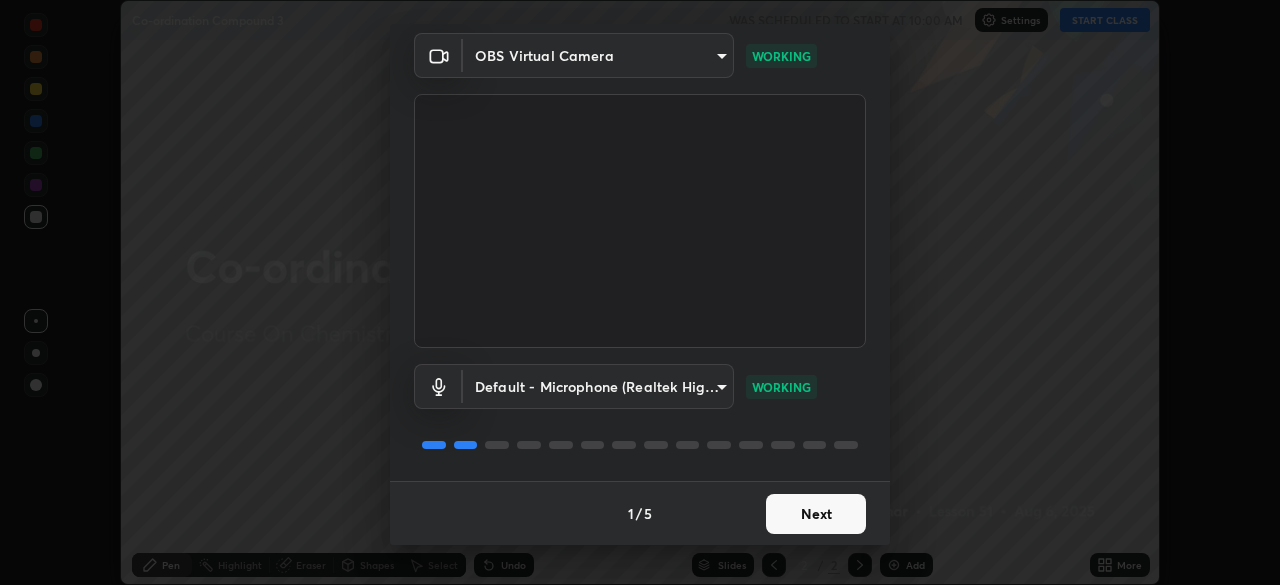 click on "Next" at bounding box center (816, 514) 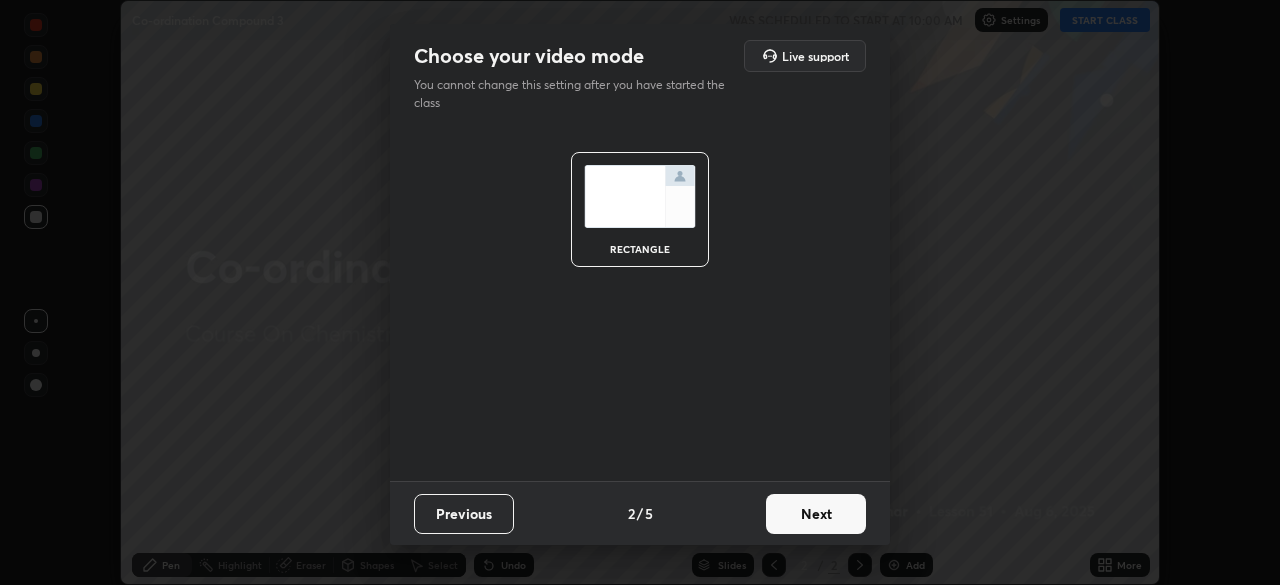 scroll, scrollTop: 0, scrollLeft: 0, axis: both 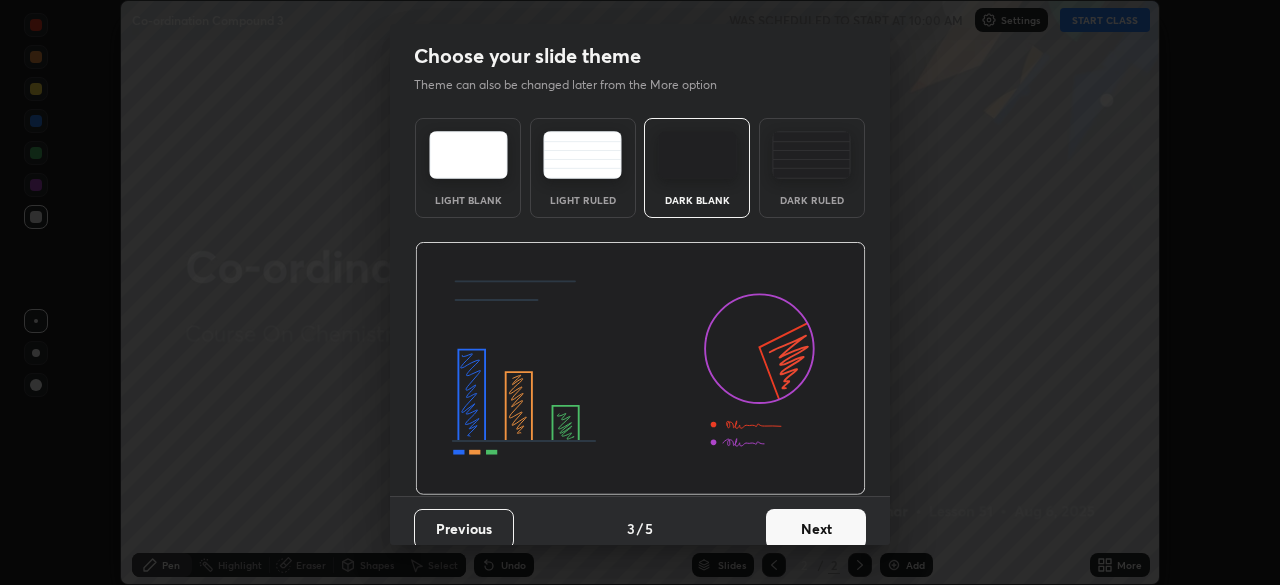 click on "Next" at bounding box center (816, 529) 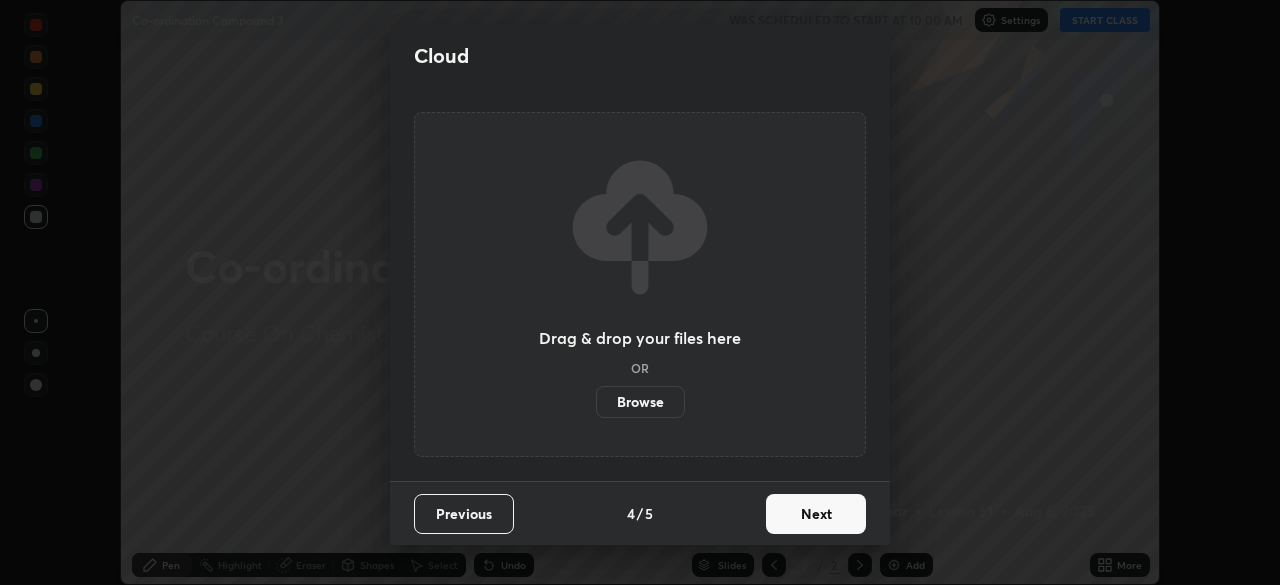 click on "Next" at bounding box center [816, 514] 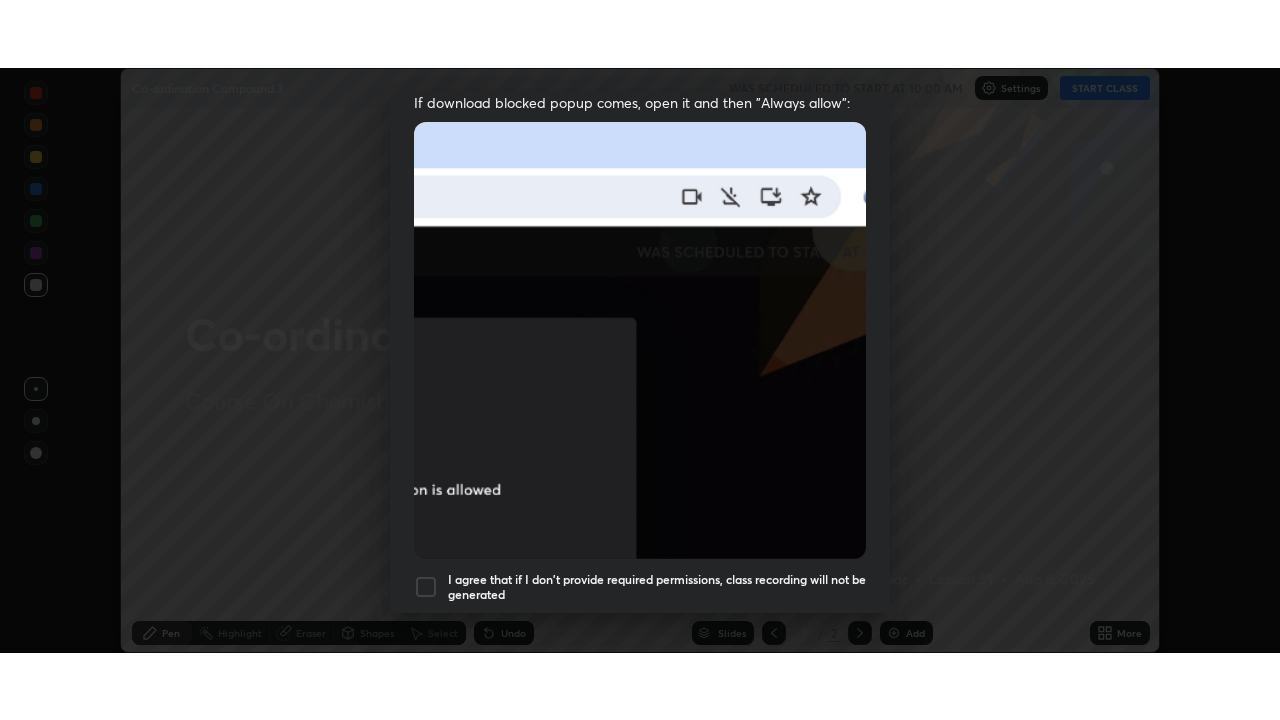 scroll, scrollTop: 467, scrollLeft: 0, axis: vertical 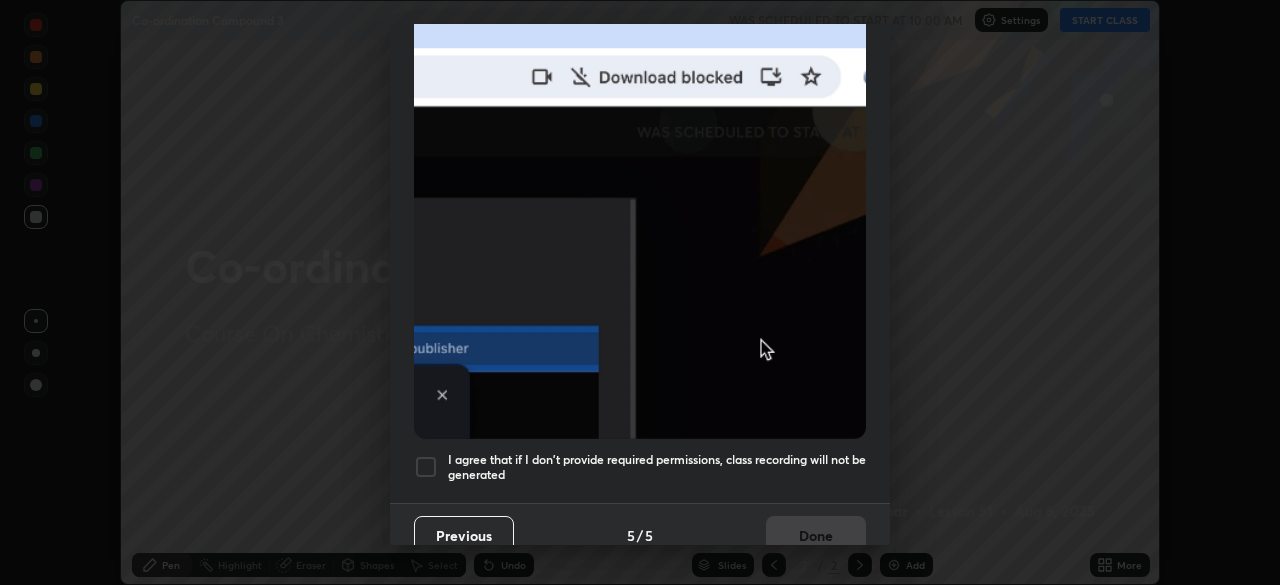 click at bounding box center [426, 467] 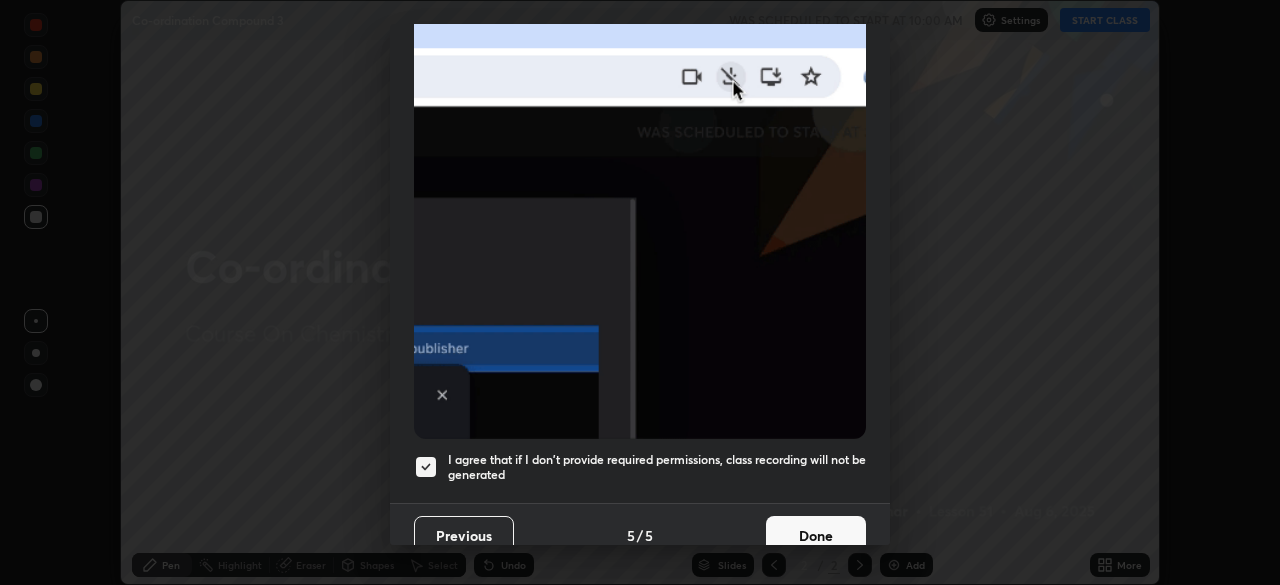 click on "Done" at bounding box center [816, 536] 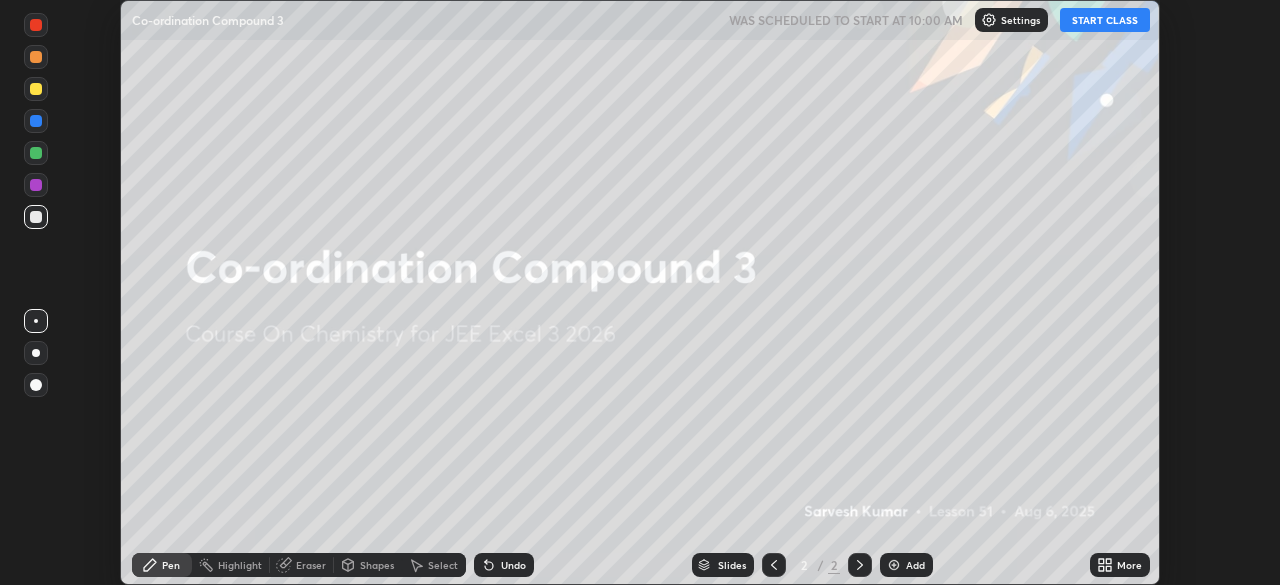 click 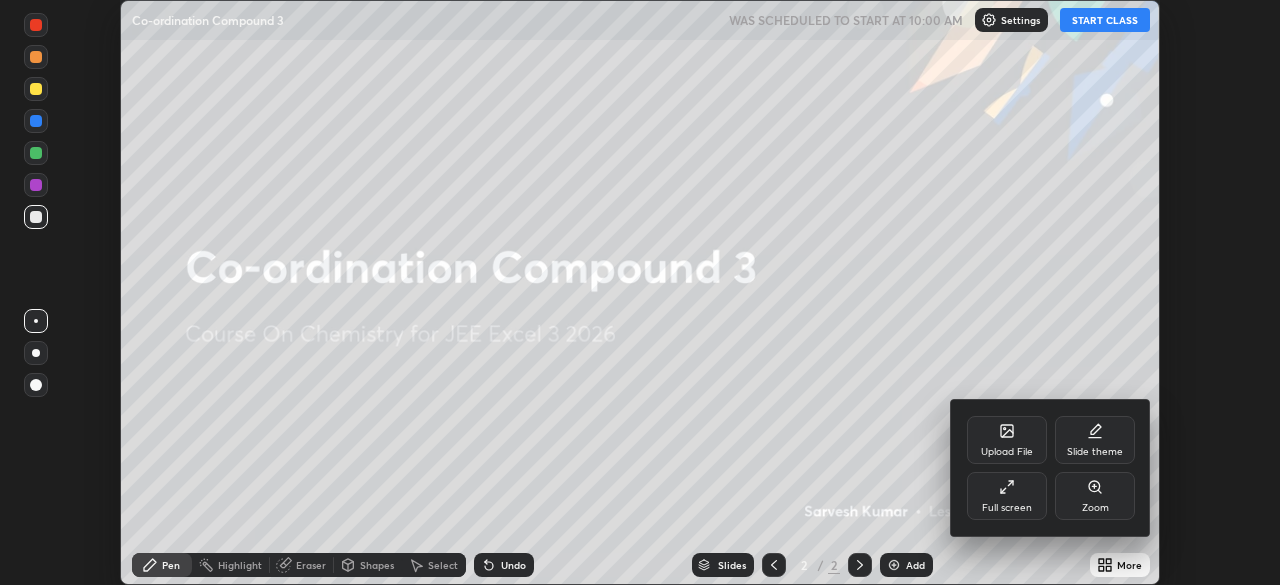 click on "Full screen" at bounding box center [1007, 508] 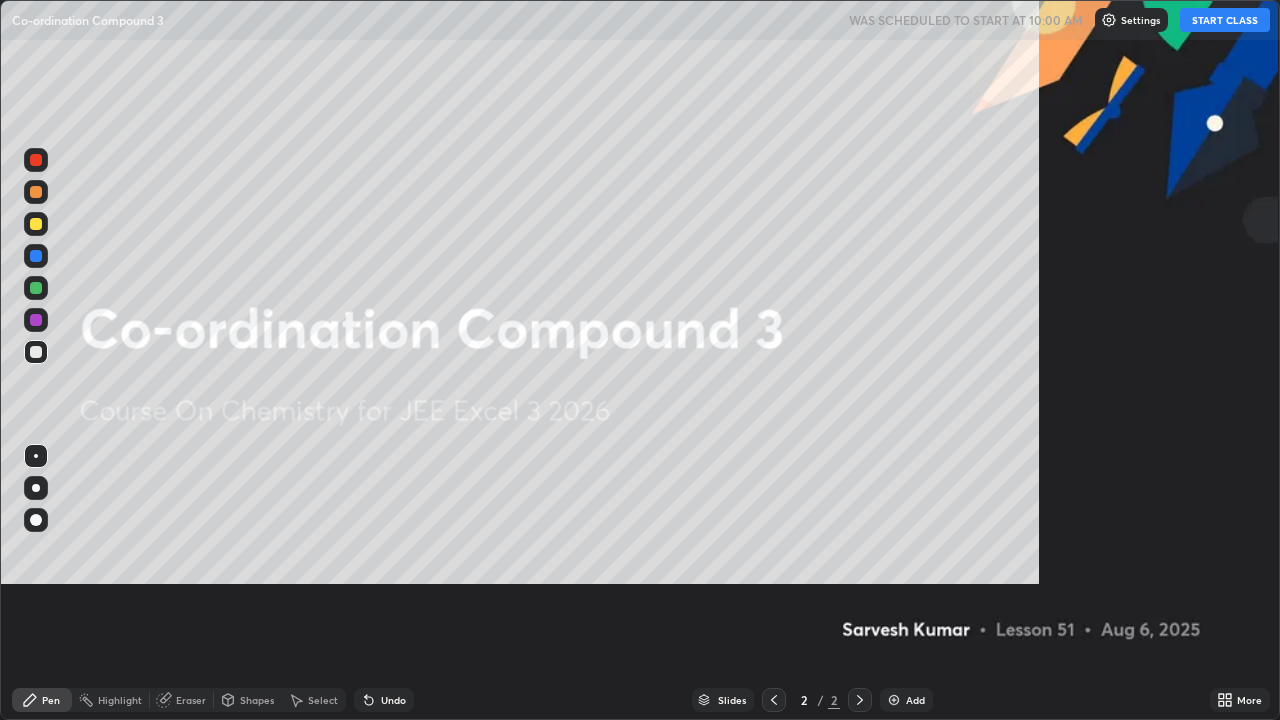 scroll, scrollTop: 99280, scrollLeft: 98720, axis: both 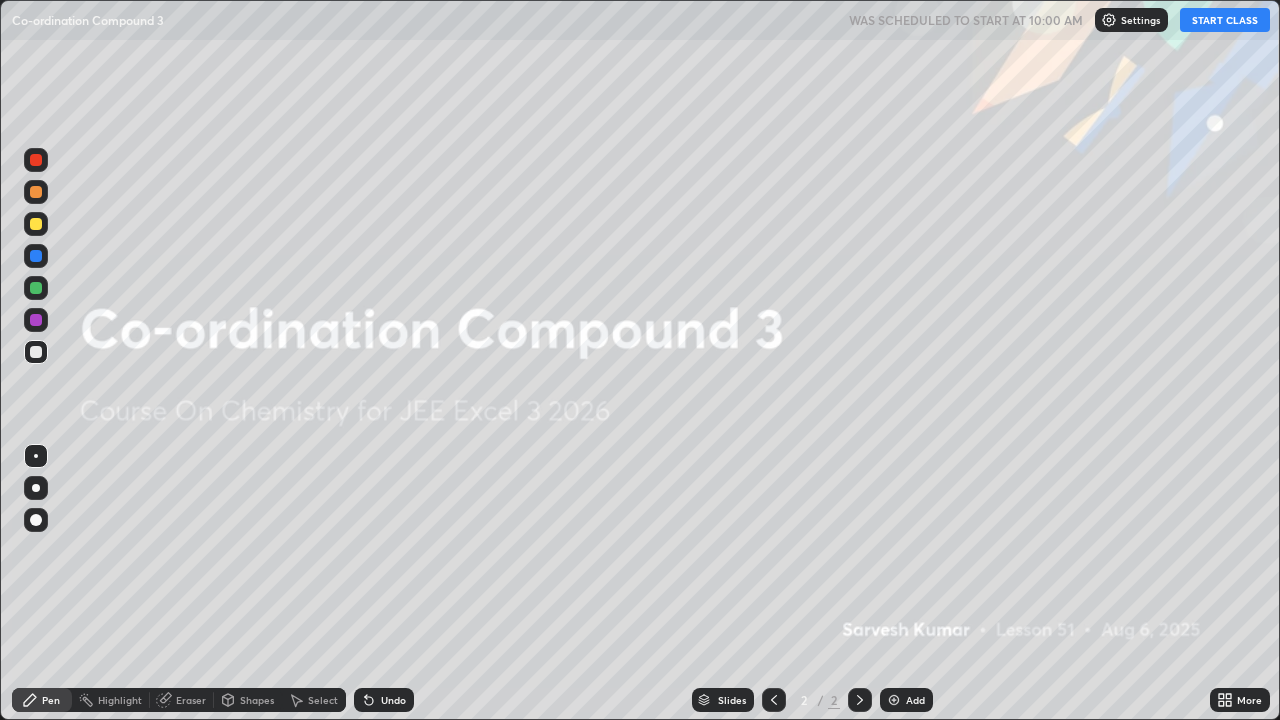 click at bounding box center (894, 700) 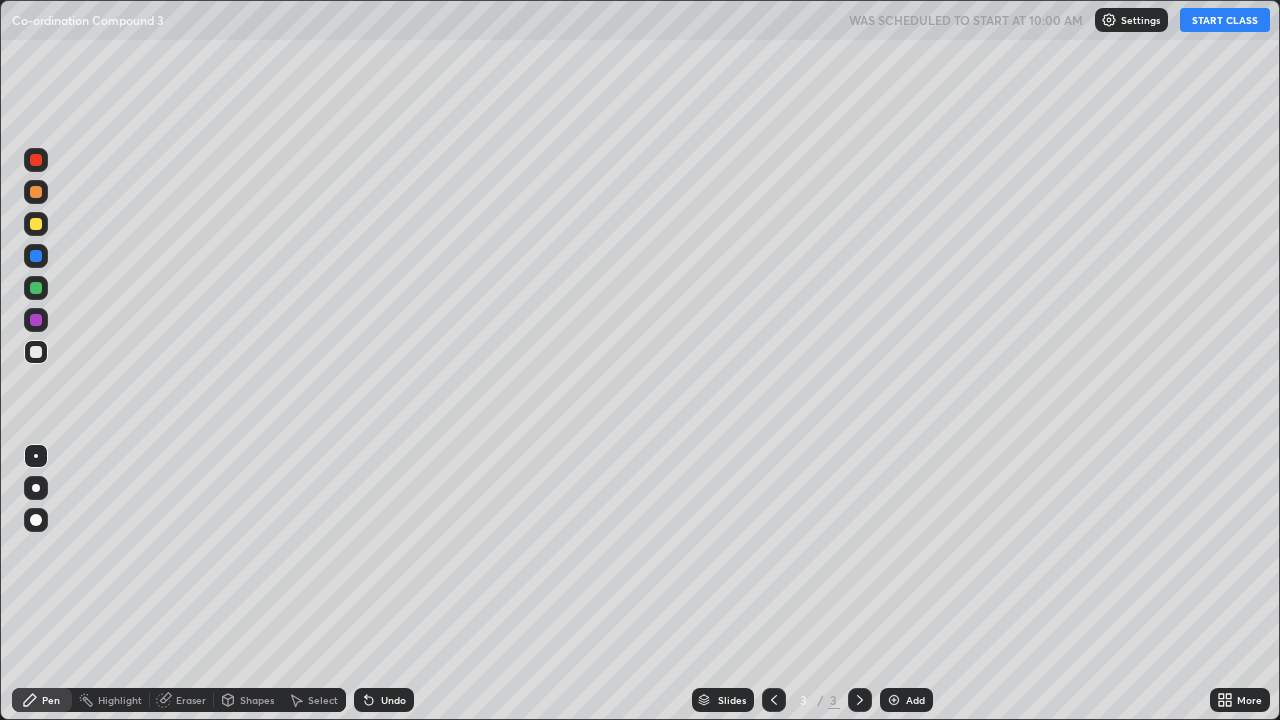 click at bounding box center [36, 192] 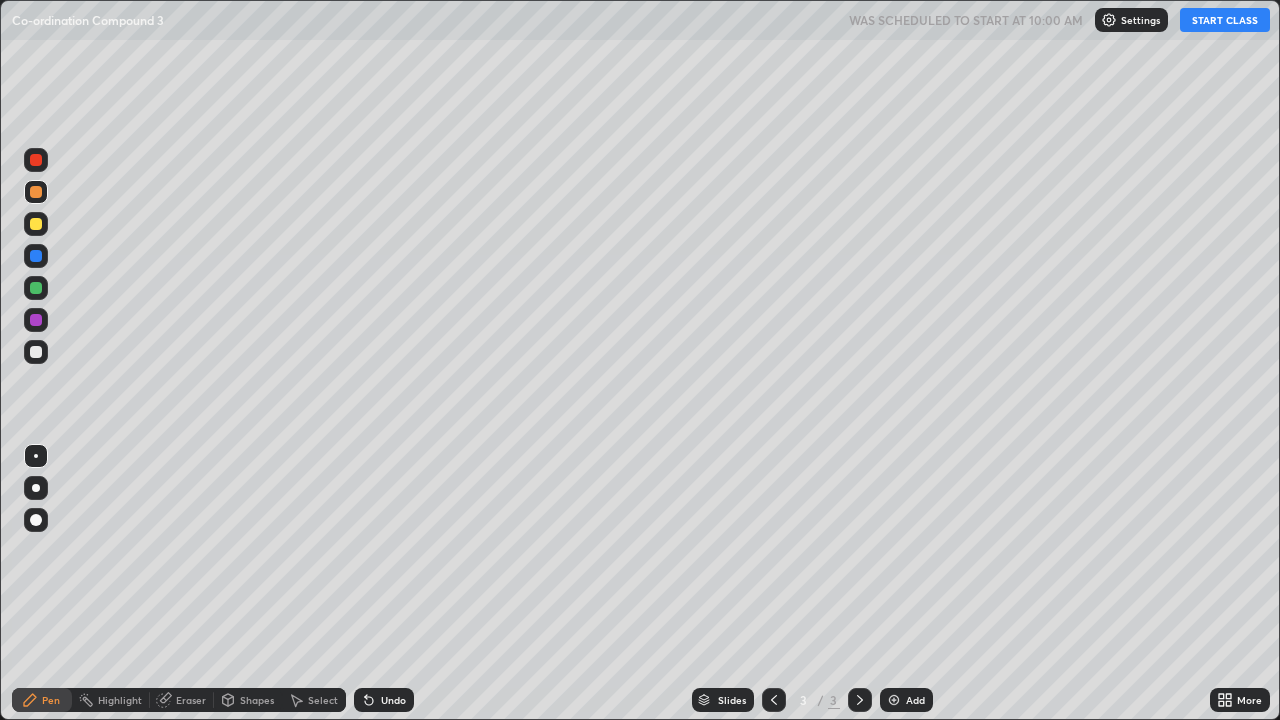 click on "START CLASS" at bounding box center [1225, 20] 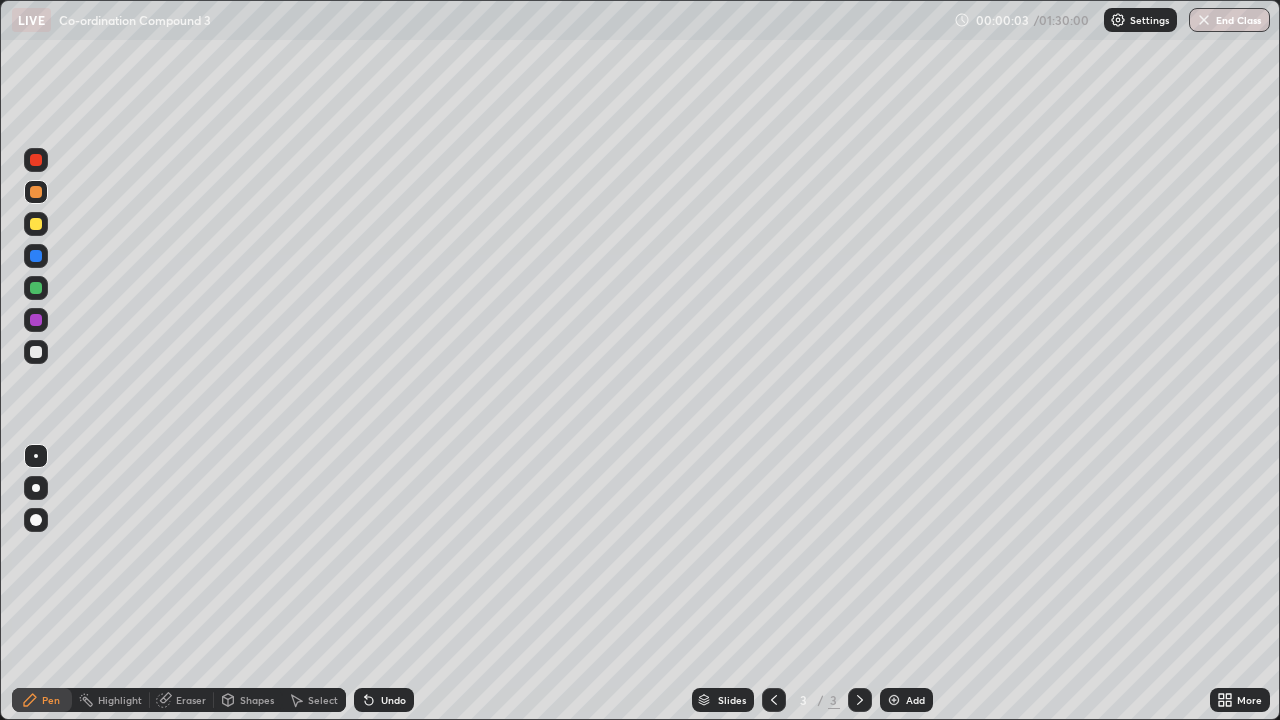 click 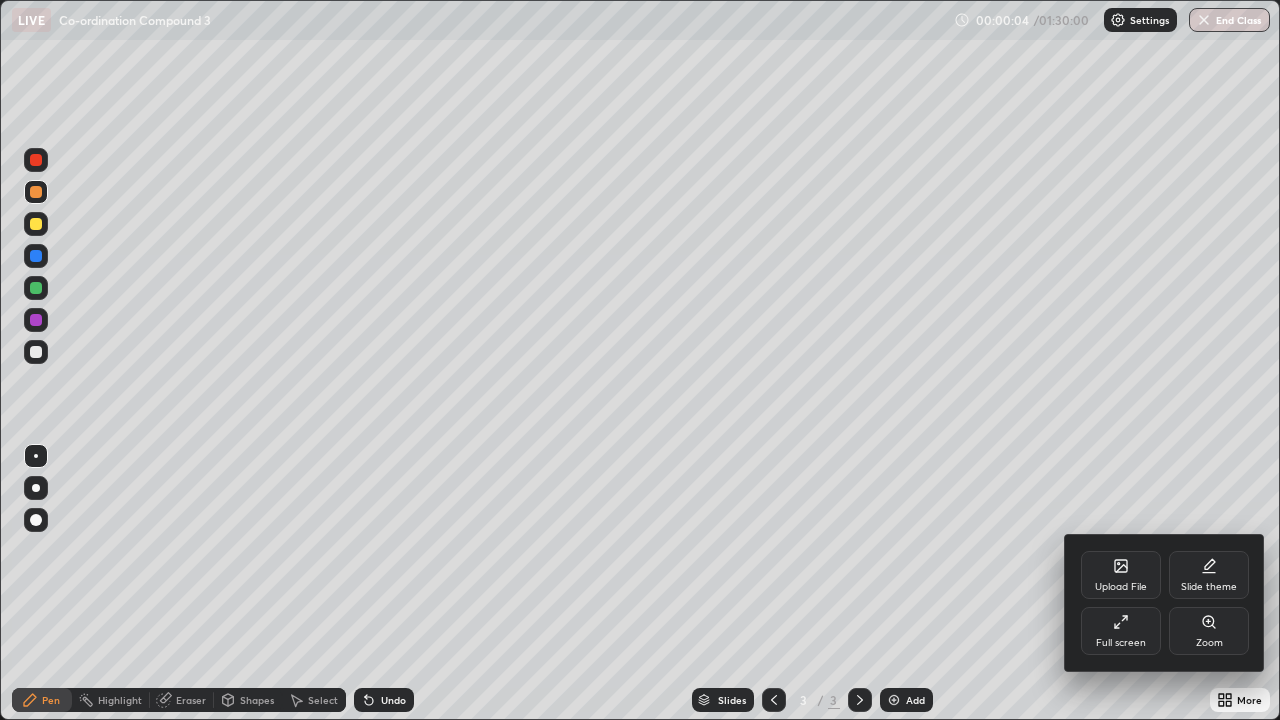 click 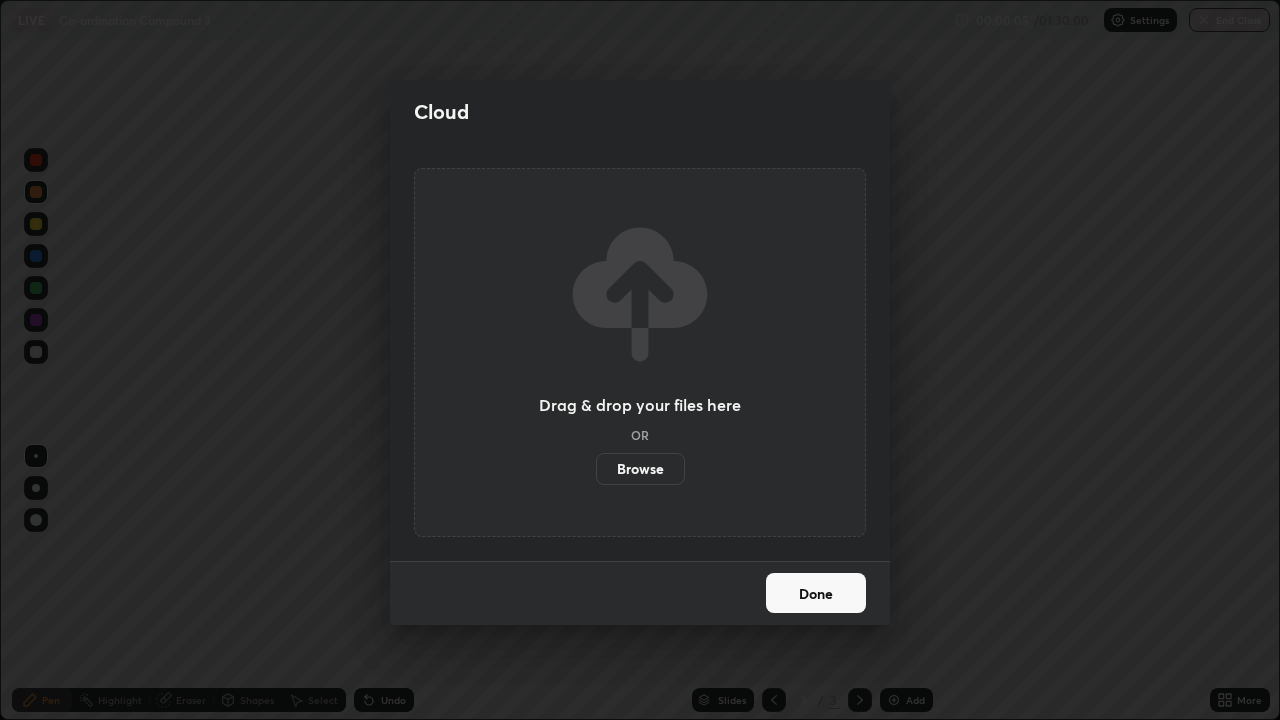 click on "Browse" at bounding box center [640, 469] 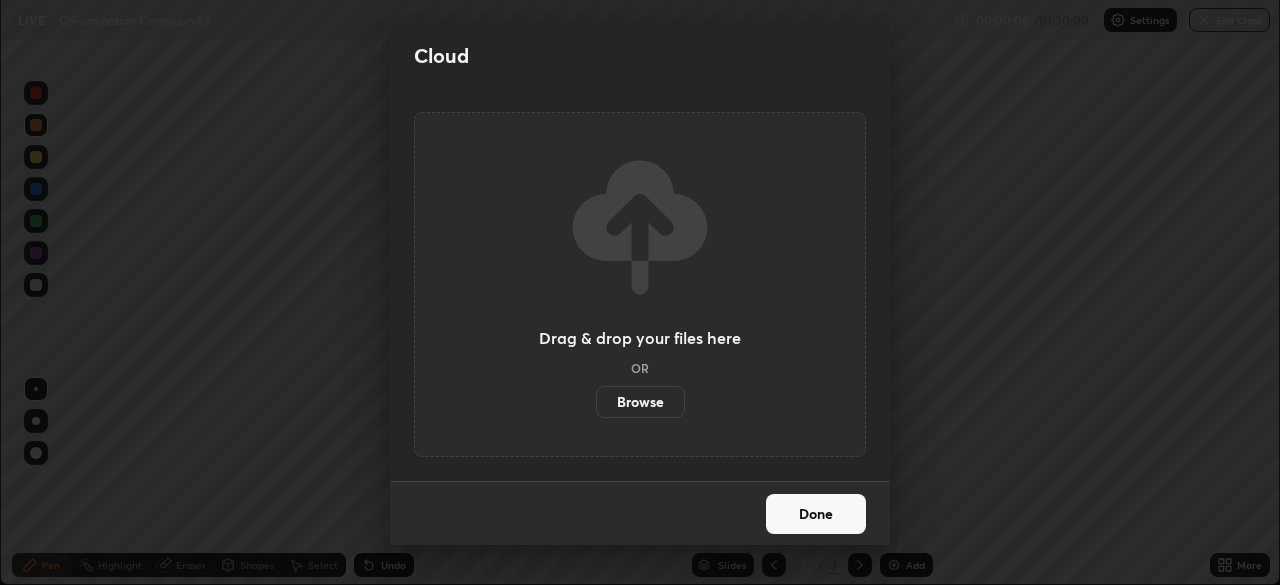 scroll, scrollTop: 585, scrollLeft: 1280, axis: both 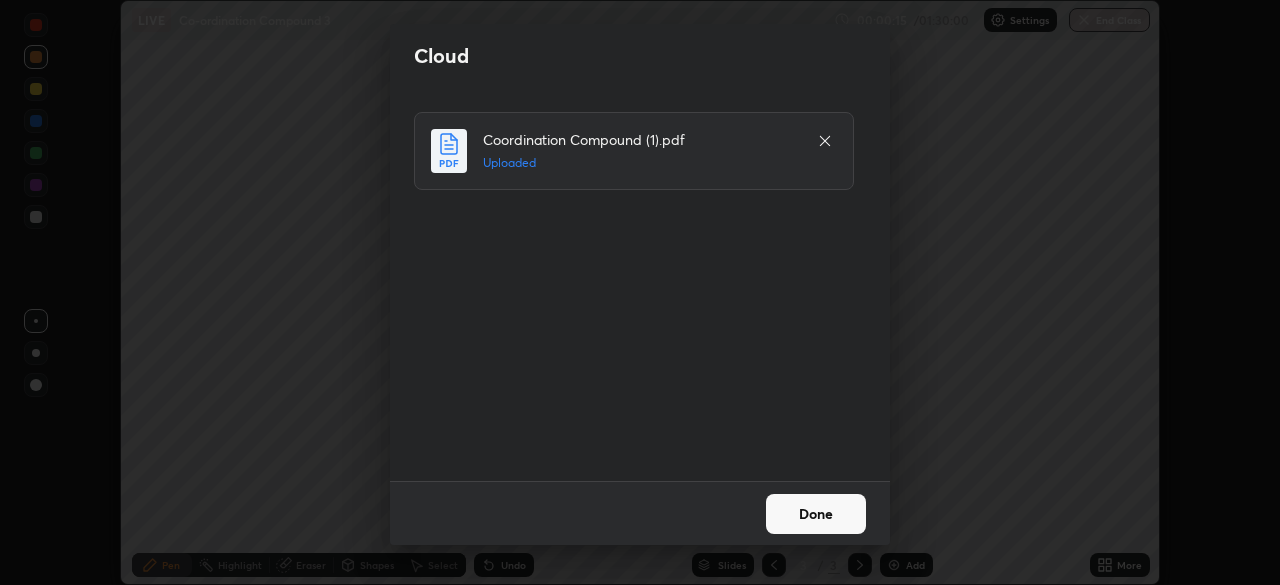 click on "Done" at bounding box center (816, 514) 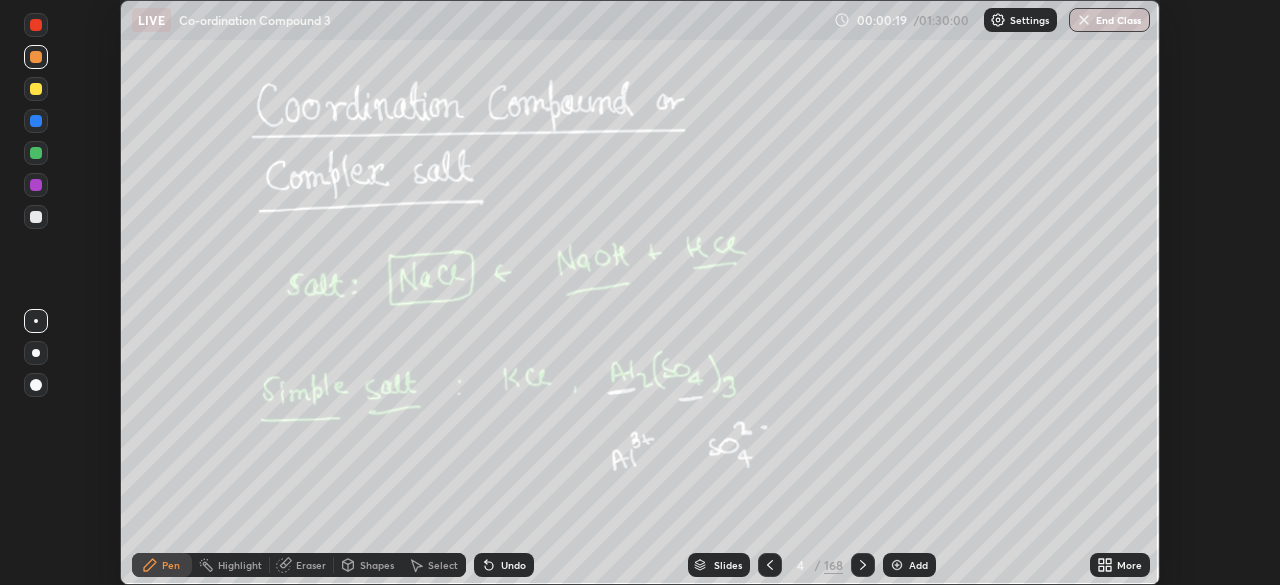 click on "Slides" at bounding box center [719, 565] 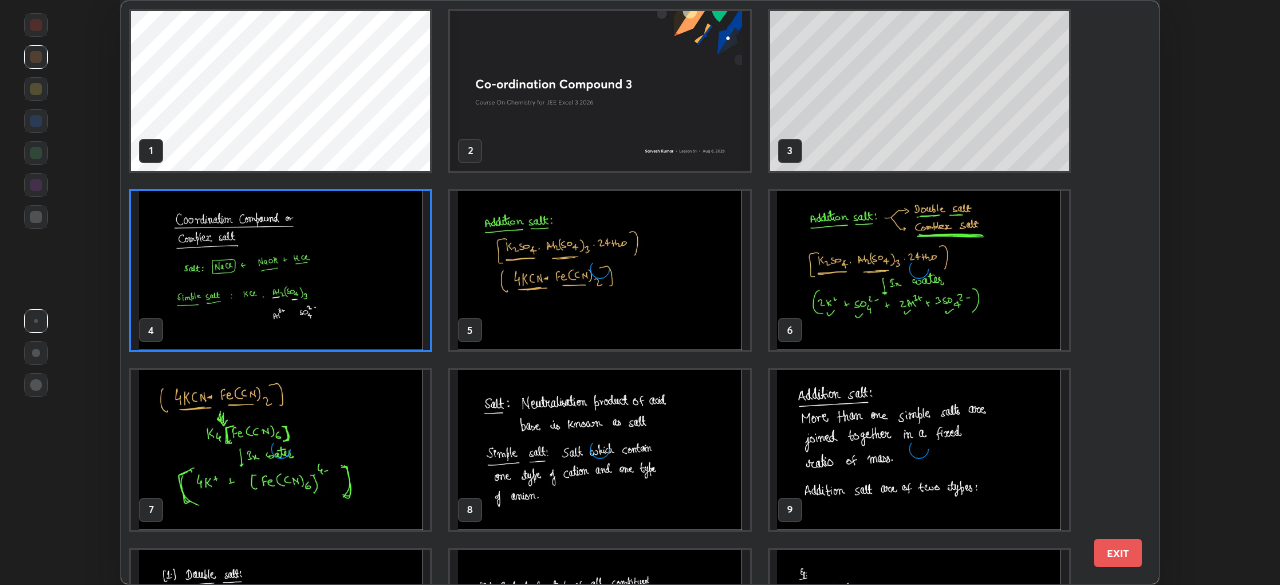 scroll, scrollTop: 7, scrollLeft: 11, axis: both 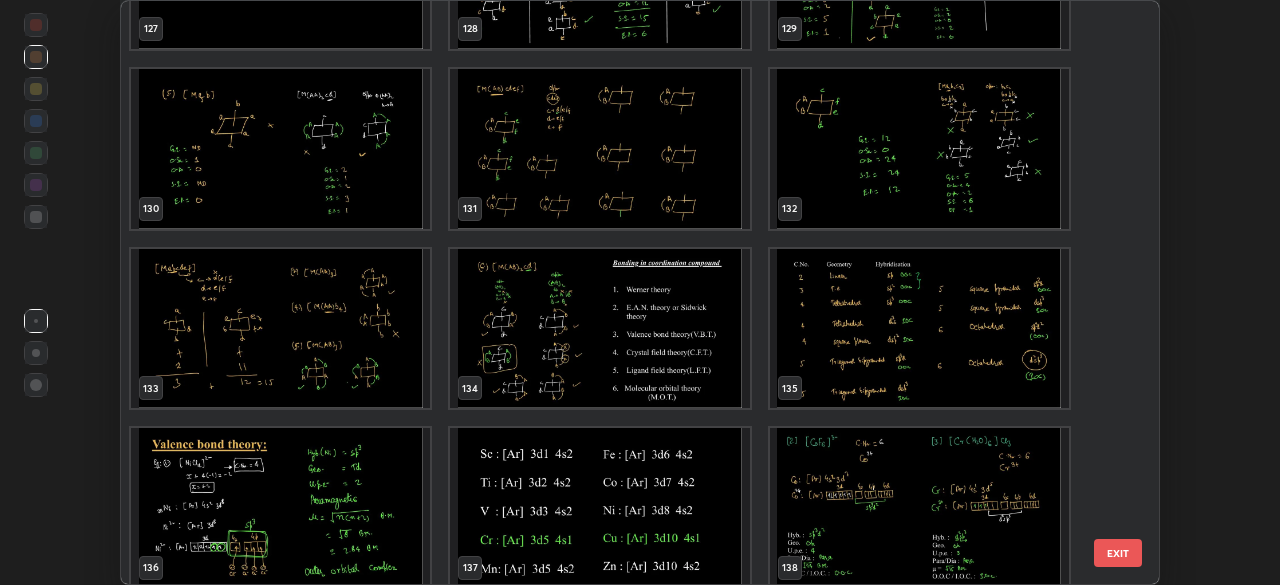 click at bounding box center (280, 508) 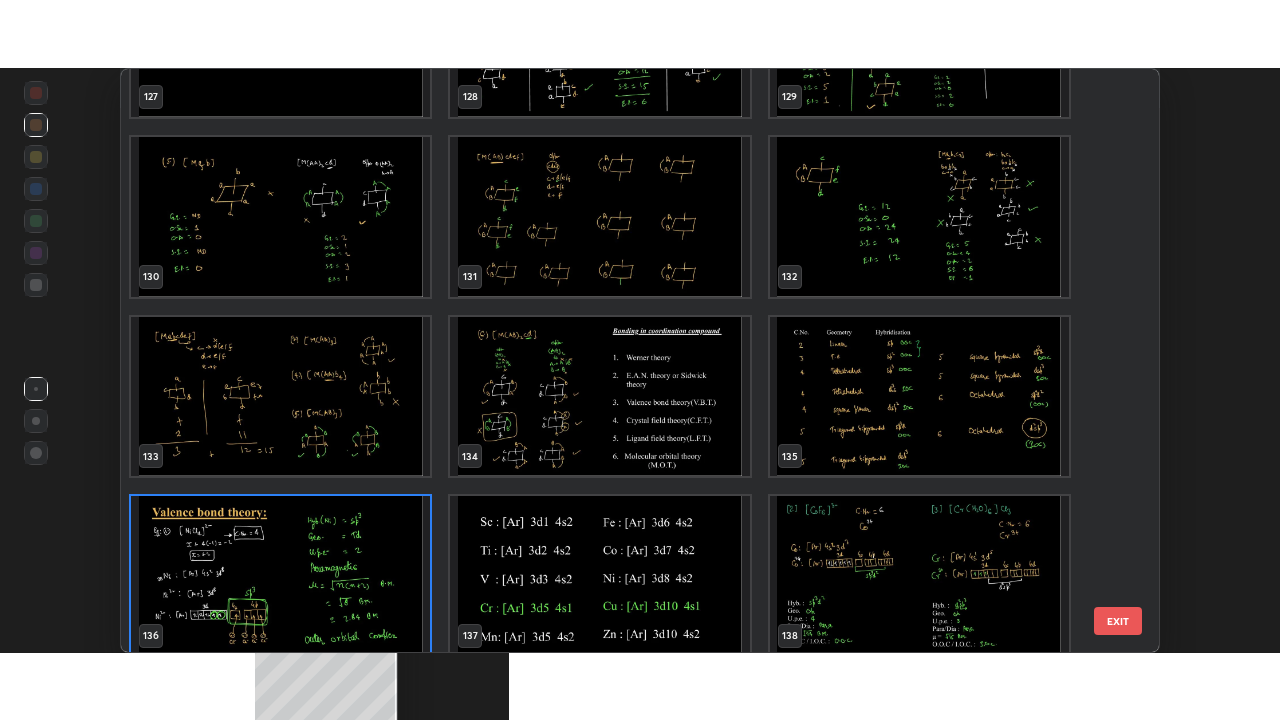 scroll, scrollTop: 7679, scrollLeft: 0, axis: vertical 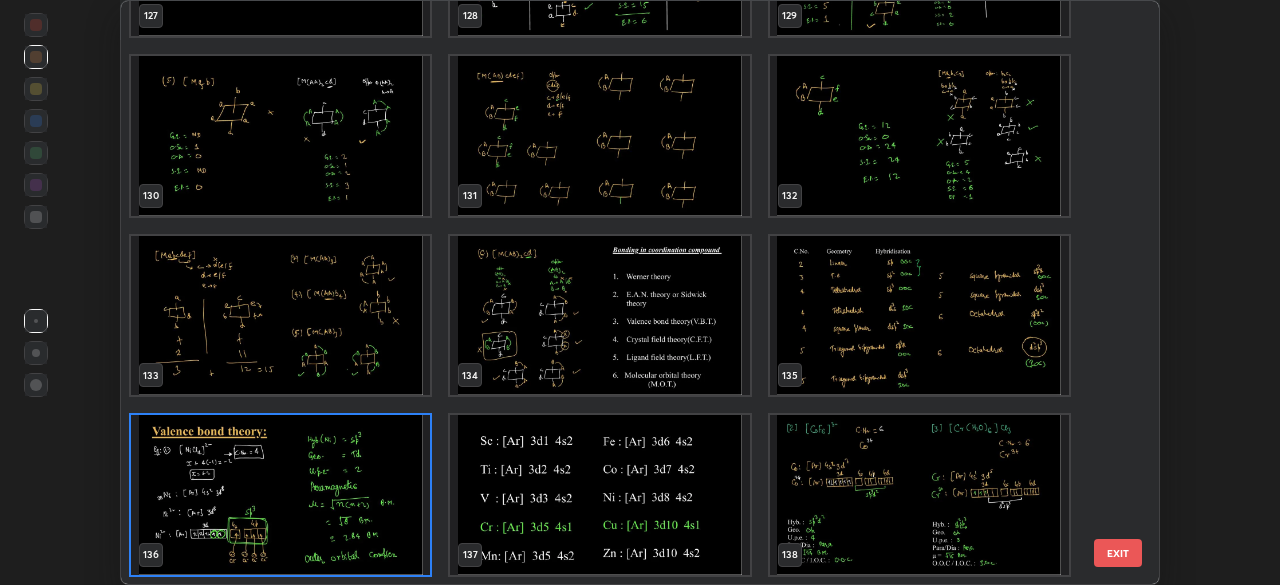 click at bounding box center [280, 495] 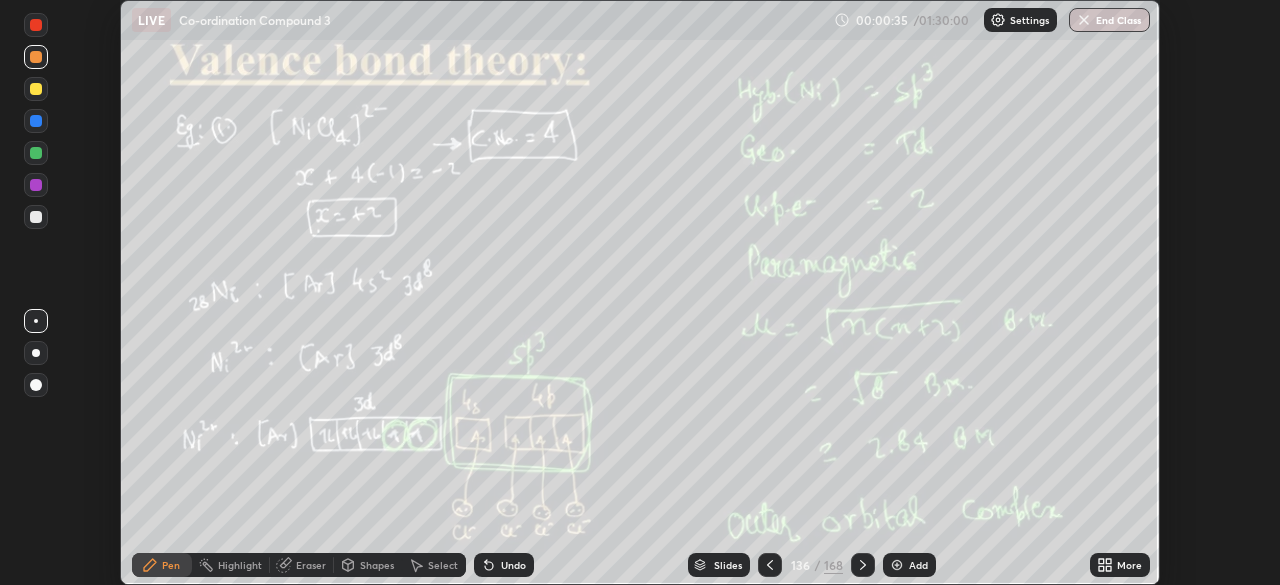 click 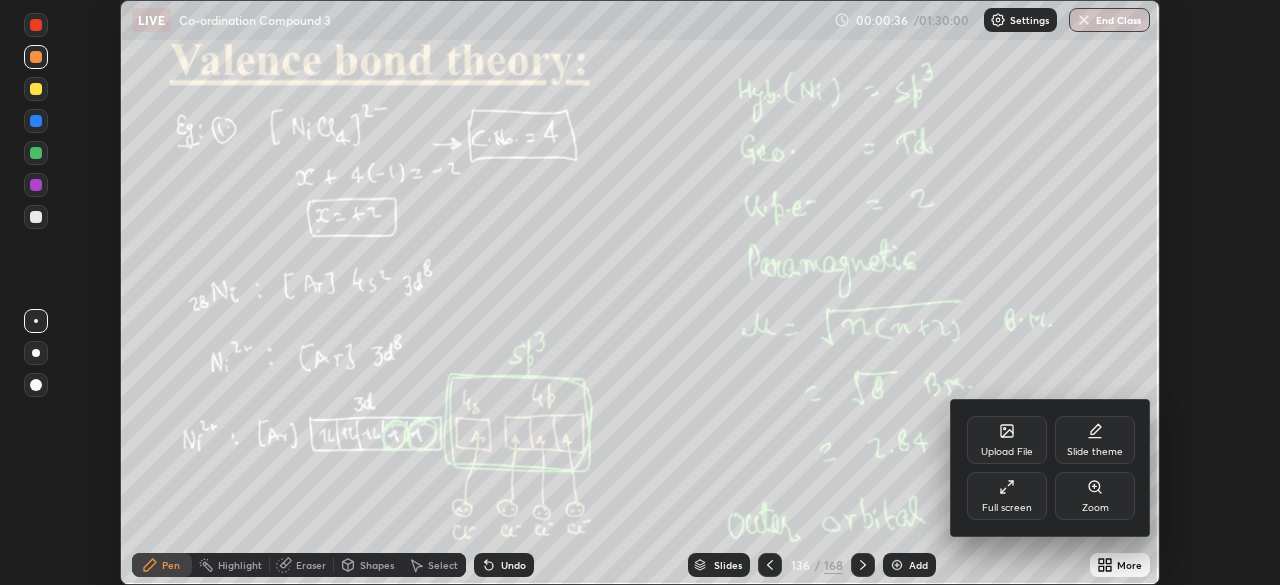 click on "Full screen" at bounding box center [1007, 508] 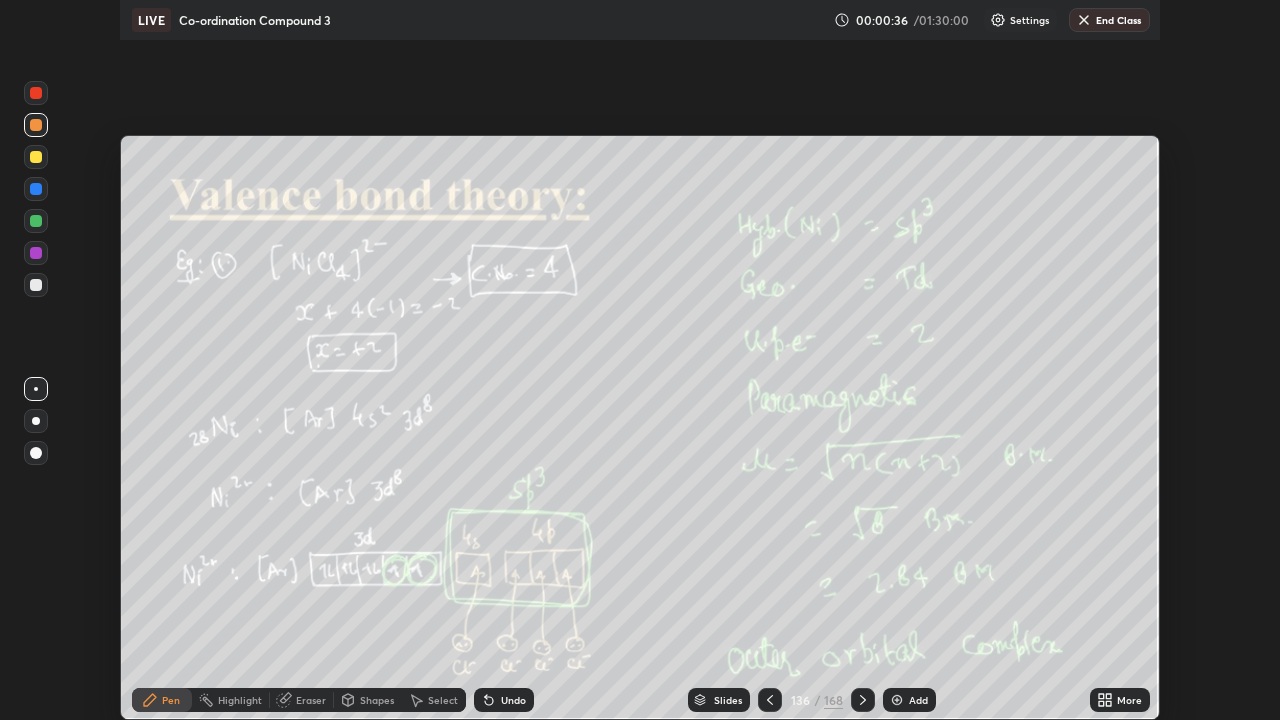 scroll, scrollTop: 99280, scrollLeft: 98720, axis: both 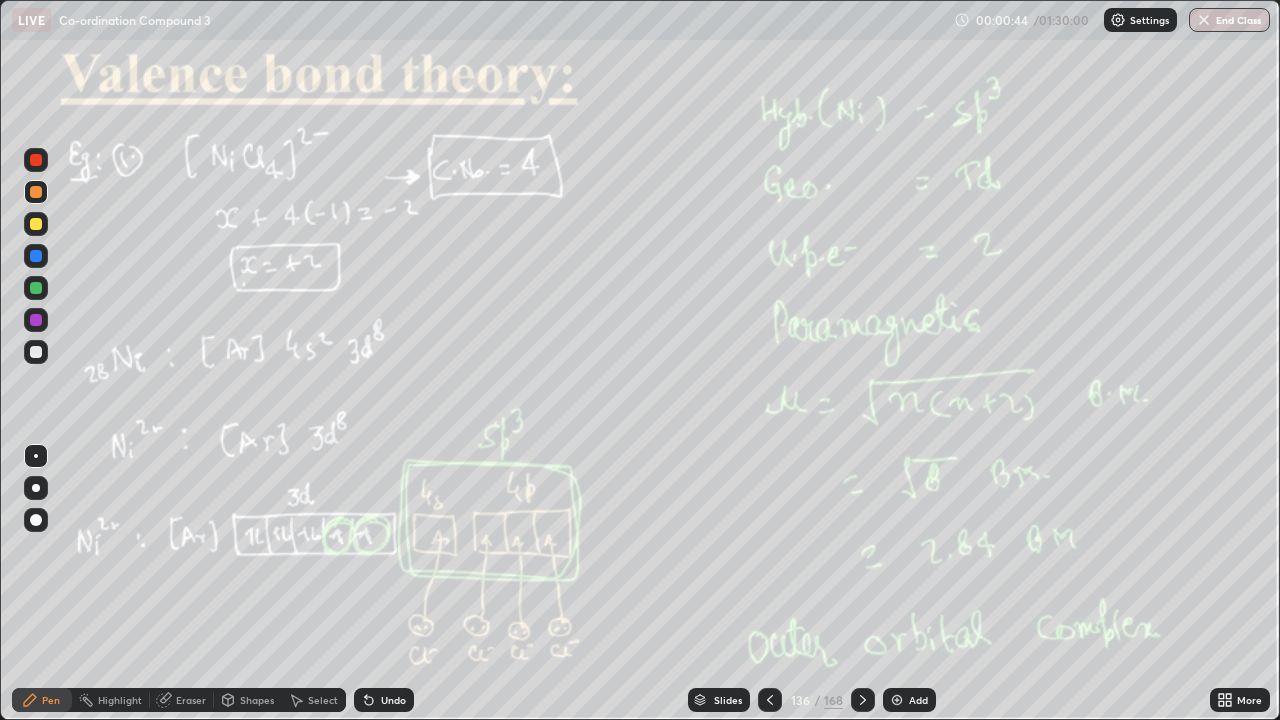 click at bounding box center (36, 352) 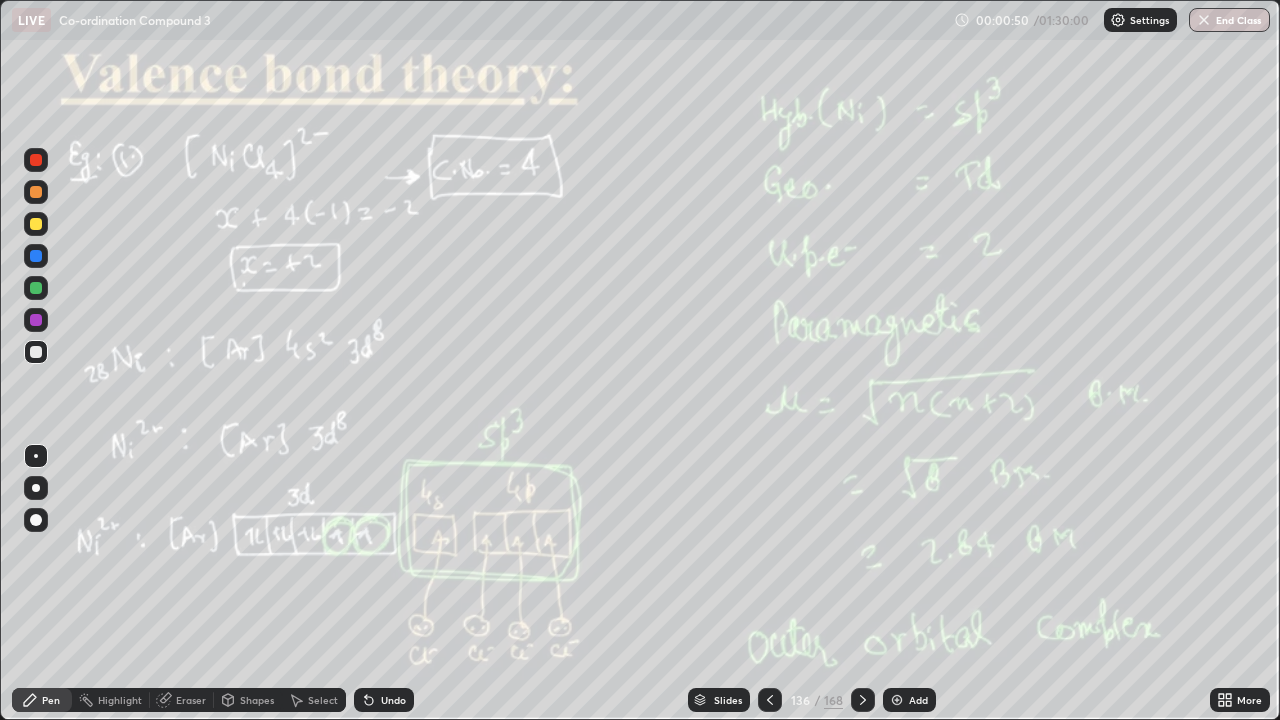 click 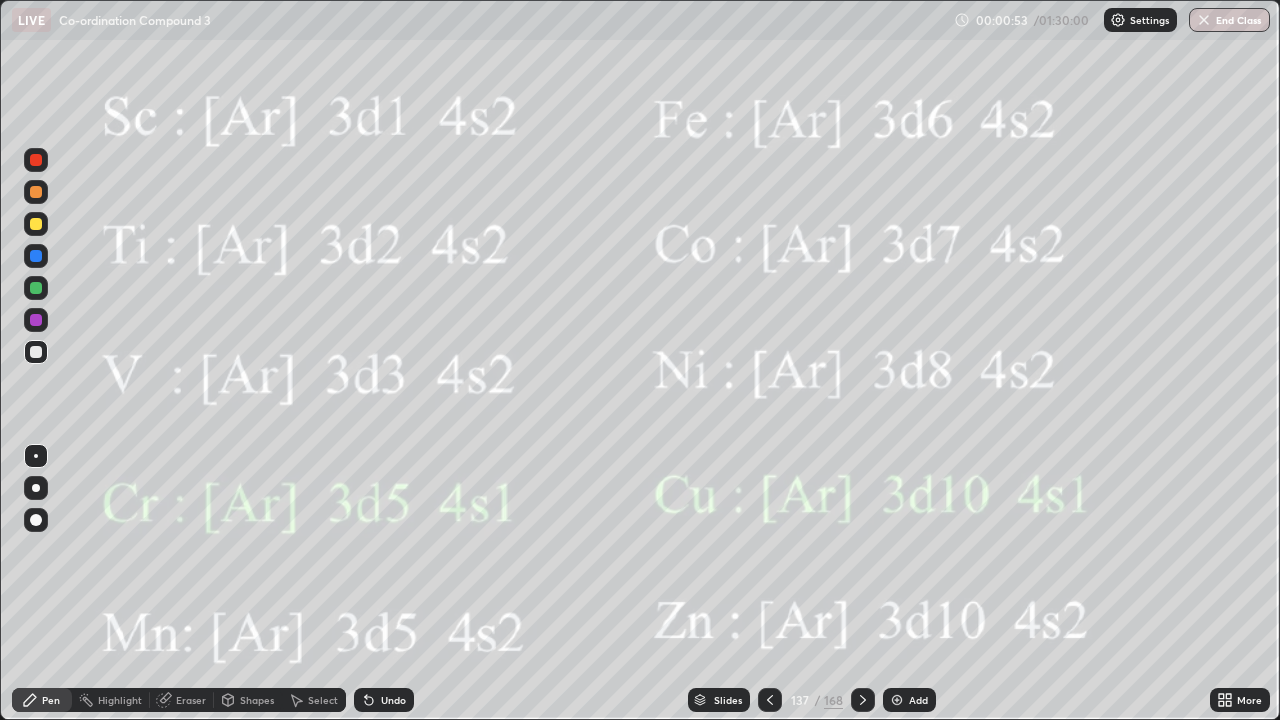 click at bounding box center [863, 700] 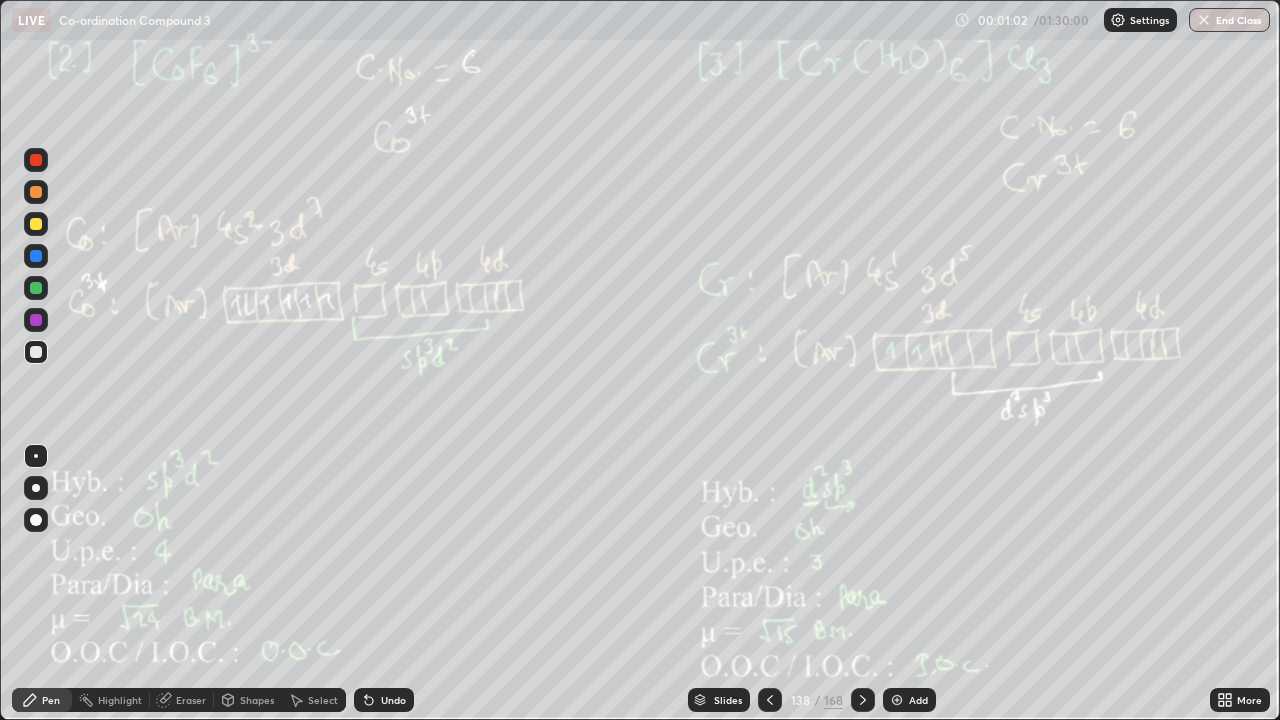 click 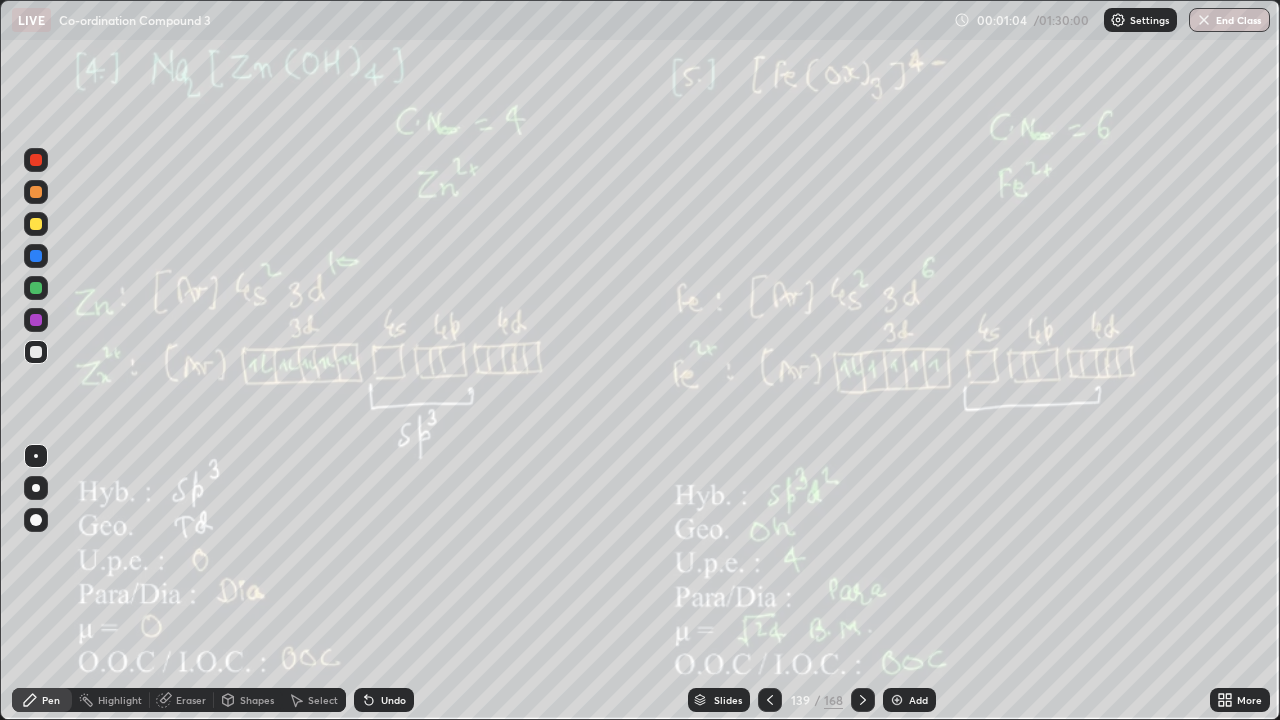 click at bounding box center [863, 700] 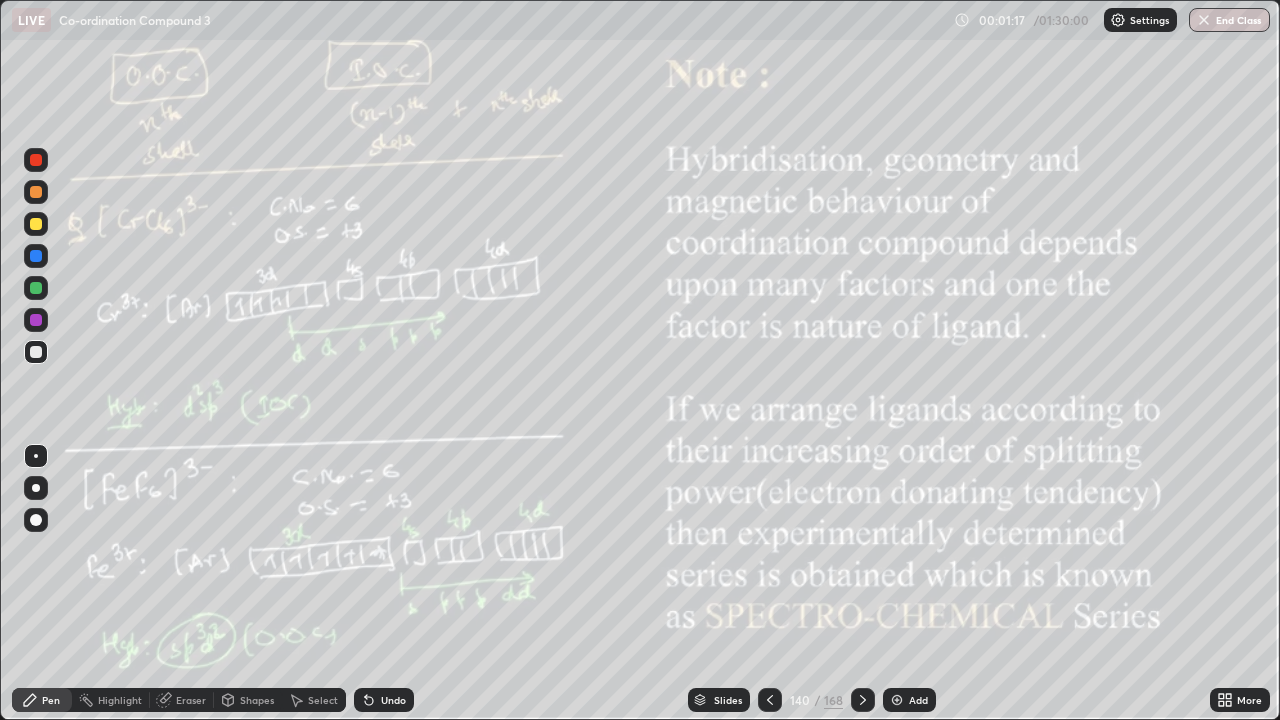 click on "Slides" at bounding box center [728, 700] 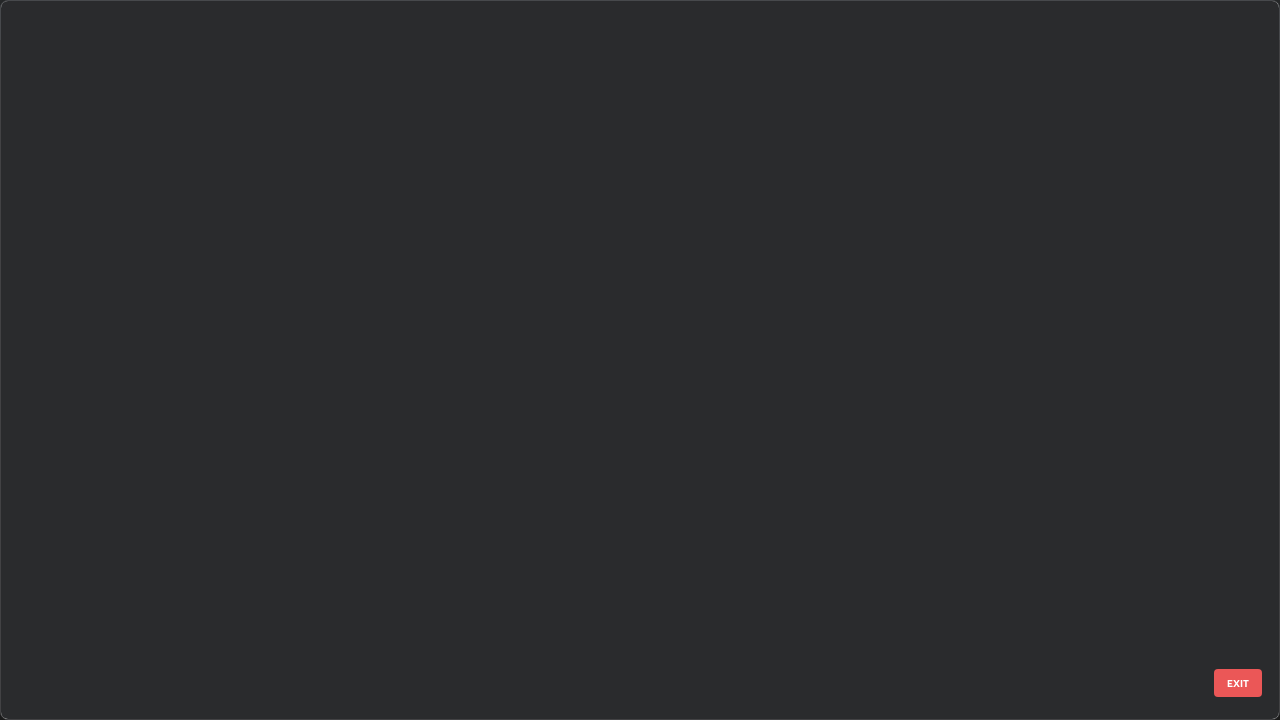 scroll, scrollTop: 9839, scrollLeft: 0, axis: vertical 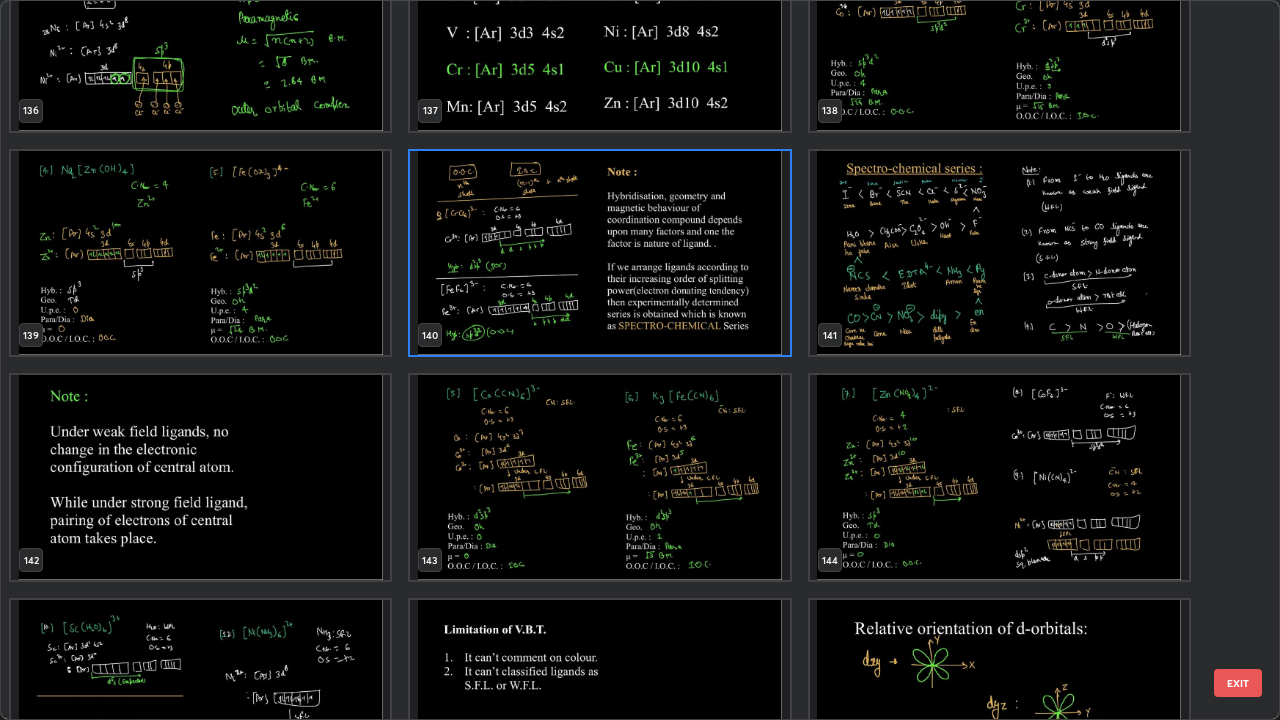 click at bounding box center [599, 253] 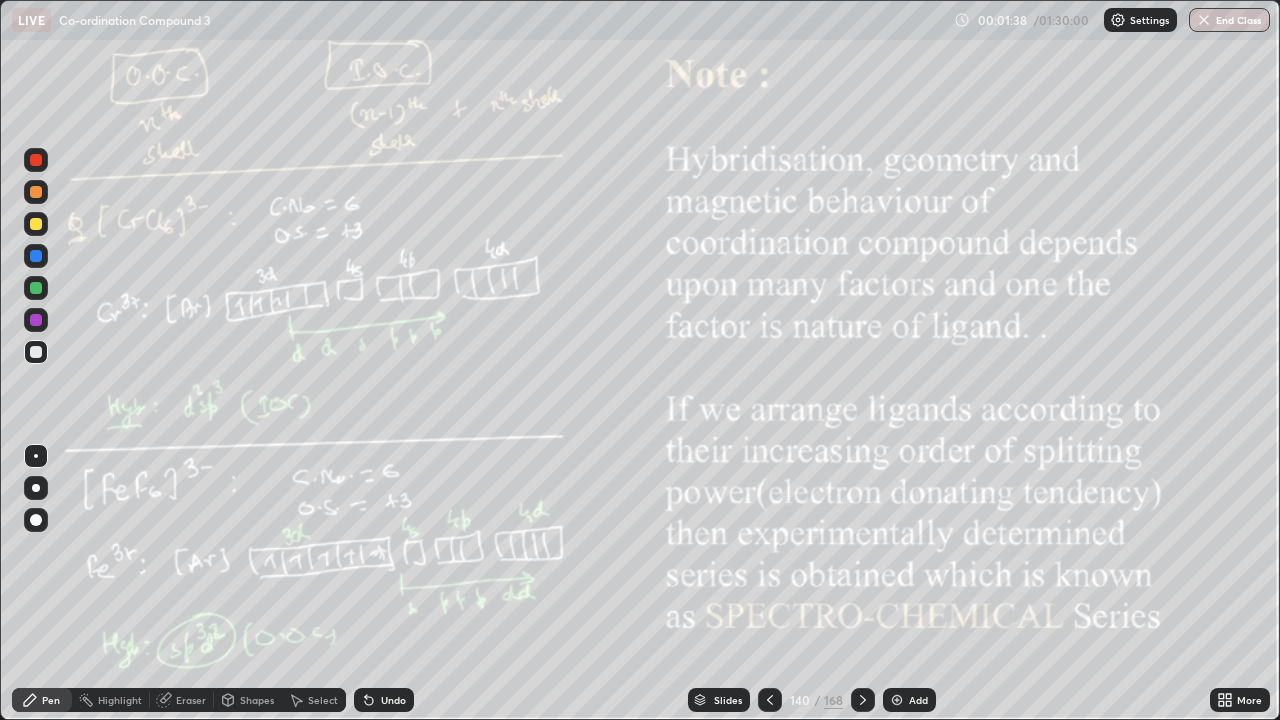 click at bounding box center [599, 253] 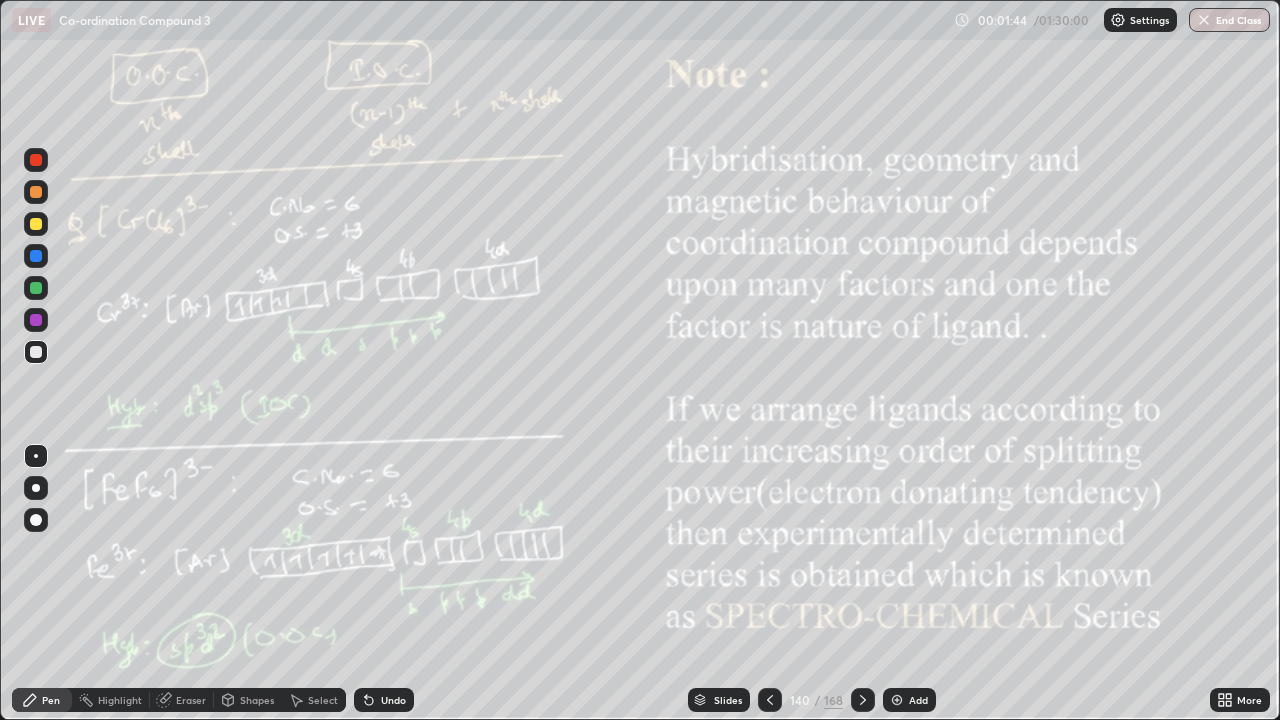 click at bounding box center (897, 700) 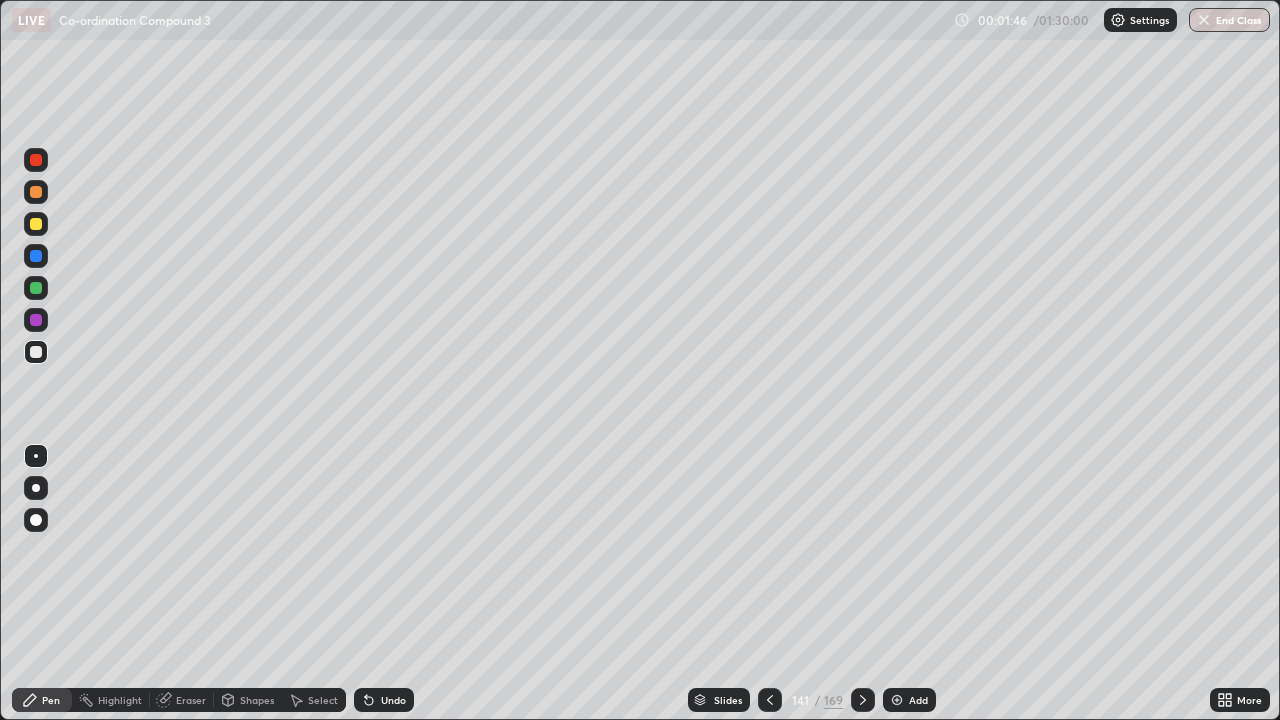 click at bounding box center (36, 192) 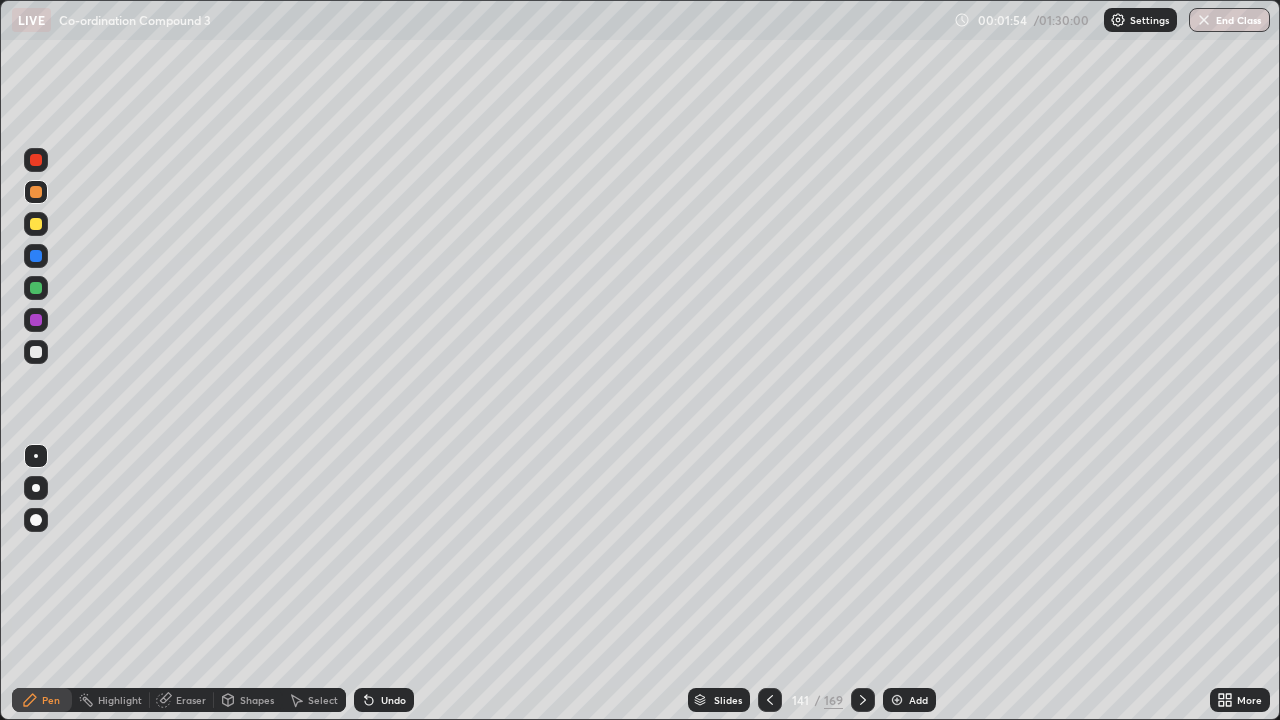 click at bounding box center [36, 352] 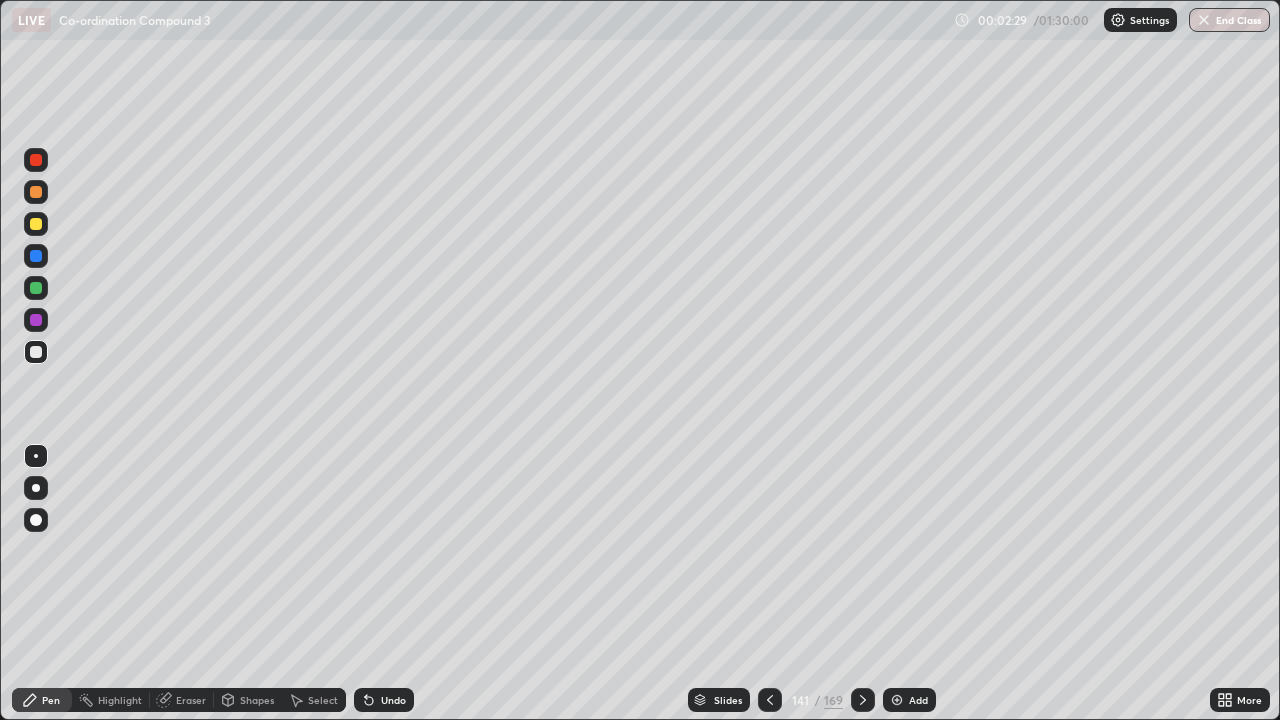 click 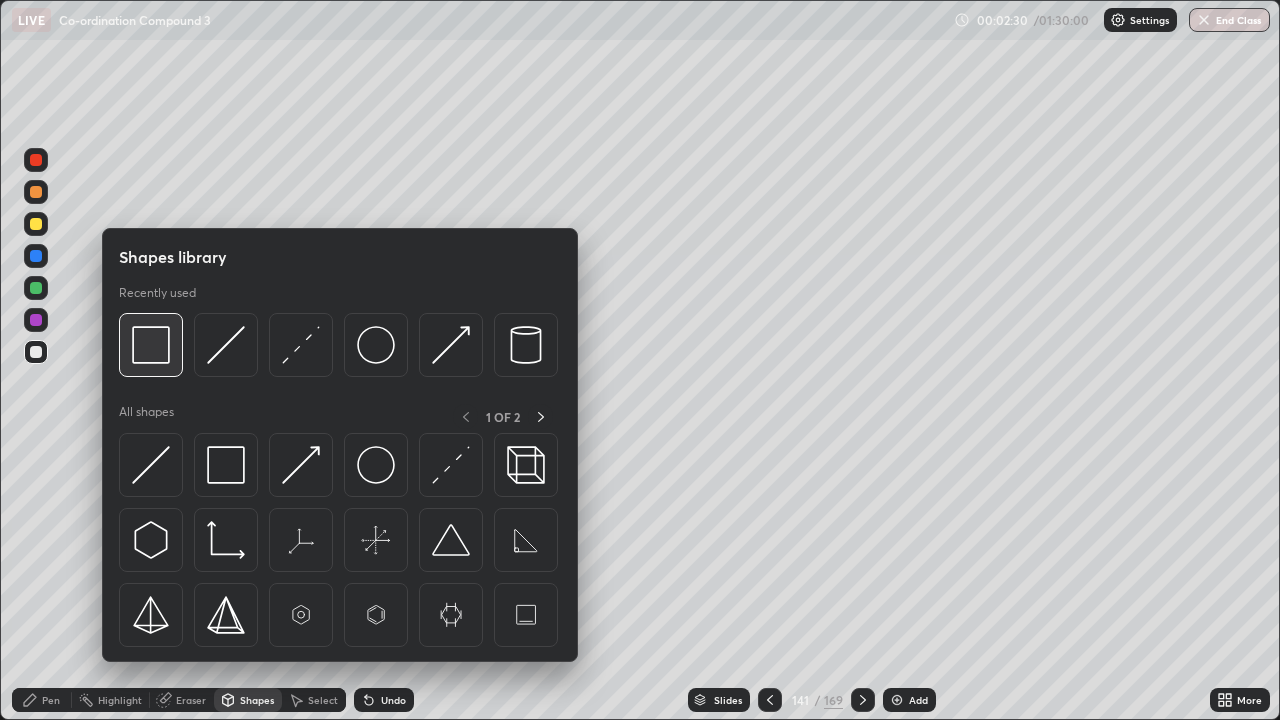 click at bounding box center (151, 345) 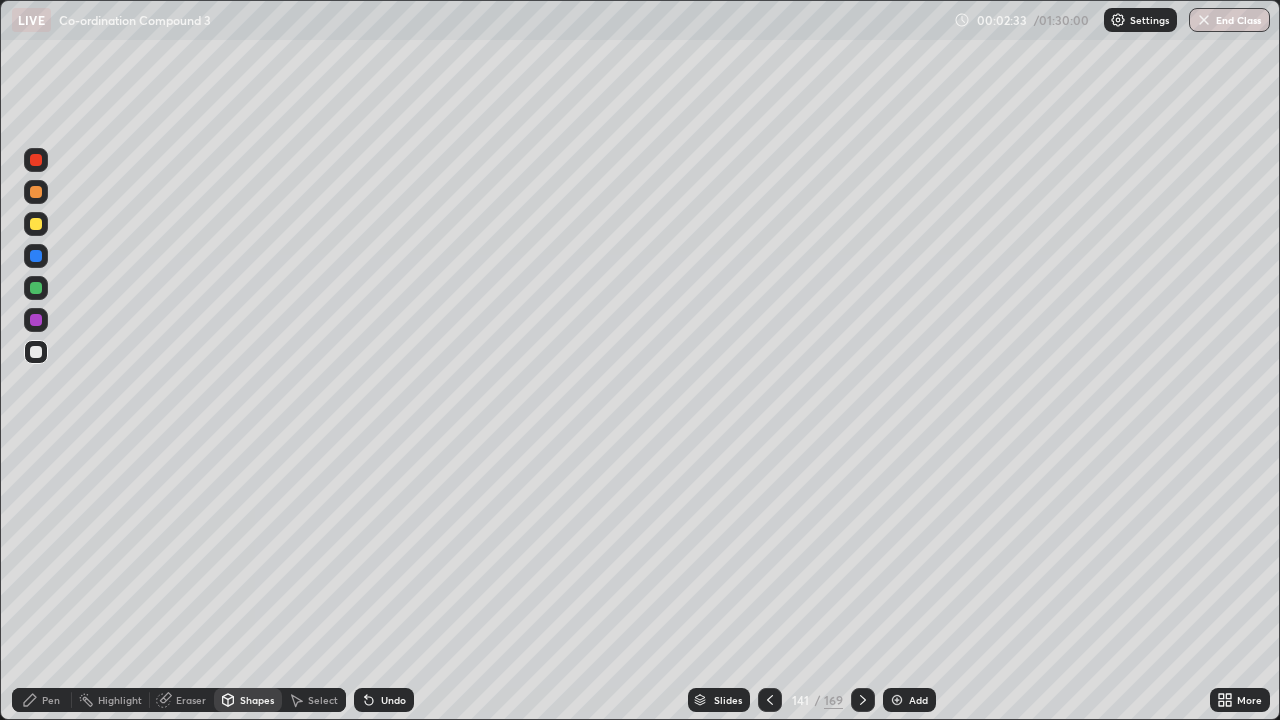click on "Shapes" at bounding box center (248, 700) 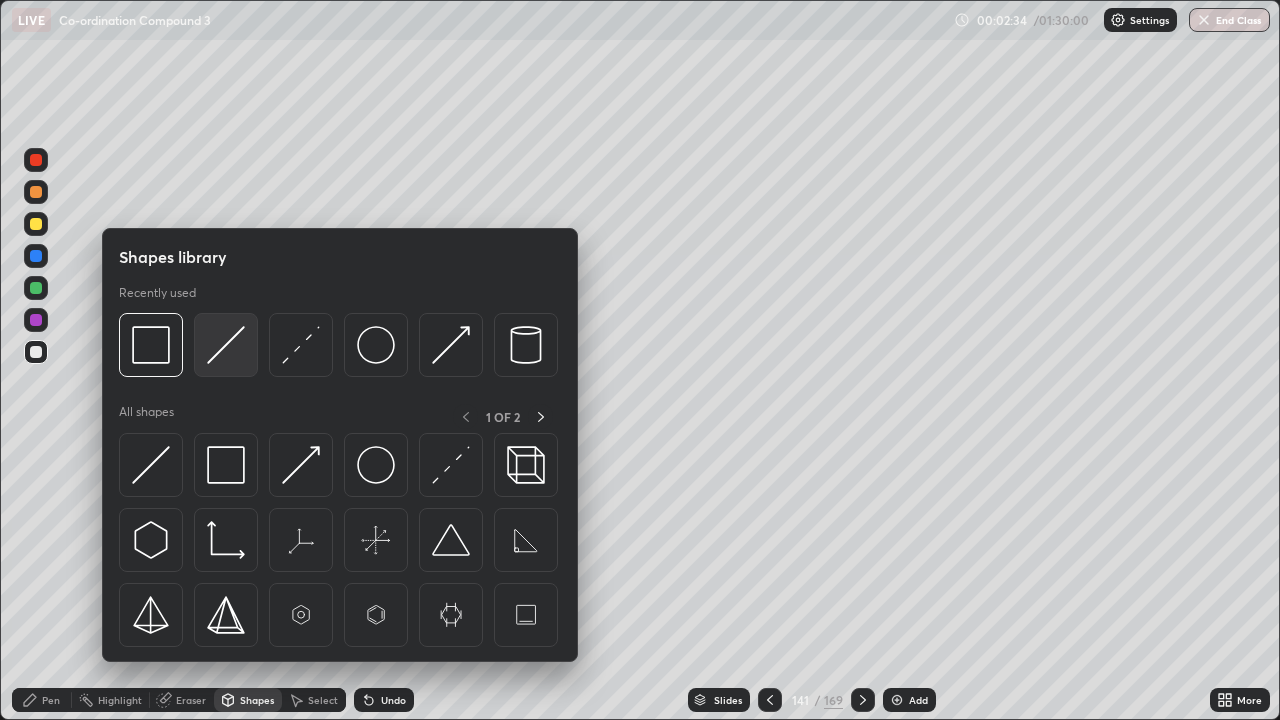 click at bounding box center (226, 345) 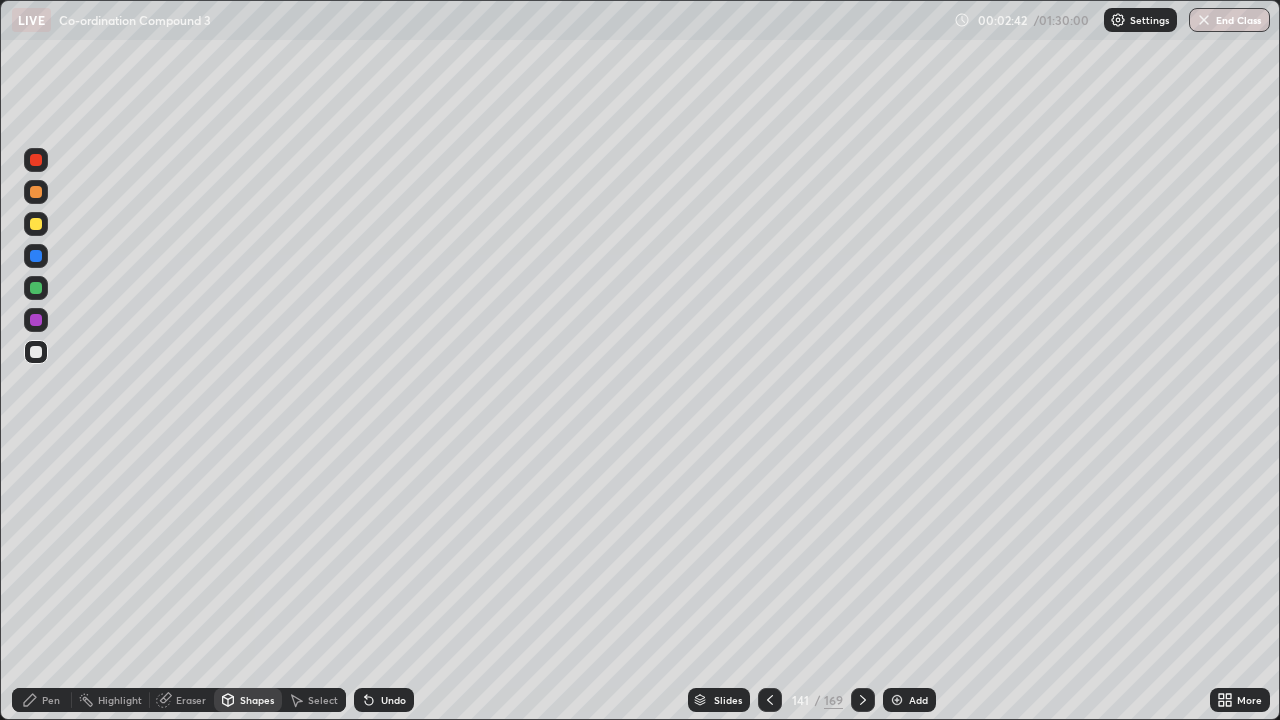 click at bounding box center (36, 288) 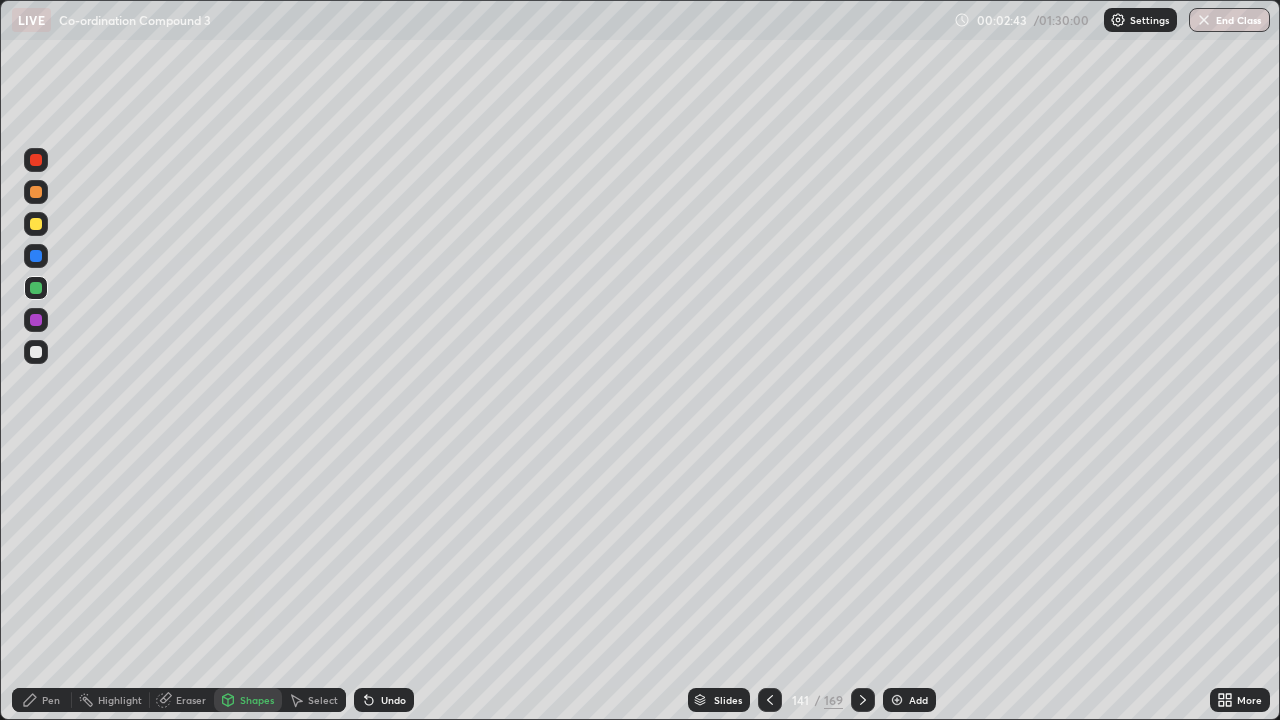 click on "Pen" at bounding box center [51, 700] 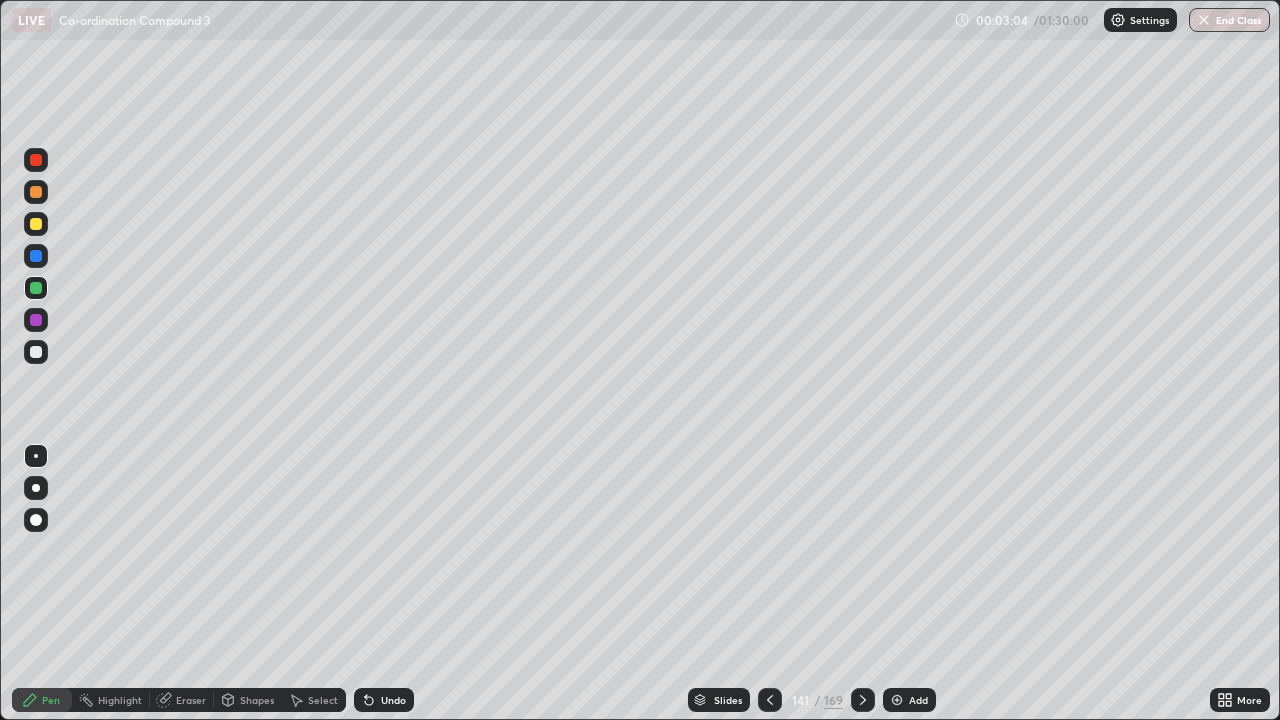 click on "Undo" at bounding box center [393, 700] 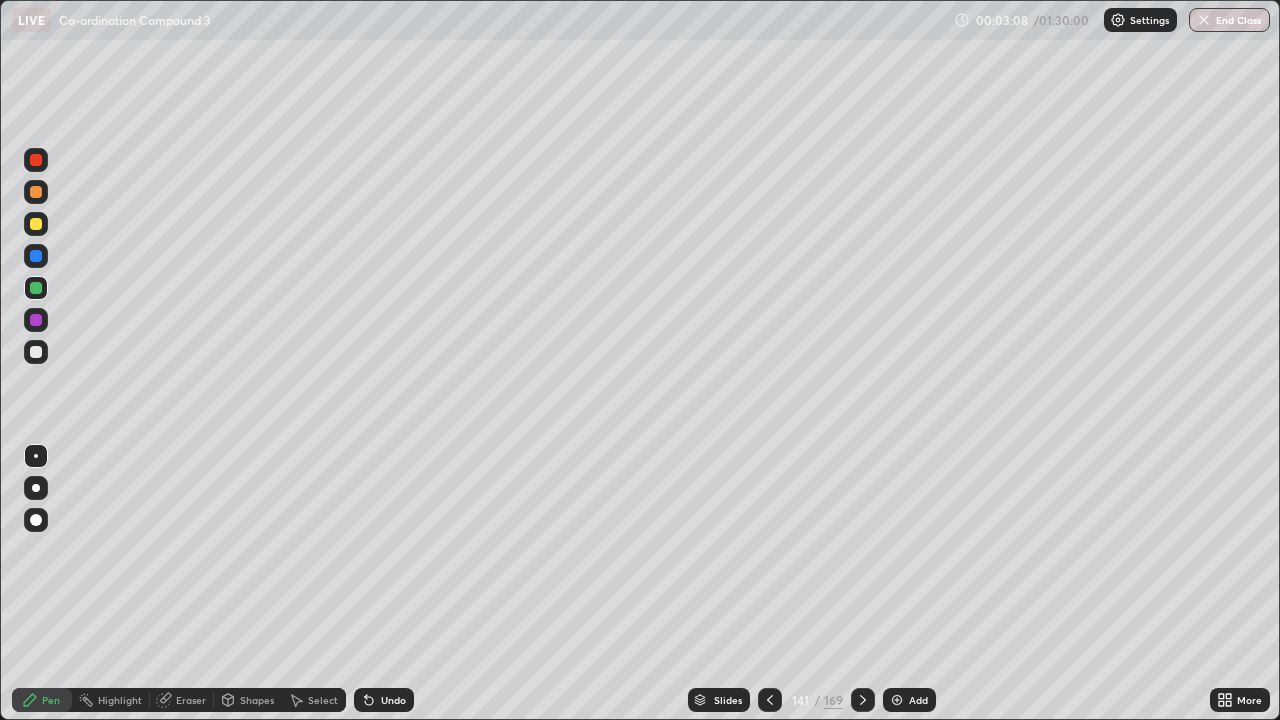 click at bounding box center [36, 352] 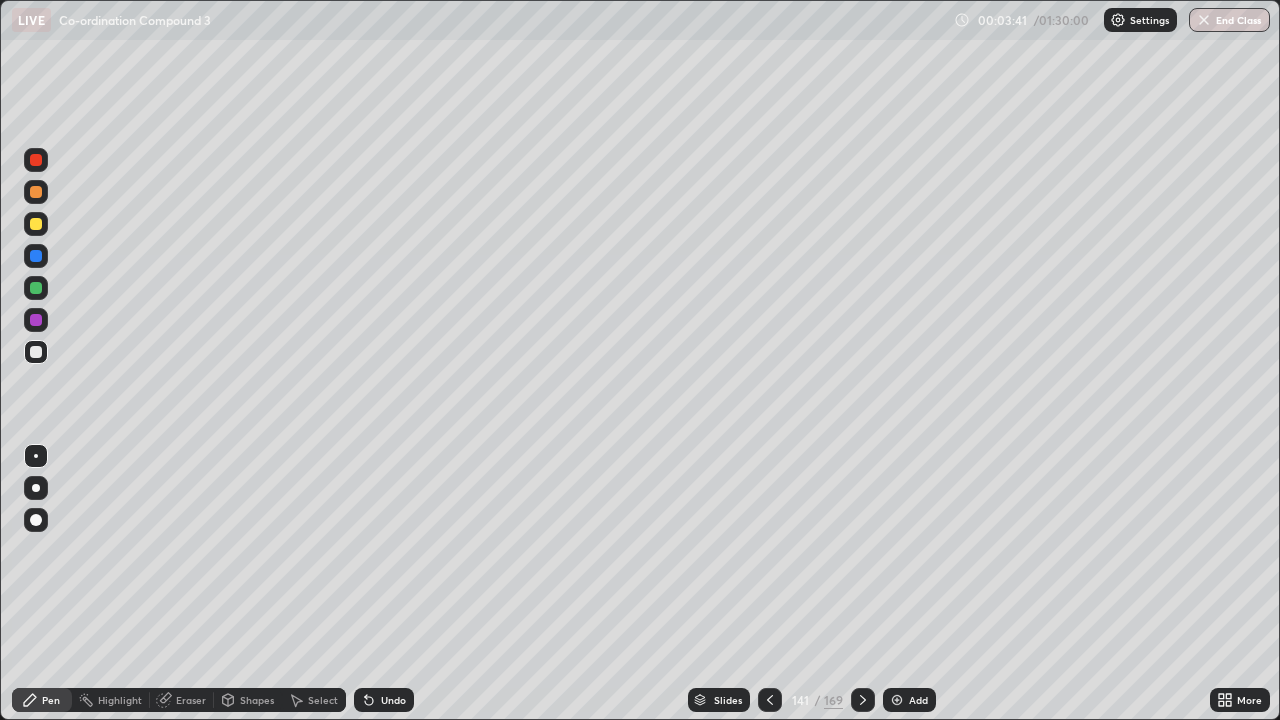 click 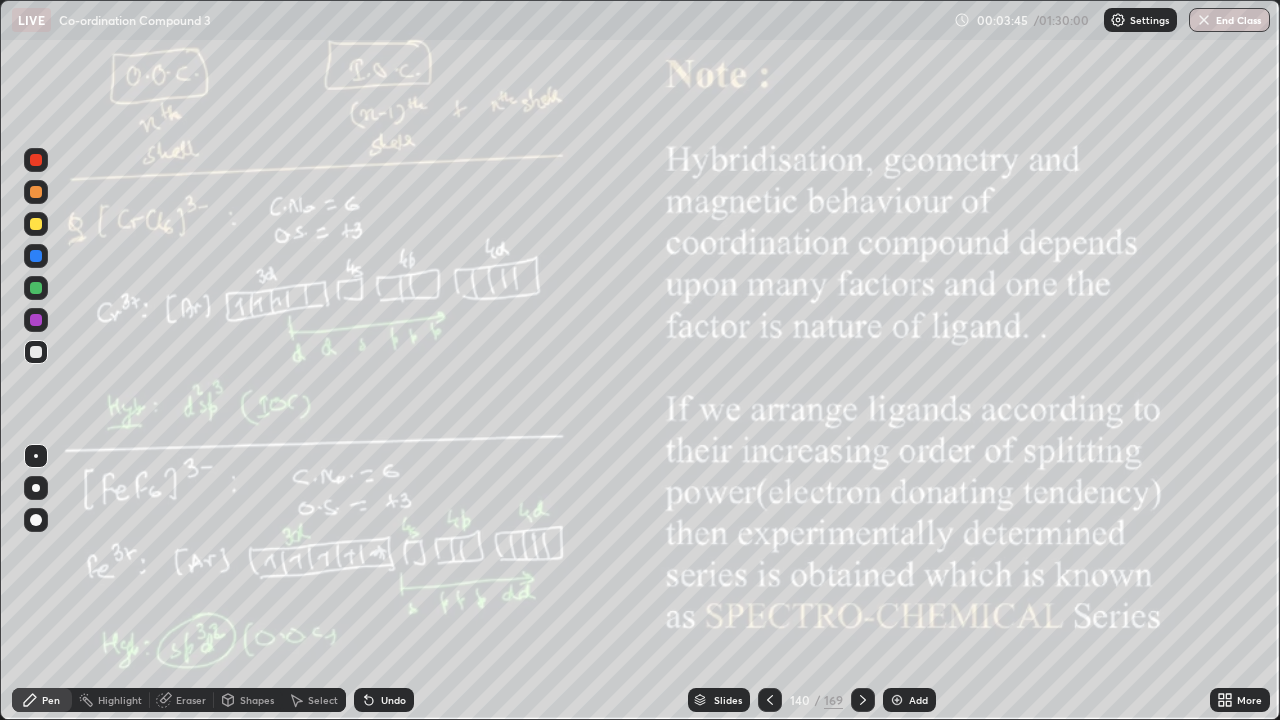 click on "Shapes" at bounding box center [248, 700] 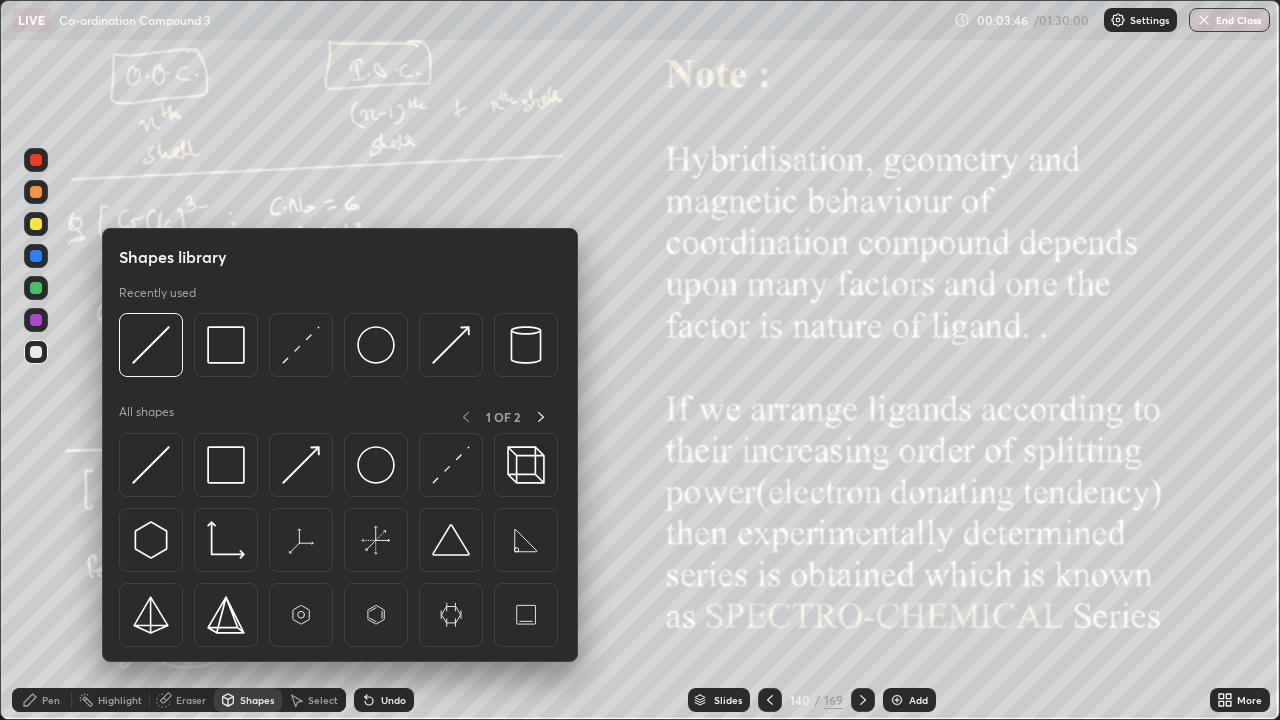 click on "Slides 140 / 169 Add" at bounding box center (812, 700) 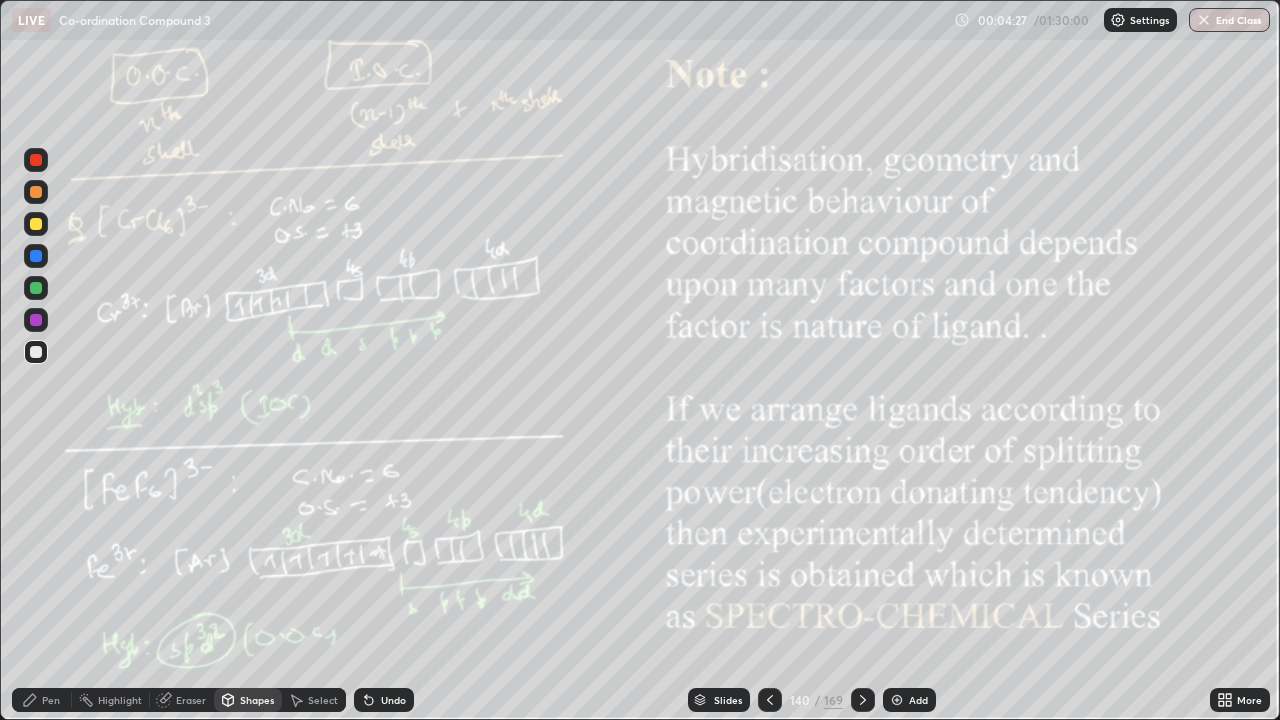 click at bounding box center [863, 700] 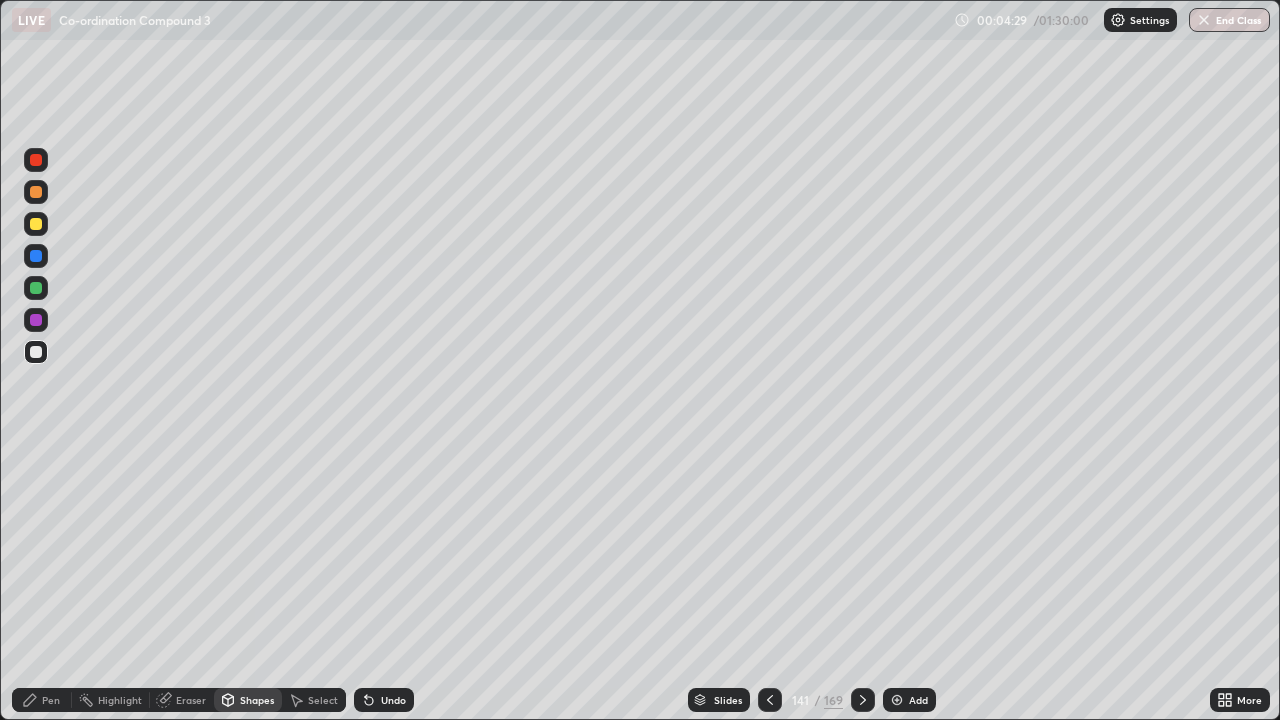 click 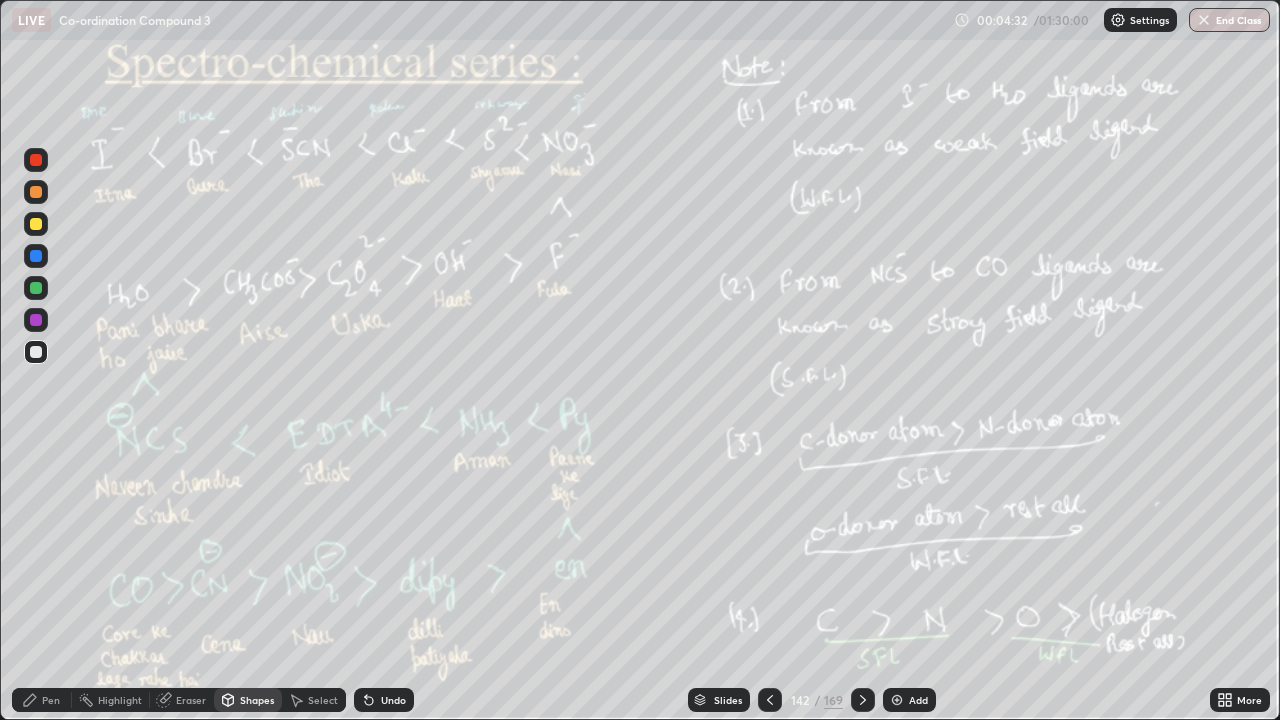 click at bounding box center [36, 192] 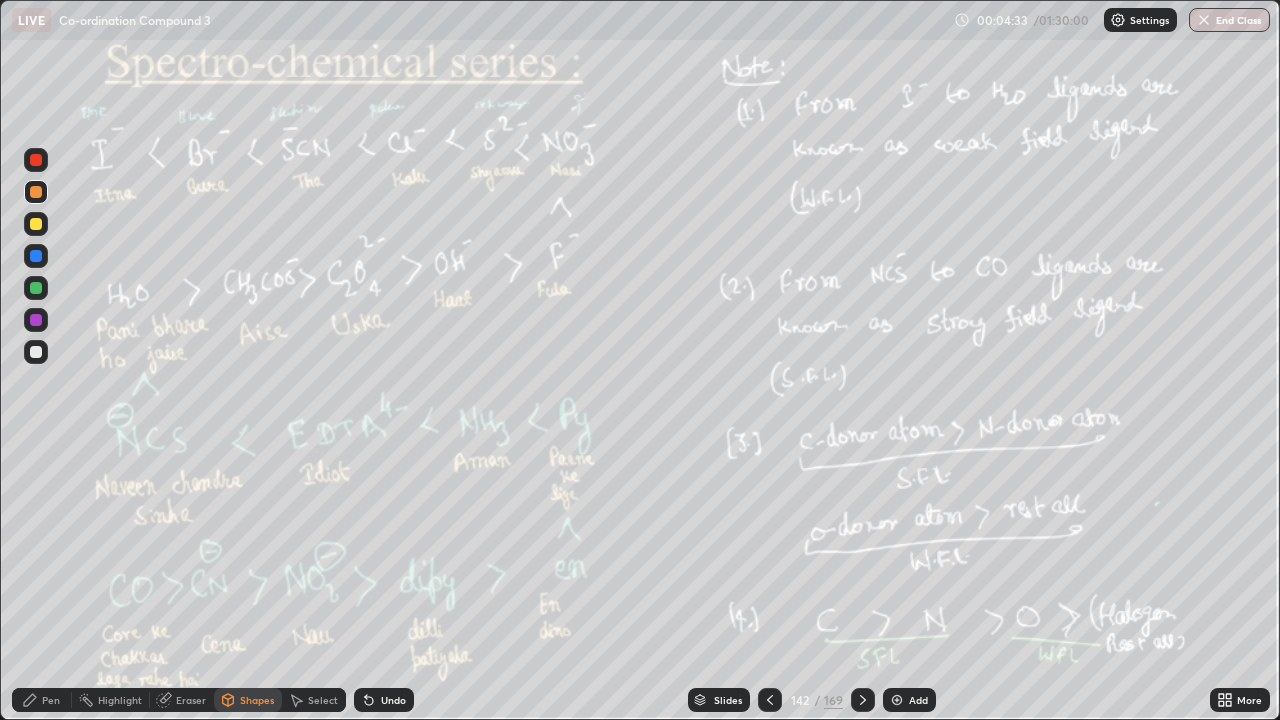 click at bounding box center [36, 224] 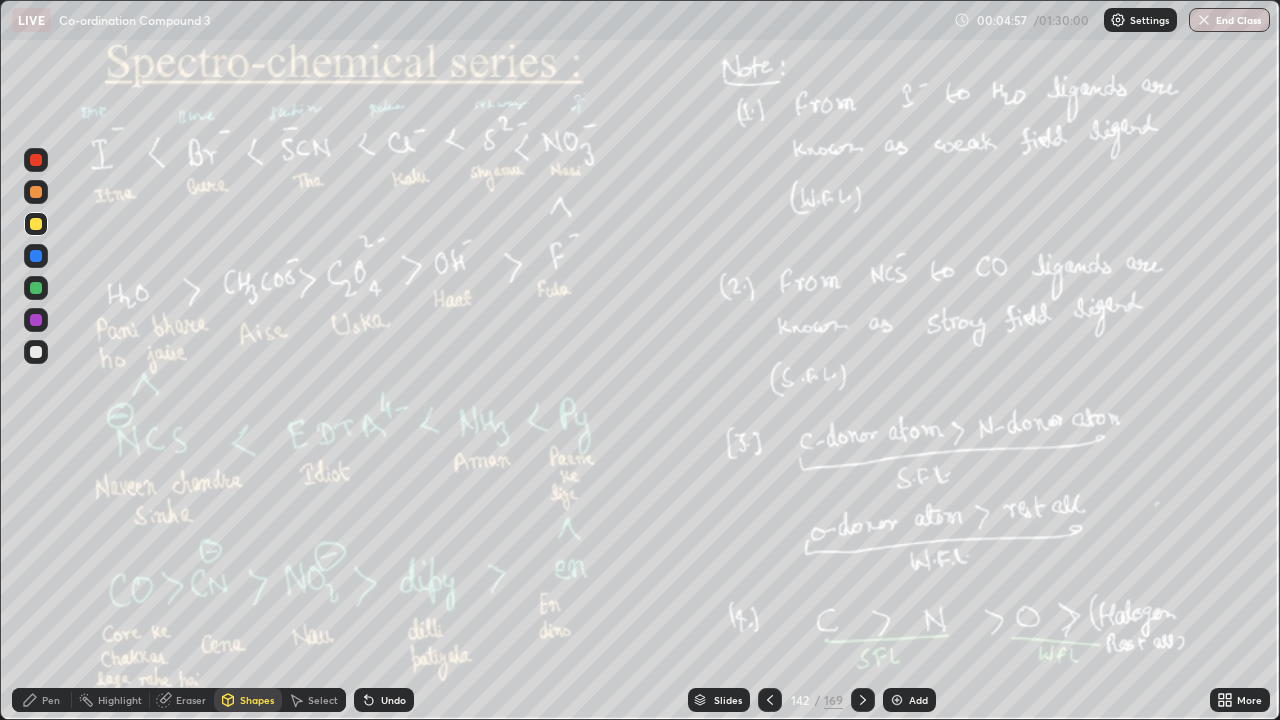 click at bounding box center (36, 352) 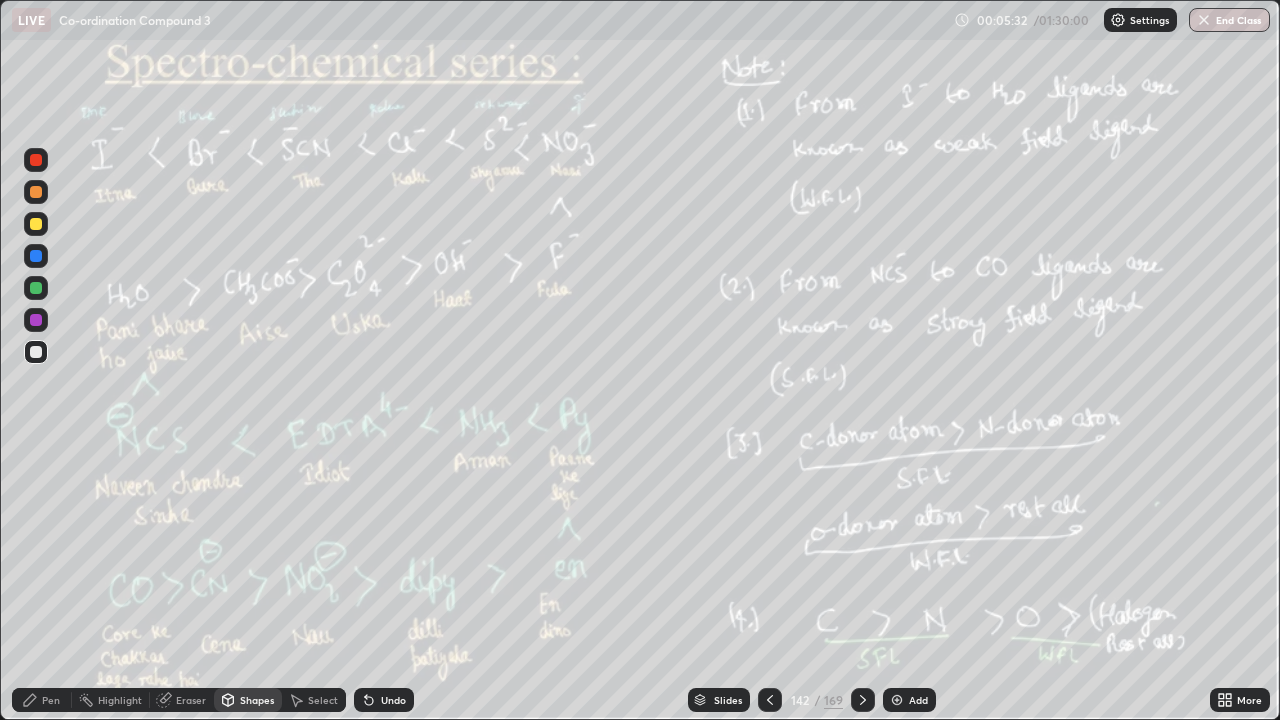 click on "Pen" at bounding box center [51, 700] 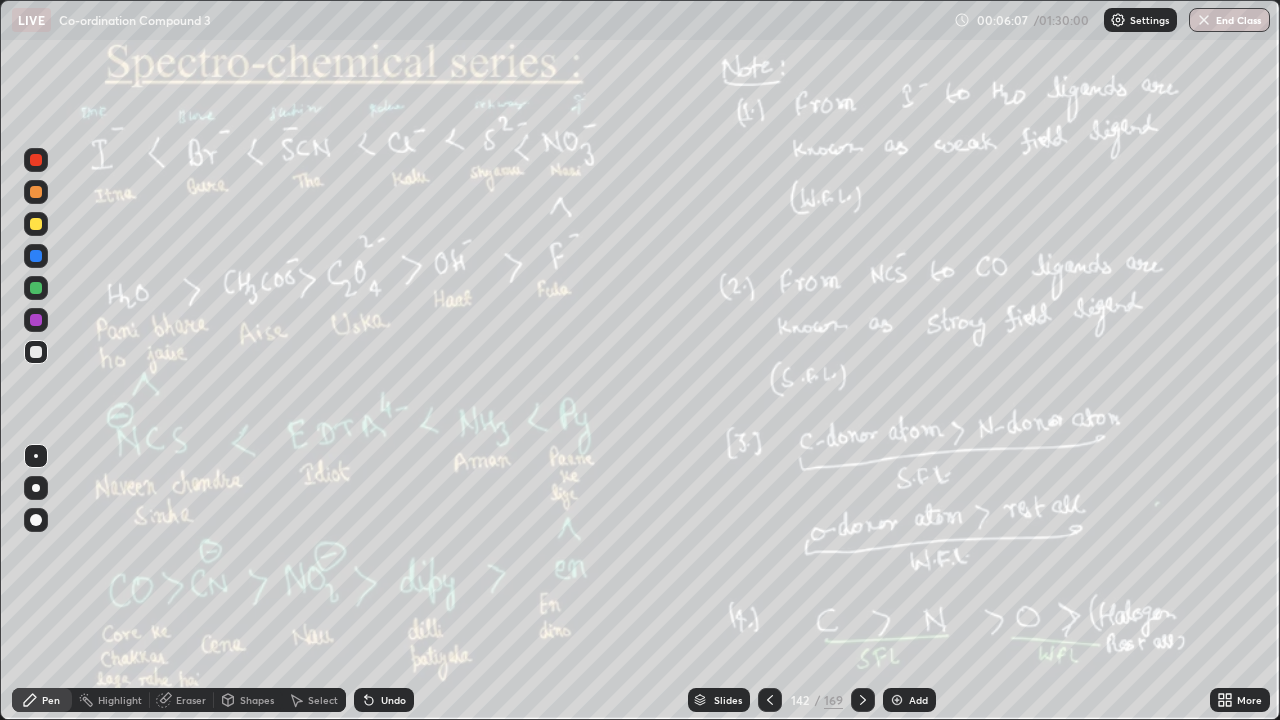 click 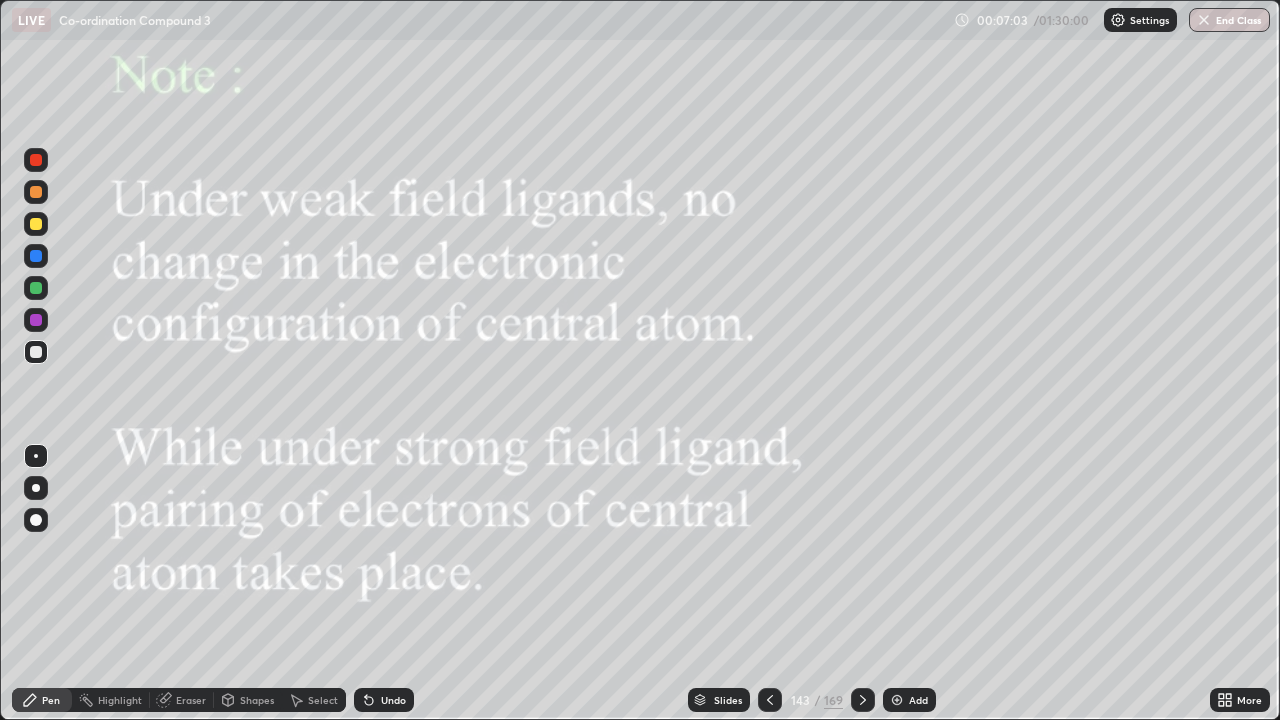 click 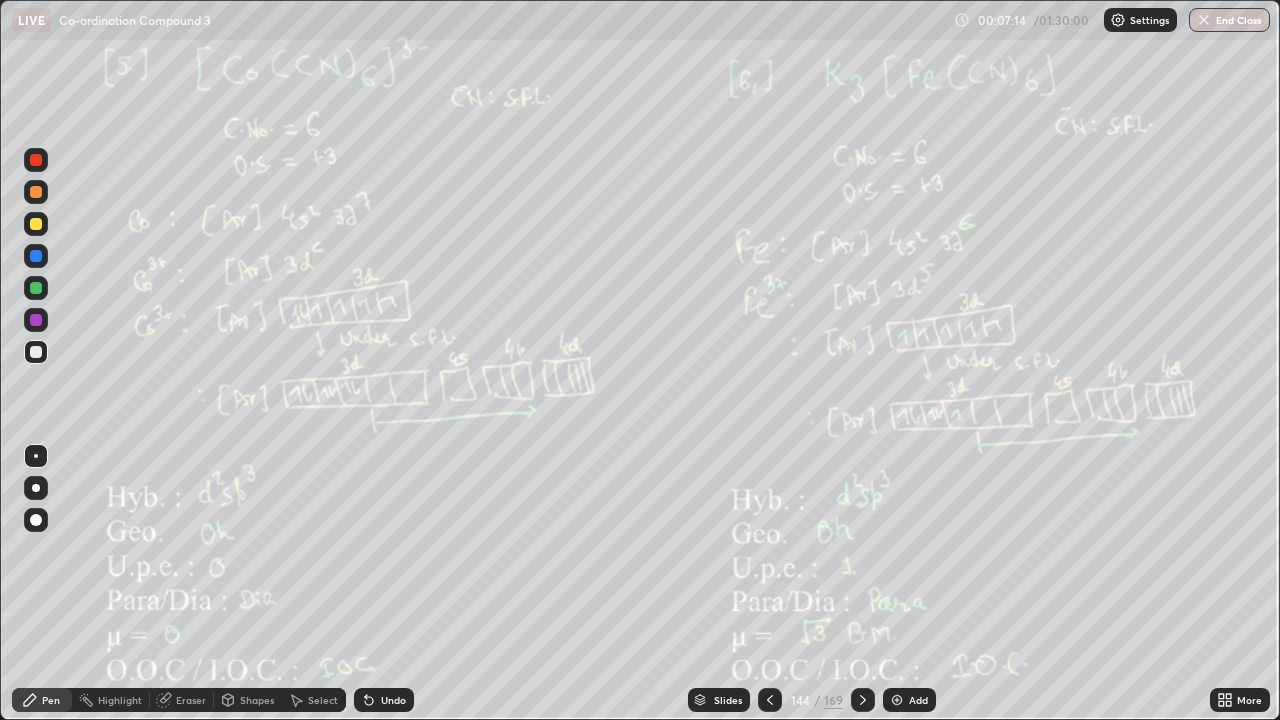 click on "Add" at bounding box center (909, 700) 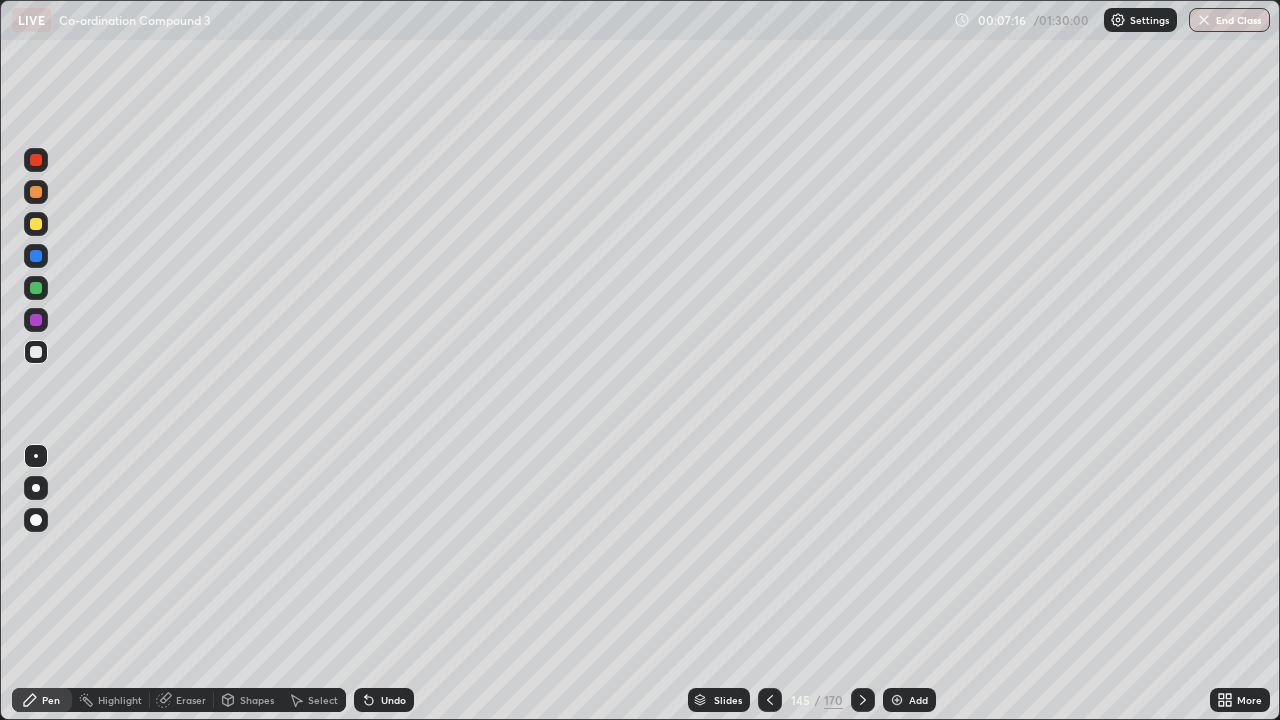 click at bounding box center [36, 192] 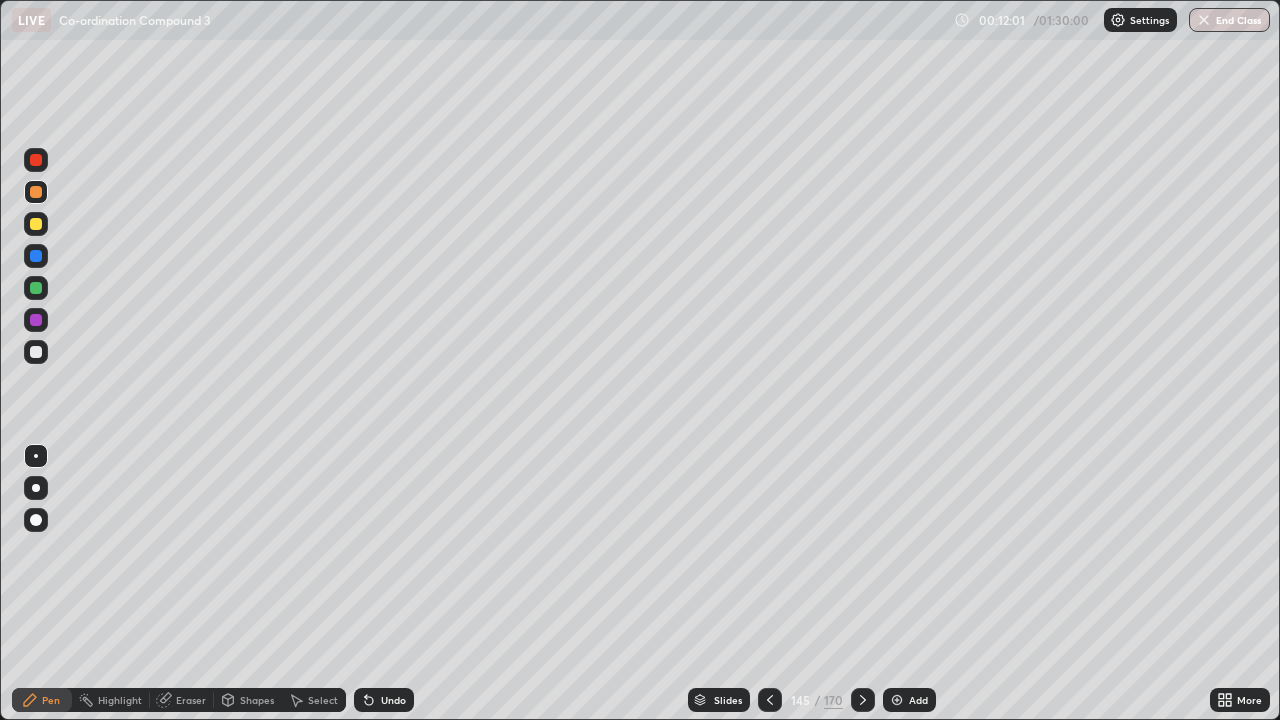 click at bounding box center (36, 352) 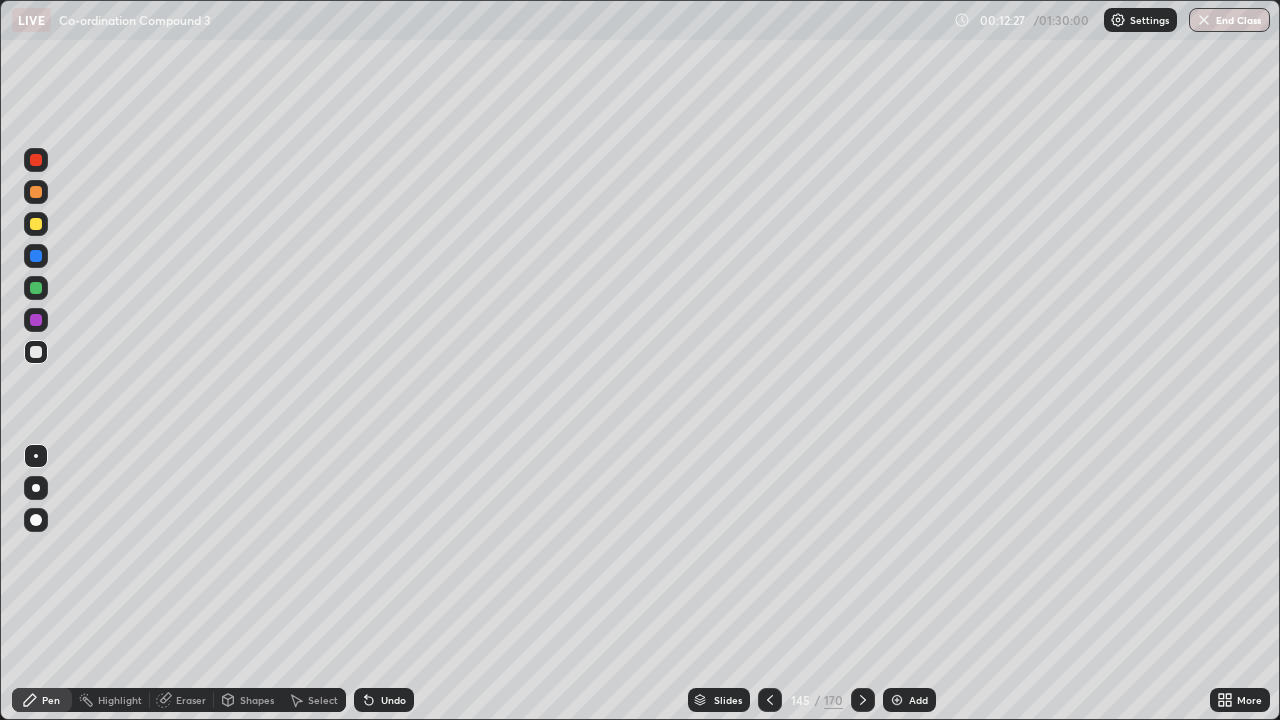 click 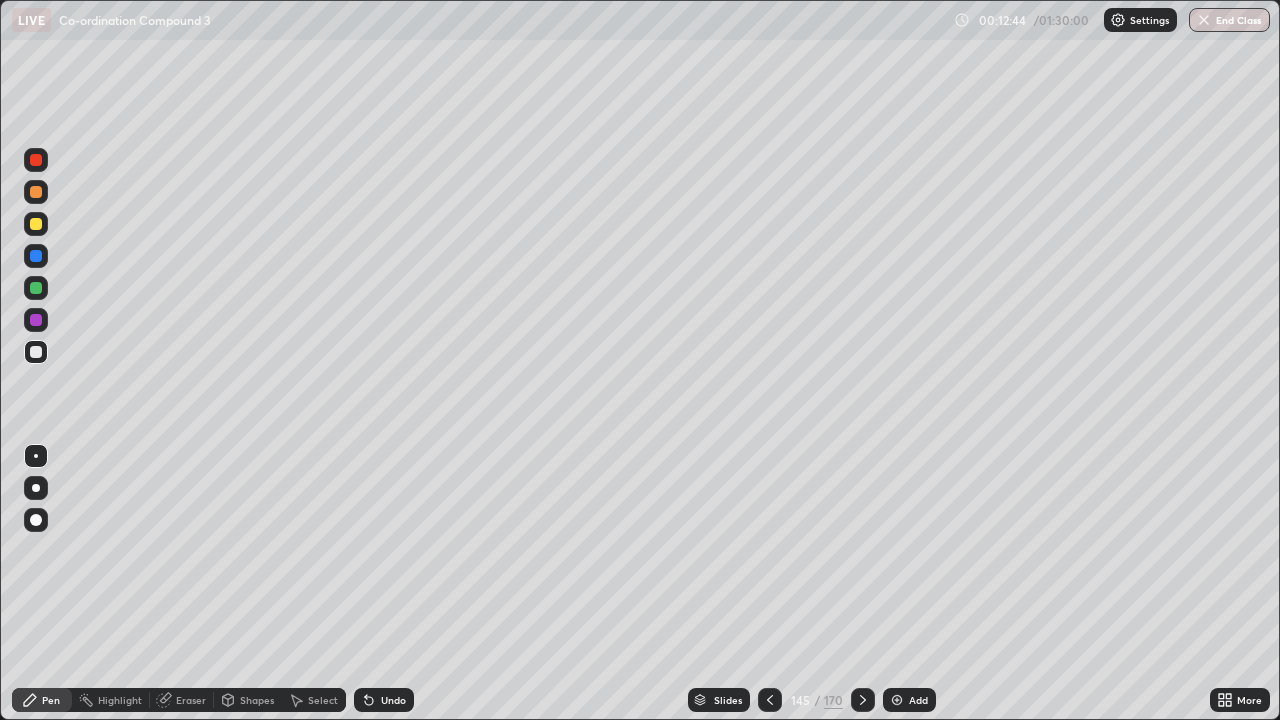 click at bounding box center (36, 288) 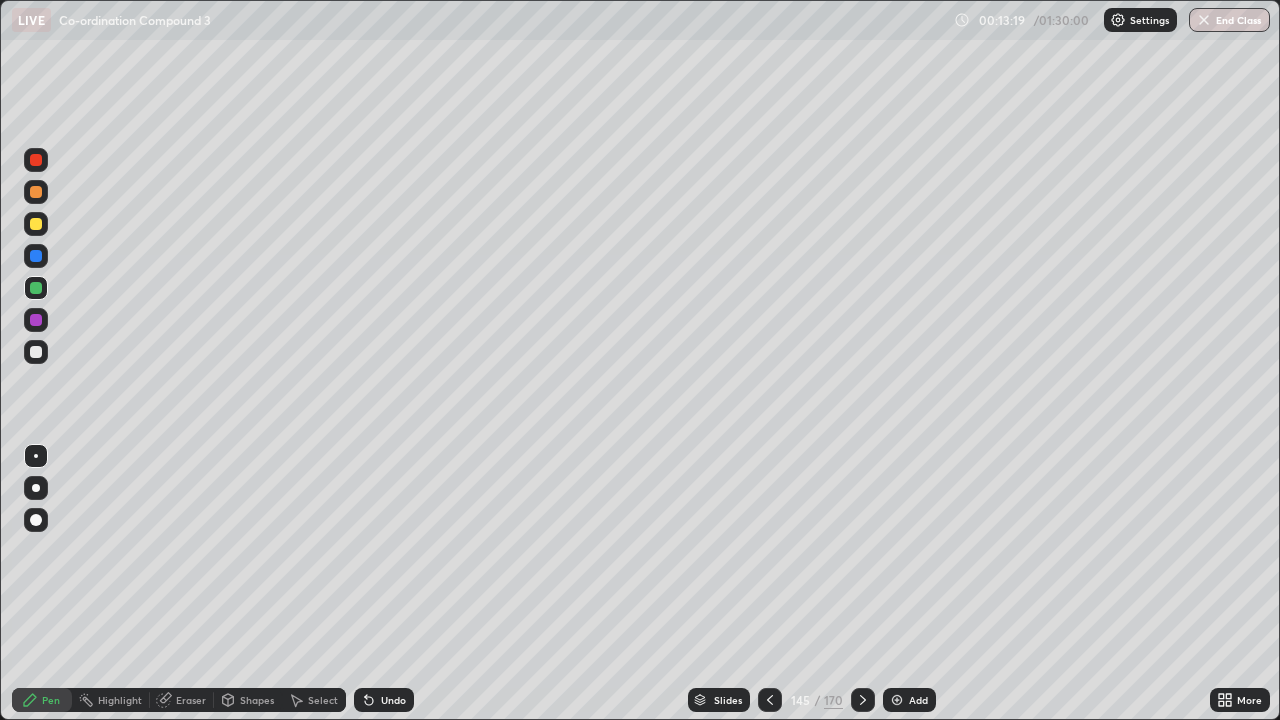 click 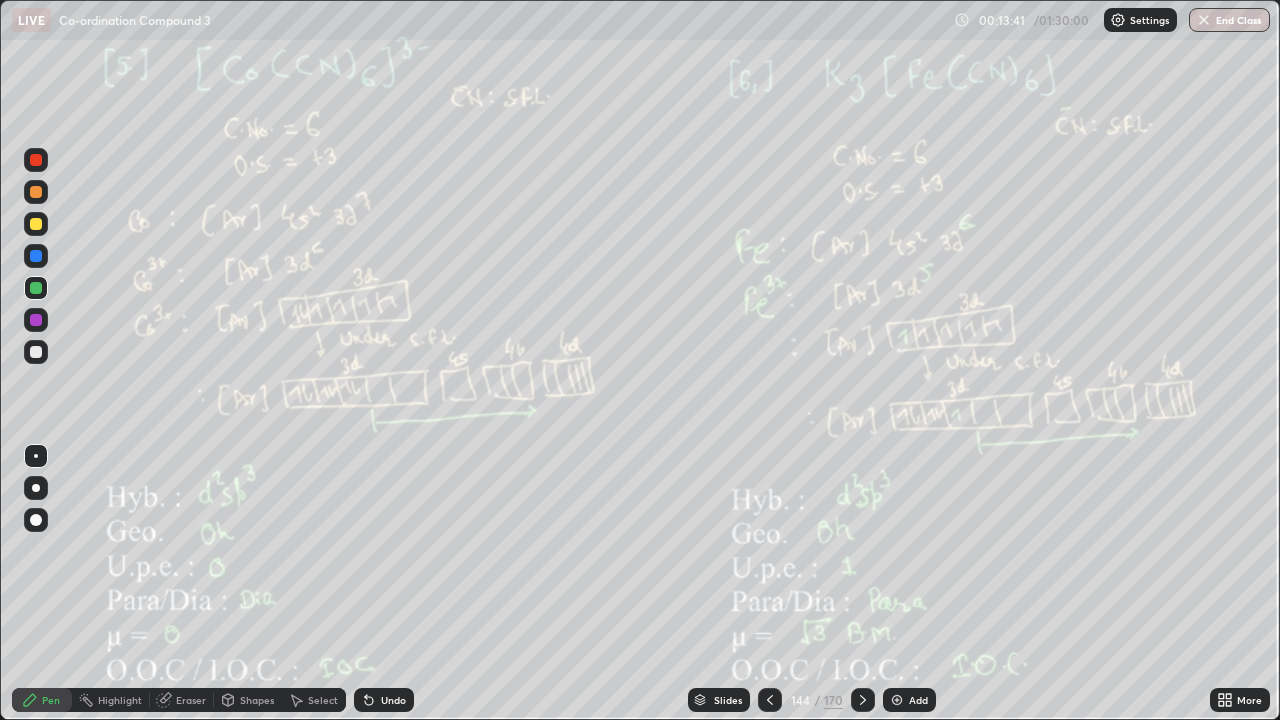 click at bounding box center [897, 700] 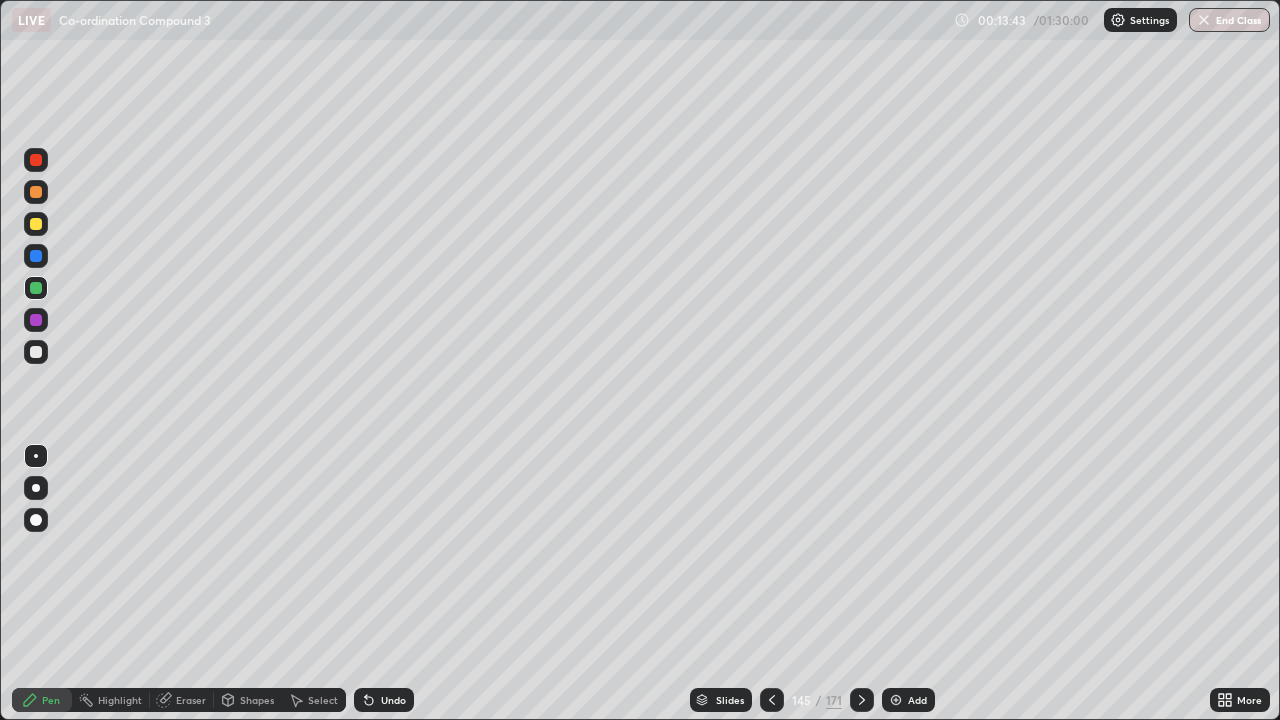 click at bounding box center [36, 192] 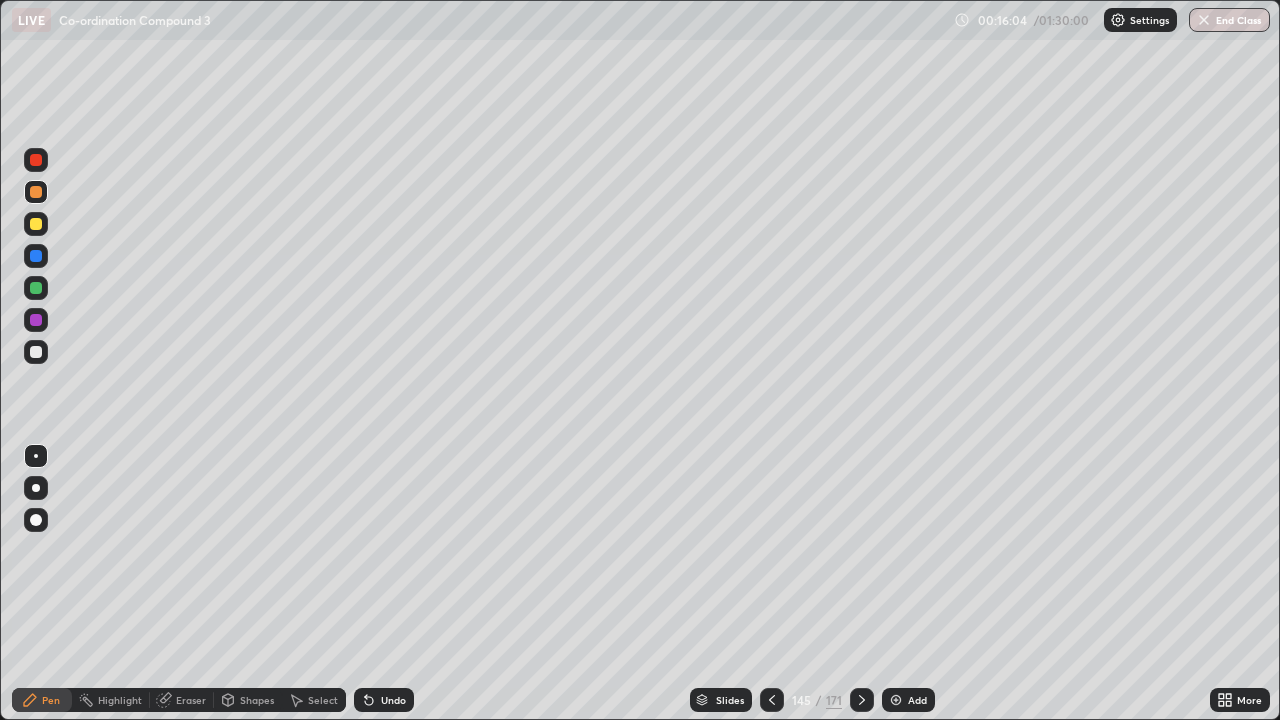 click at bounding box center [36, 288] 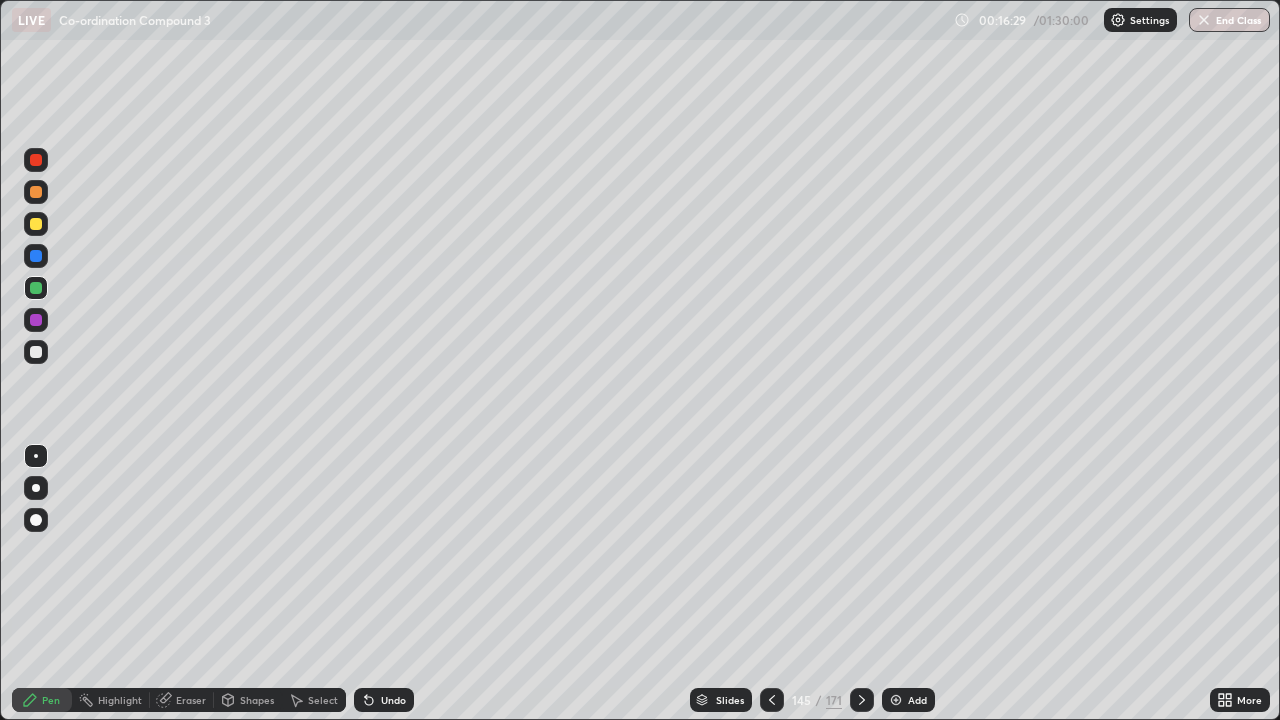 click at bounding box center (36, 352) 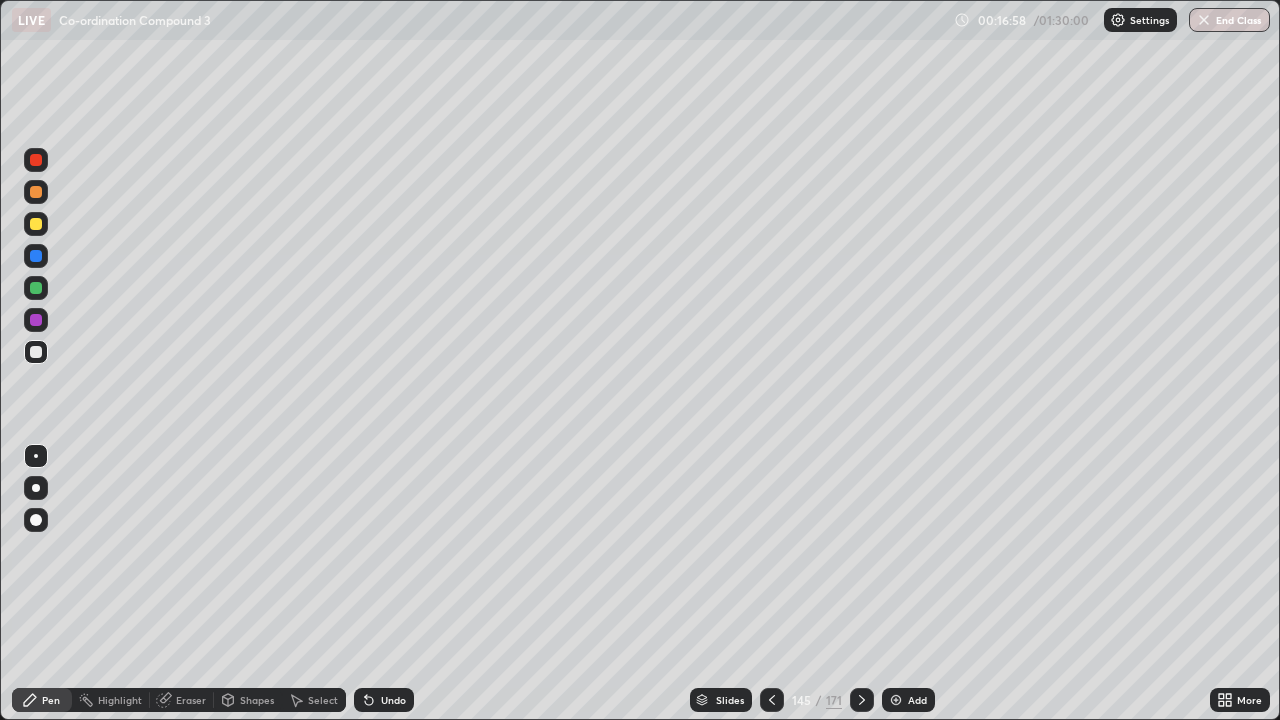 click 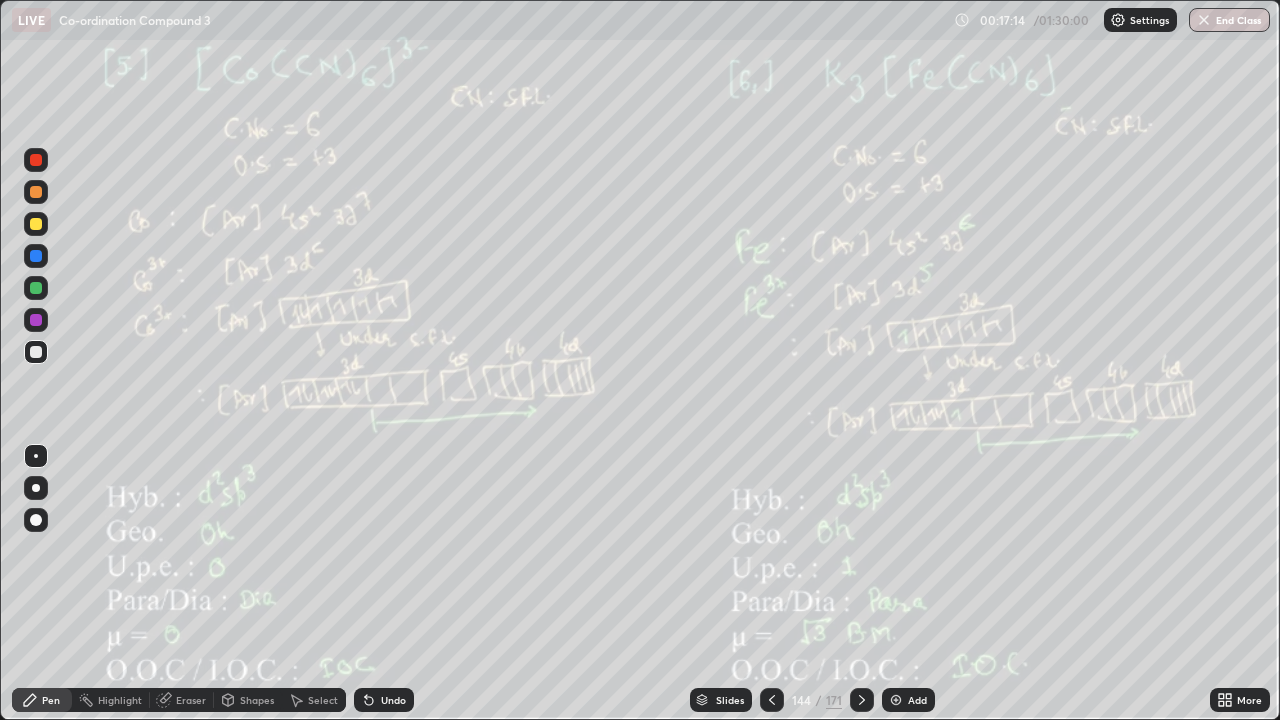 click 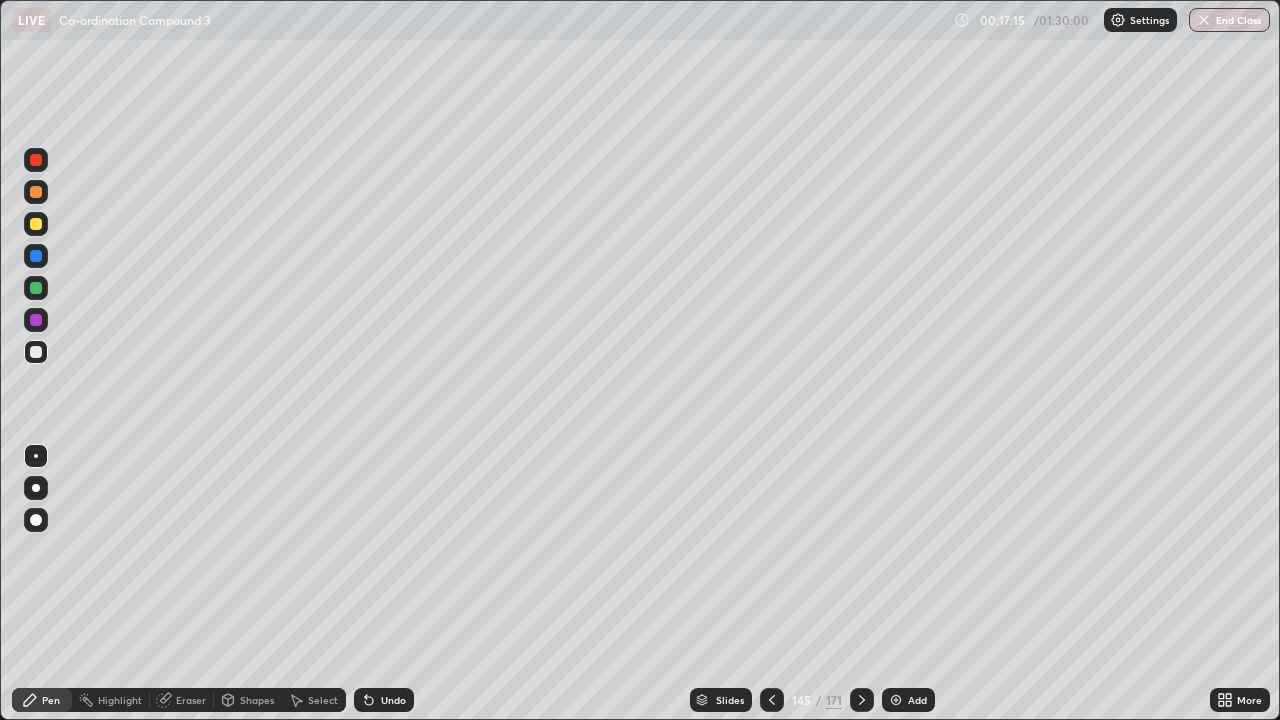 click 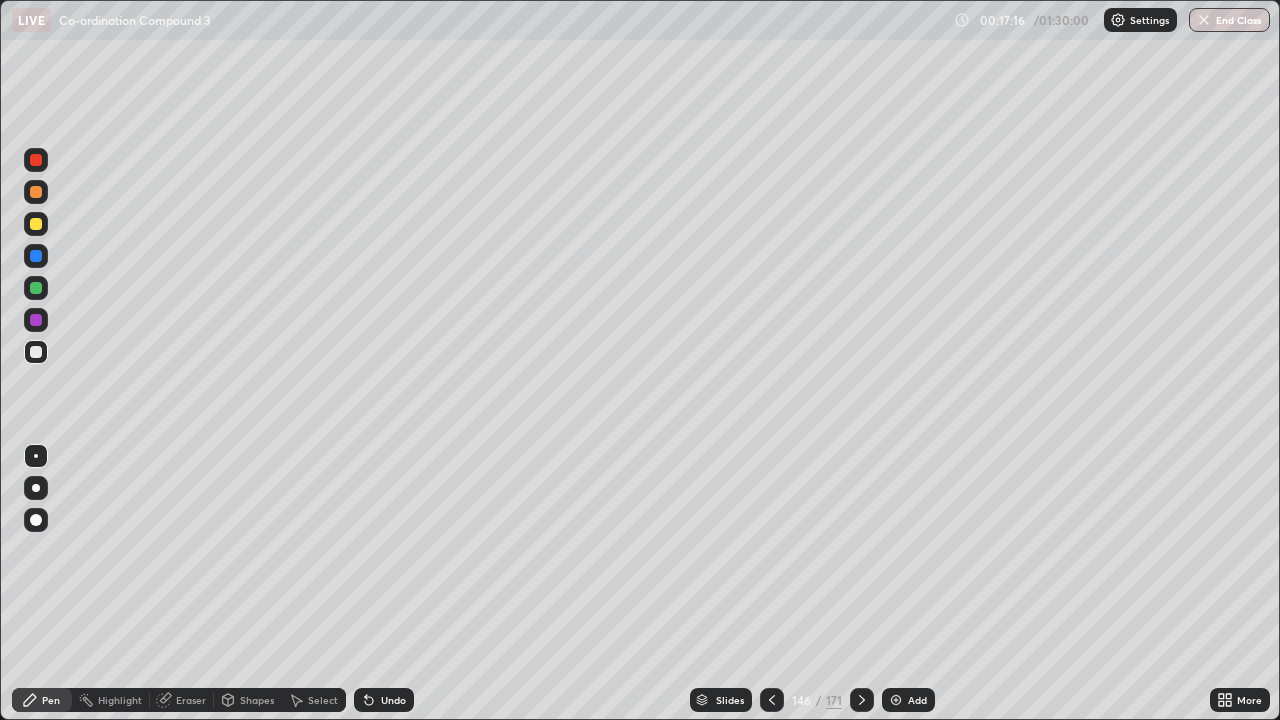 click 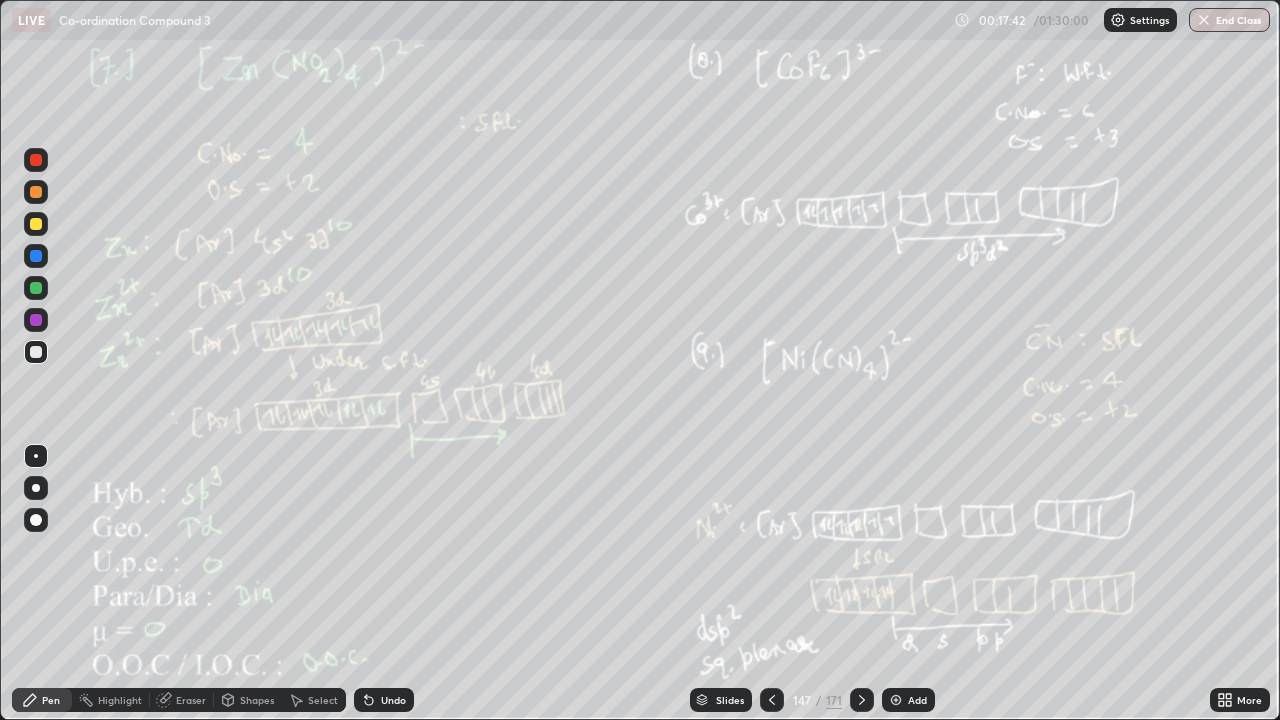 click 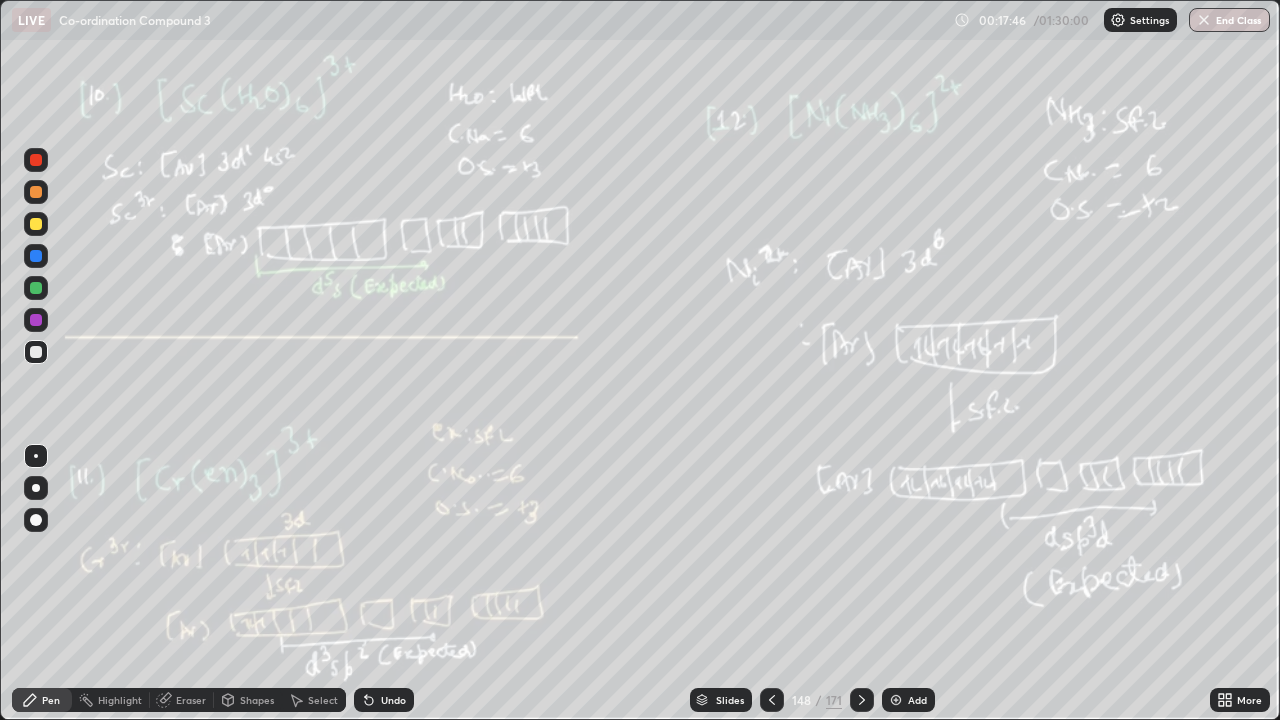 click at bounding box center (862, 700) 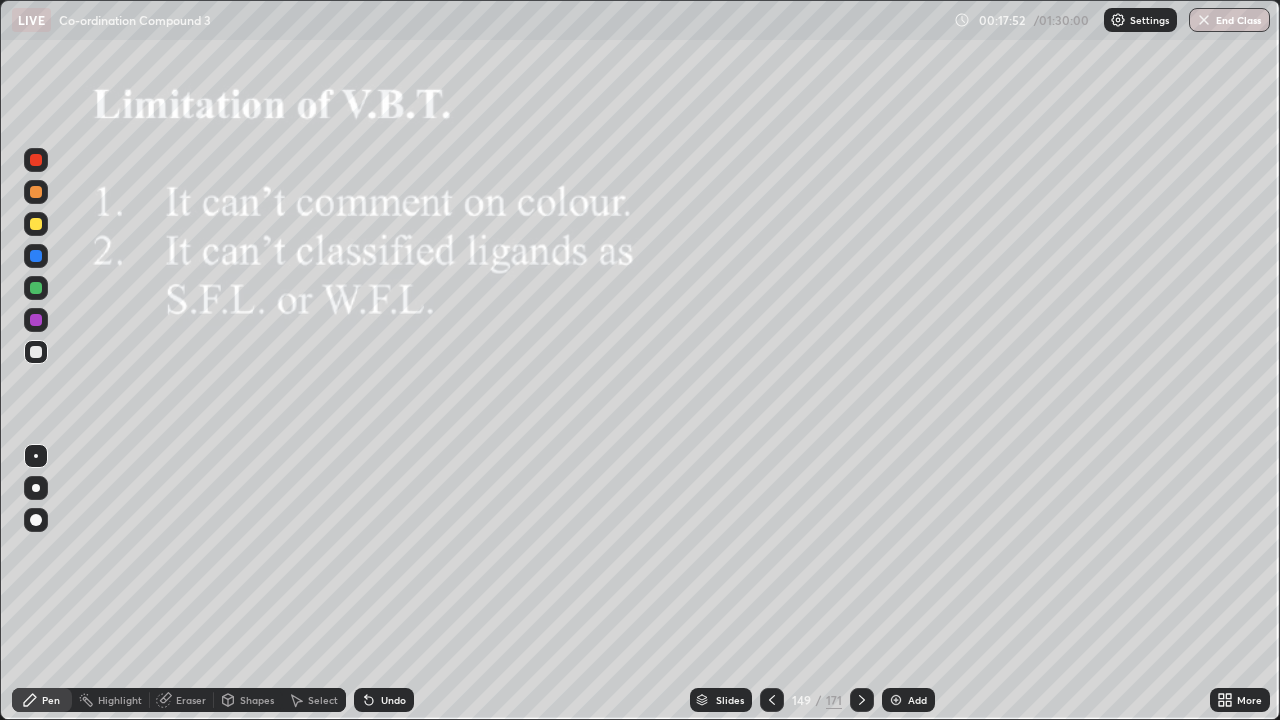 click at bounding box center (36, 288) 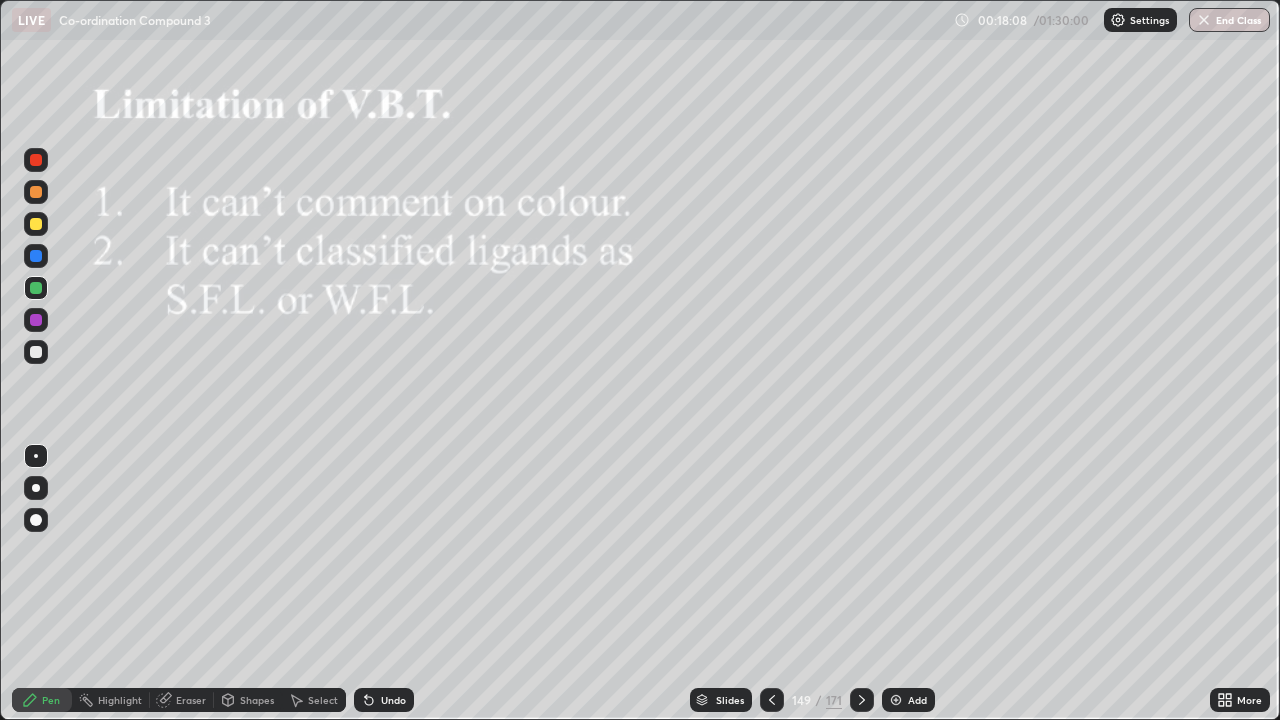 click 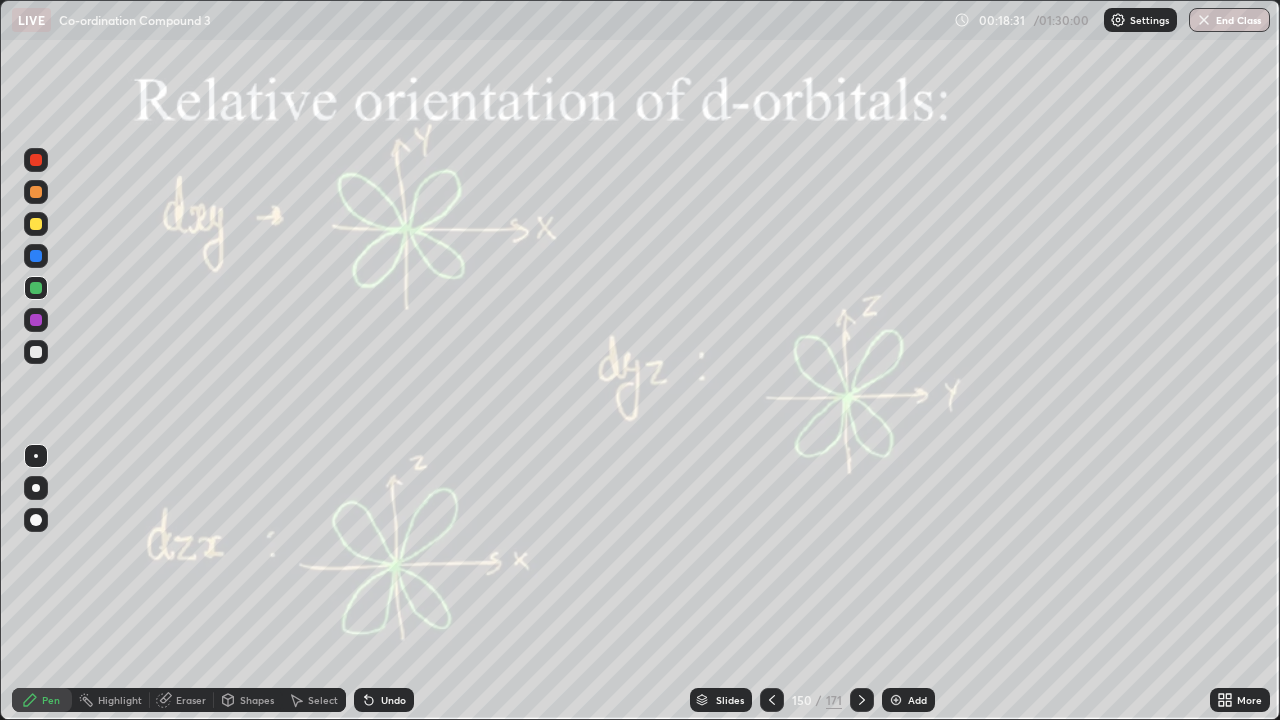 click on "Add" at bounding box center (908, 700) 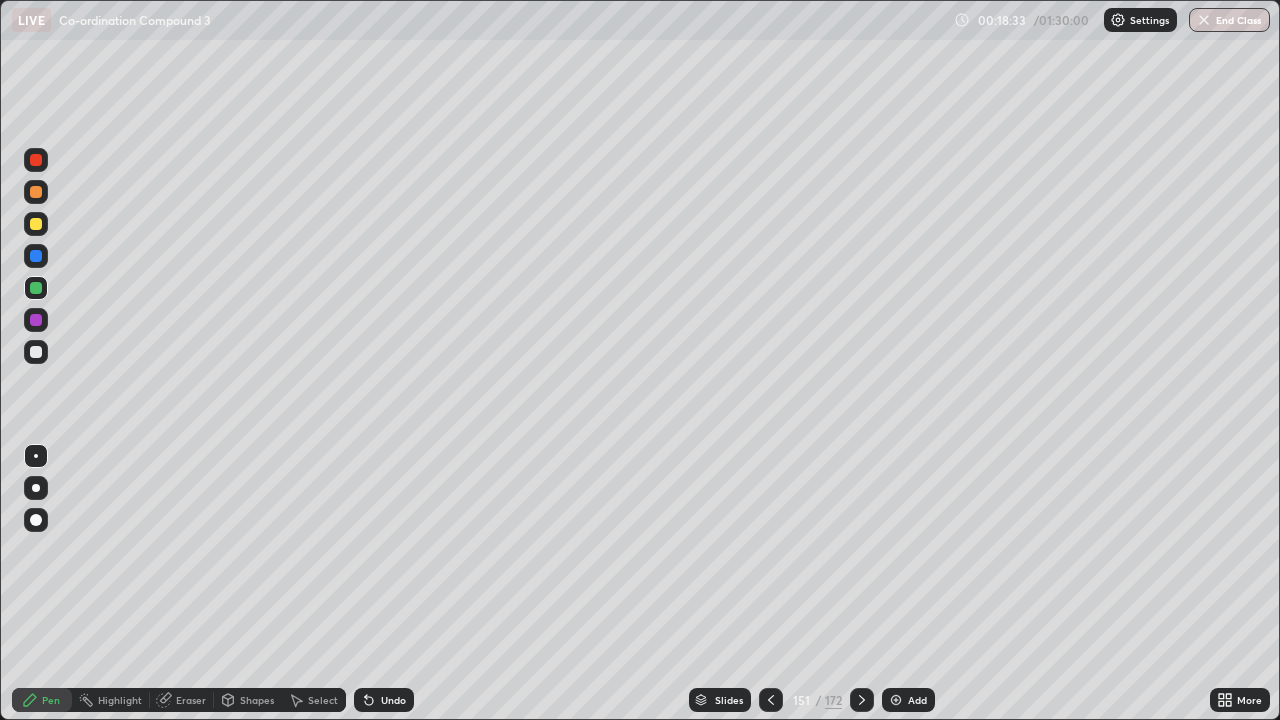 click at bounding box center [36, 192] 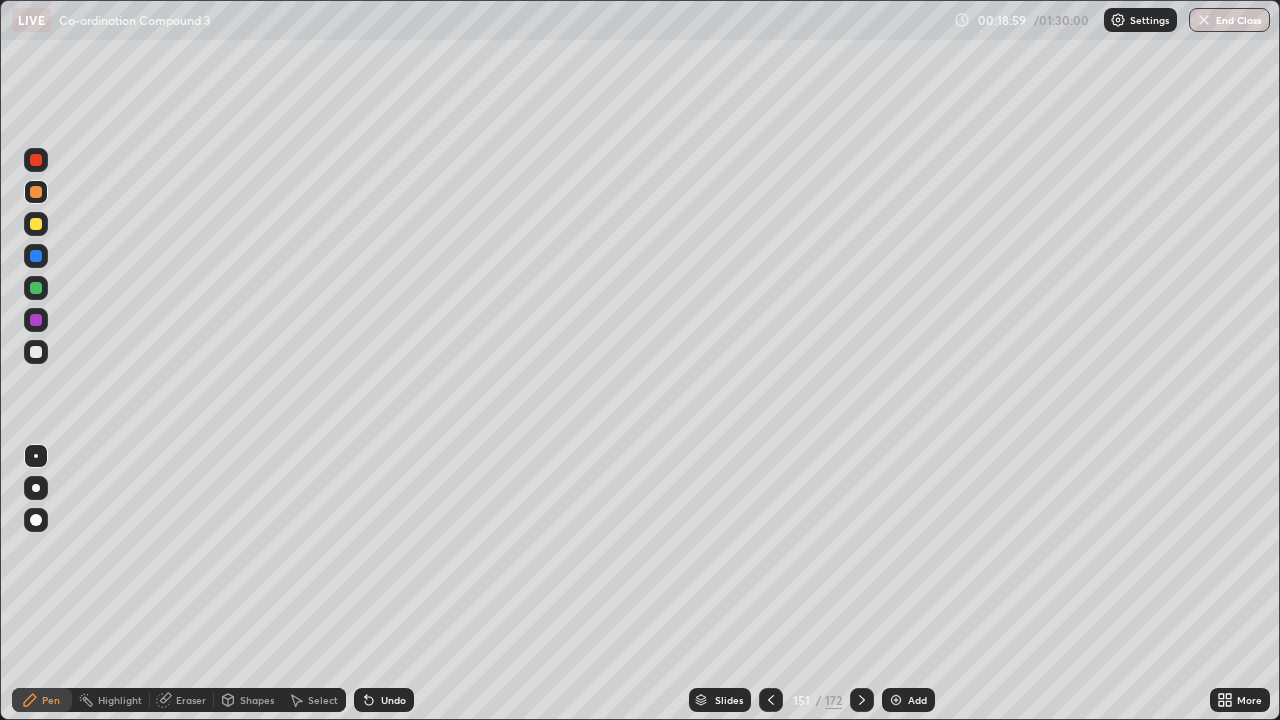 click 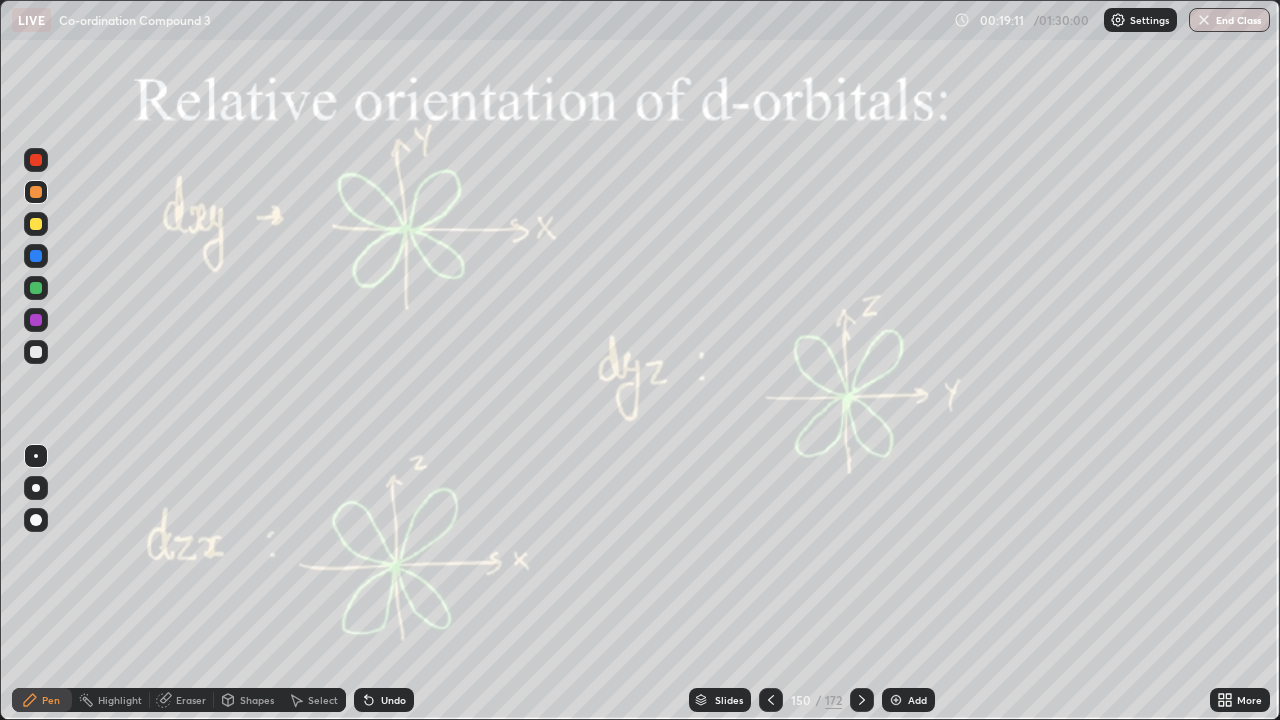 click 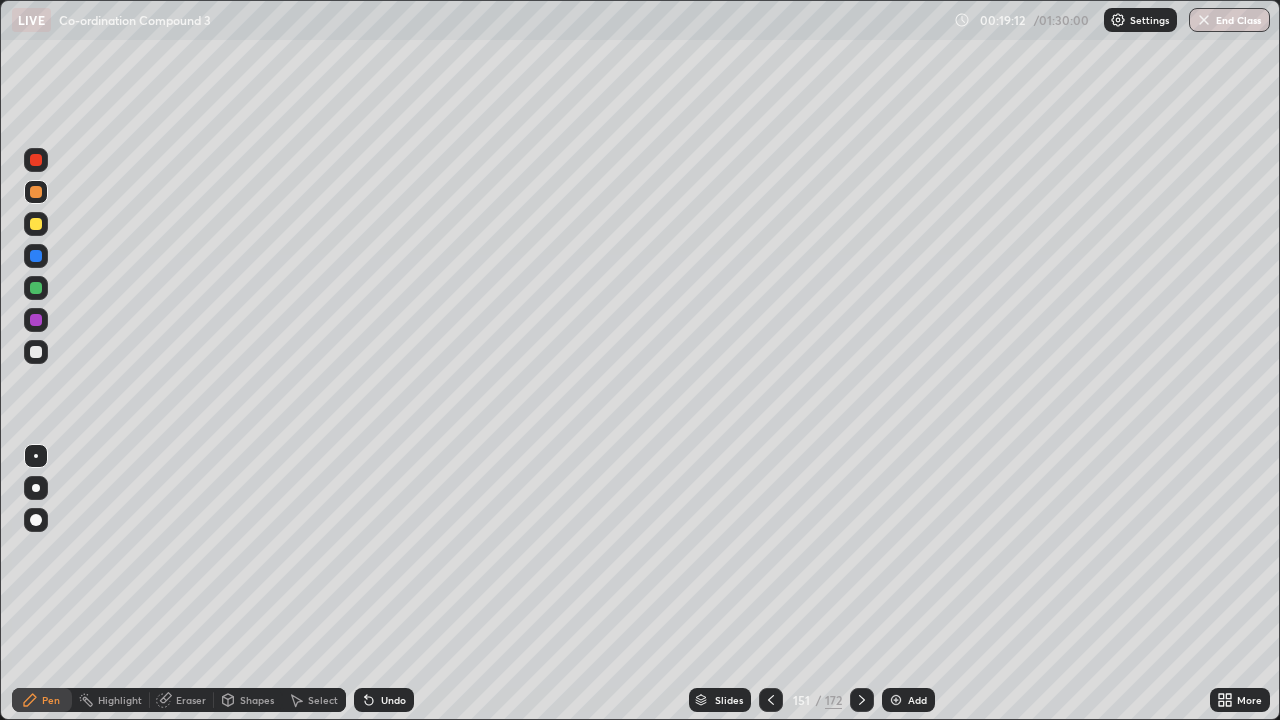 click 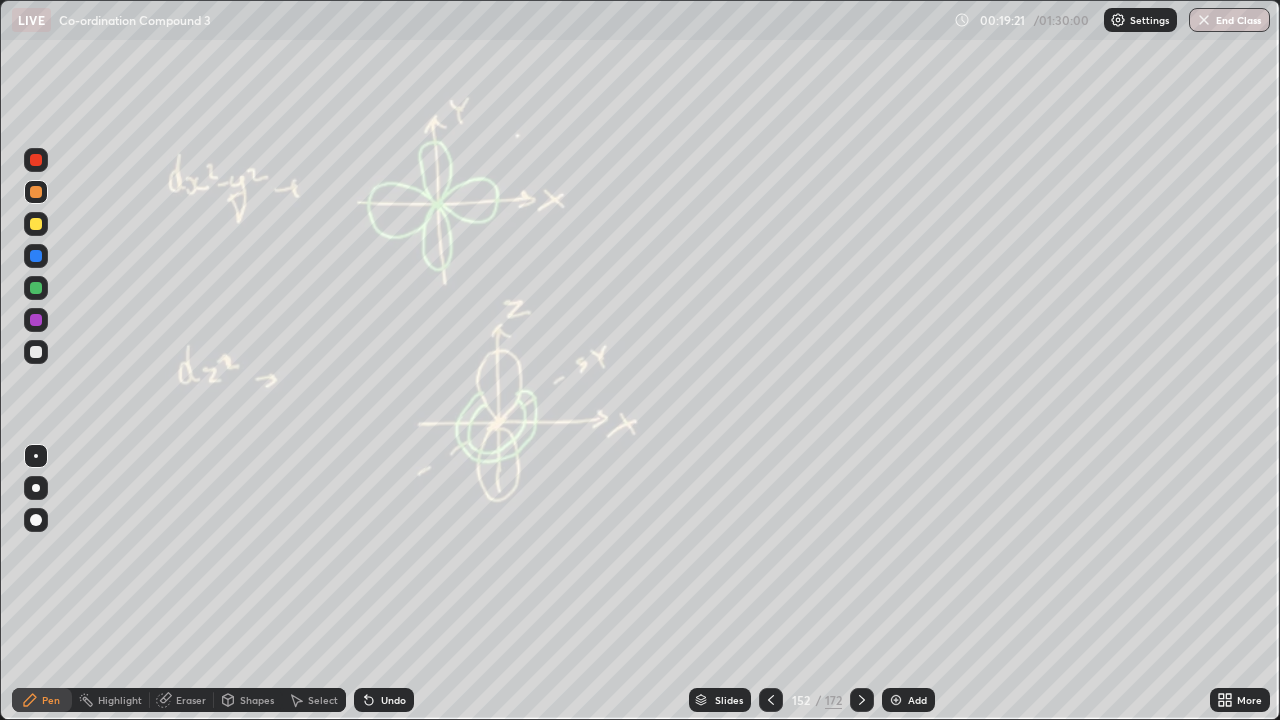 click 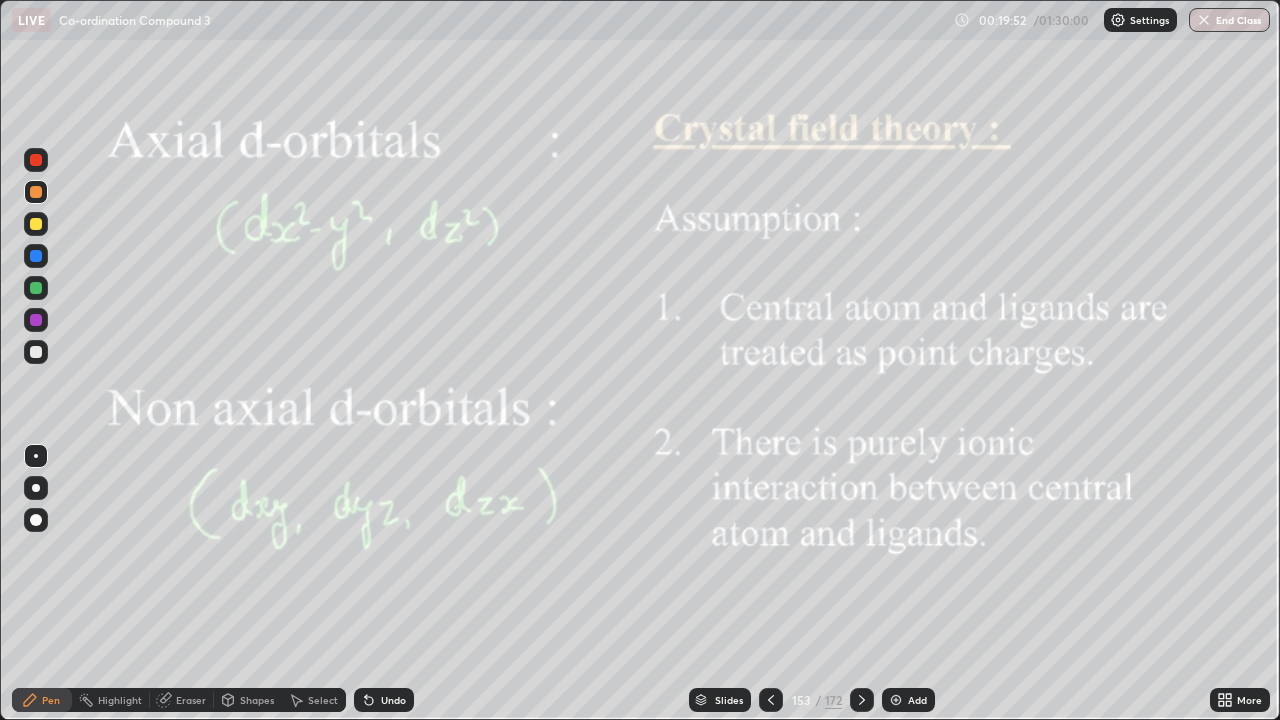 click on "Add" at bounding box center (917, 700) 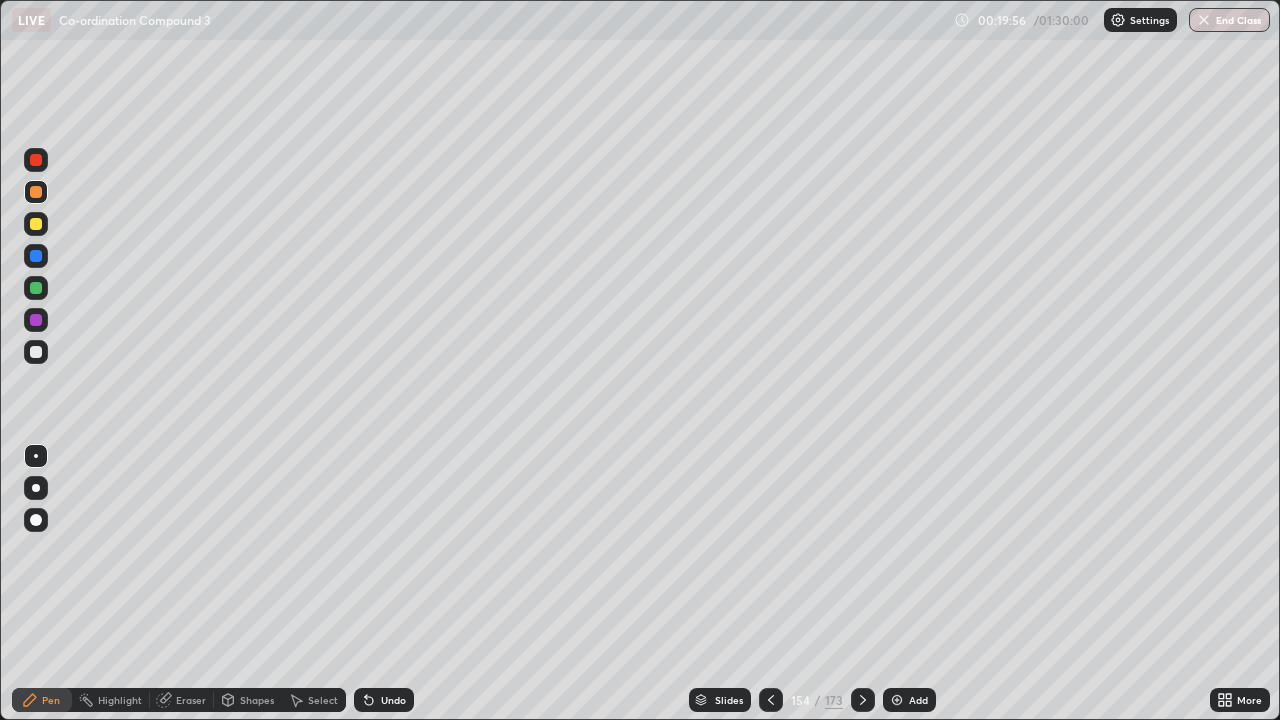 click at bounding box center (36, 224) 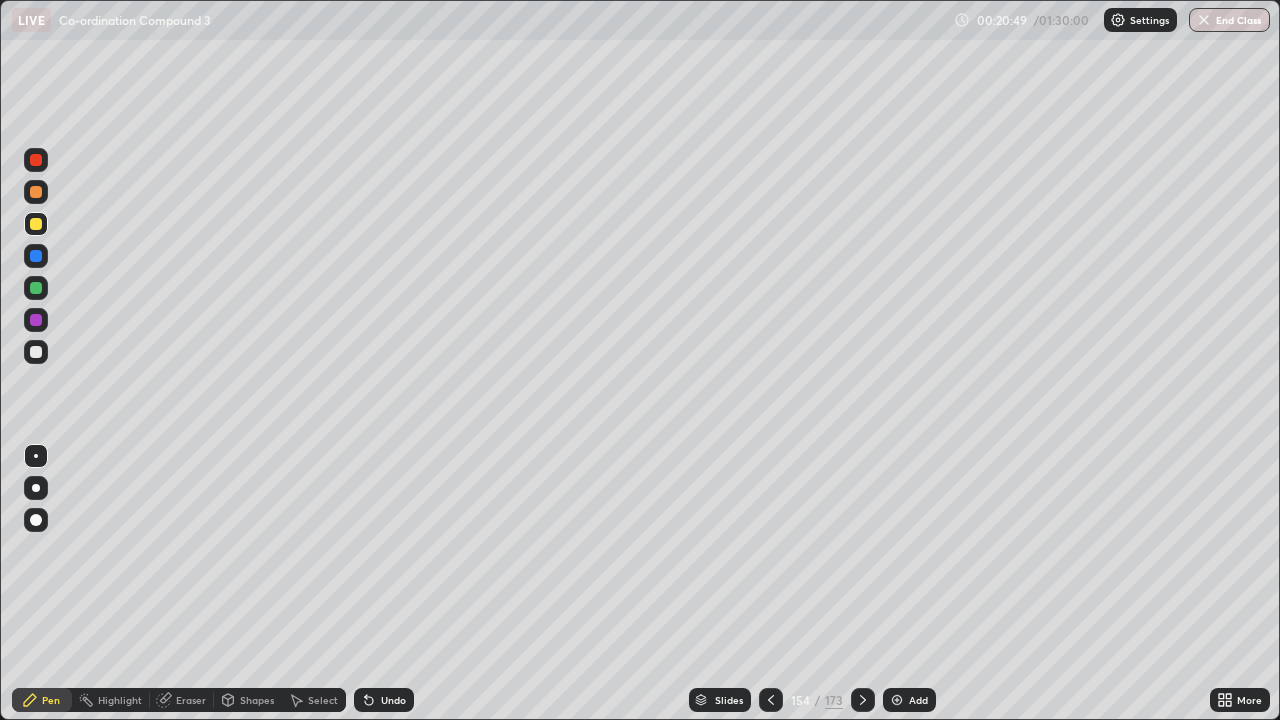 click at bounding box center [771, 700] 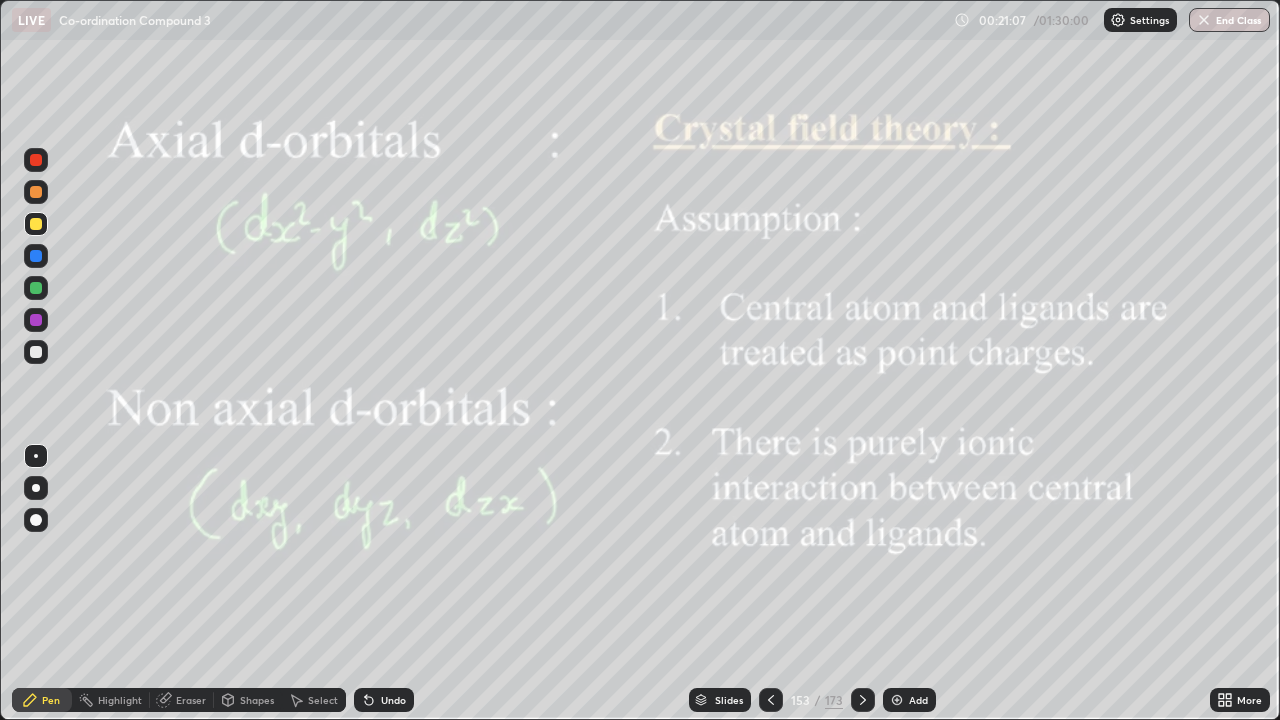 click 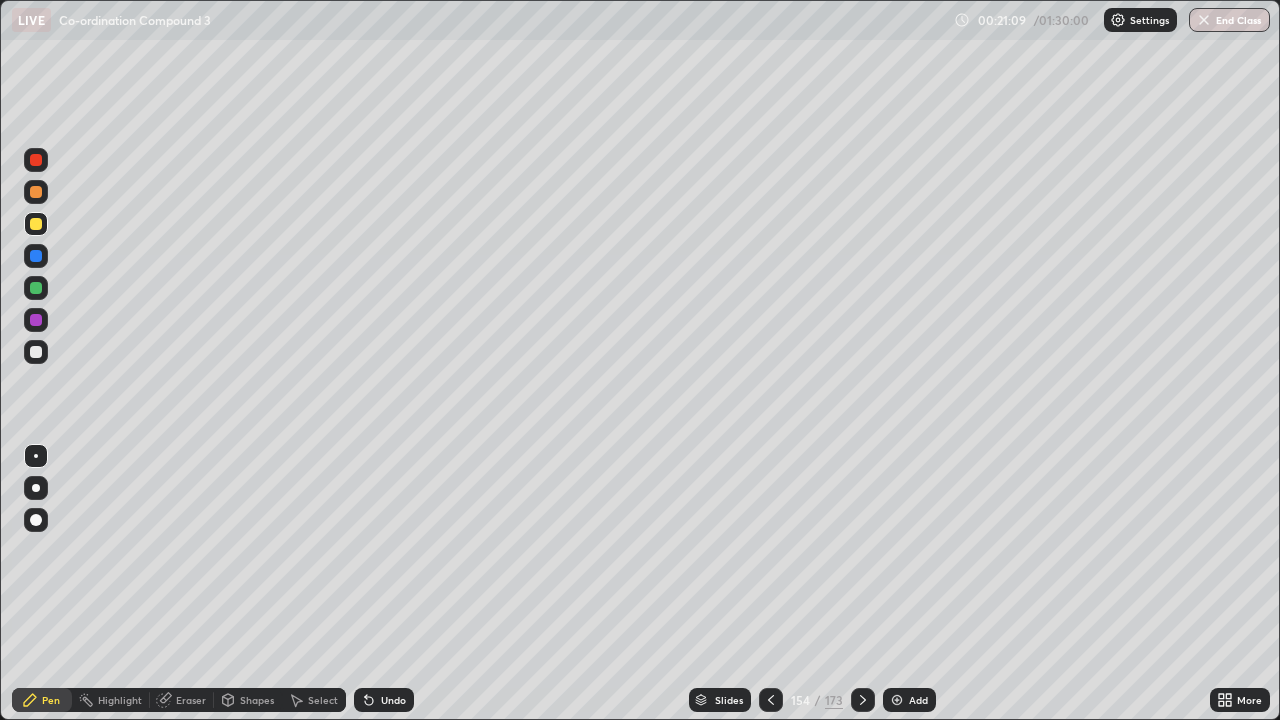 click 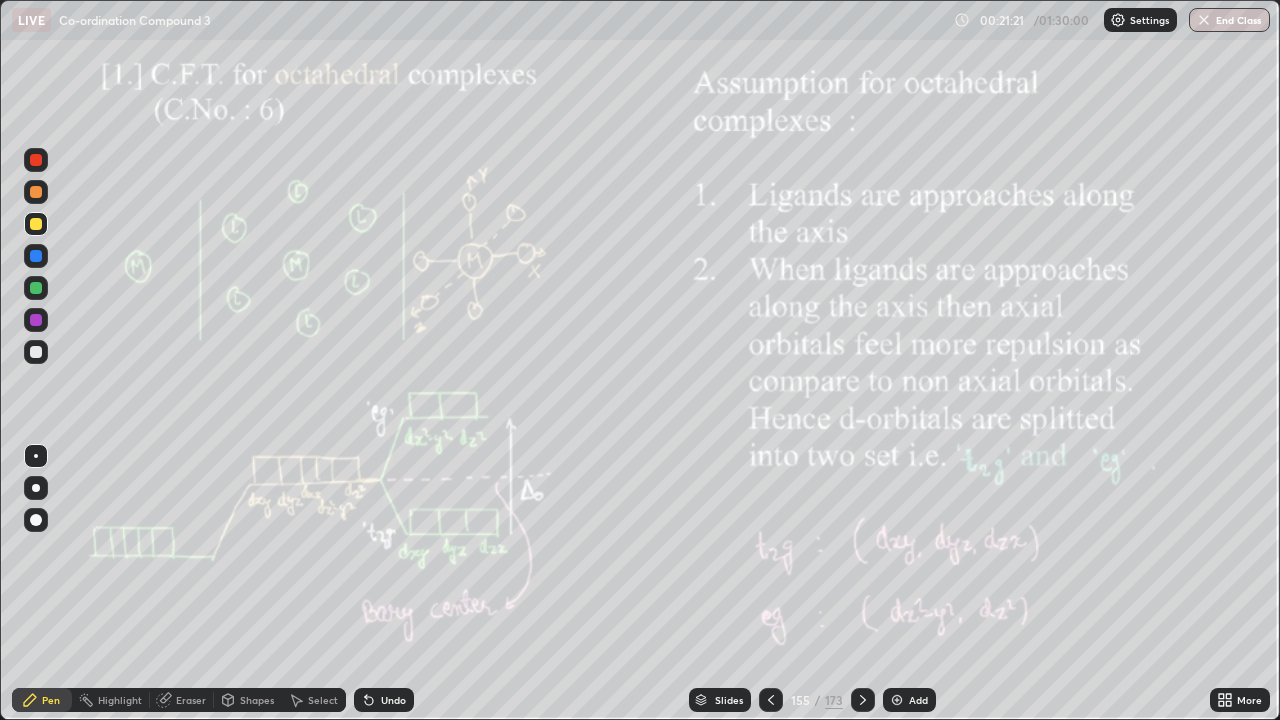 click on "Add" at bounding box center [918, 700] 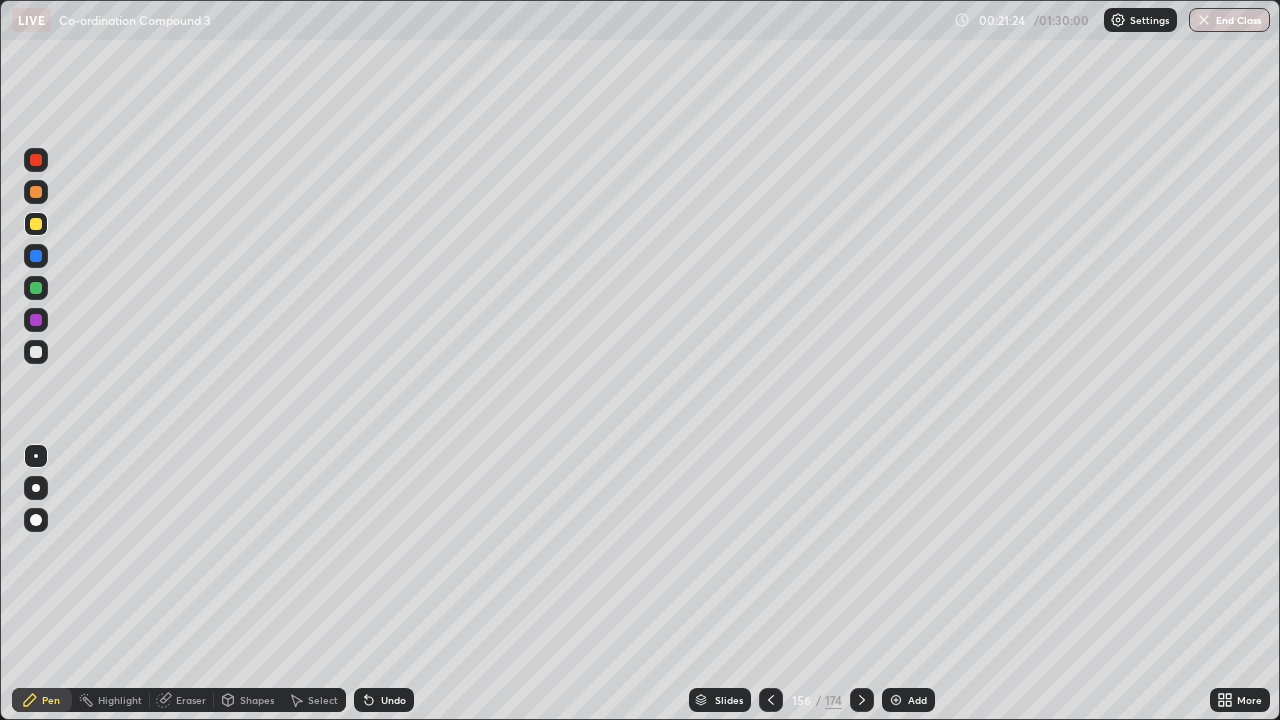 click at bounding box center (36, 192) 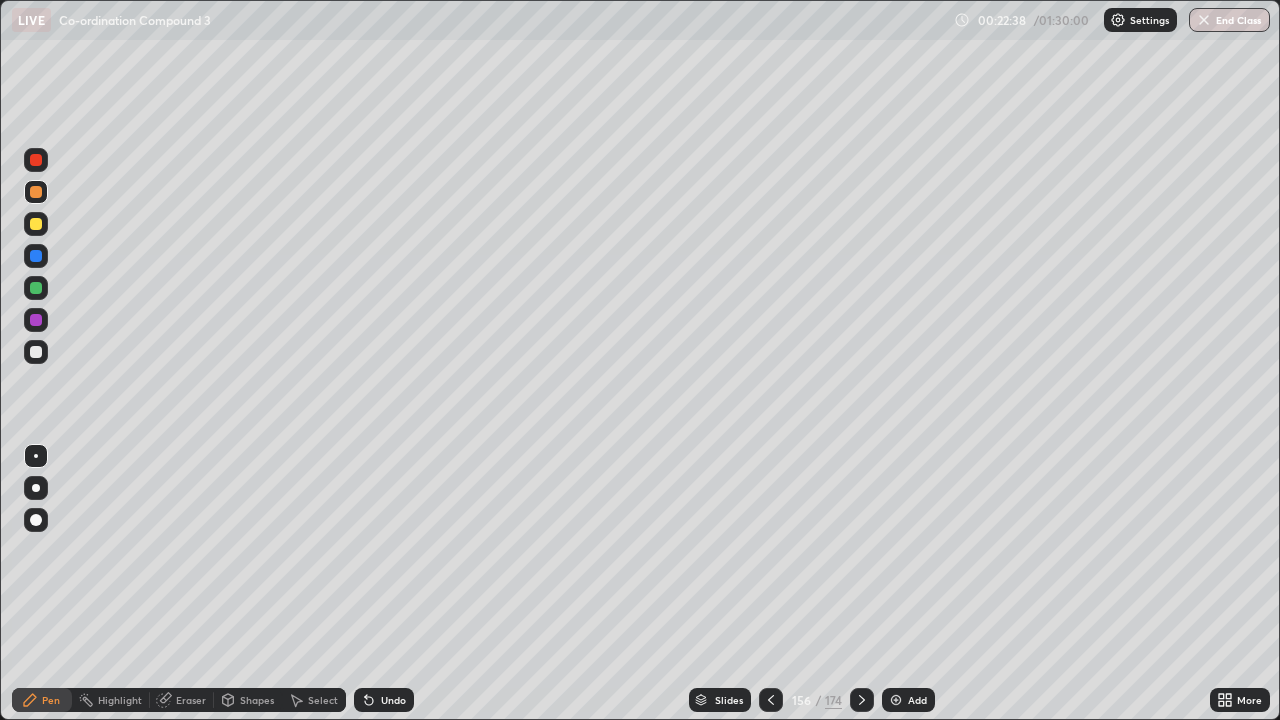 click at bounding box center [862, 700] 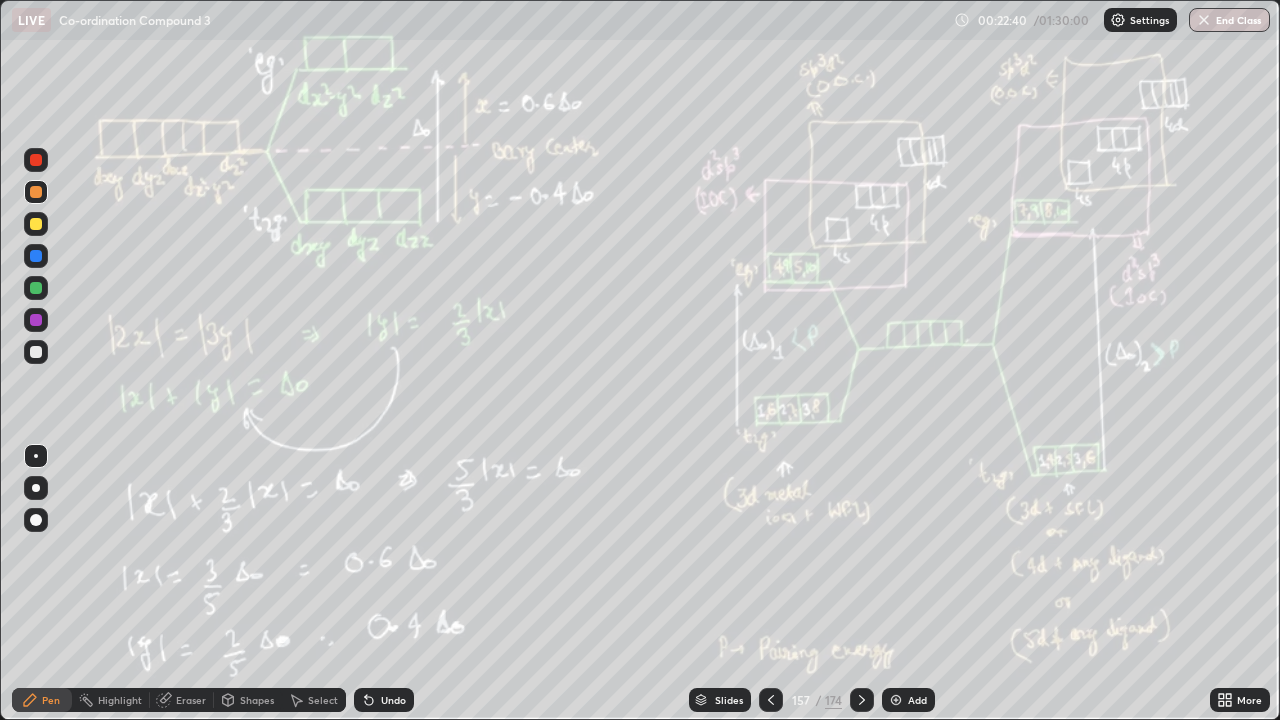 click at bounding box center (771, 700) 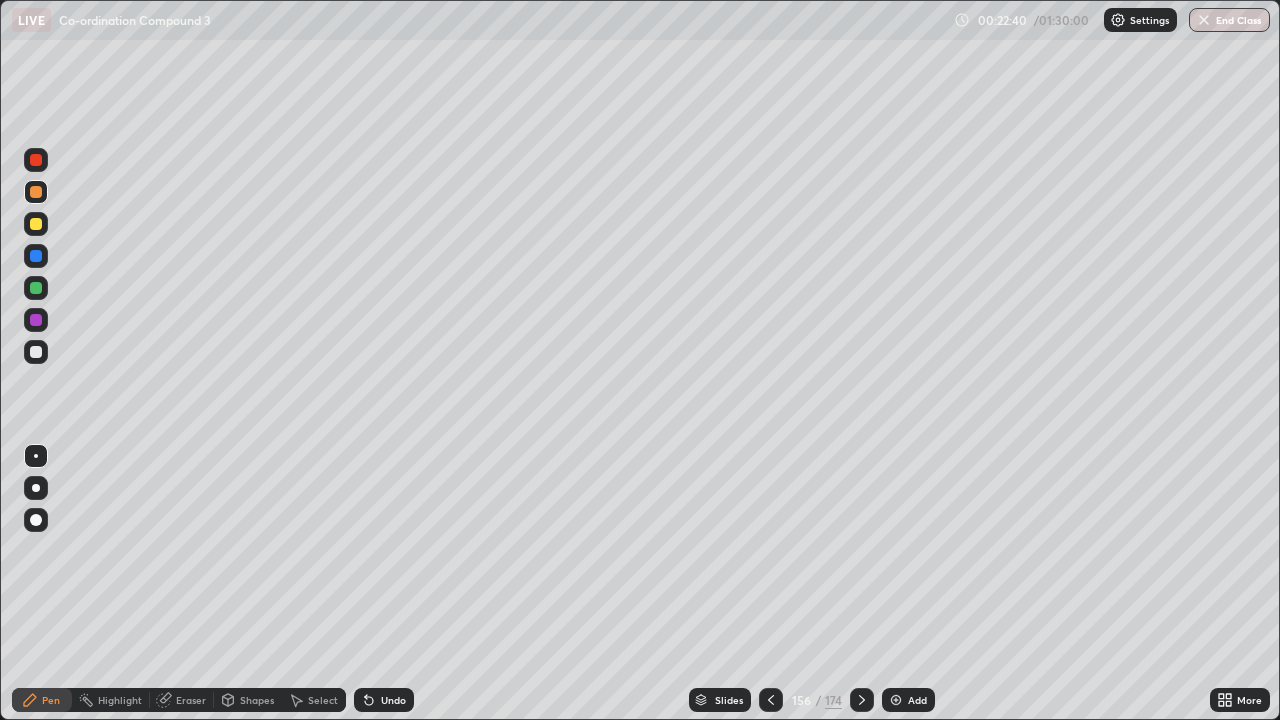 click 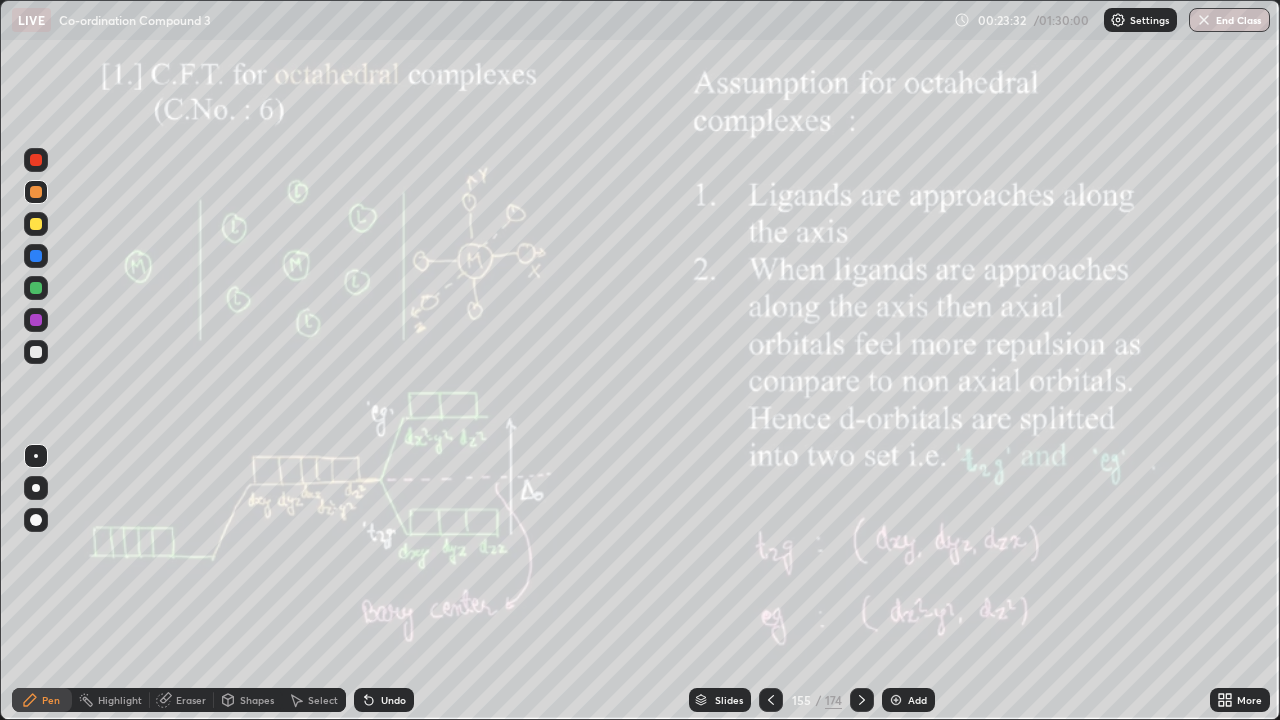 click 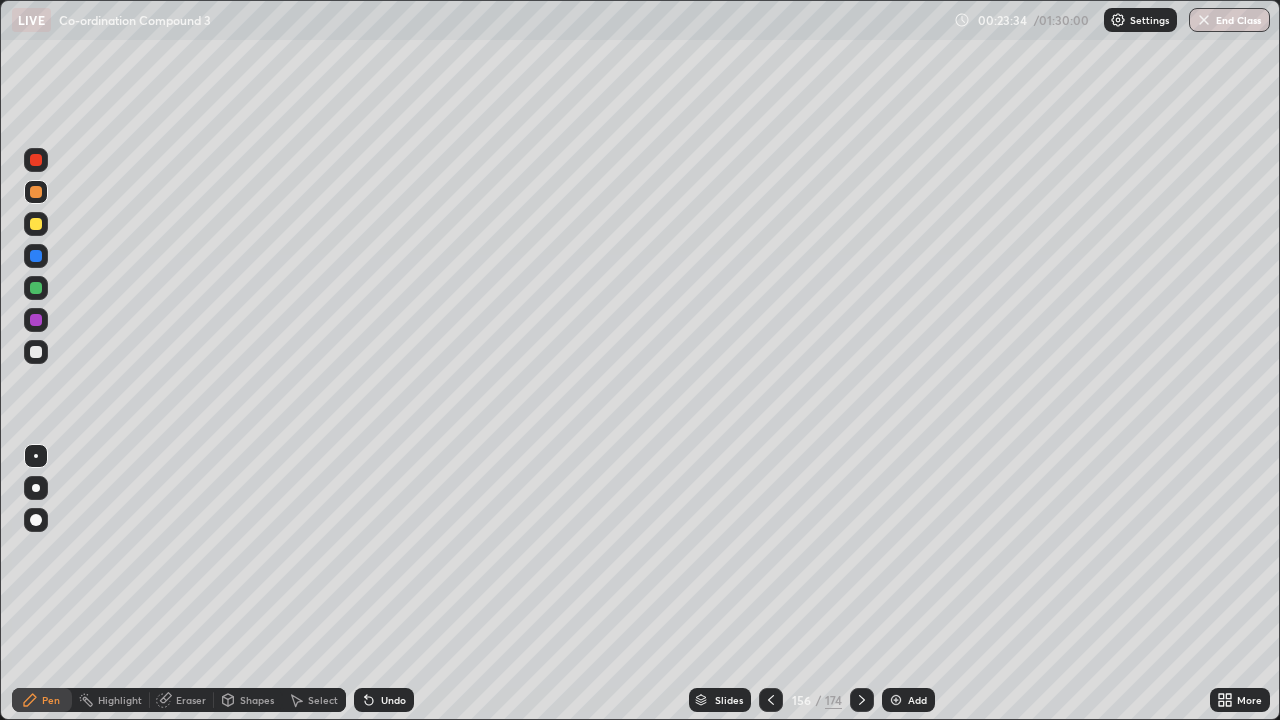 click at bounding box center [771, 700] 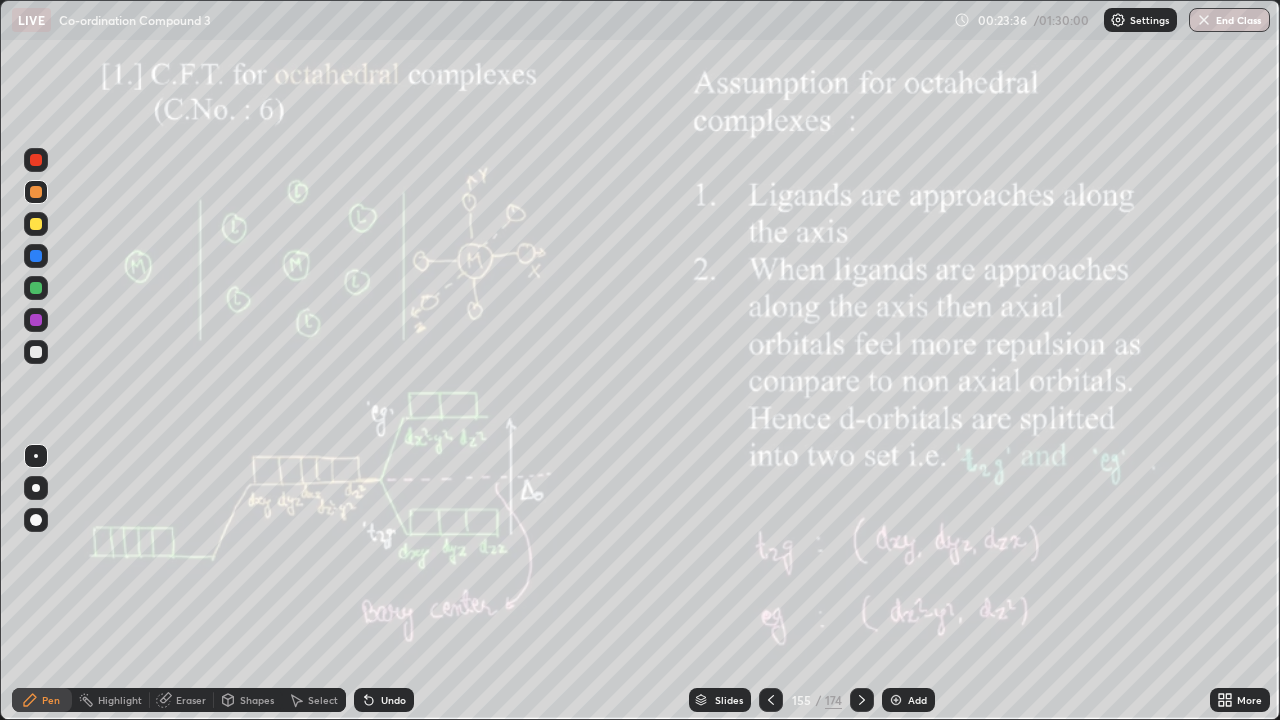 click 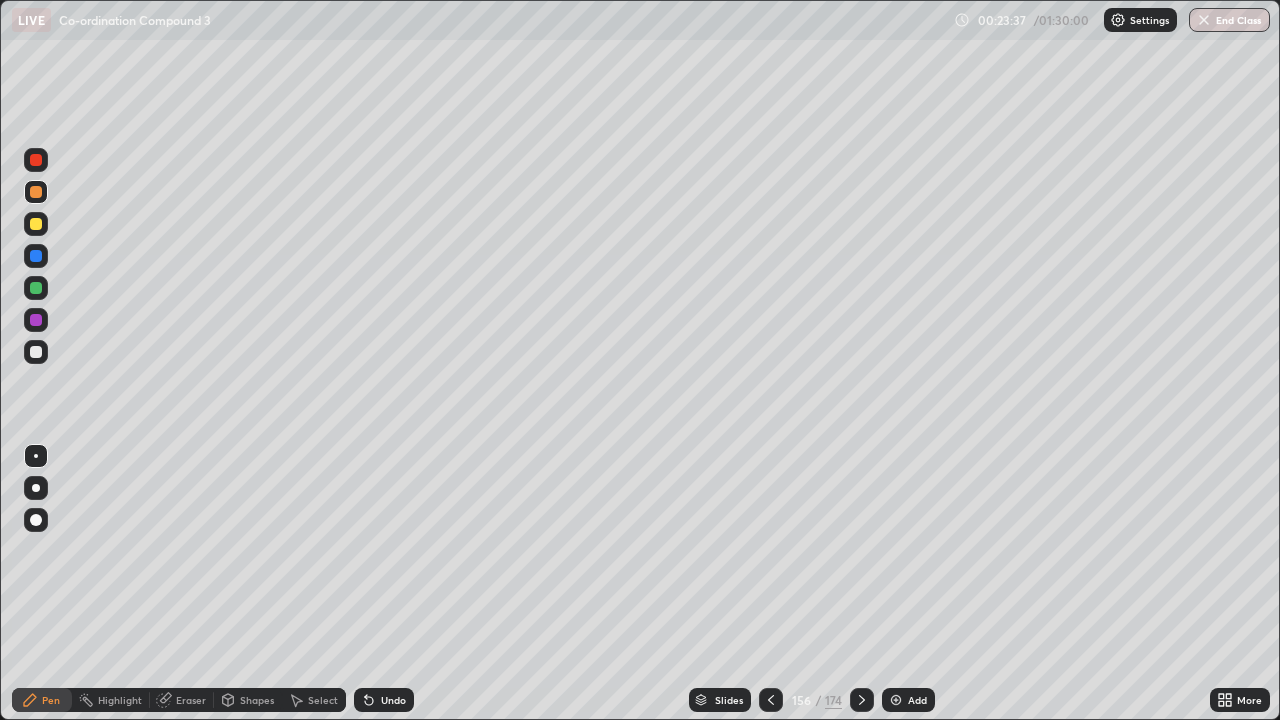 click 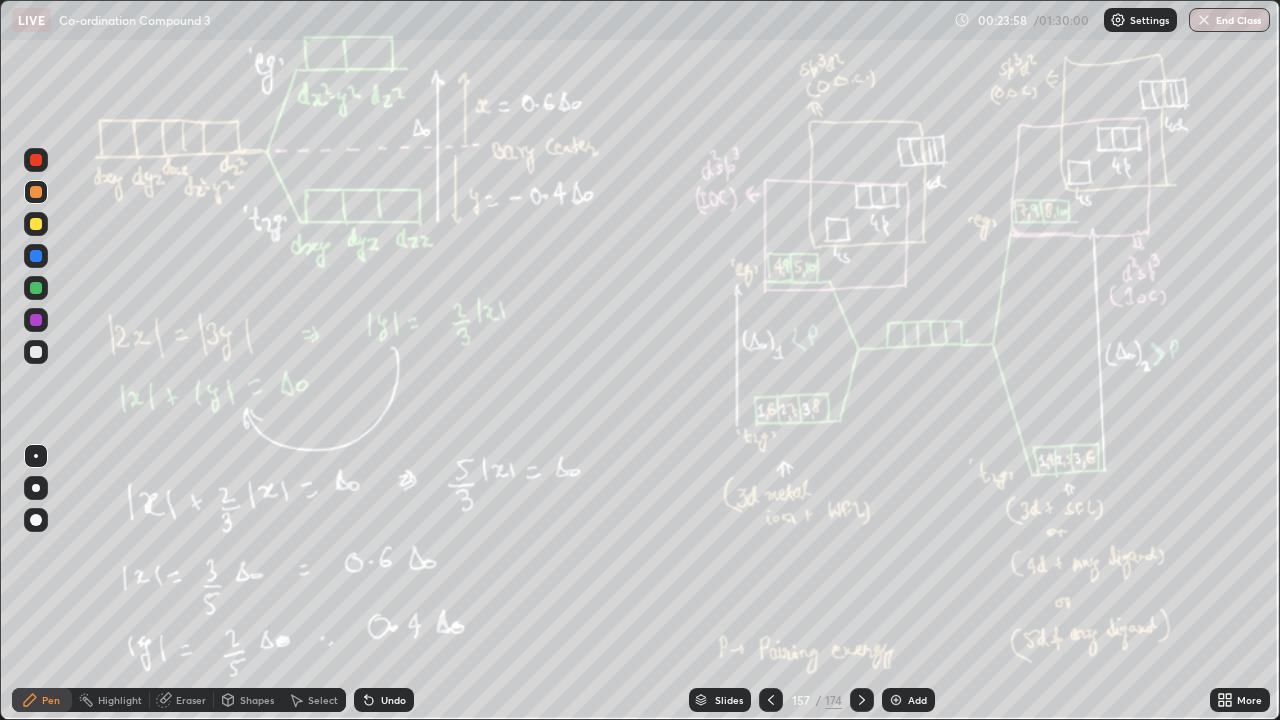 click 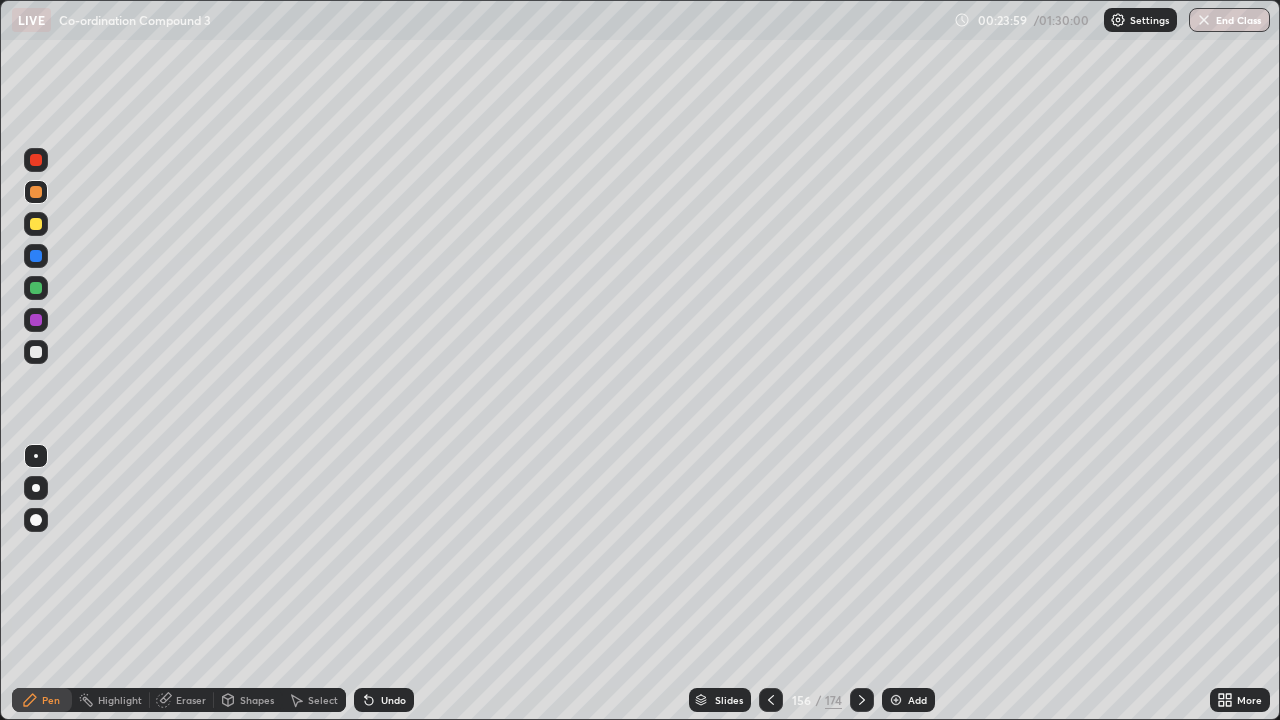 click on "Add" at bounding box center (908, 700) 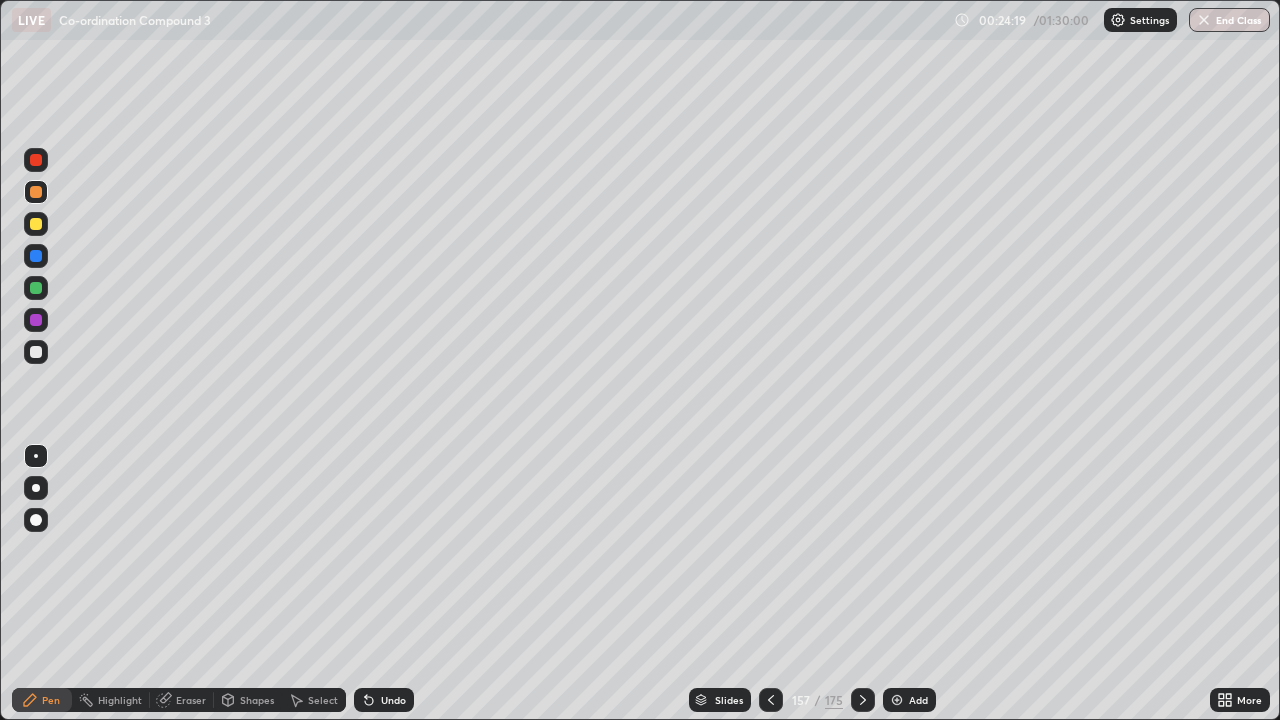 click on "Undo" at bounding box center [393, 700] 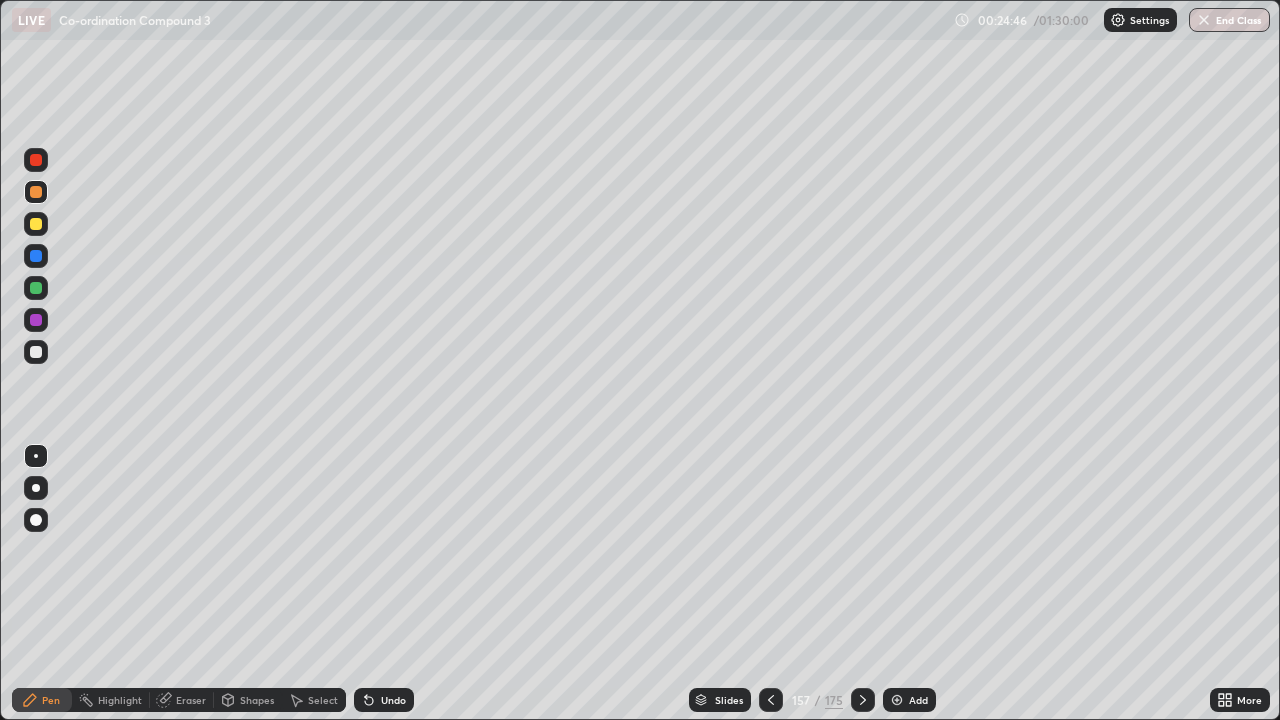 click 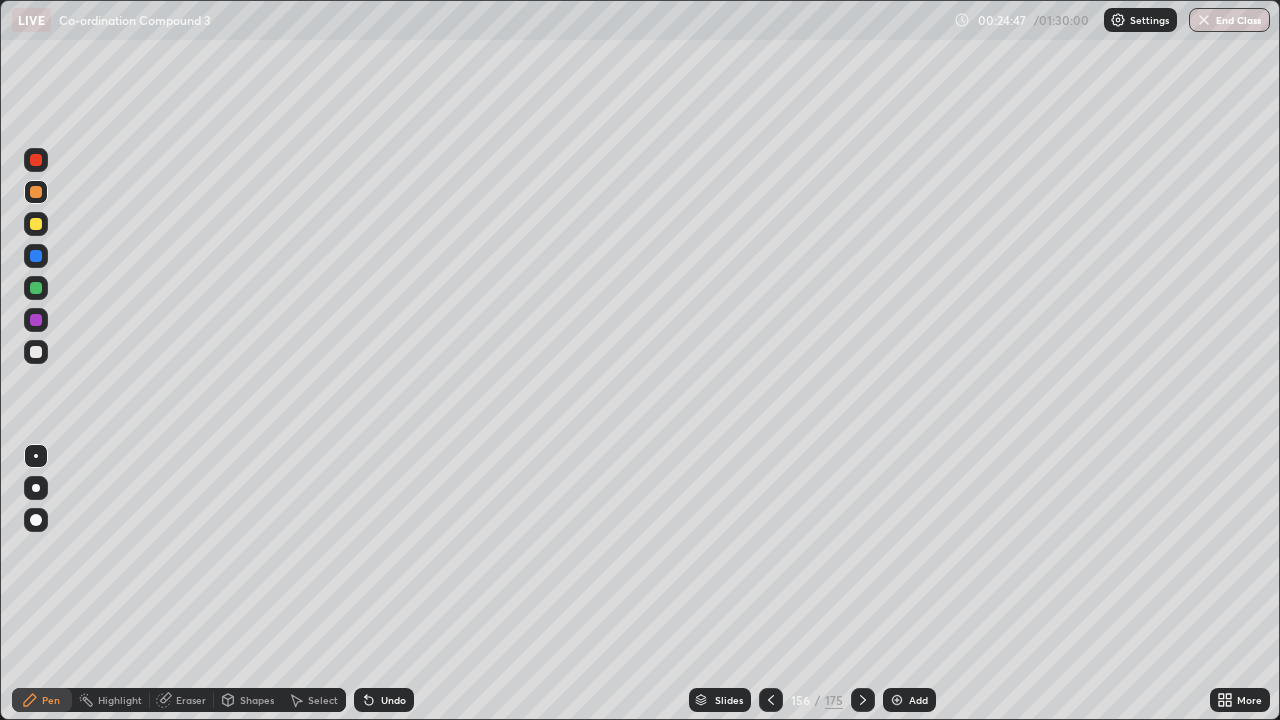 click 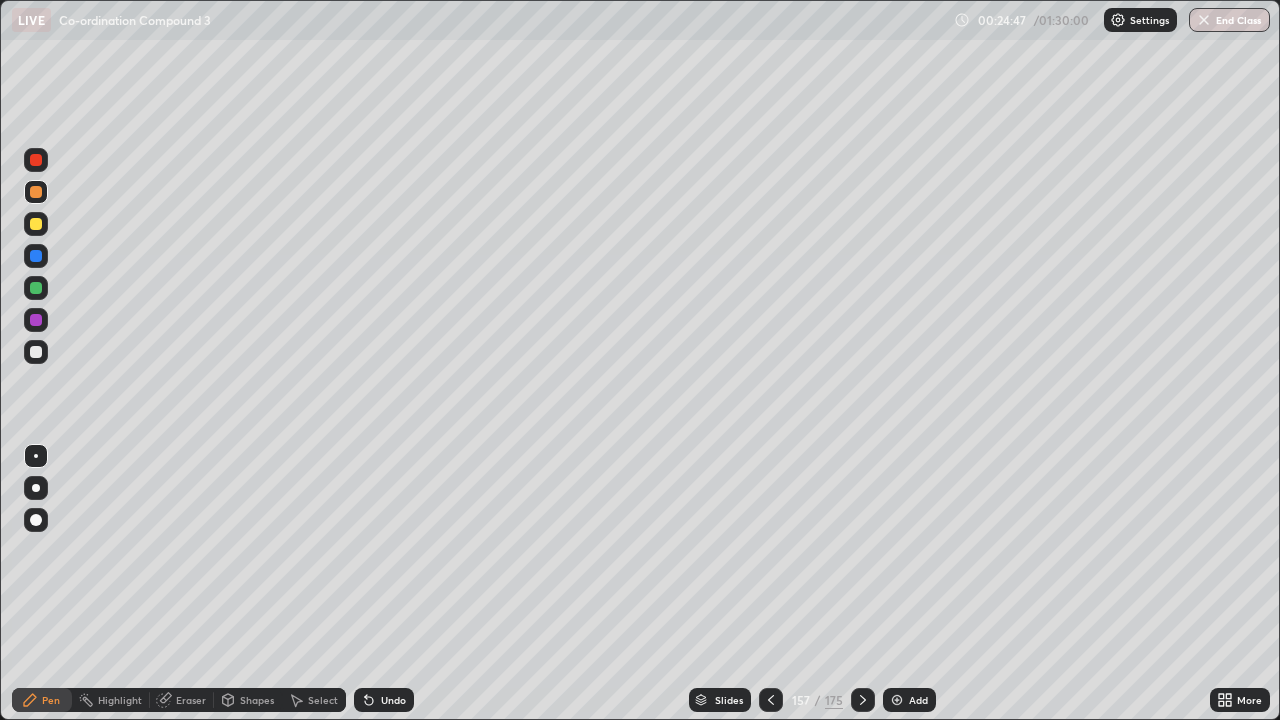 click 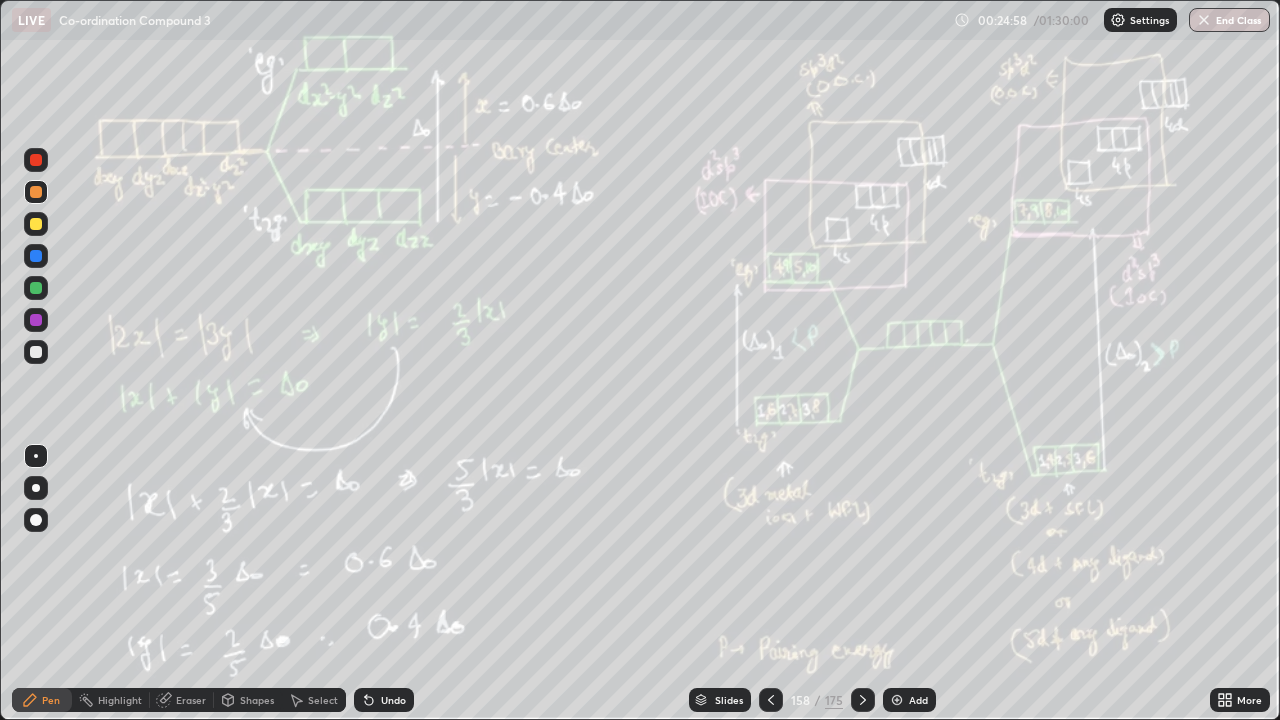 click 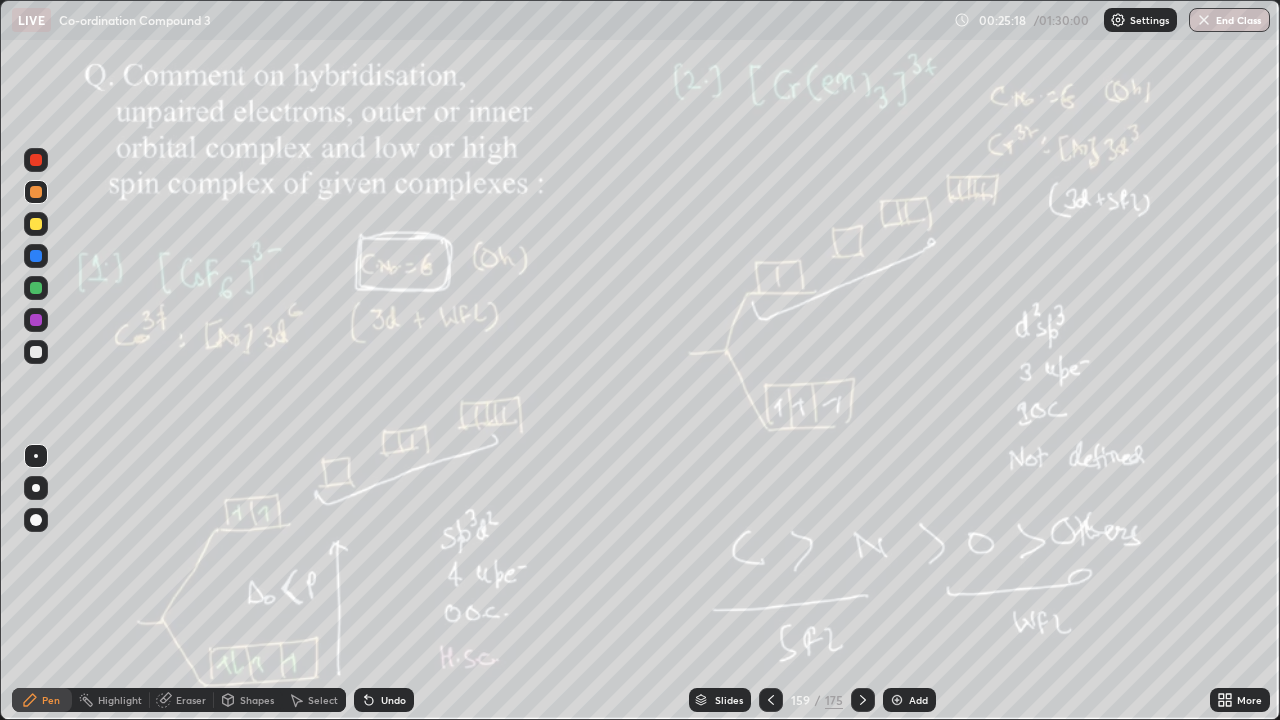 click on "Add" at bounding box center (909, 700) 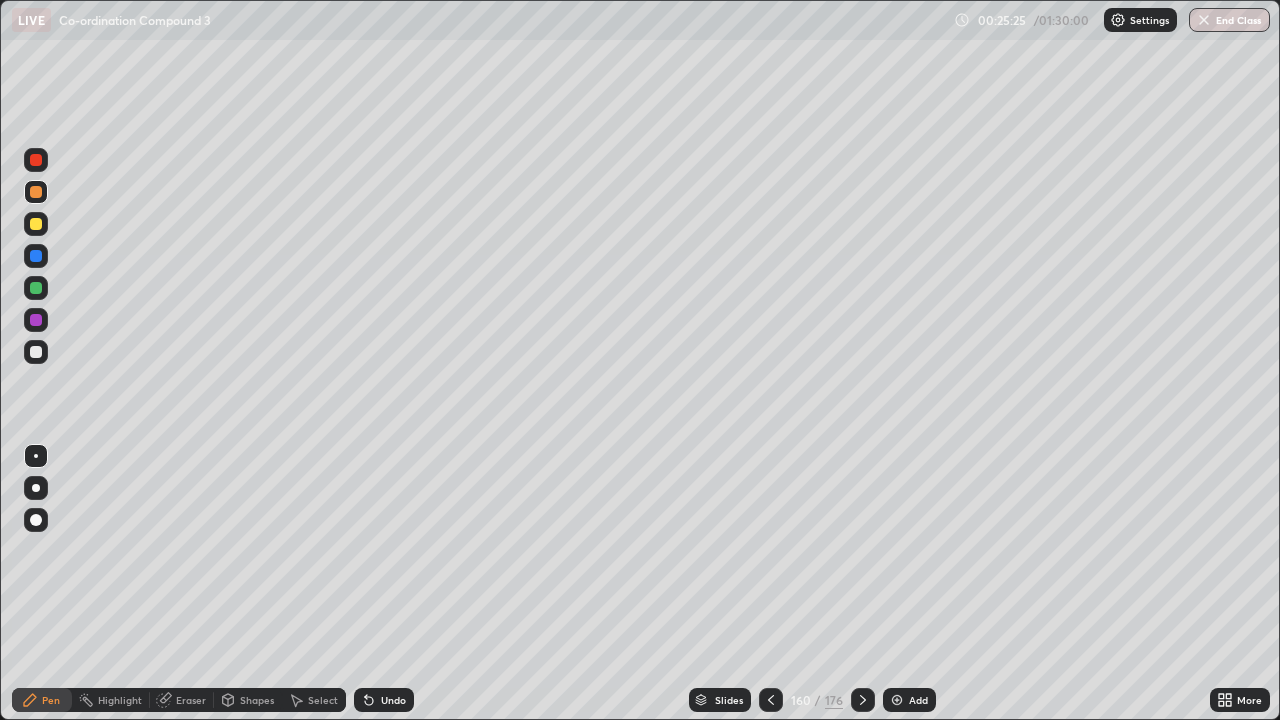 click at bounding box center [36, 352] 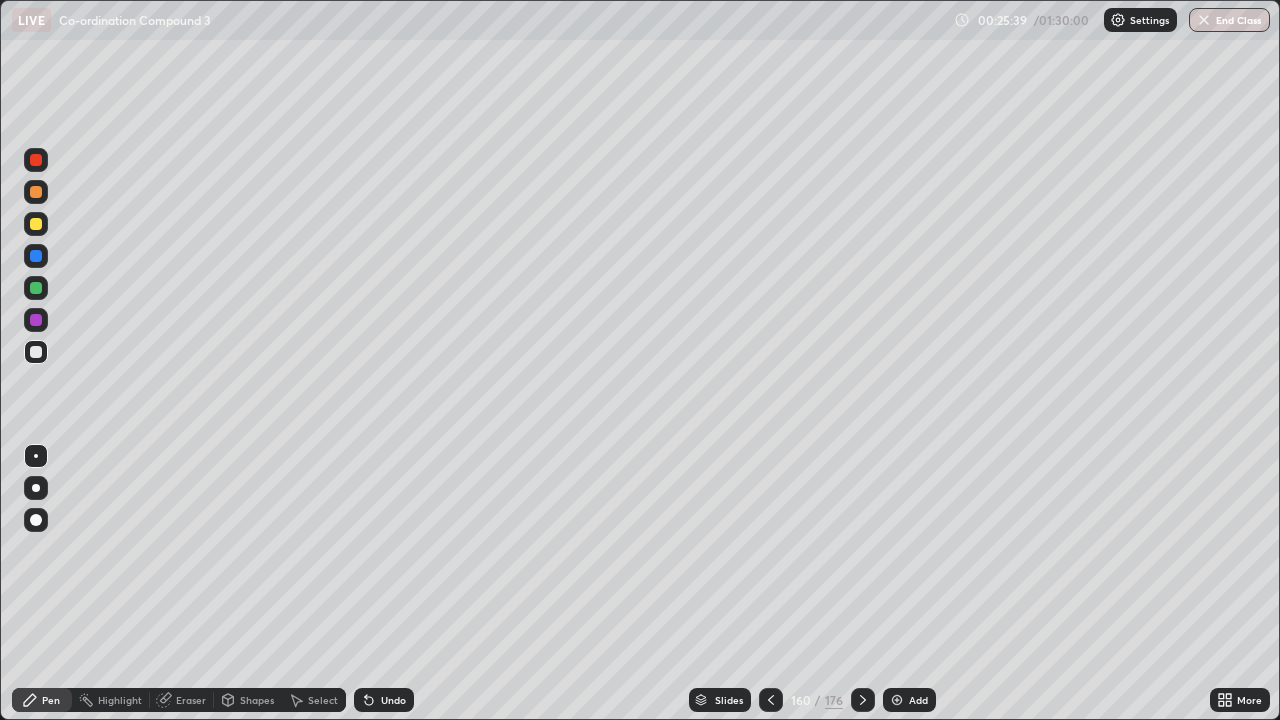 click at bounding box center [36, 224] 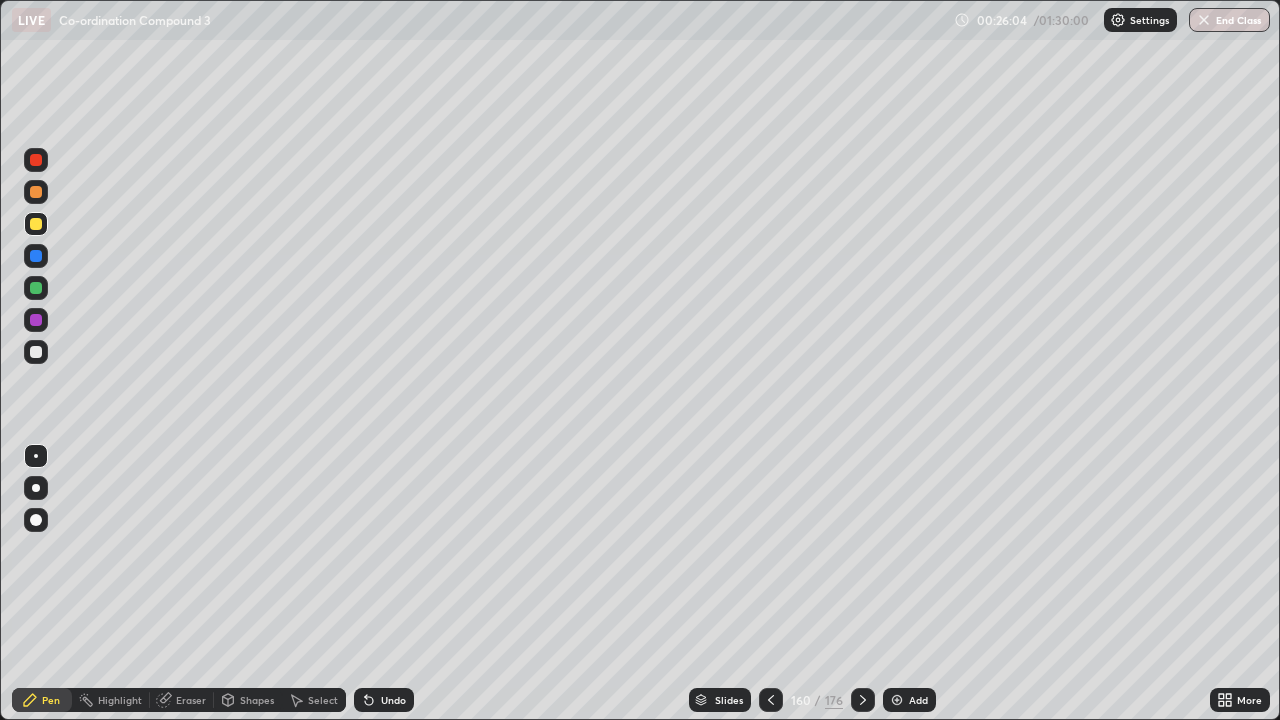 click at bounding box center (36, 352) 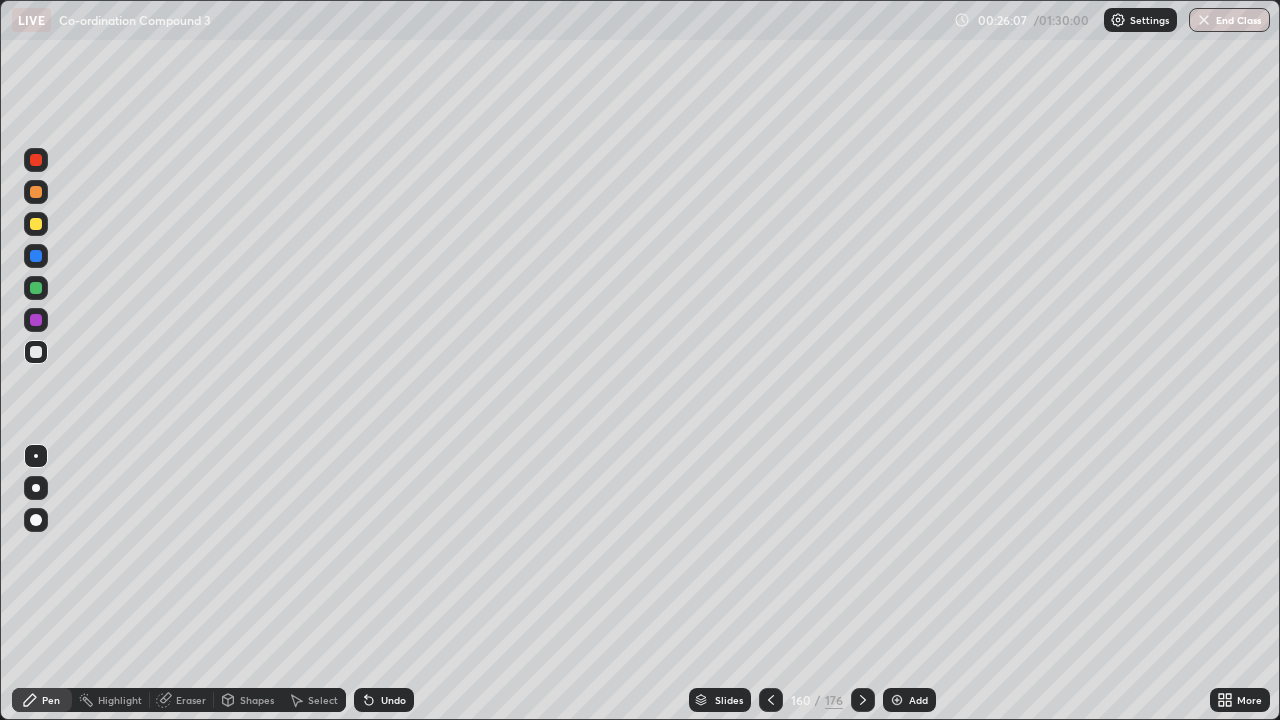click at bounding box center (36, 288) 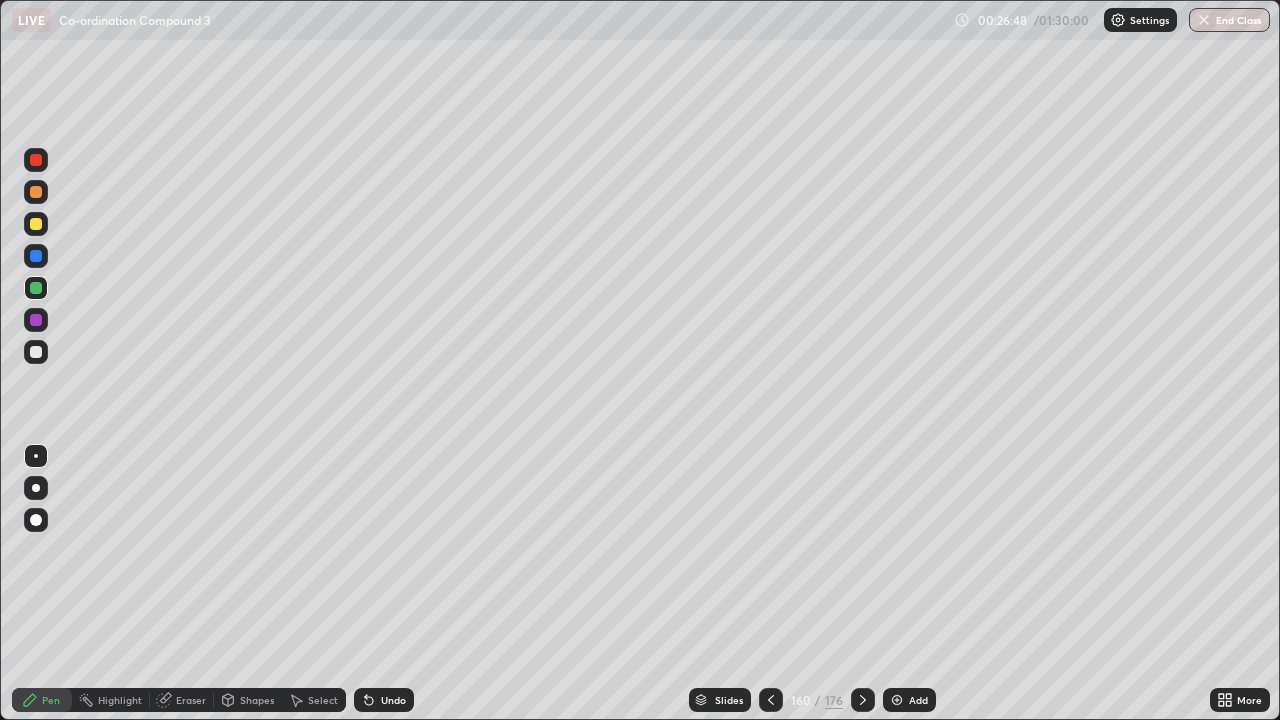 click 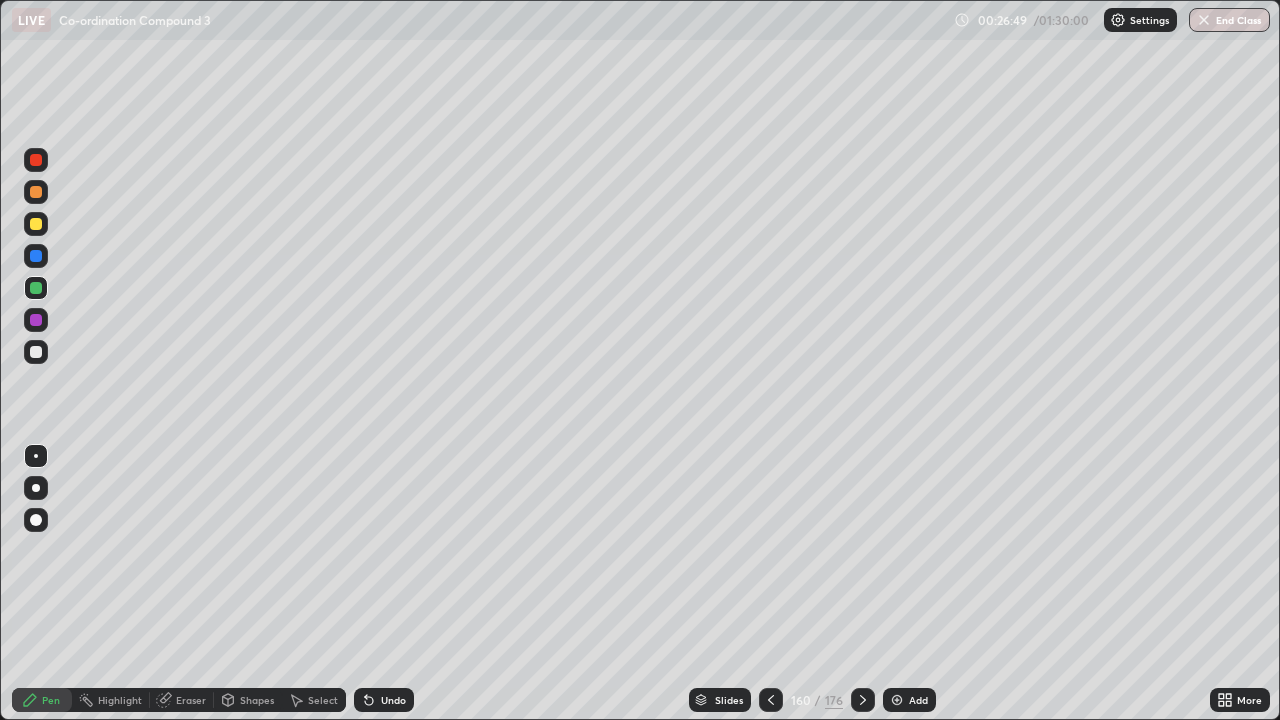 click 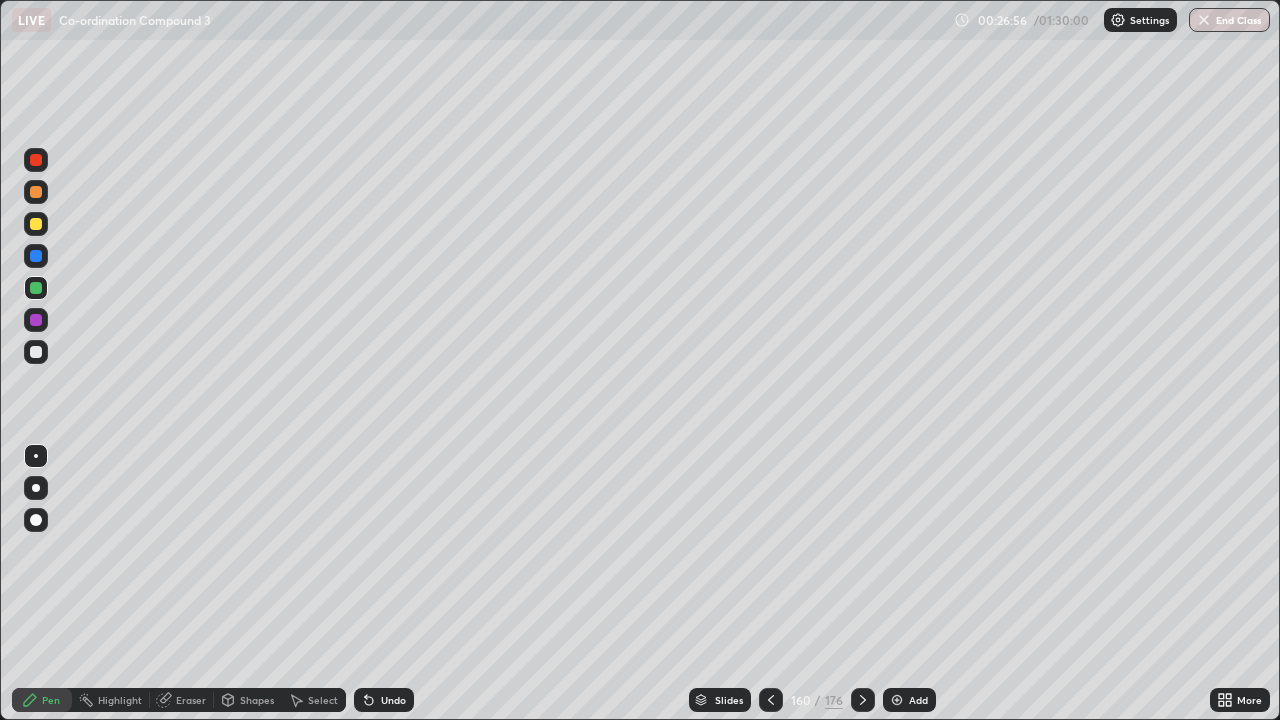 click 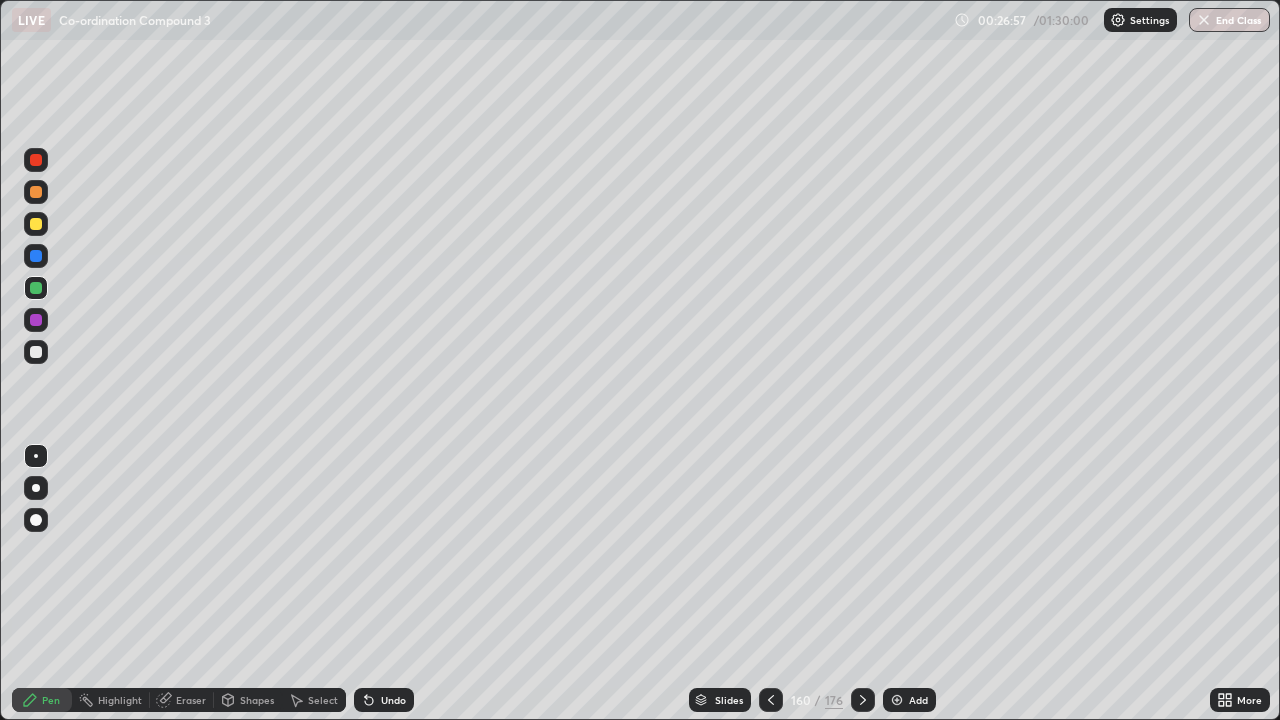 click 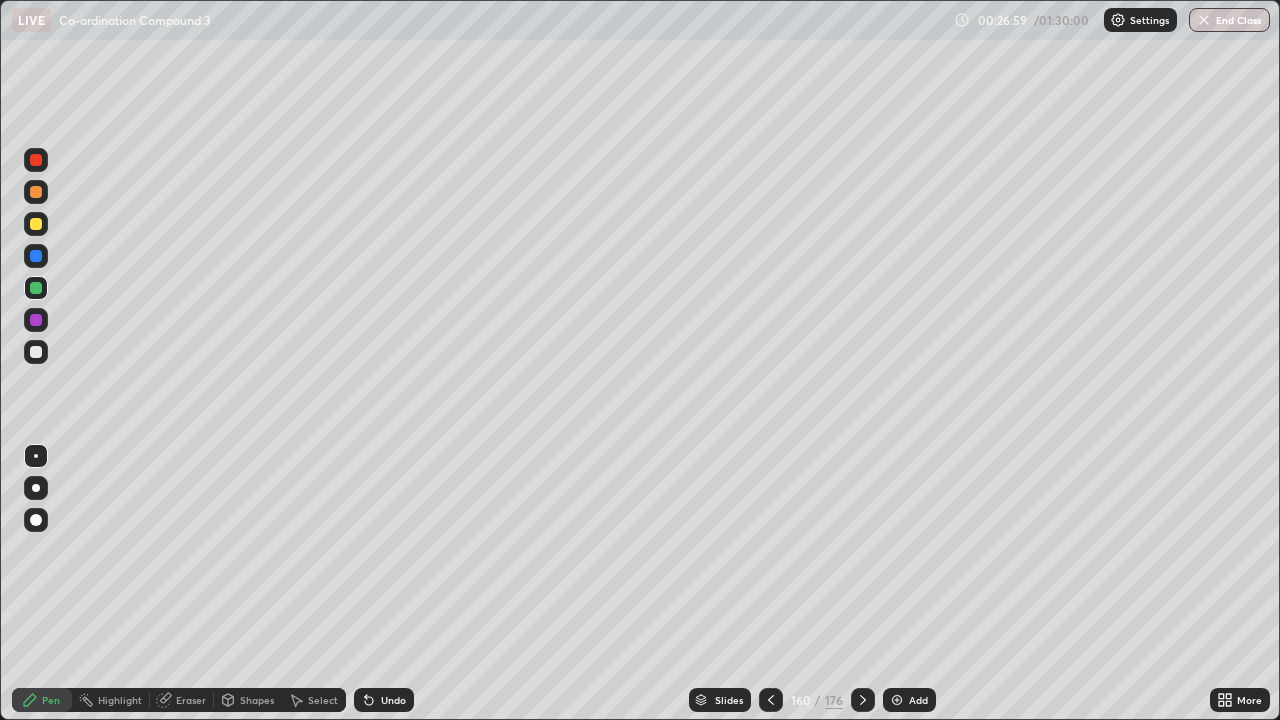 click on "Select" at bounding box center (323, 700) 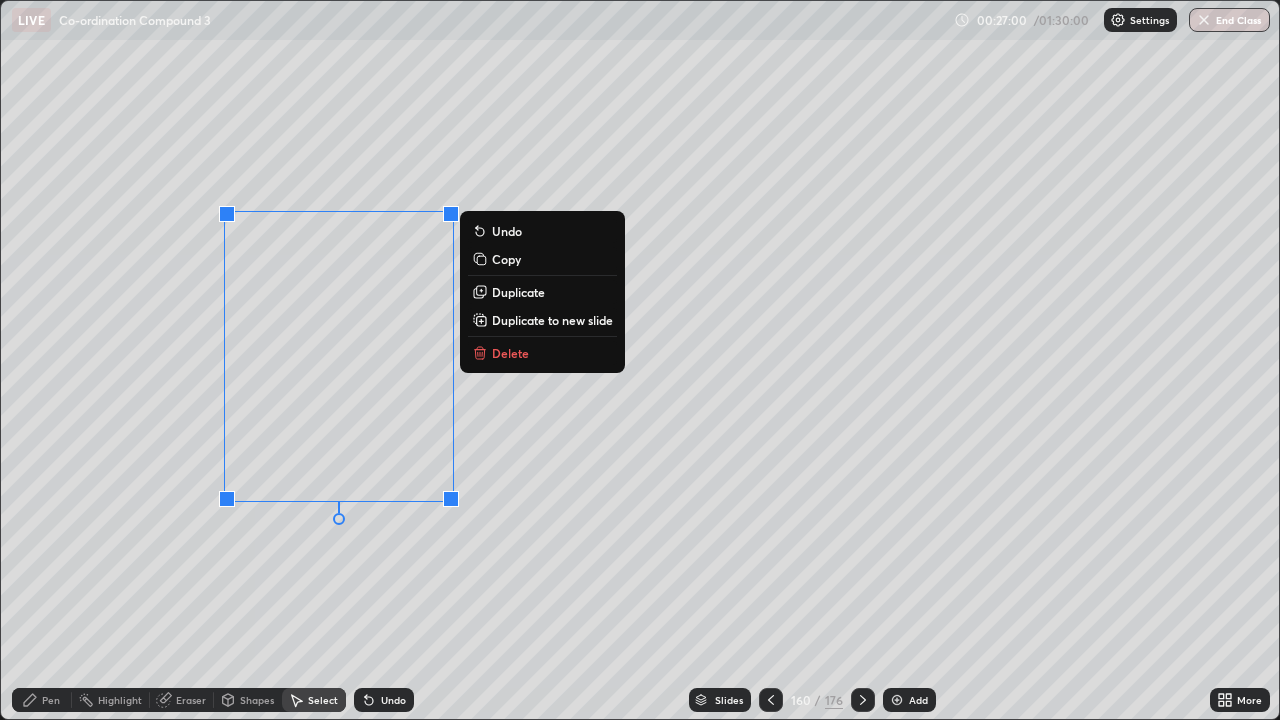 click on "Duplicate" at bounding box center [518, 292] 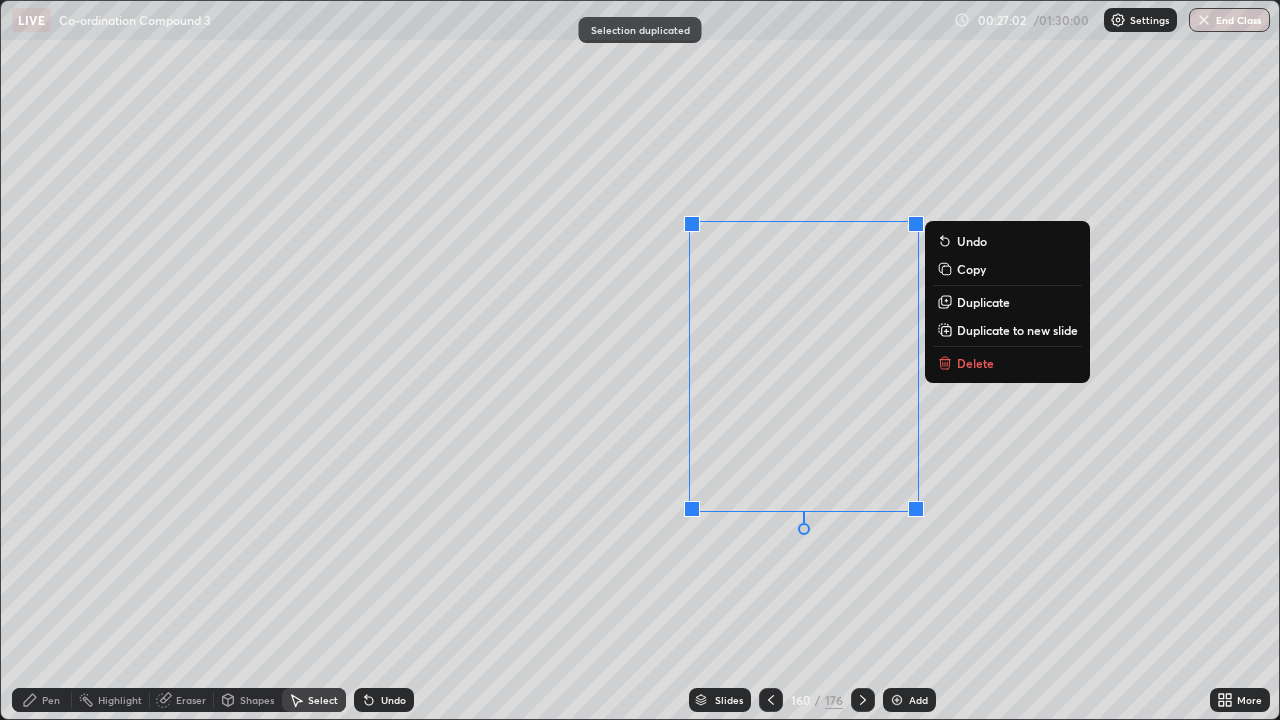 click on "0 ° Undo Copy Duplicate Duplicate to new slide Delete" at bounding box center (640, 360) 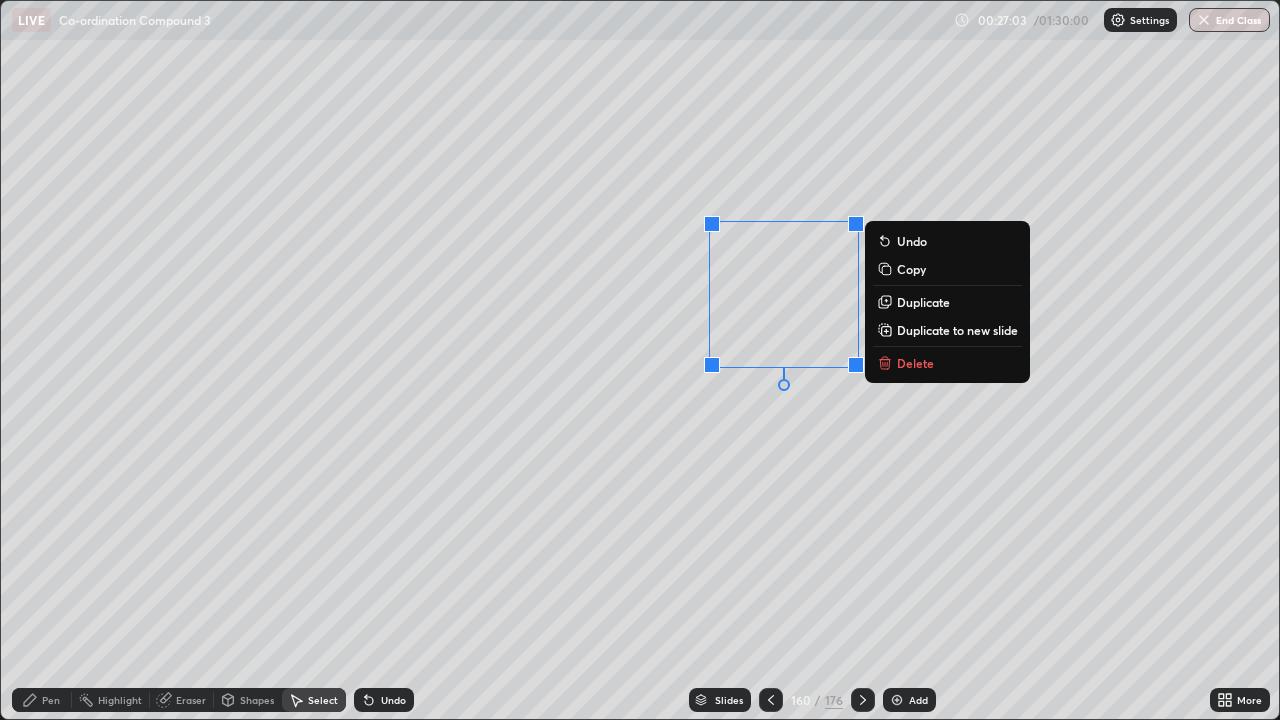 click on "0 ° Undo Copy Duplicate Duplicate to new slide Delete" at bounding box center (640, 360) 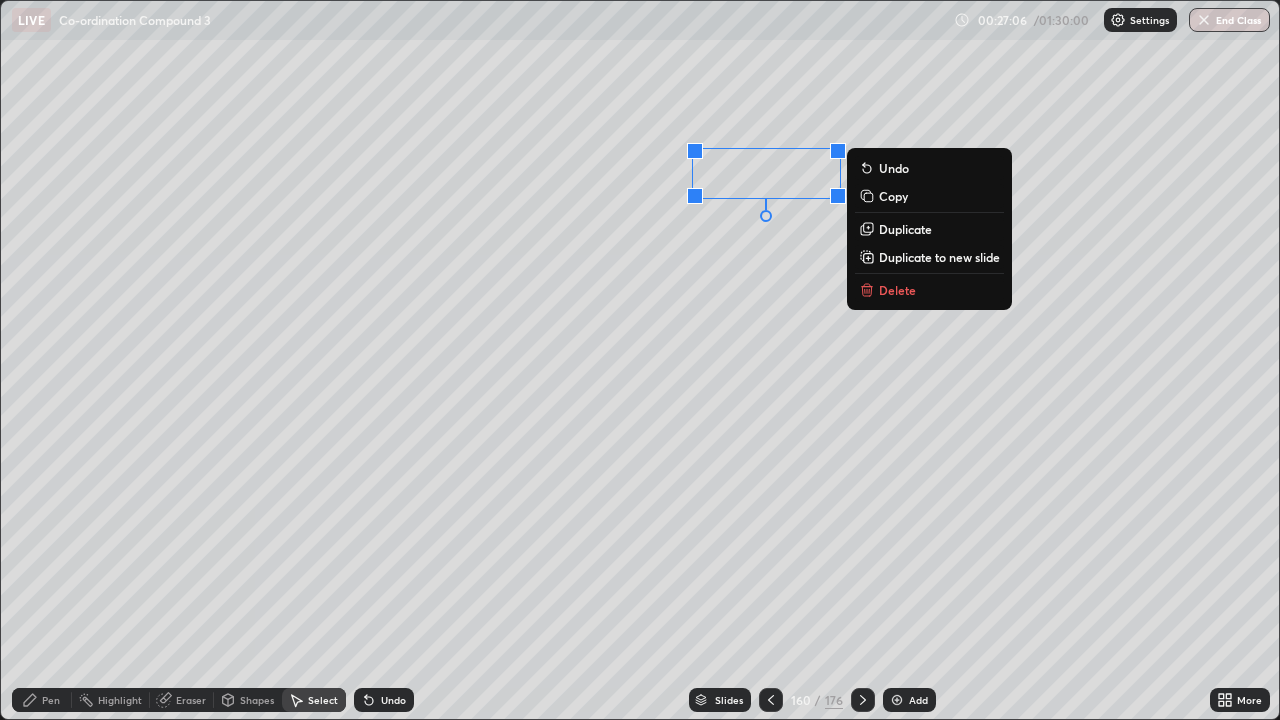 click on "Eraser" at bounding box center [191, 700] 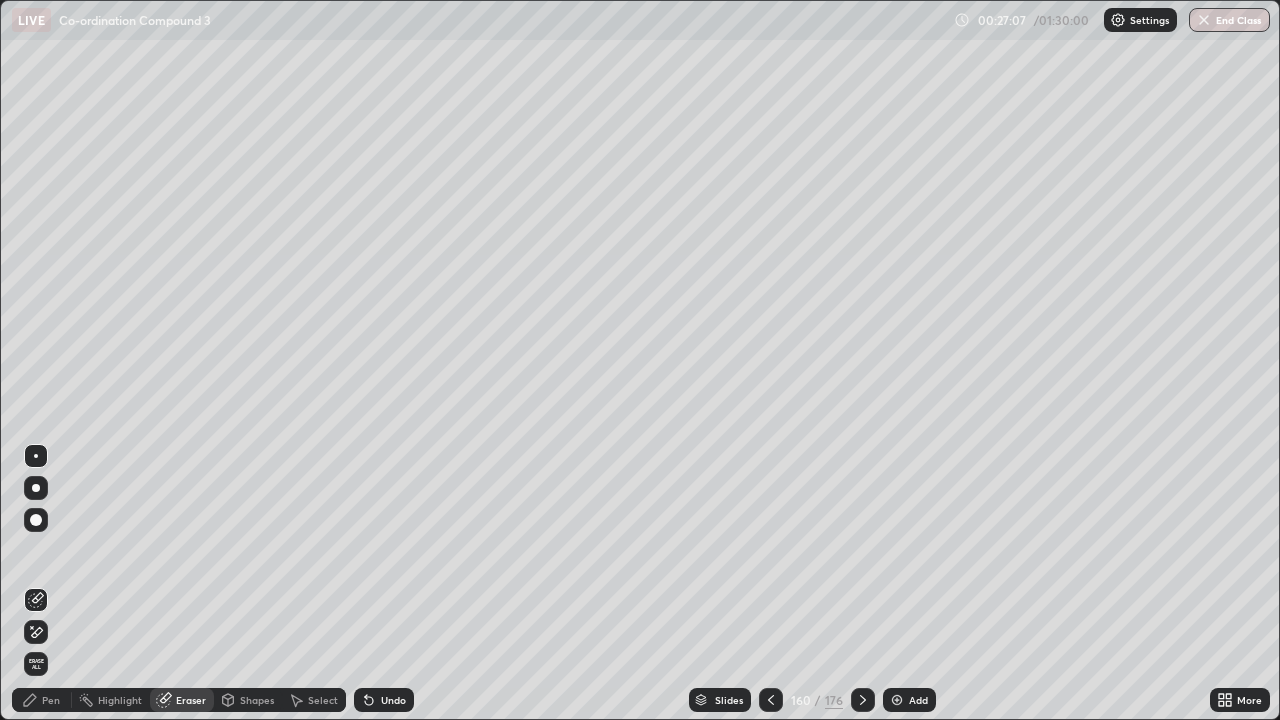 click 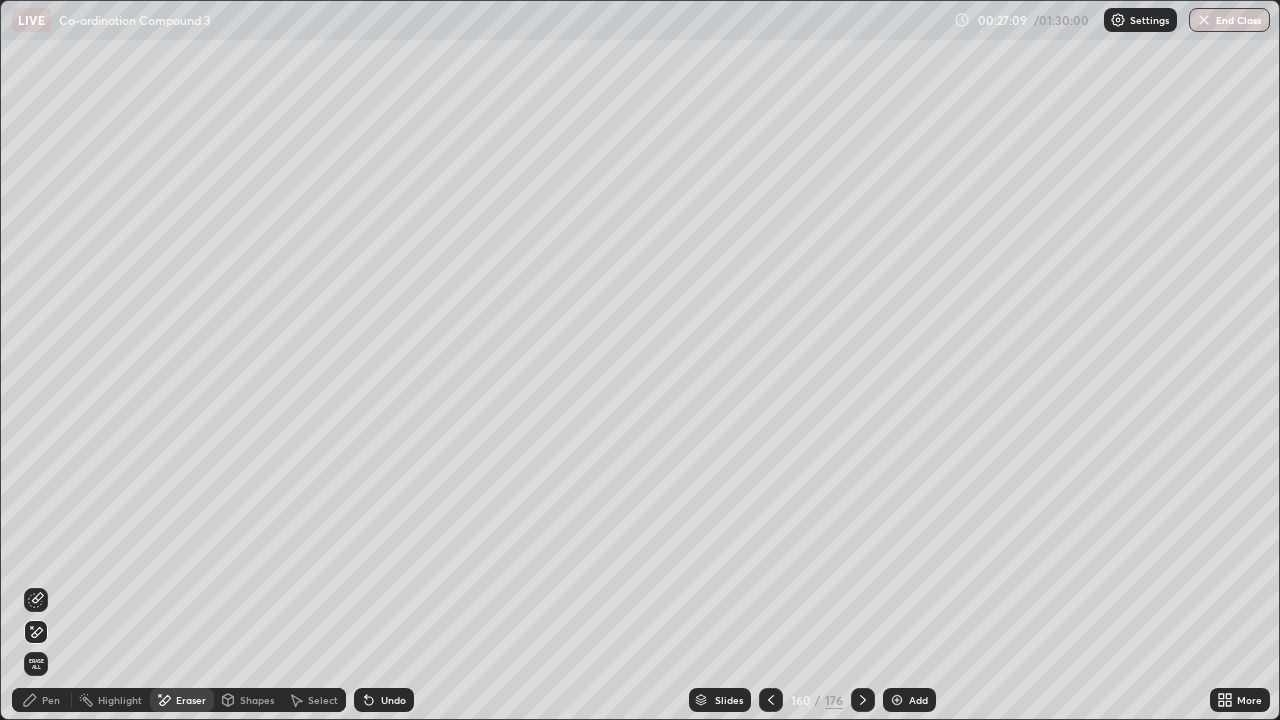 click on "Pen" at bounding box center (42, 700) 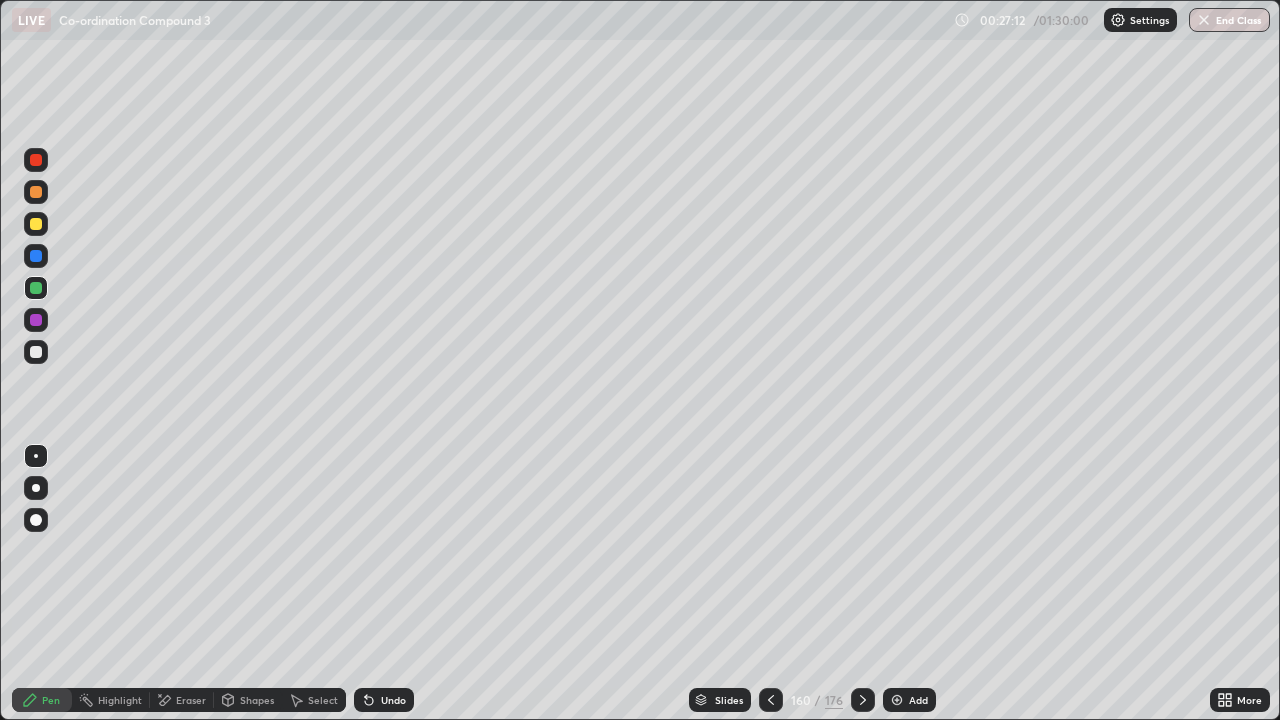 click at bounding box center [36, 288] 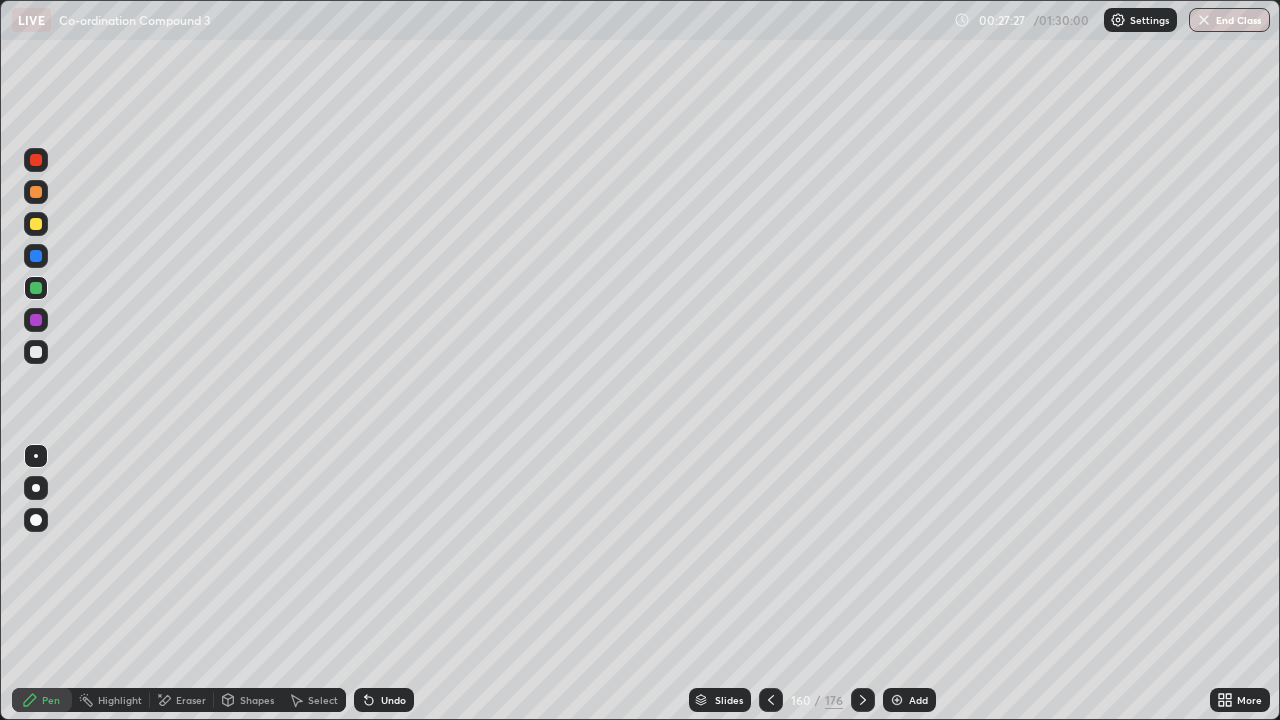 click at bounding box center [36, 352] 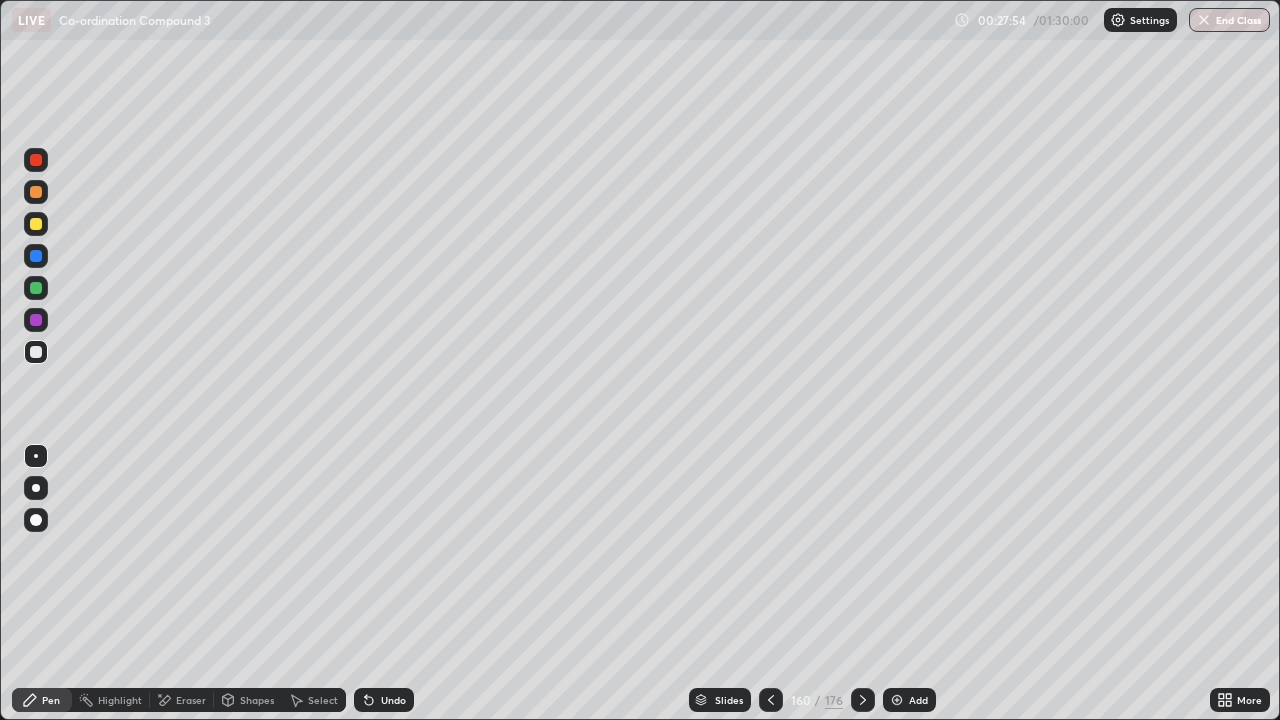 click 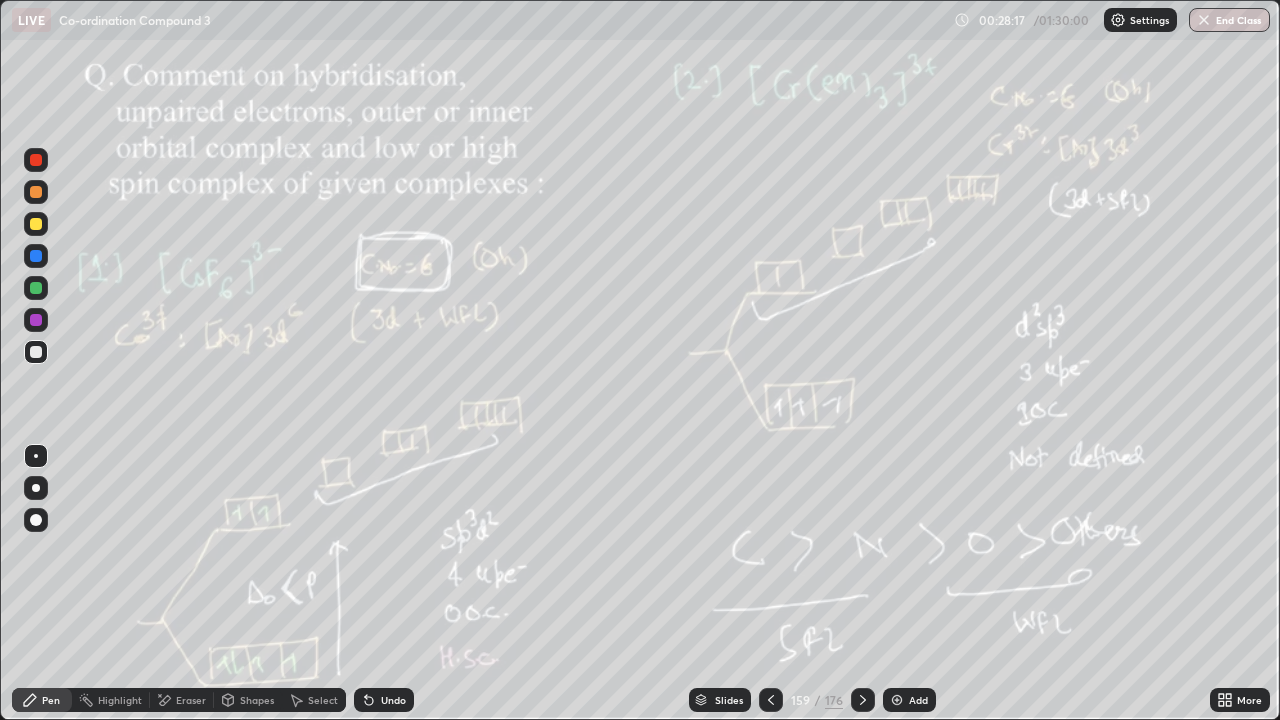 click at bounding box center (863, 700) 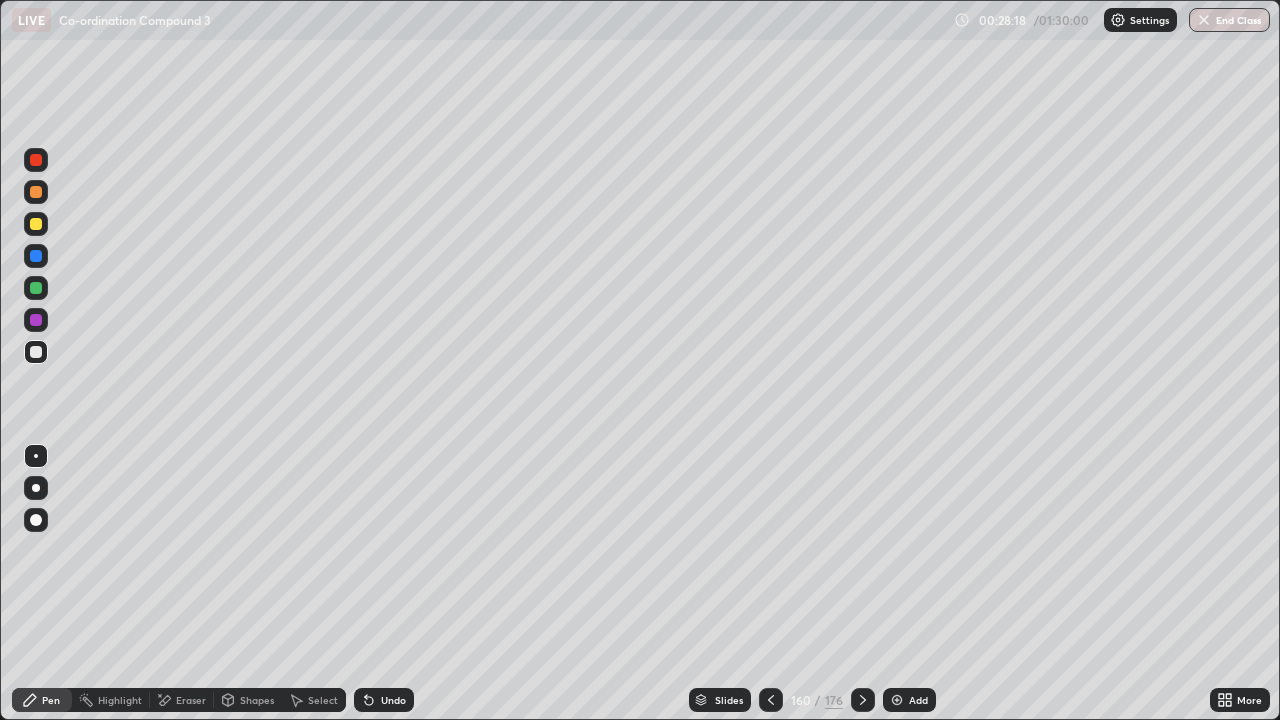 click 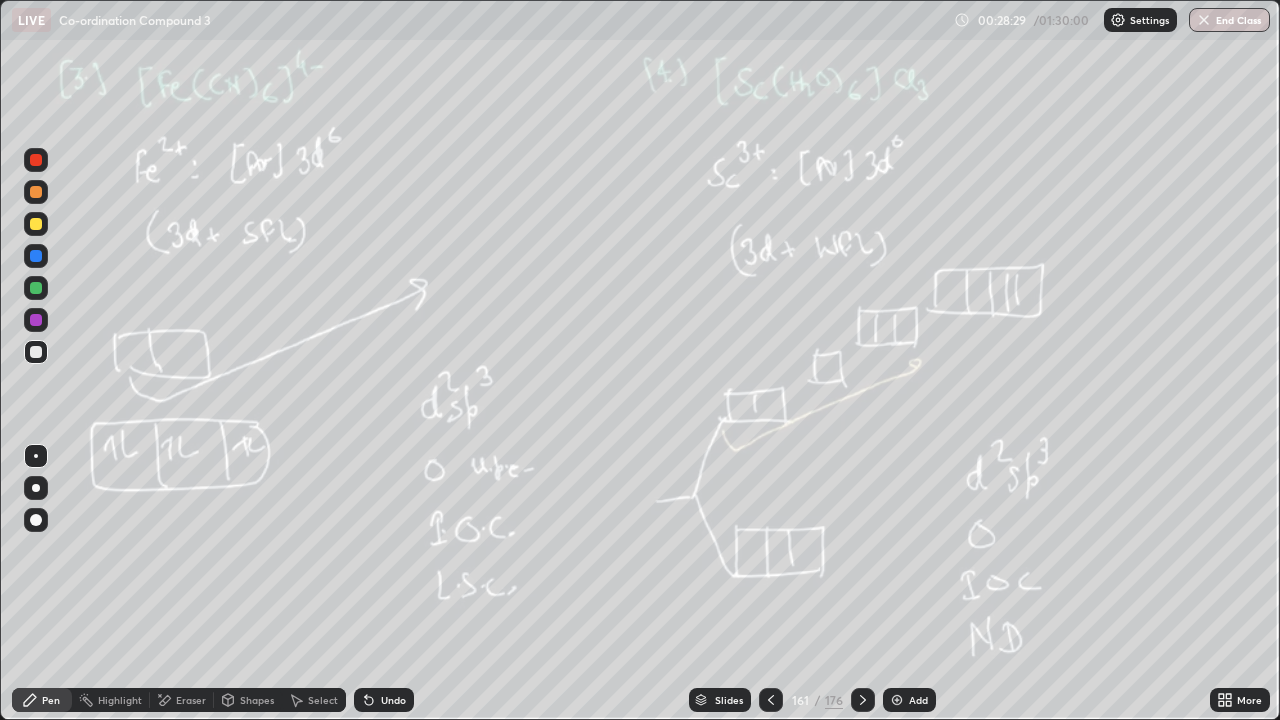 click at bounding box center [863, 700] 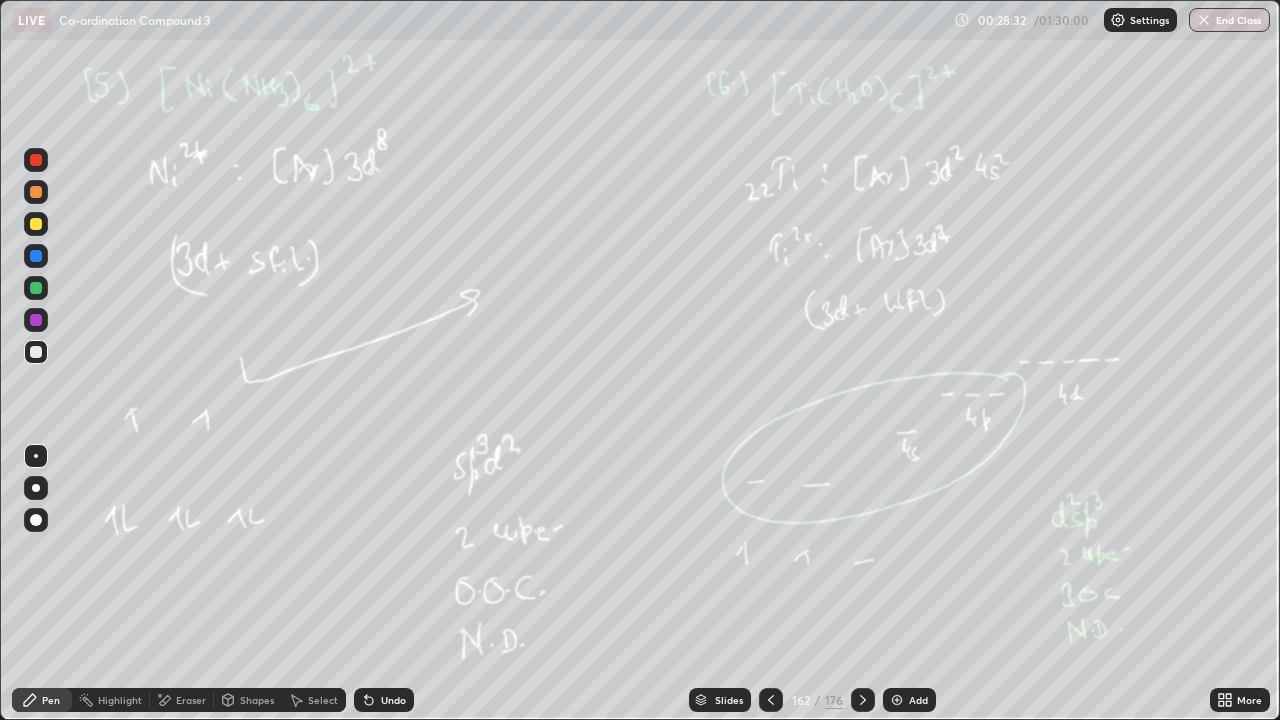 click 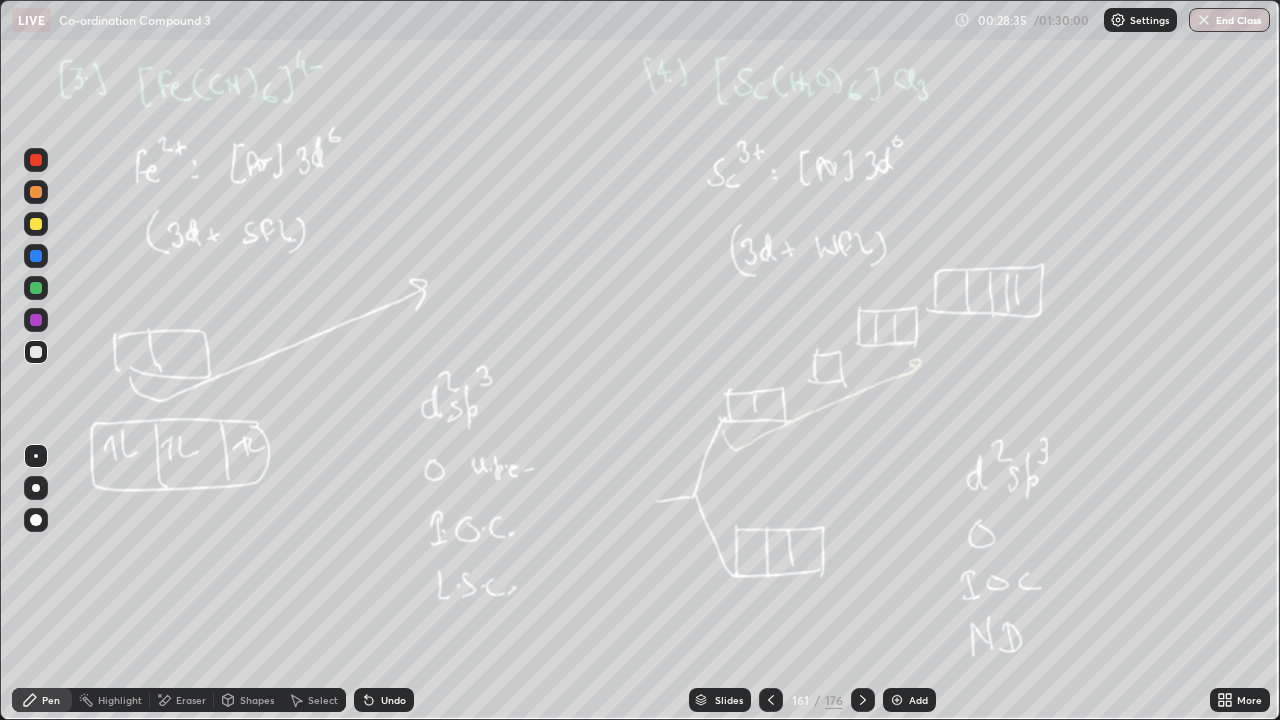 click 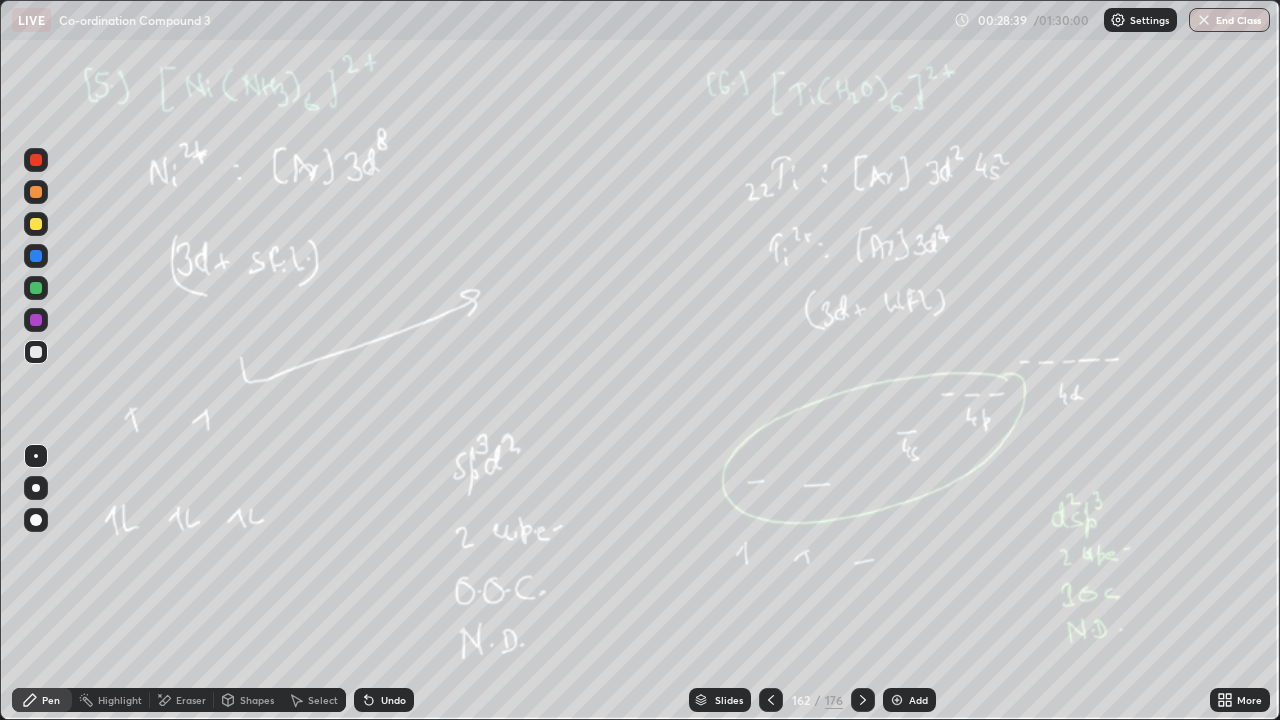 click 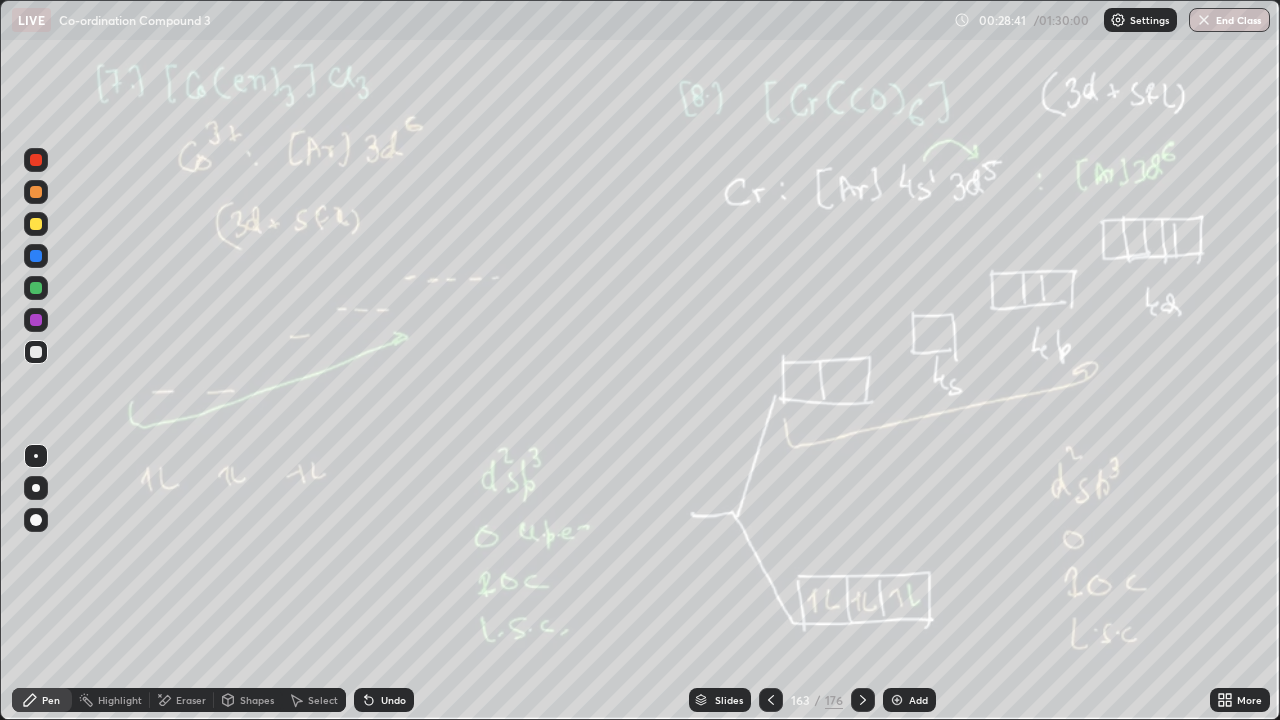 click 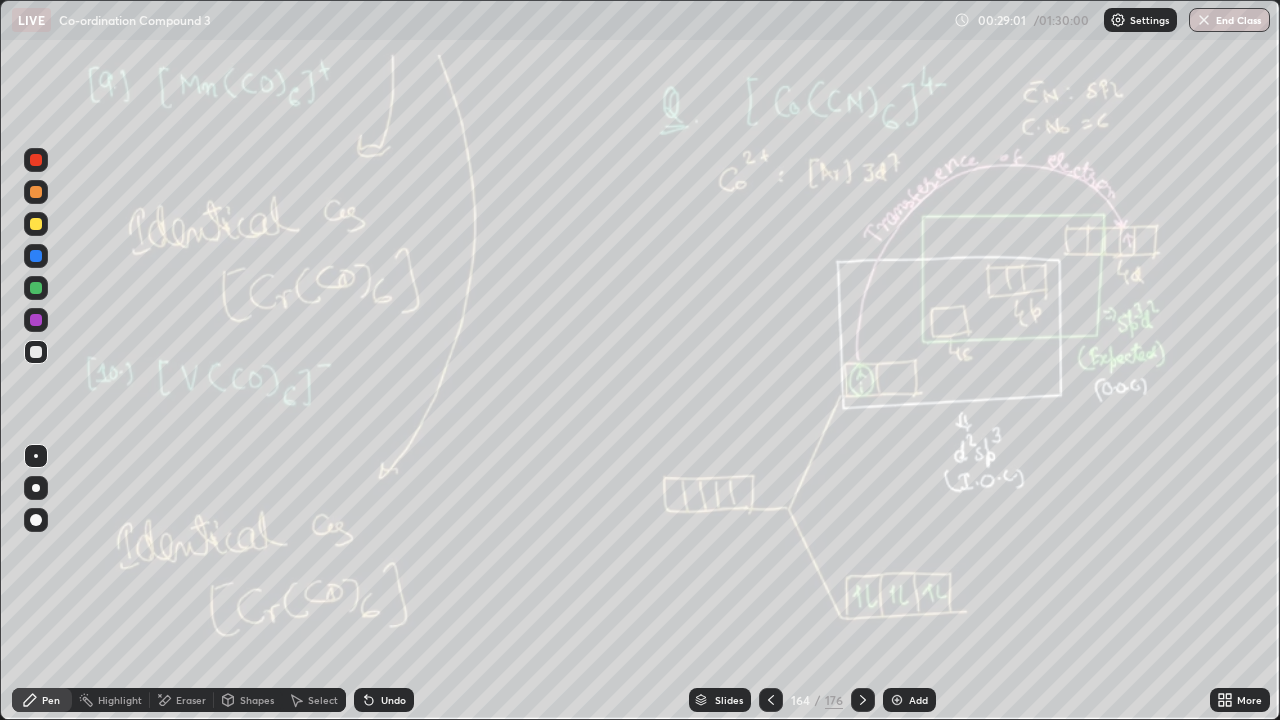 click on "Add" at bounding box center (918, 700) 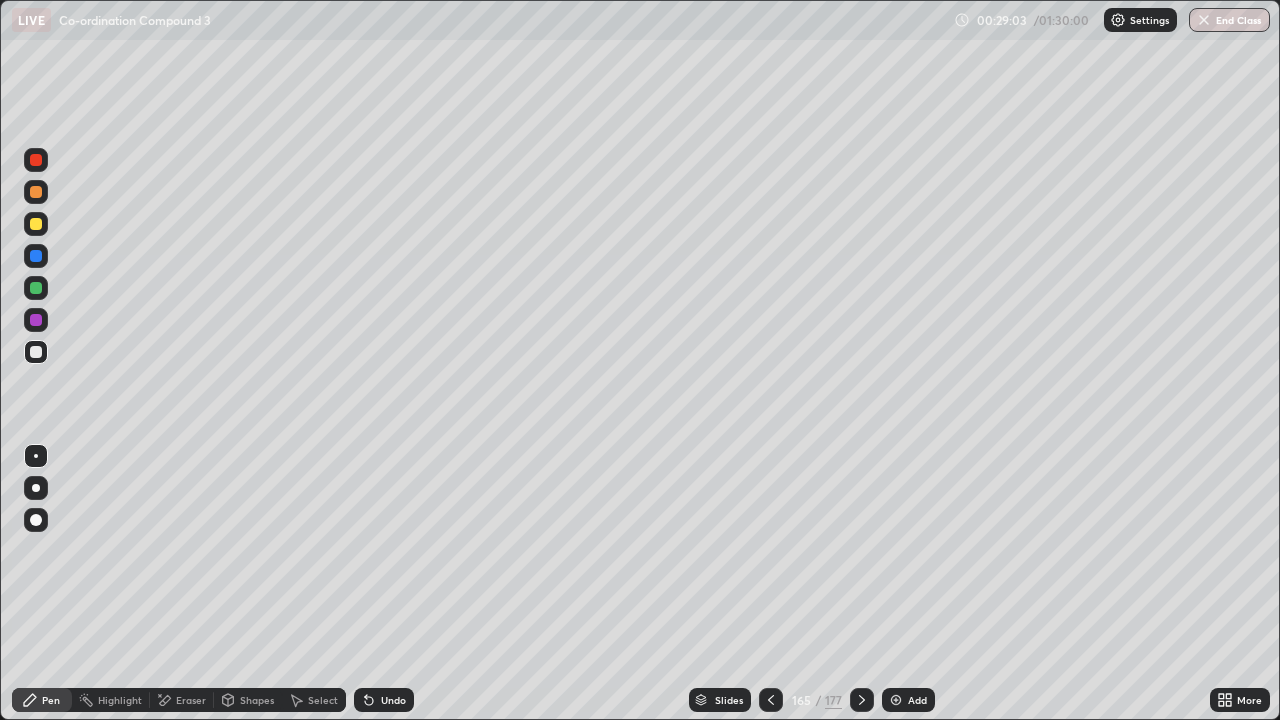 click at bounding box center [36, 192] 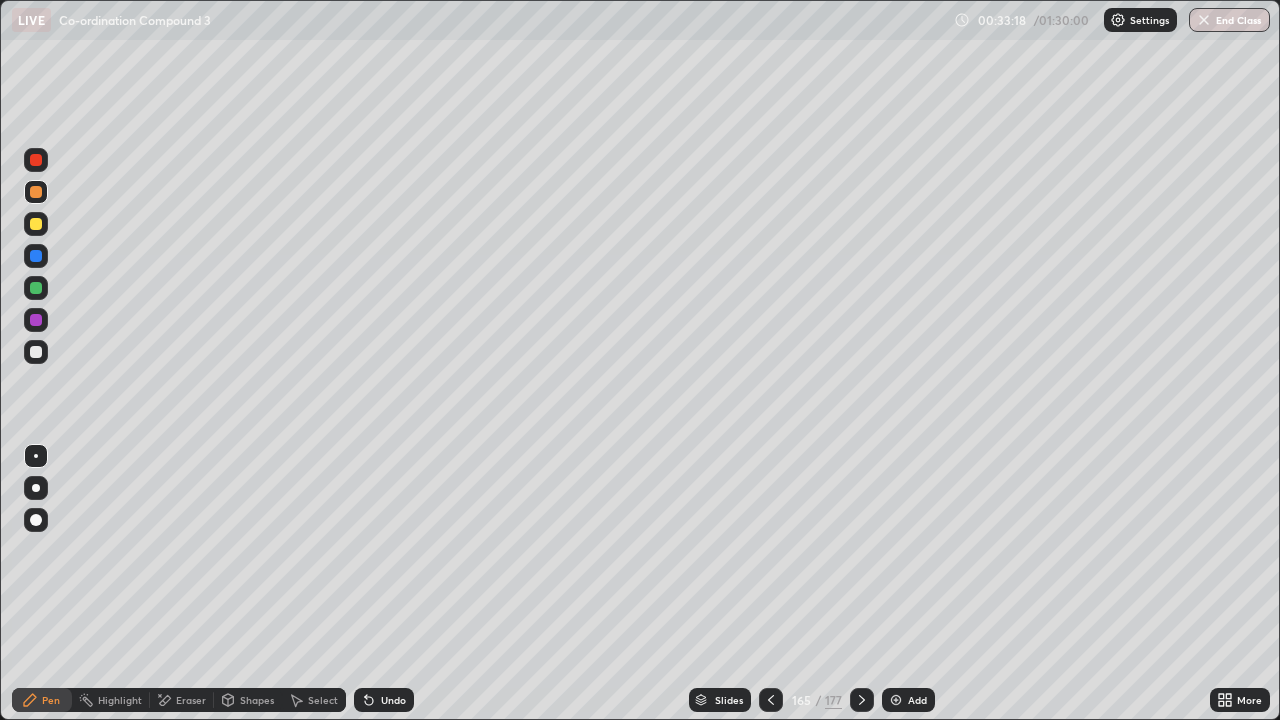 click at bounding box center [36, 352] 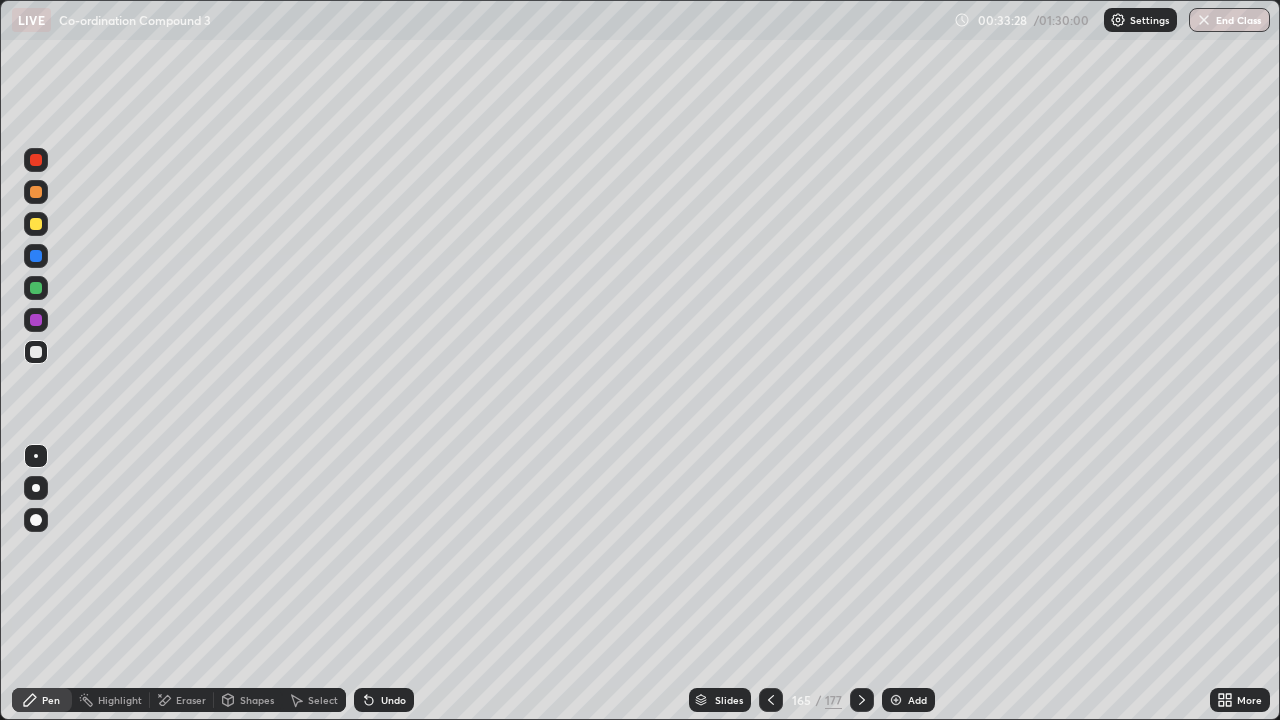 click at bounding box center (36, 288) 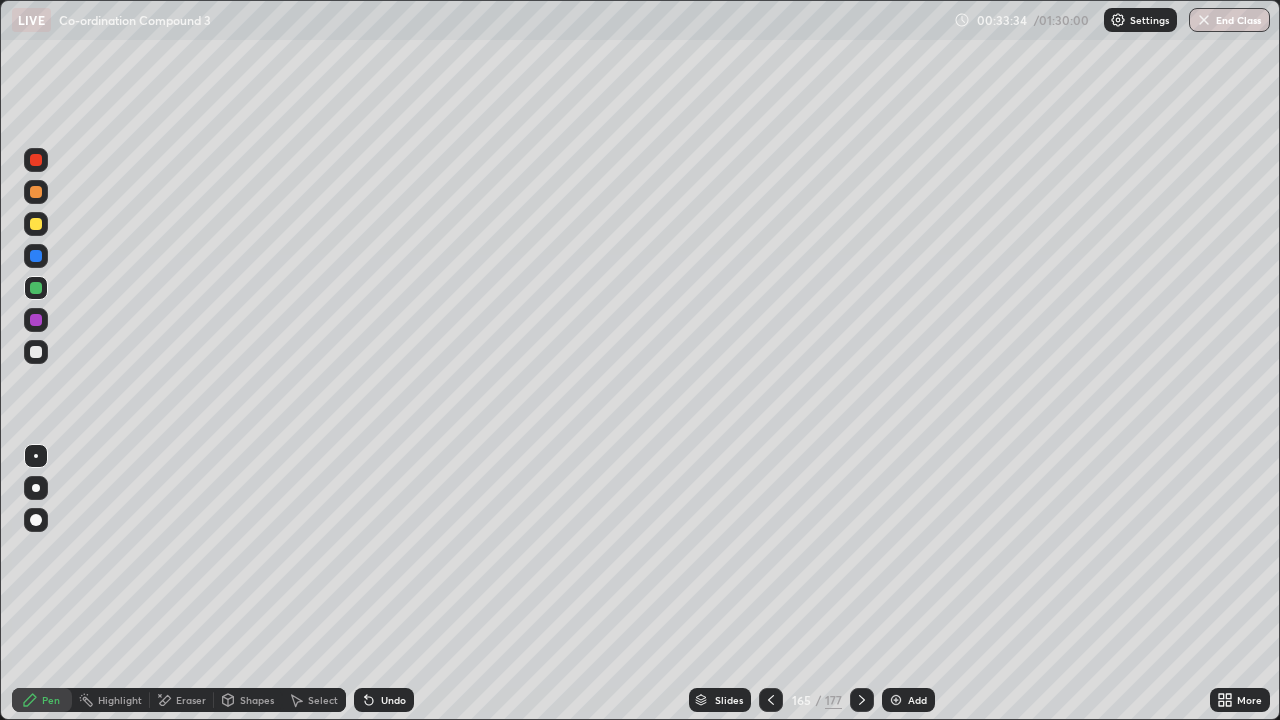 click at bounding box center [36, 352] 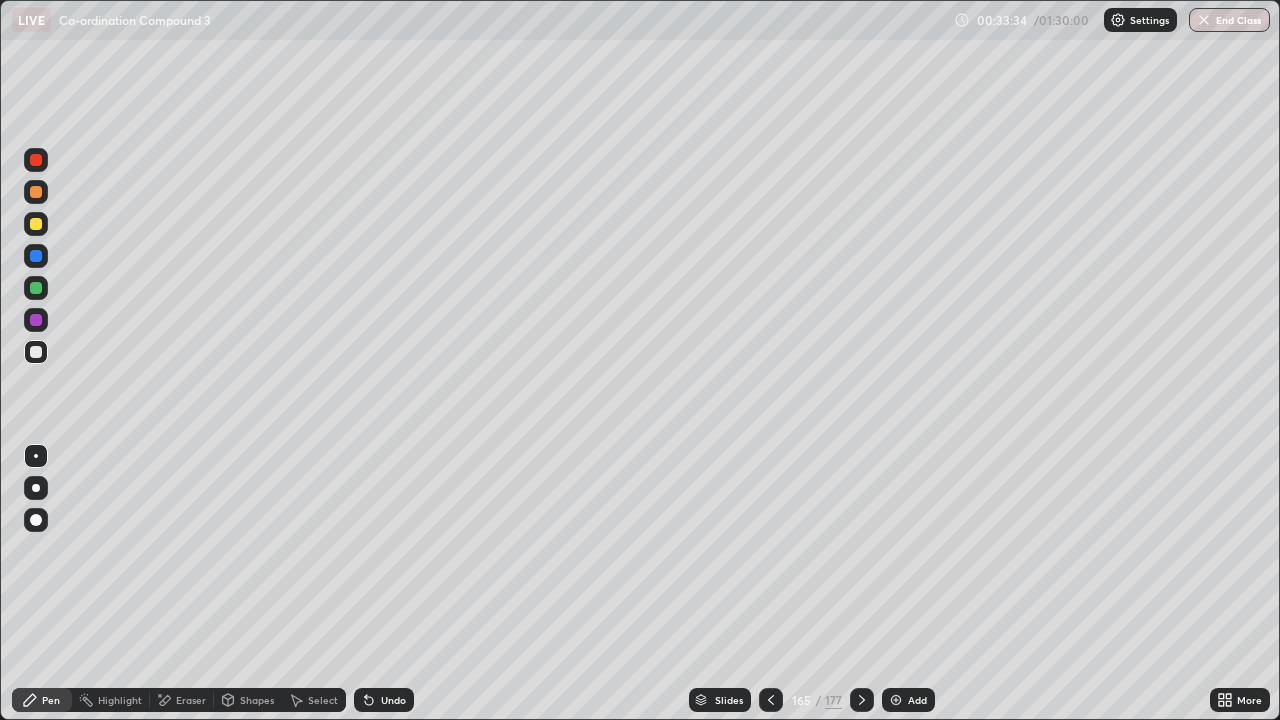 click at bounding box center (36, 320) 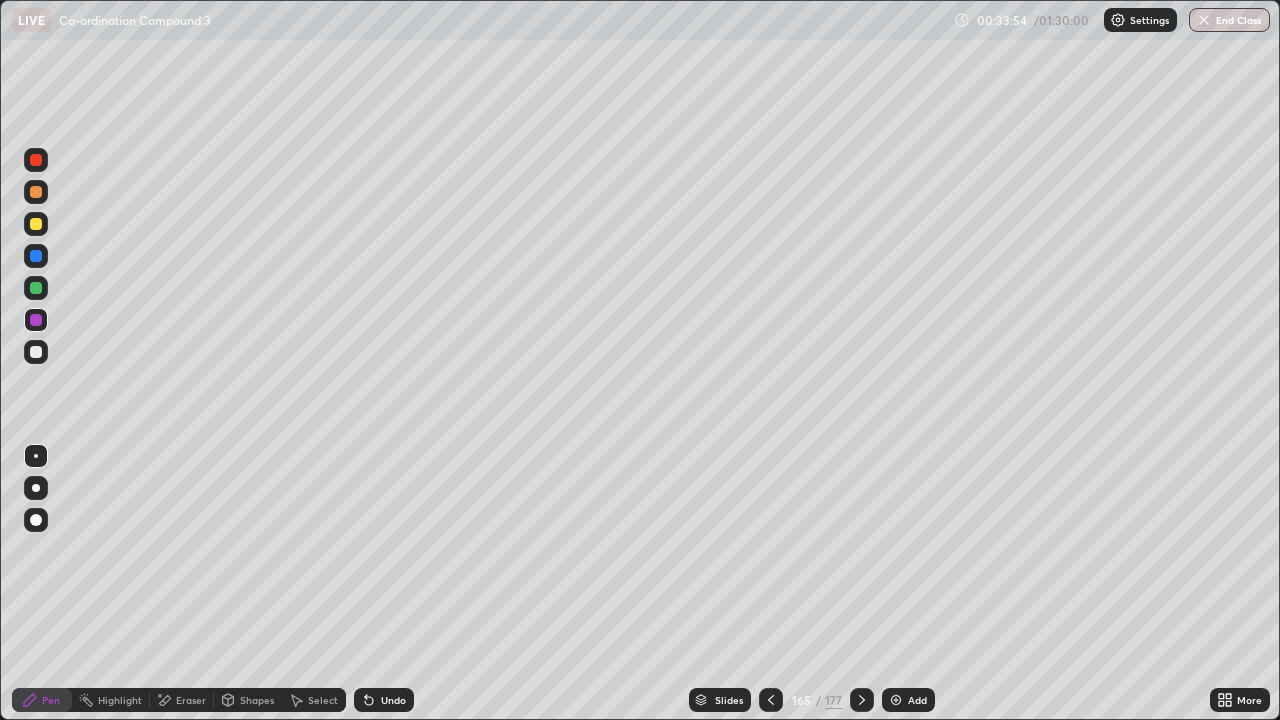 click at bounding box center (36, 352) 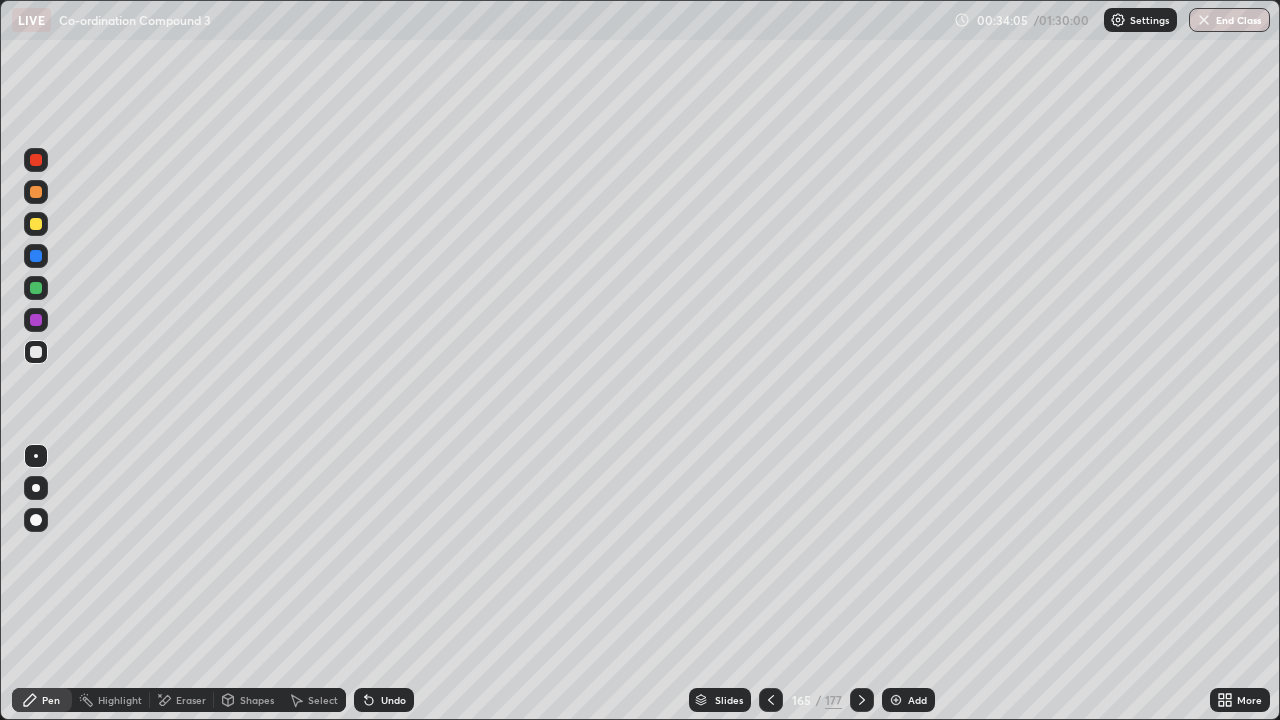 click on "Undo" at bounding box center [384, 700] 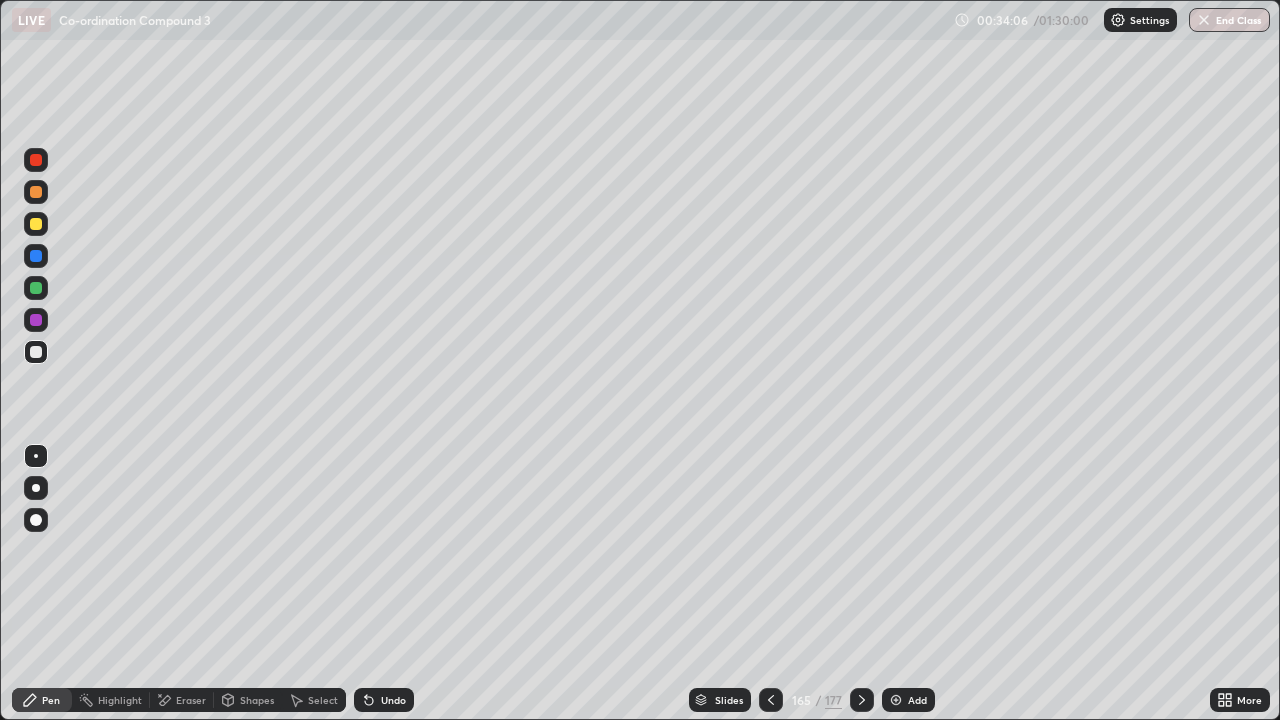 click on "Undo" at bounding box center [393, 700] 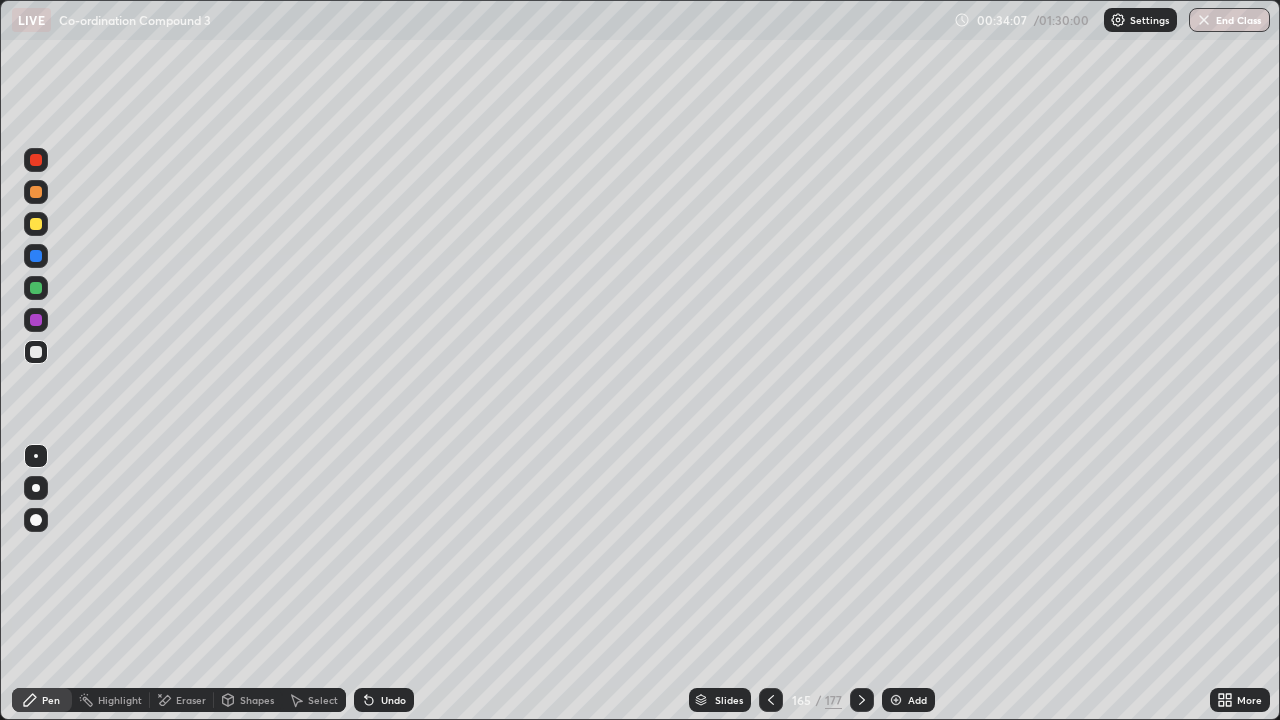 click 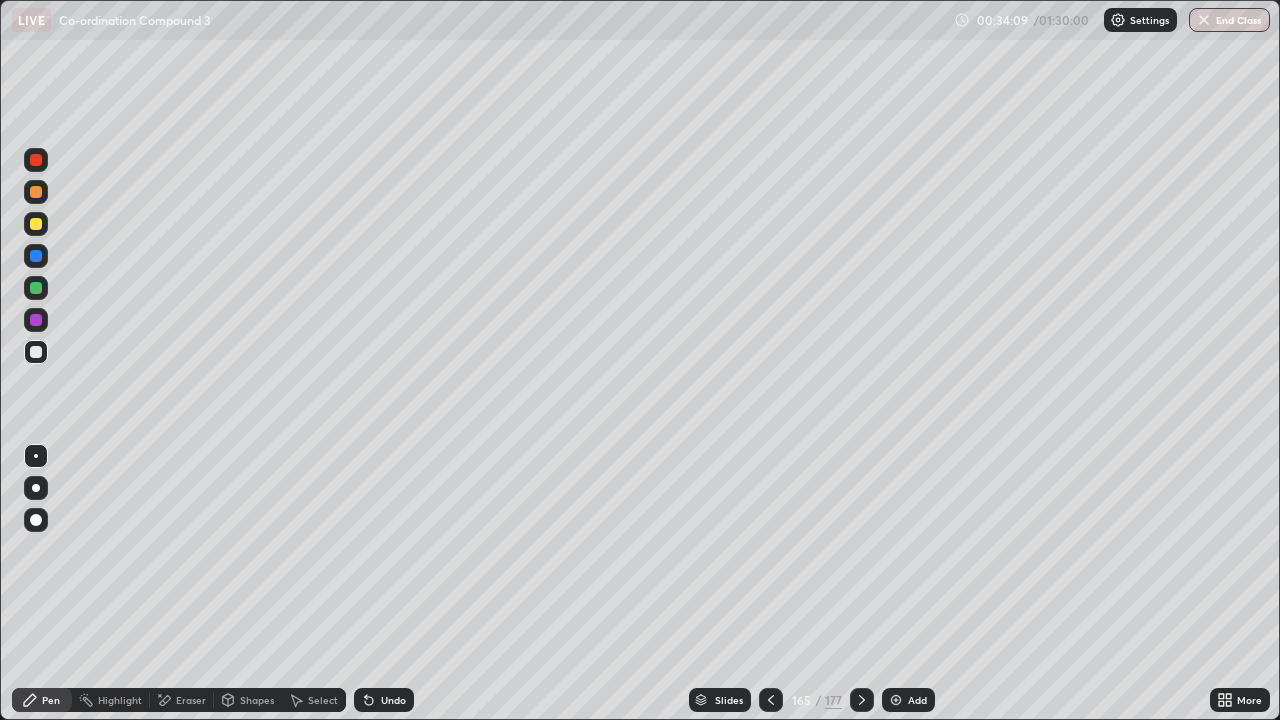 click at bounding box center (36, 288) 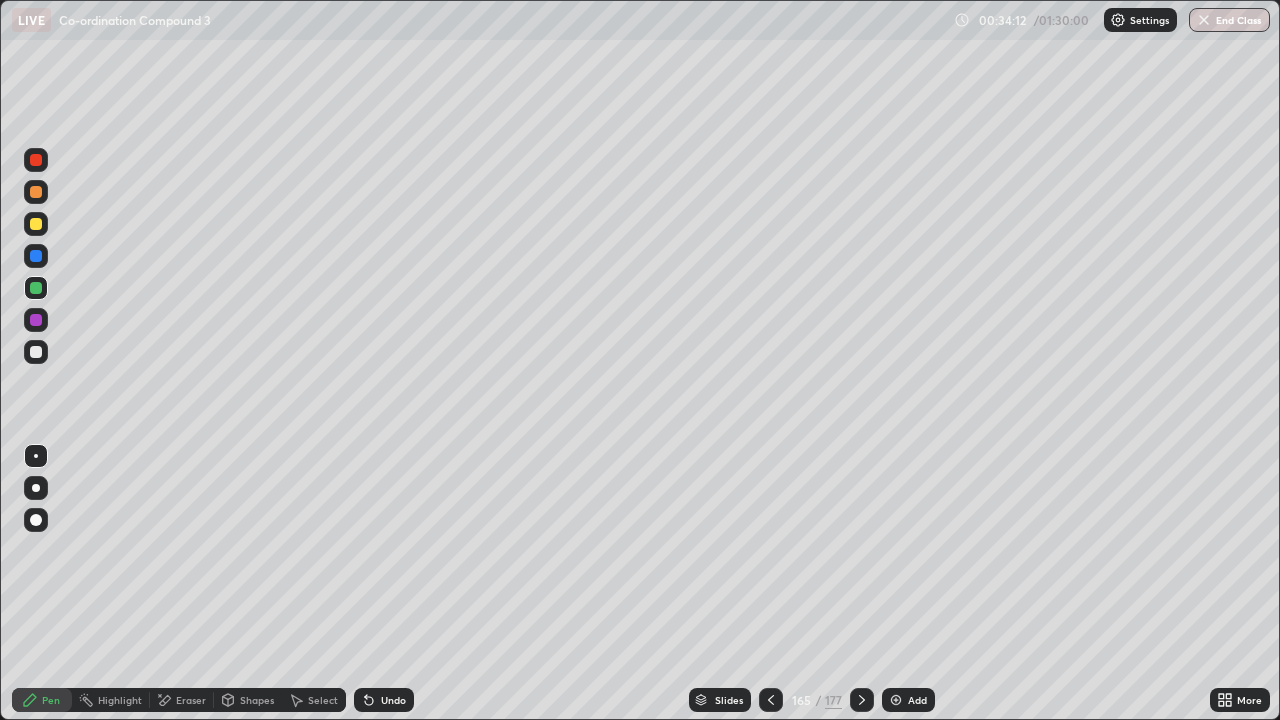 click on "Undo" at bounding box center [384, 700] 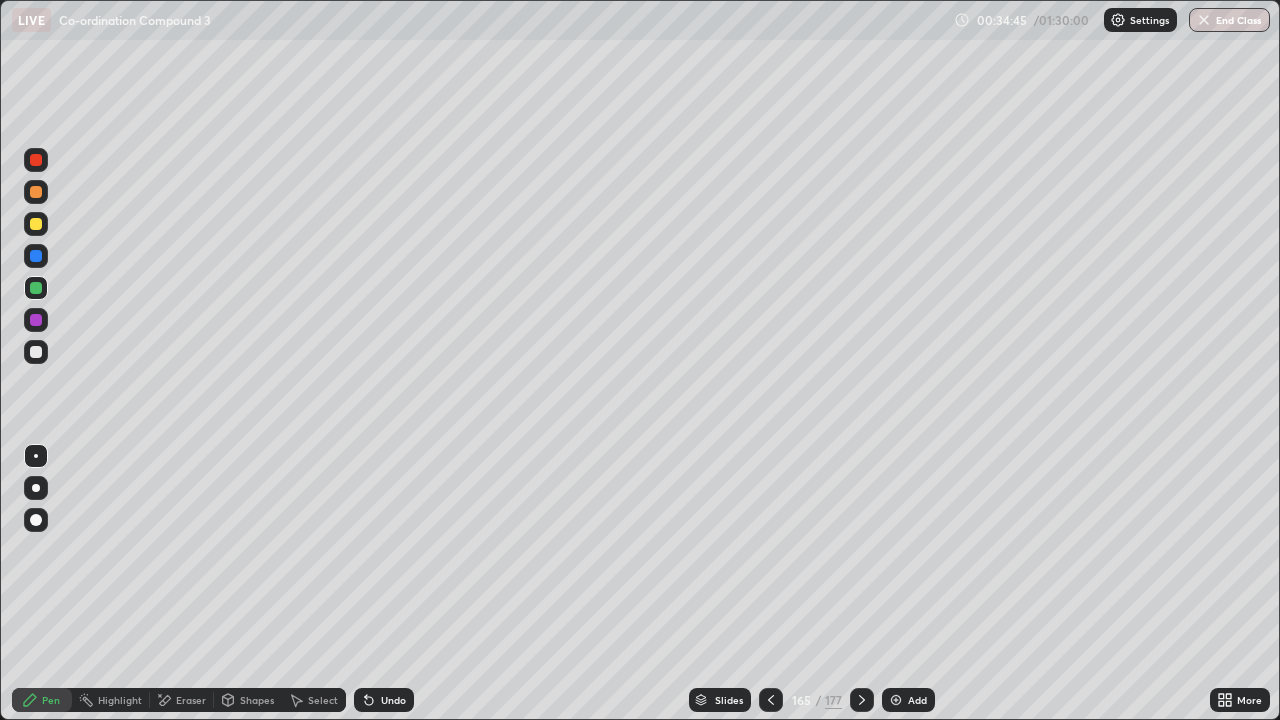 click at bounding box center [36, 320] 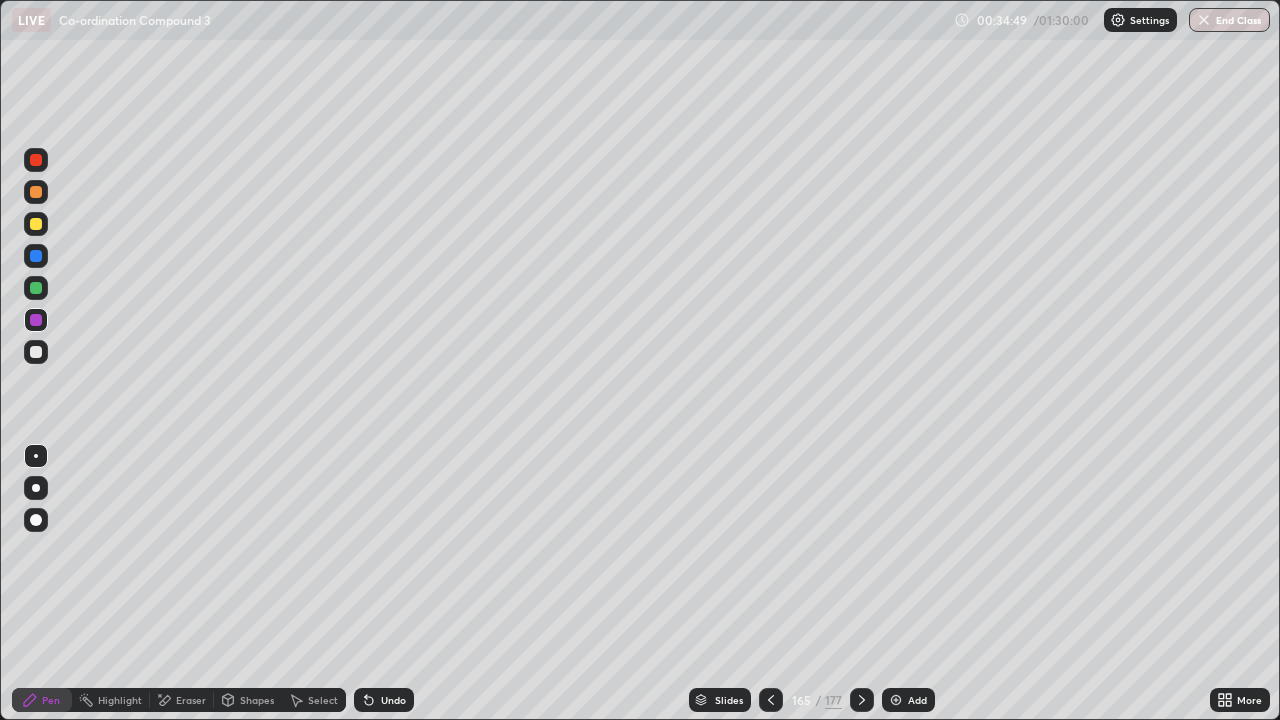 click on "Undo" at bounding box center [393, 700] 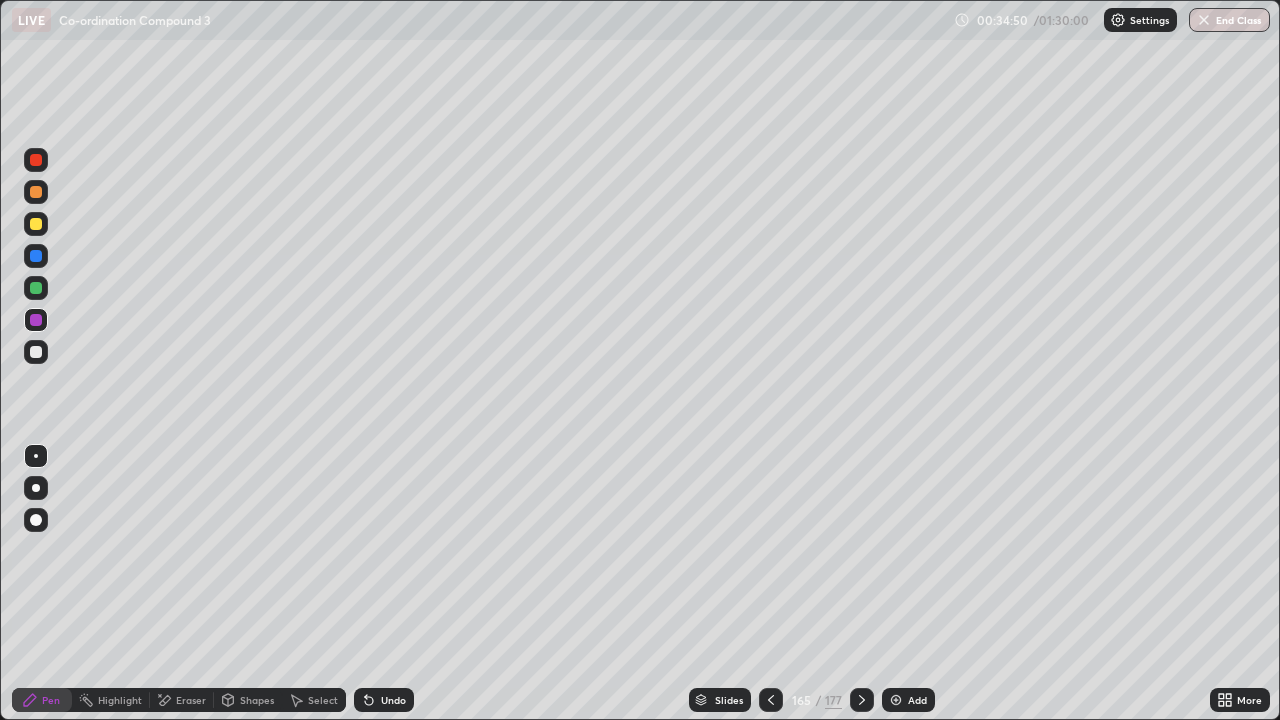 click on "Undo" at bounding box center [393, 700] 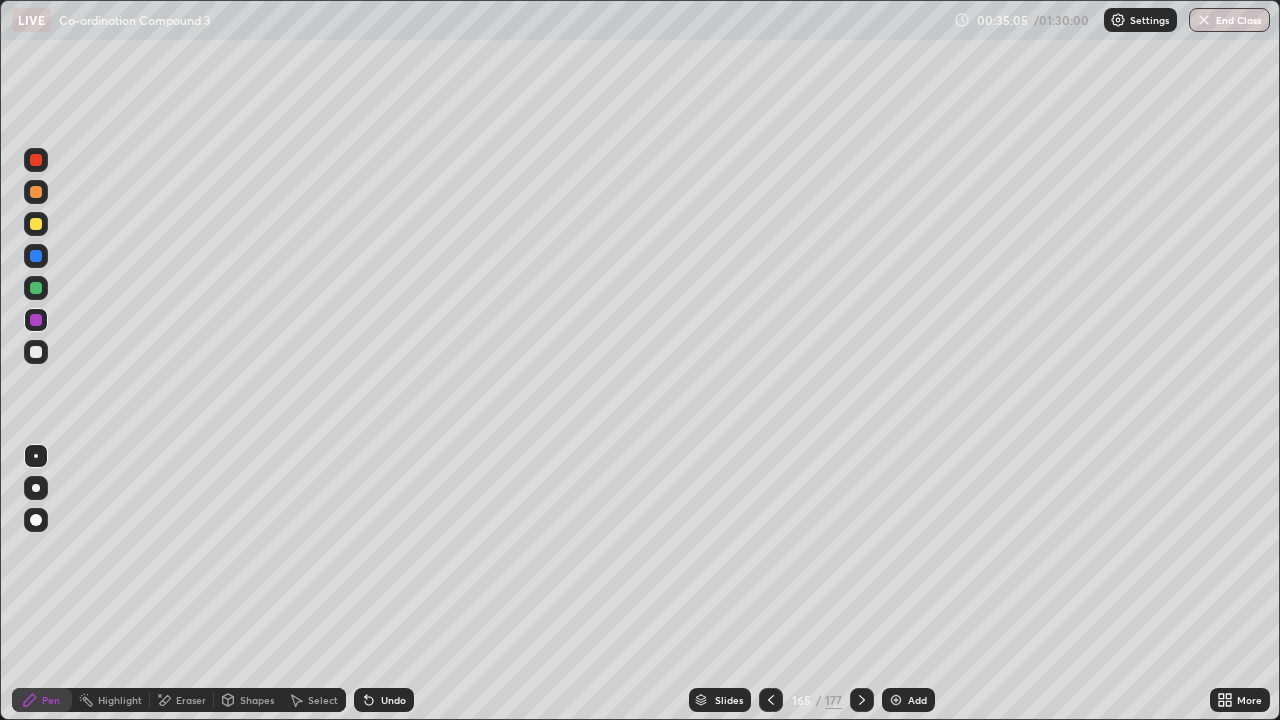 click on "Undo" at bounding box center (393, 700) 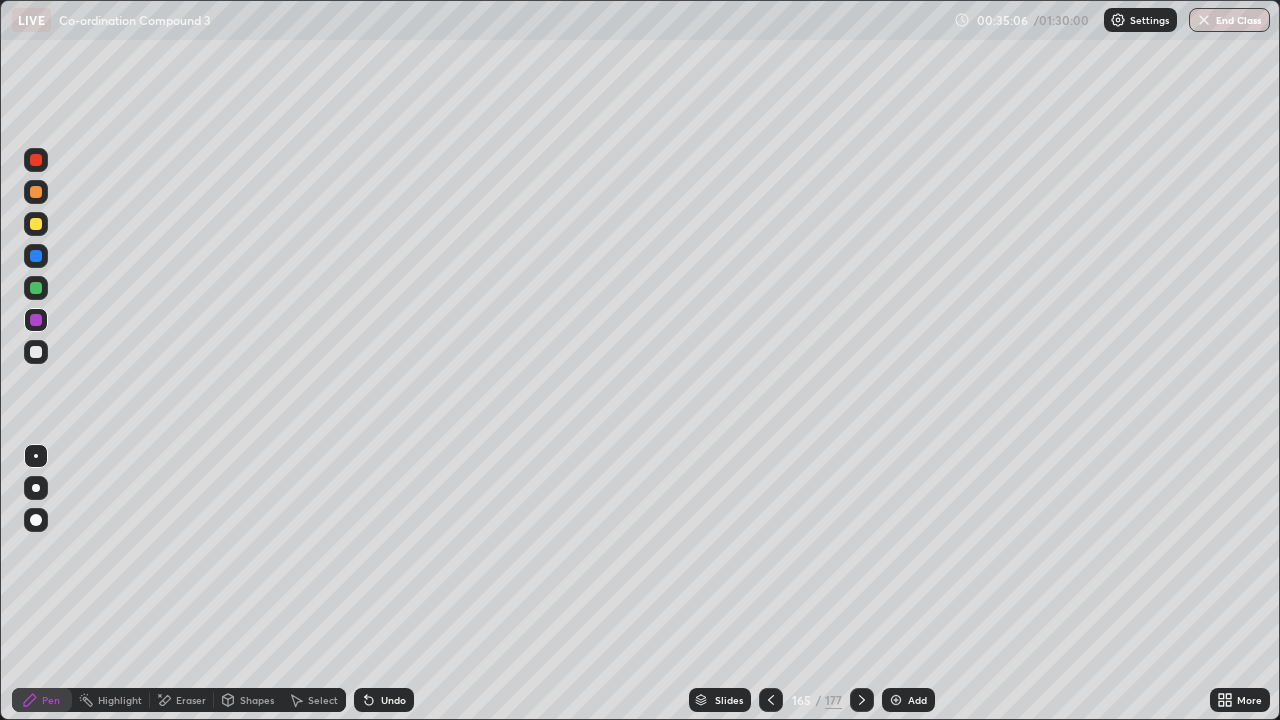 click on "Undo" at bounding box center [393, 700] 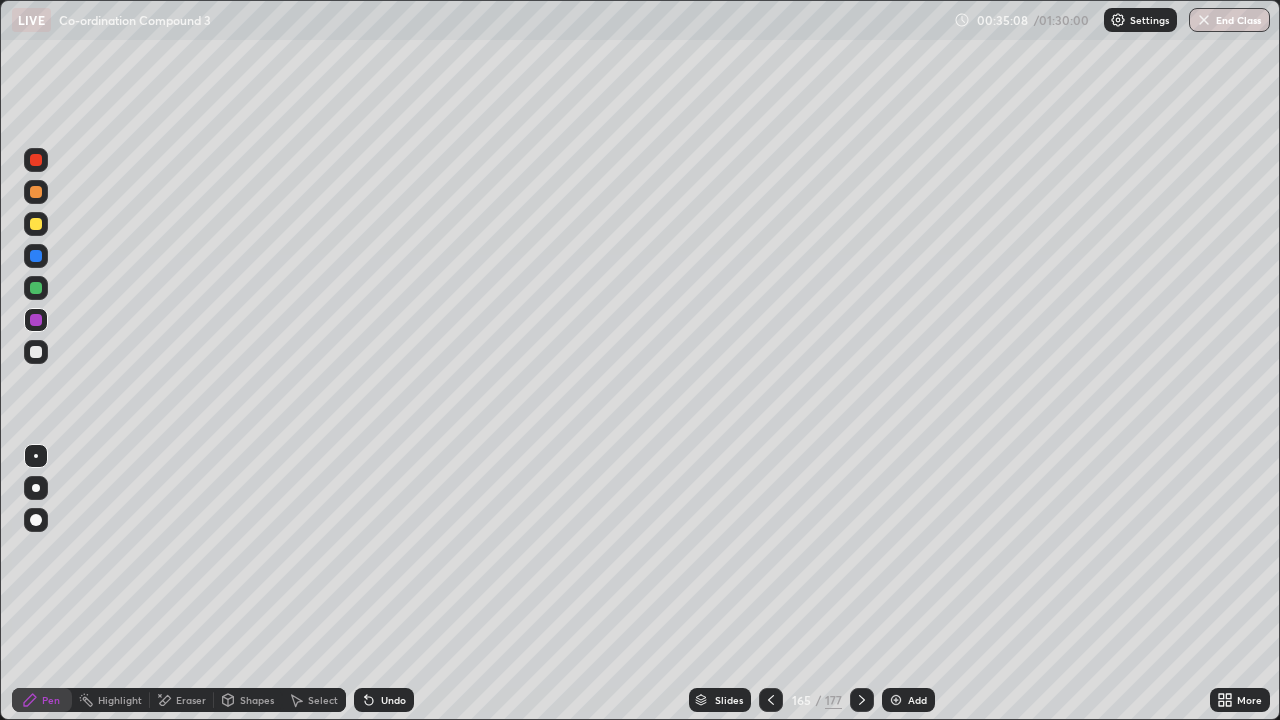 click 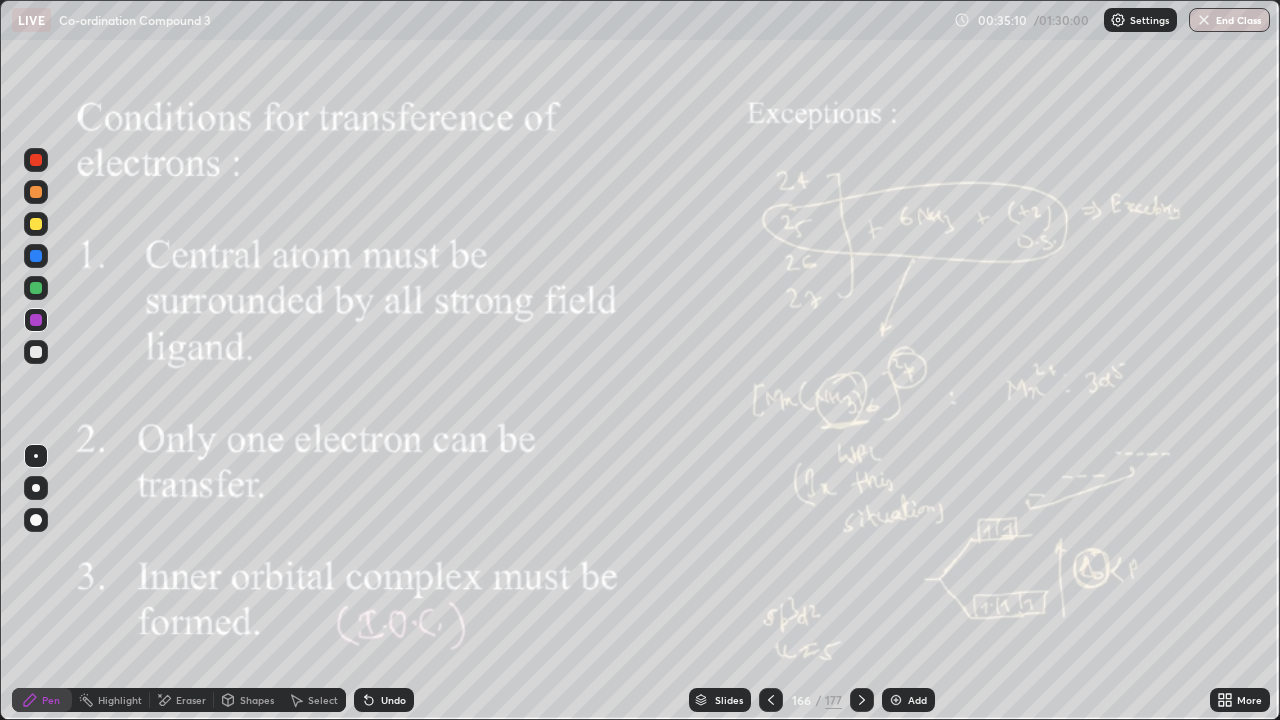 click 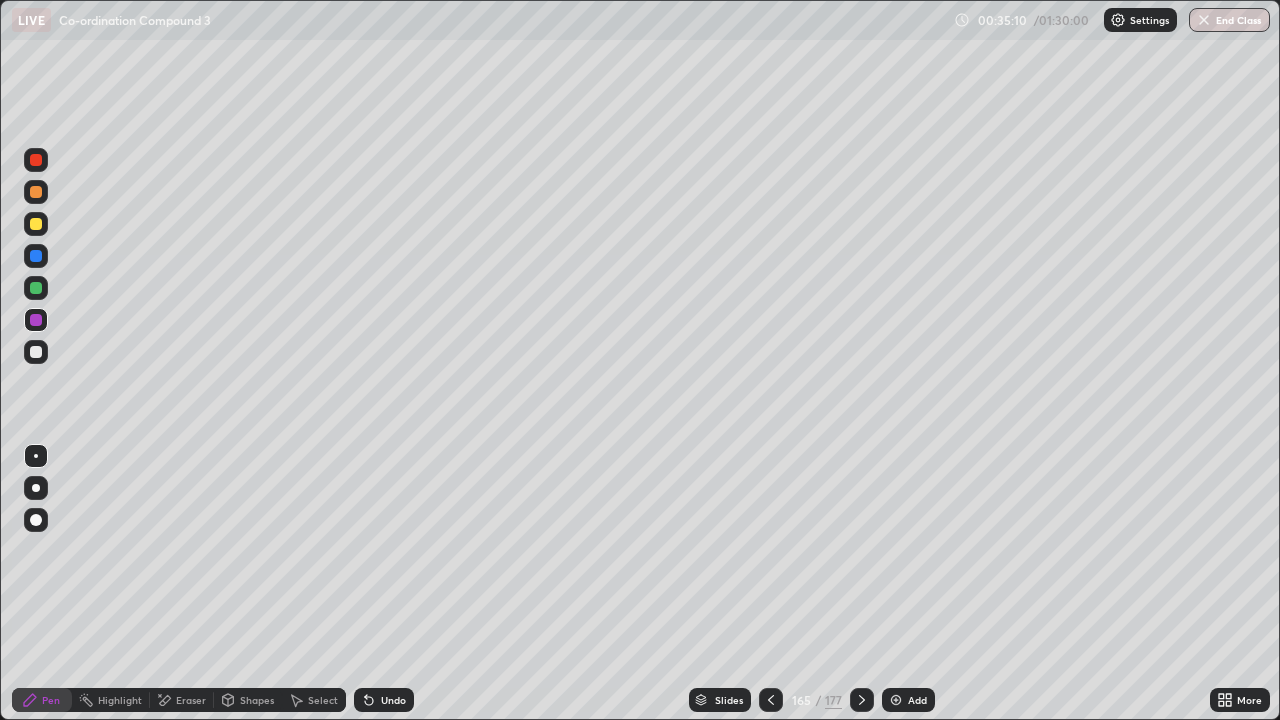 click 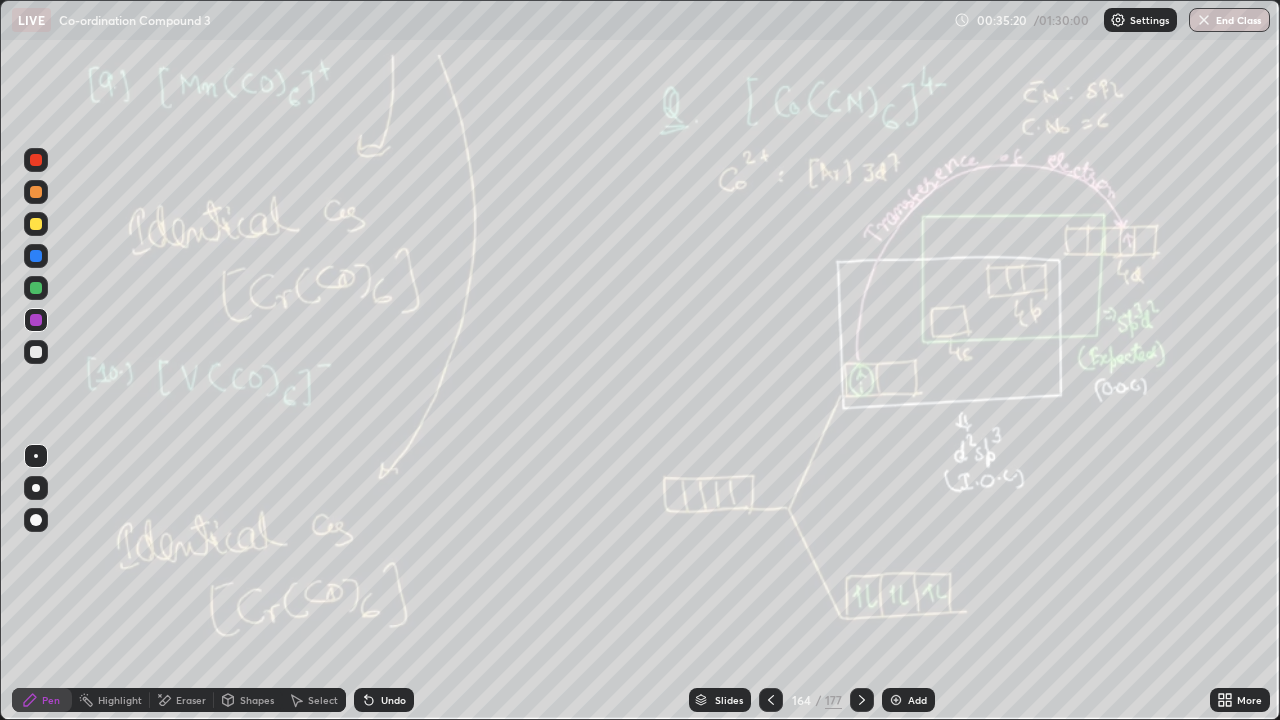 click 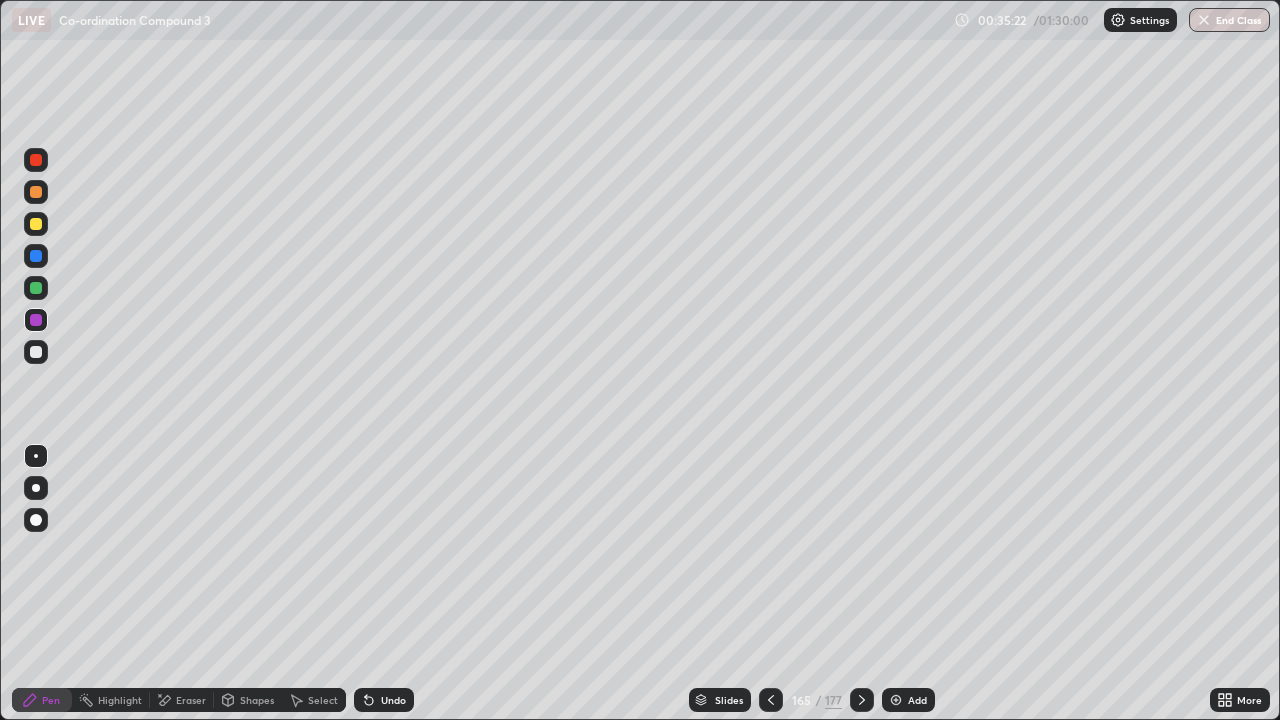 click 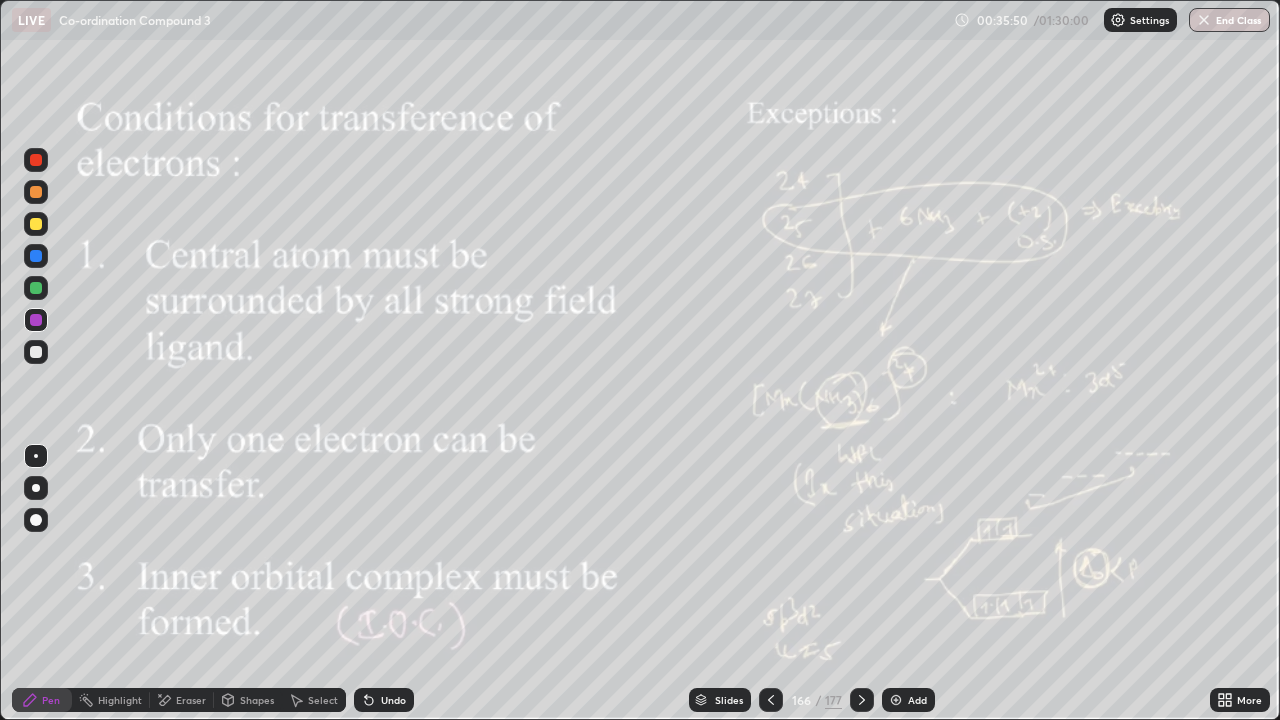 click at bounding box center (862, 700) 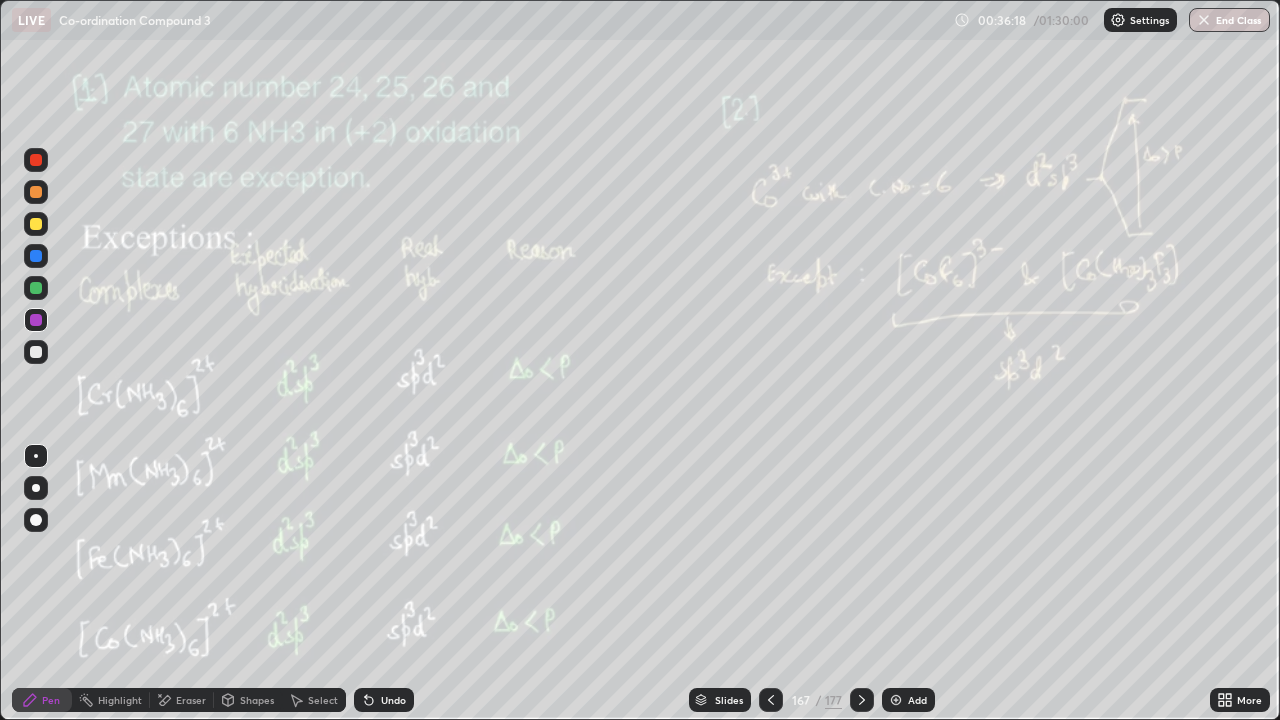 click on "Slides" at bounding box center (729, 700) 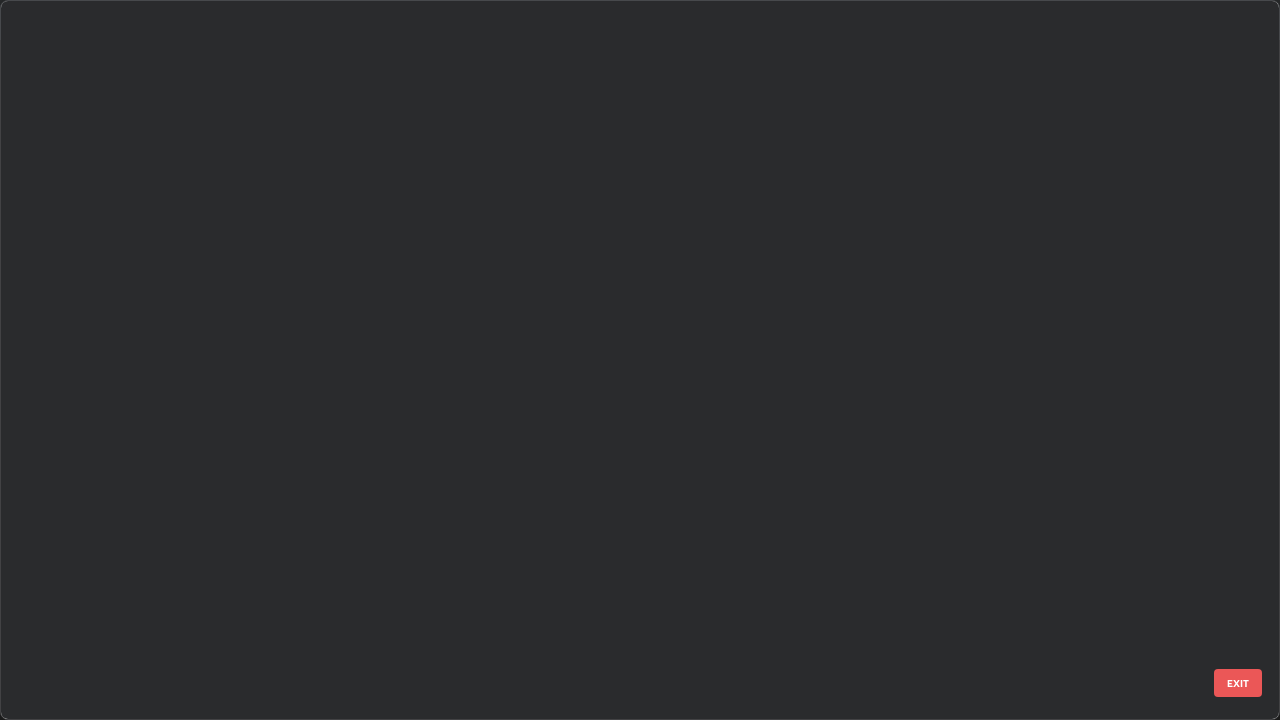 scroll, scrollTop: 11861, scrollLeft: 0, axis: vertical 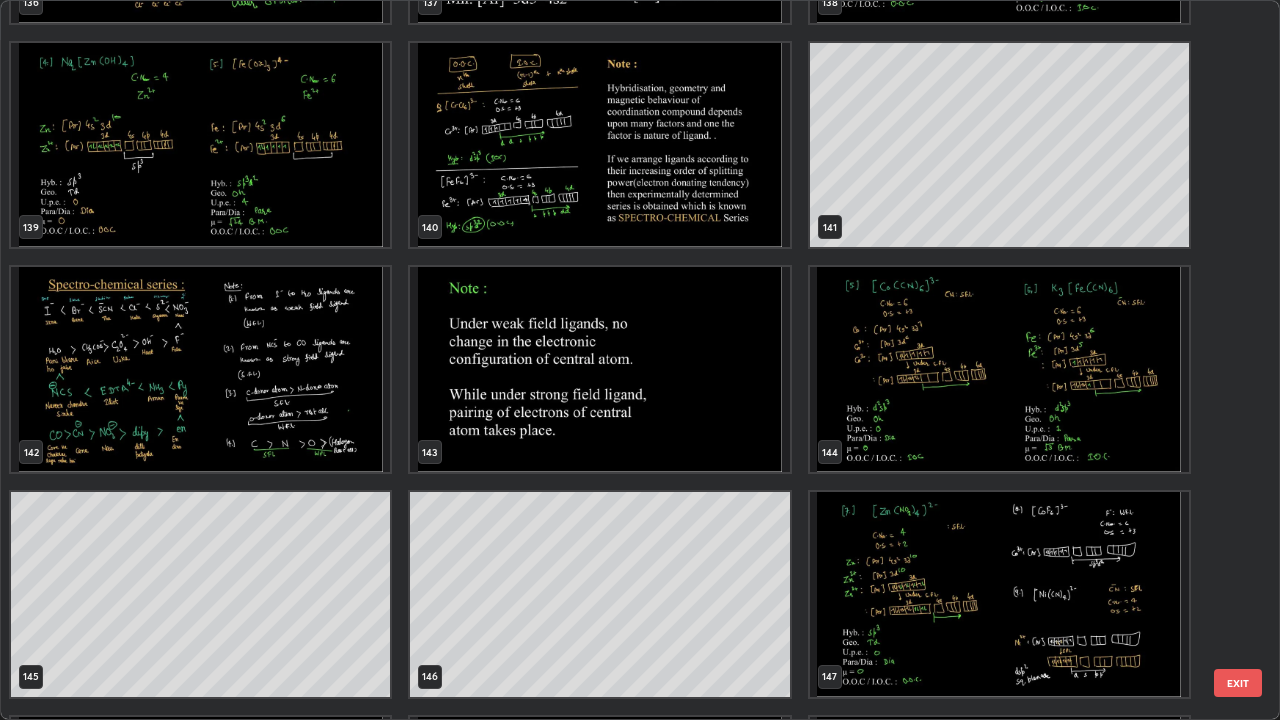 click at bounding box center [200, 369] 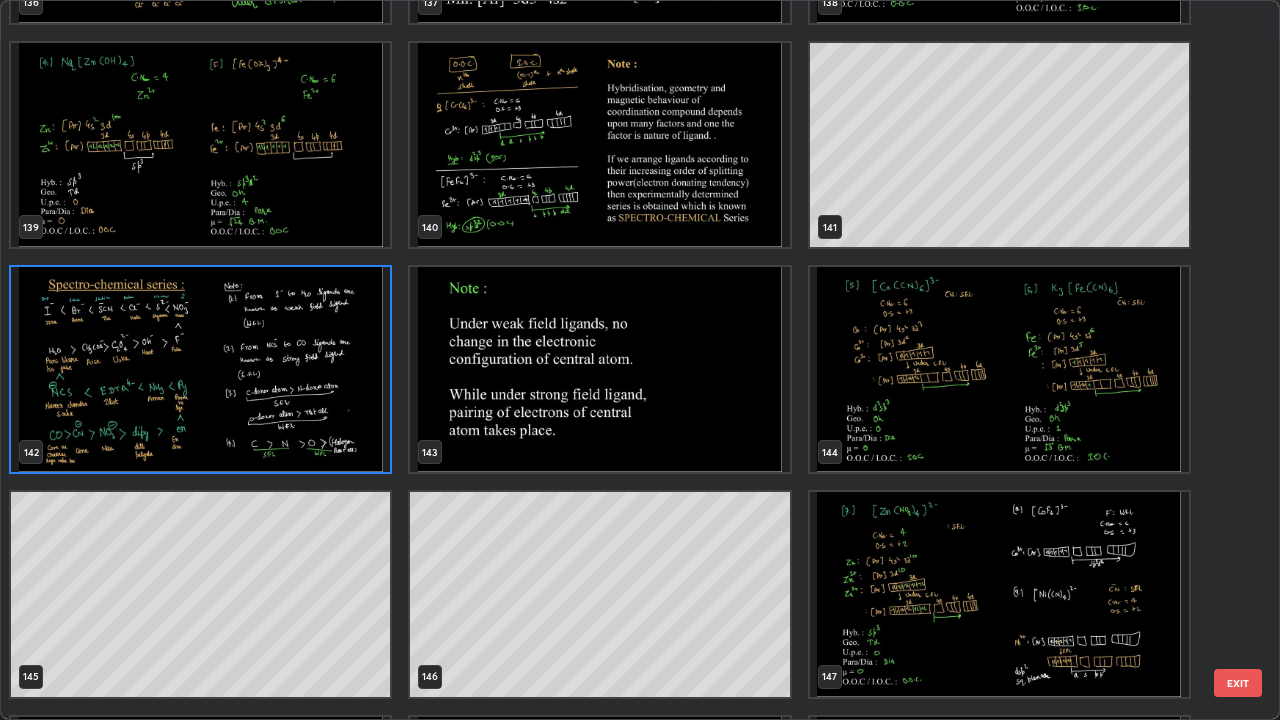click at bounding box center (200, 369) 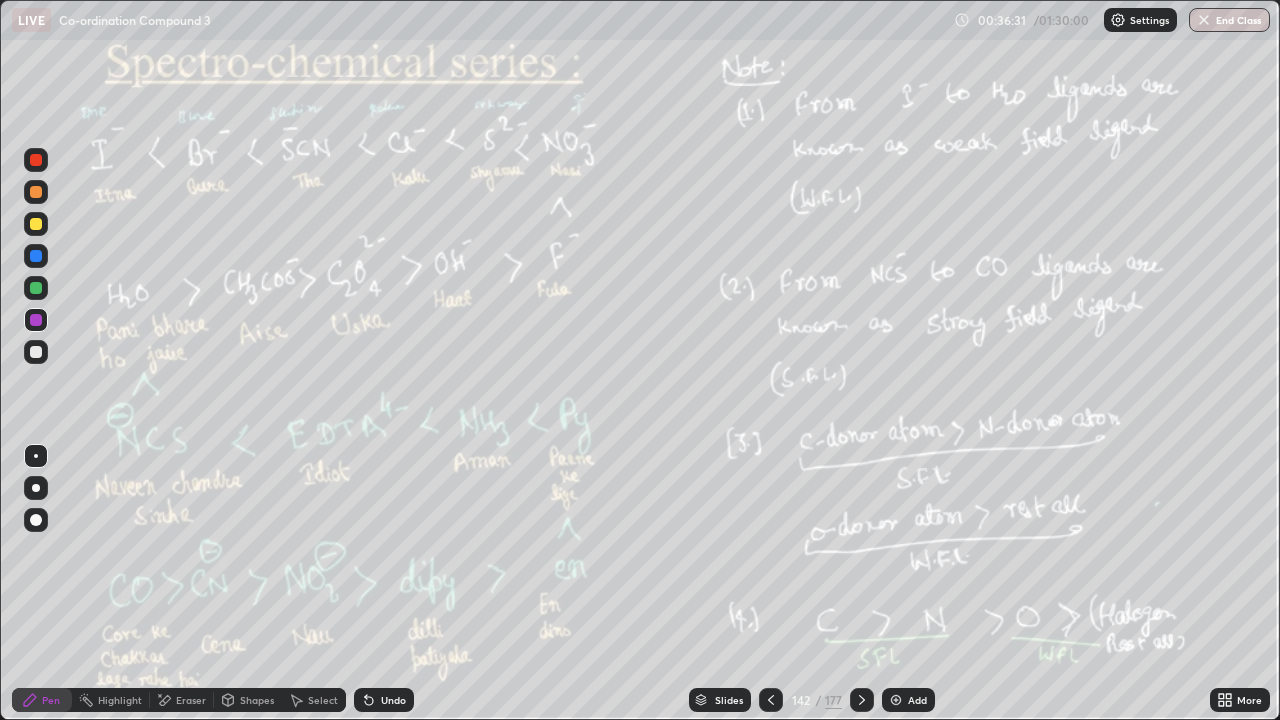 click on "Slides" at bounding box center [729, 700] 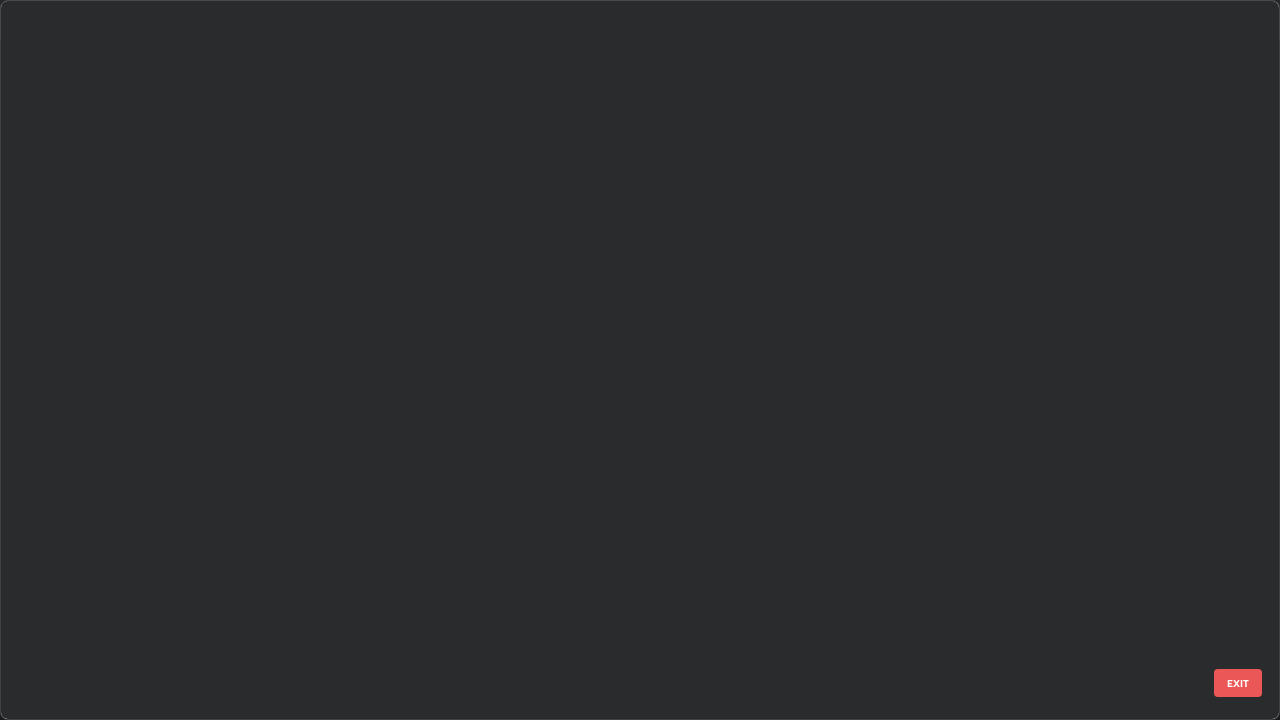 scroll, scrollTop: 10064, scrollLeft: 0, axis: vertical 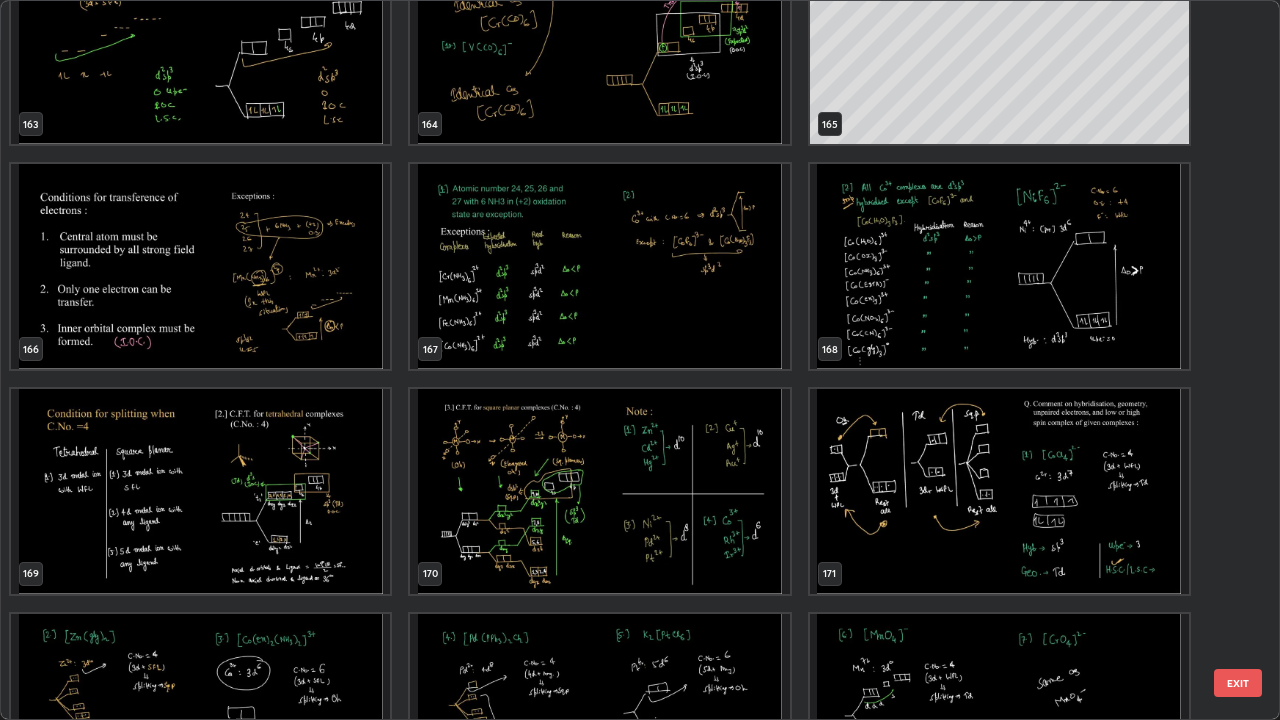click at bounding box center (599, 266) 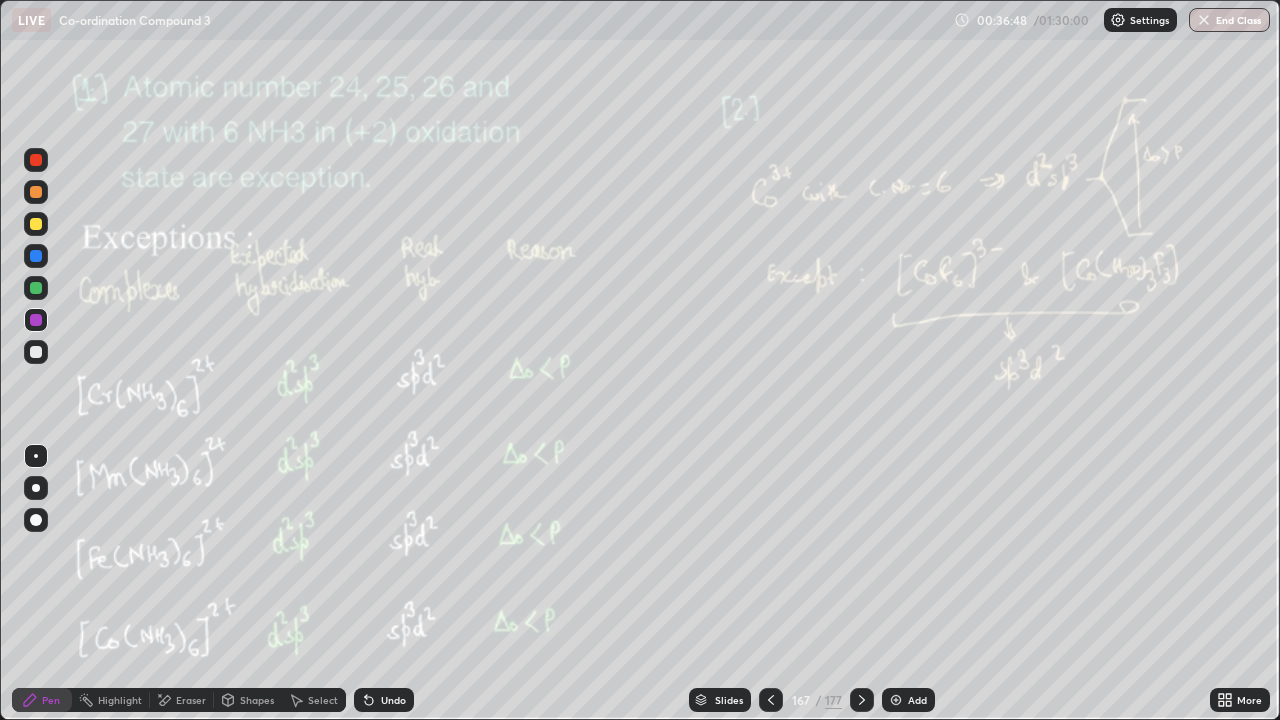 click on "Eraser" at bounding box center (182, 700) 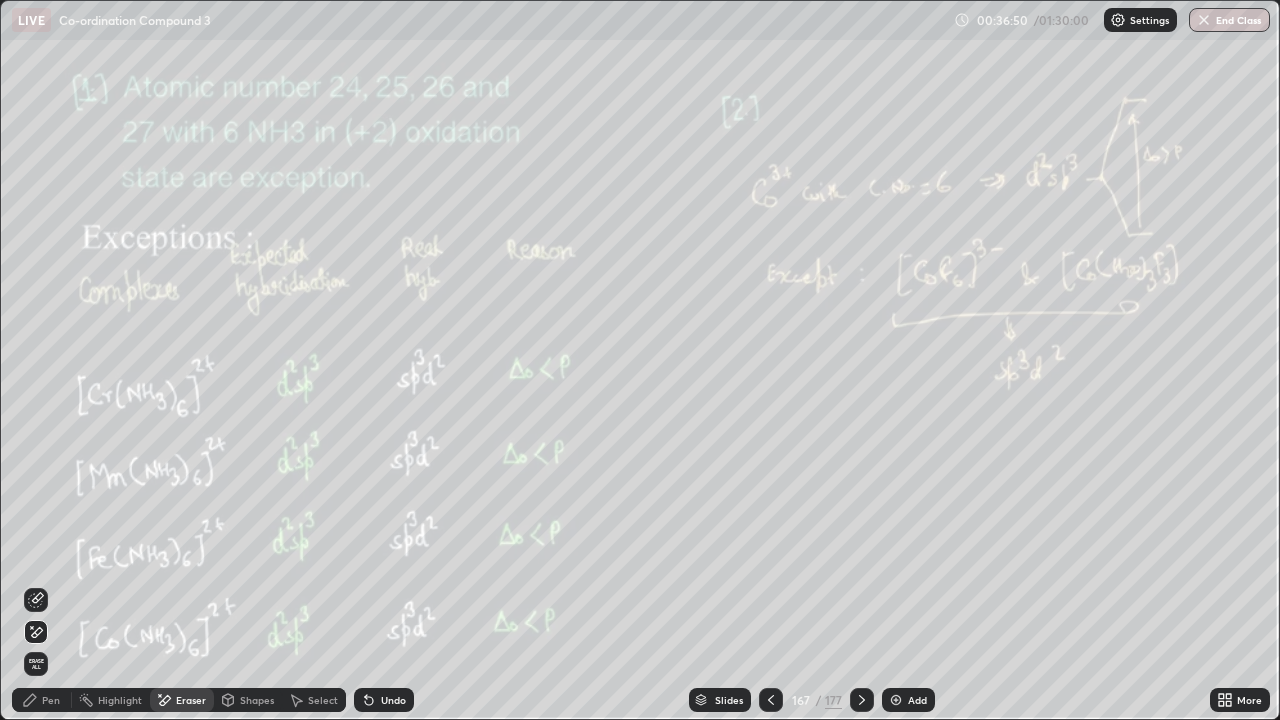 click on "Pen" at bounding box center (51, 700) 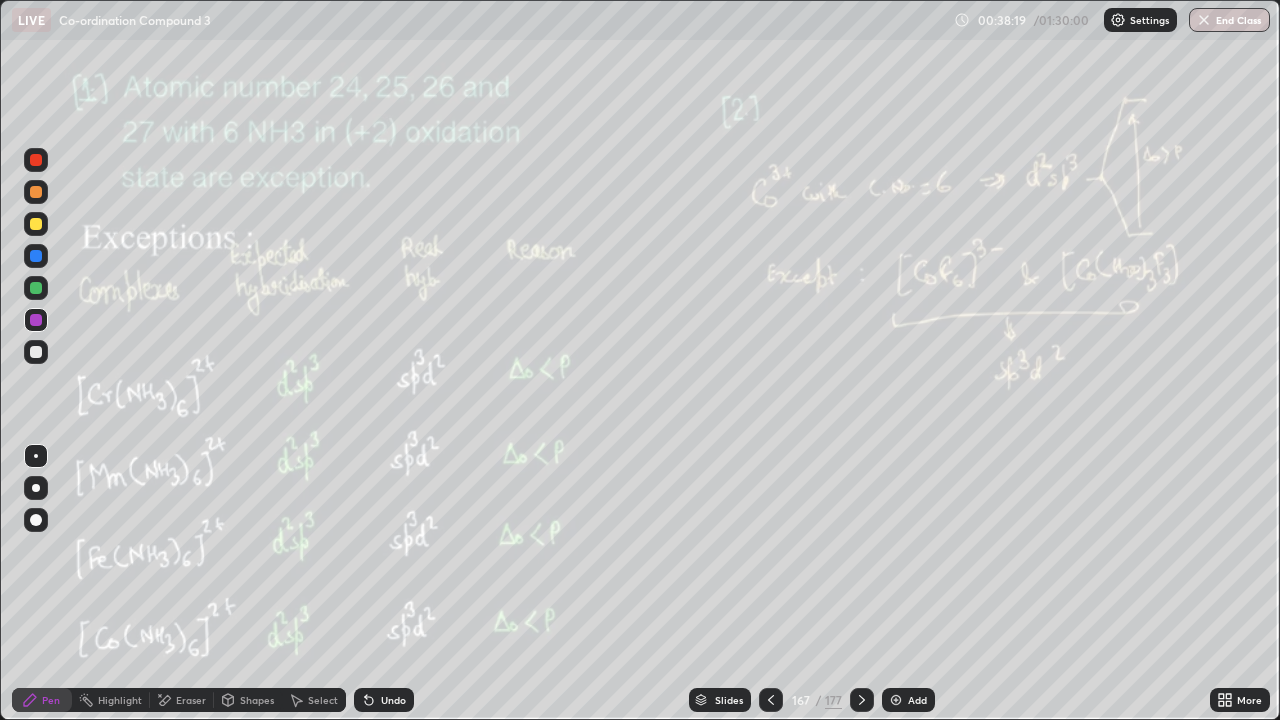 click at bounding box center [862, 700] 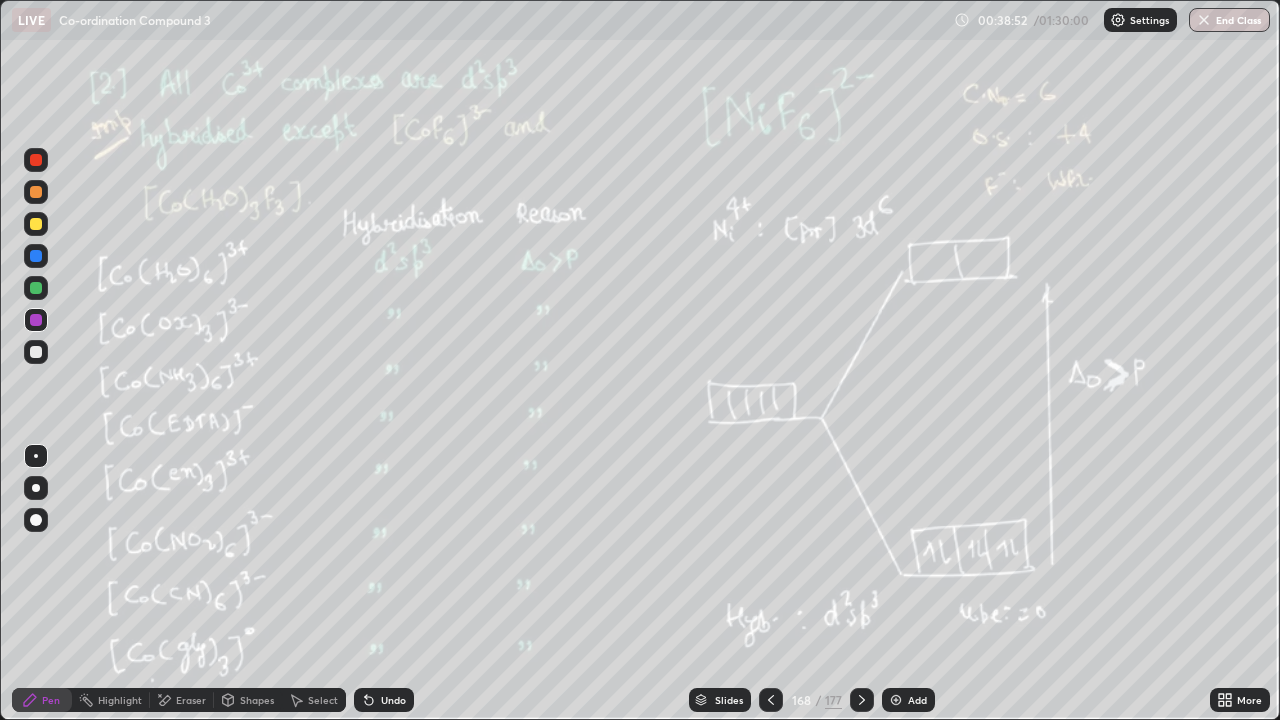 click at bounding box center (862, 700) 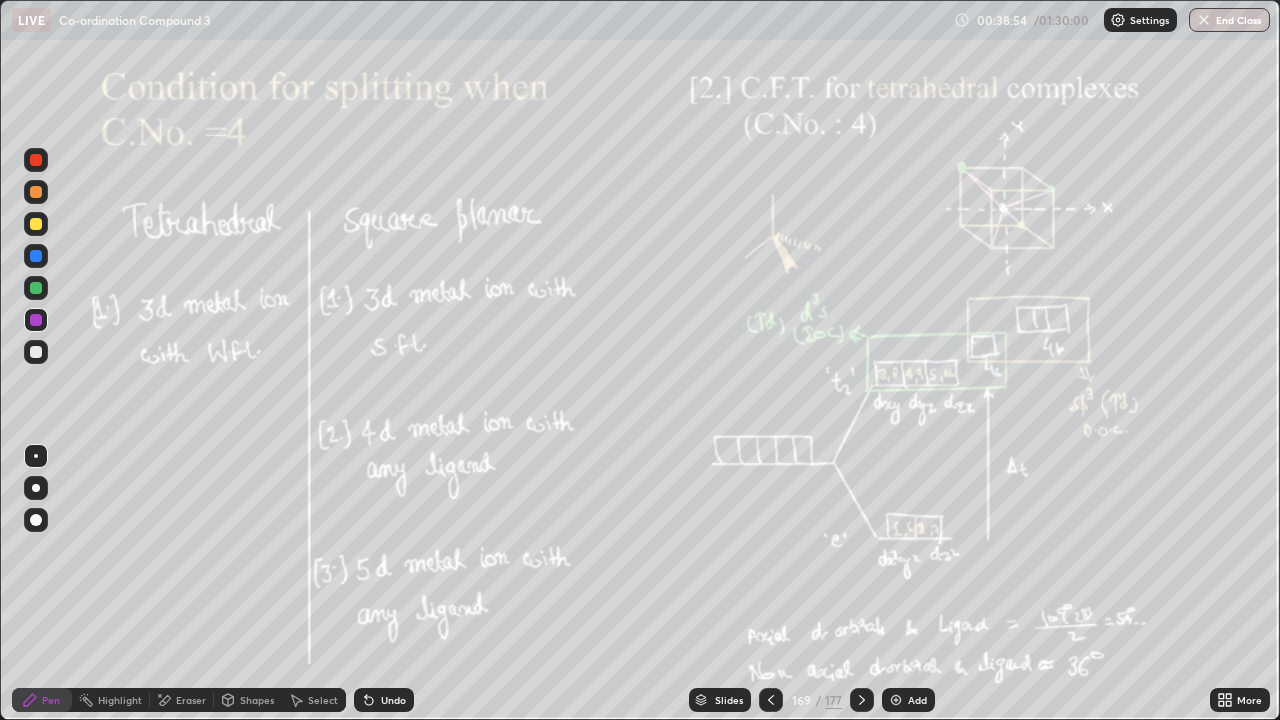 click 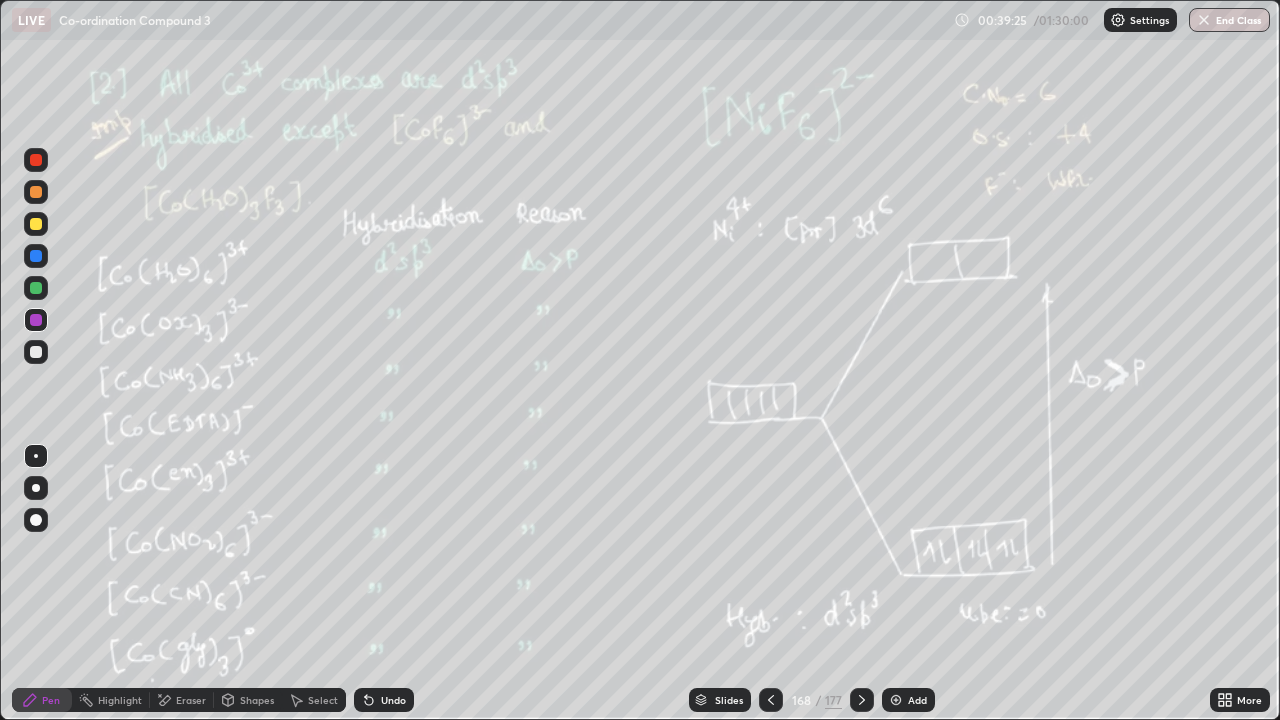 click 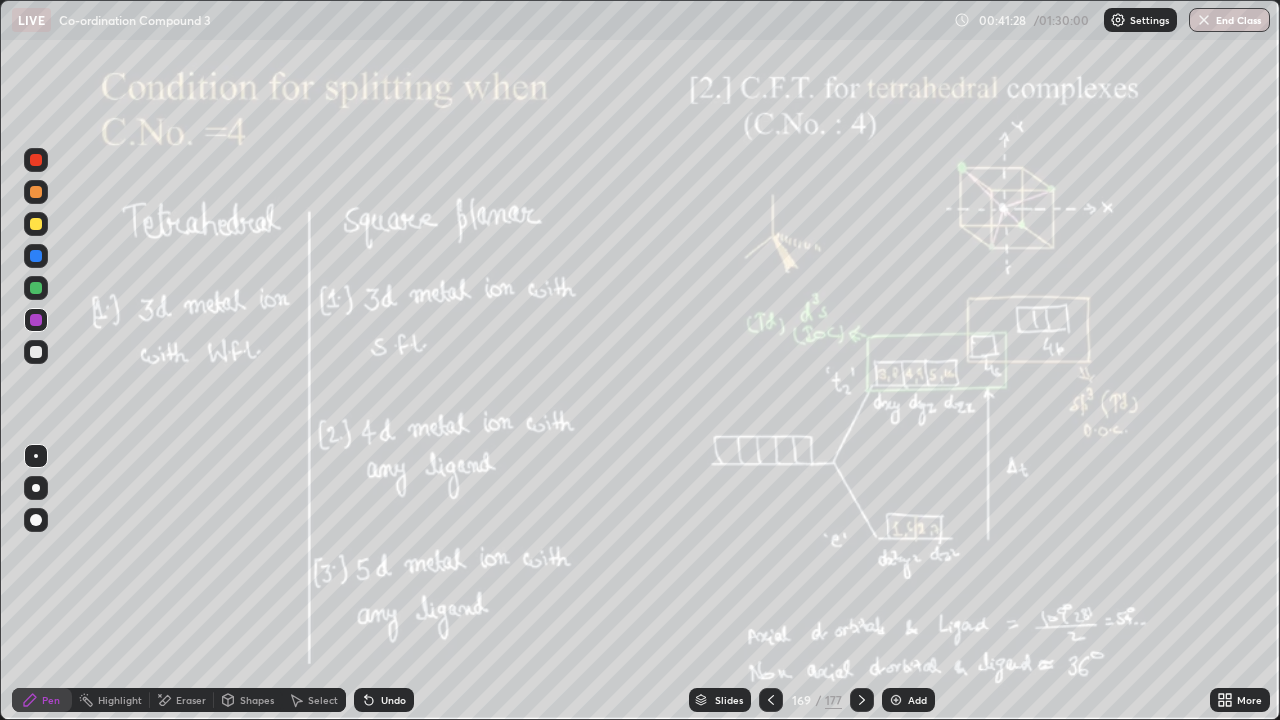 click at bounding box center (896, 700) 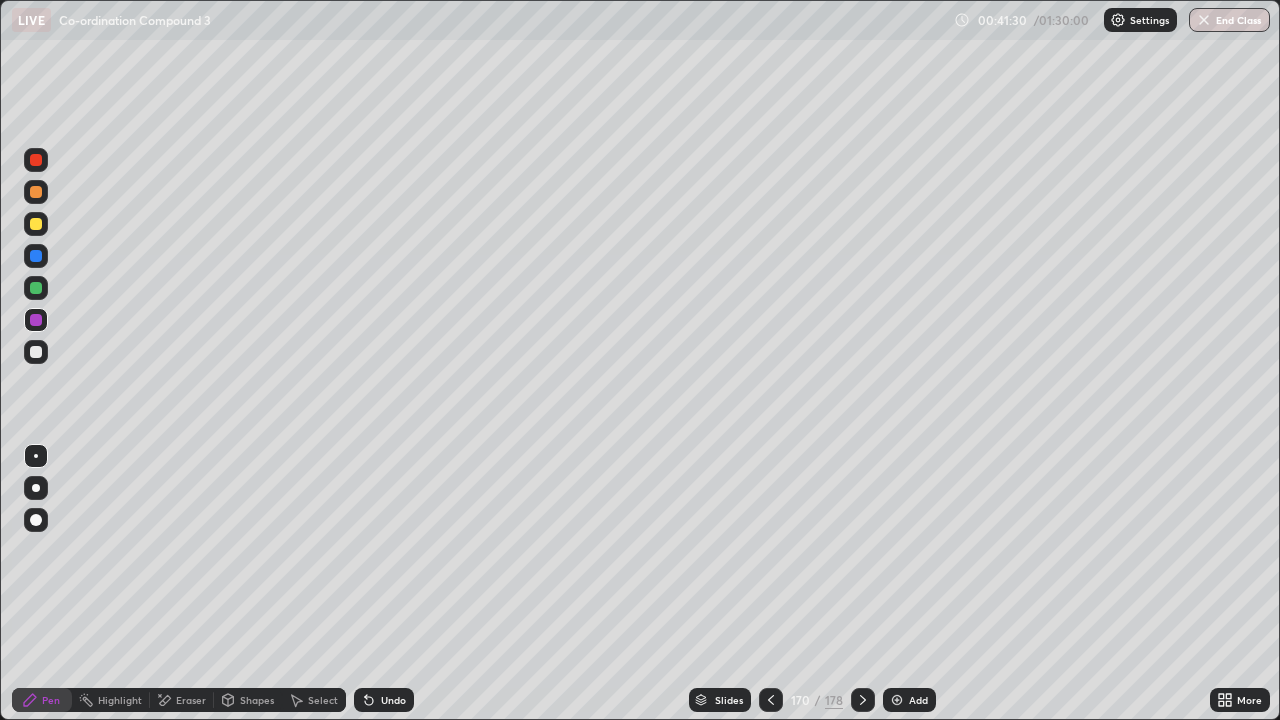 click on "Shapes" at bounding box center [257, 700] 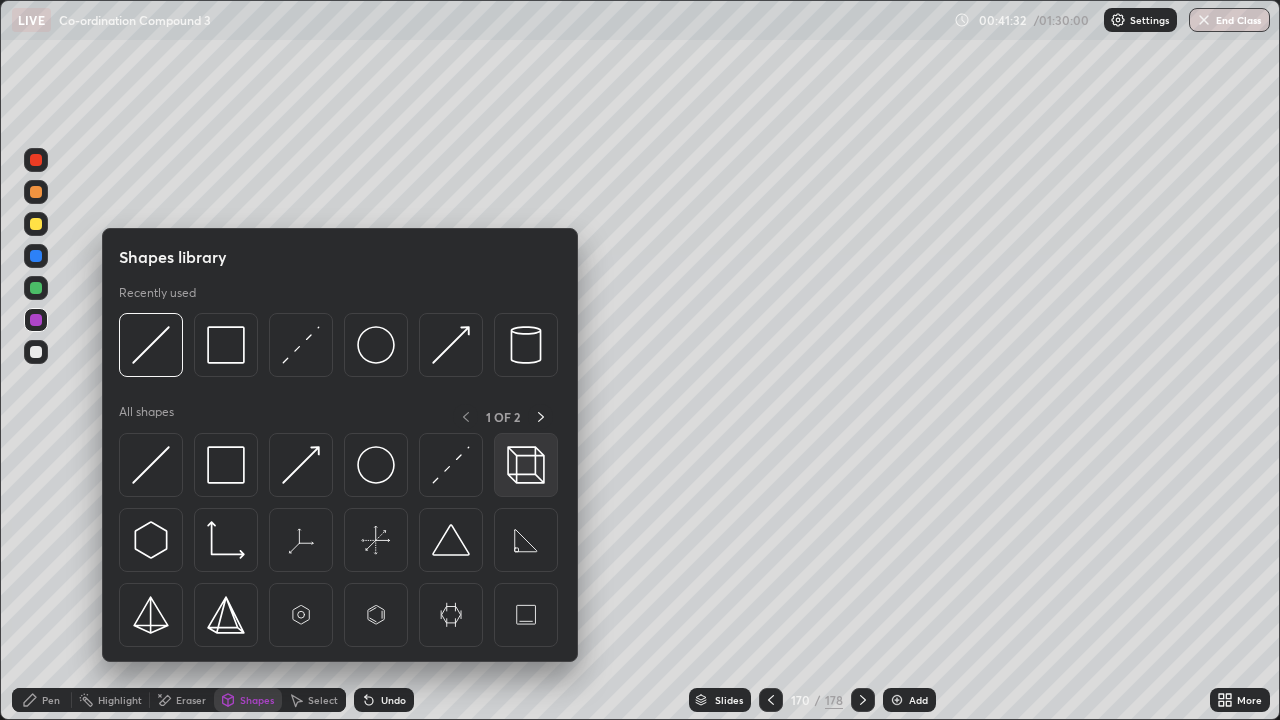 click at bounding box center [526, 465] 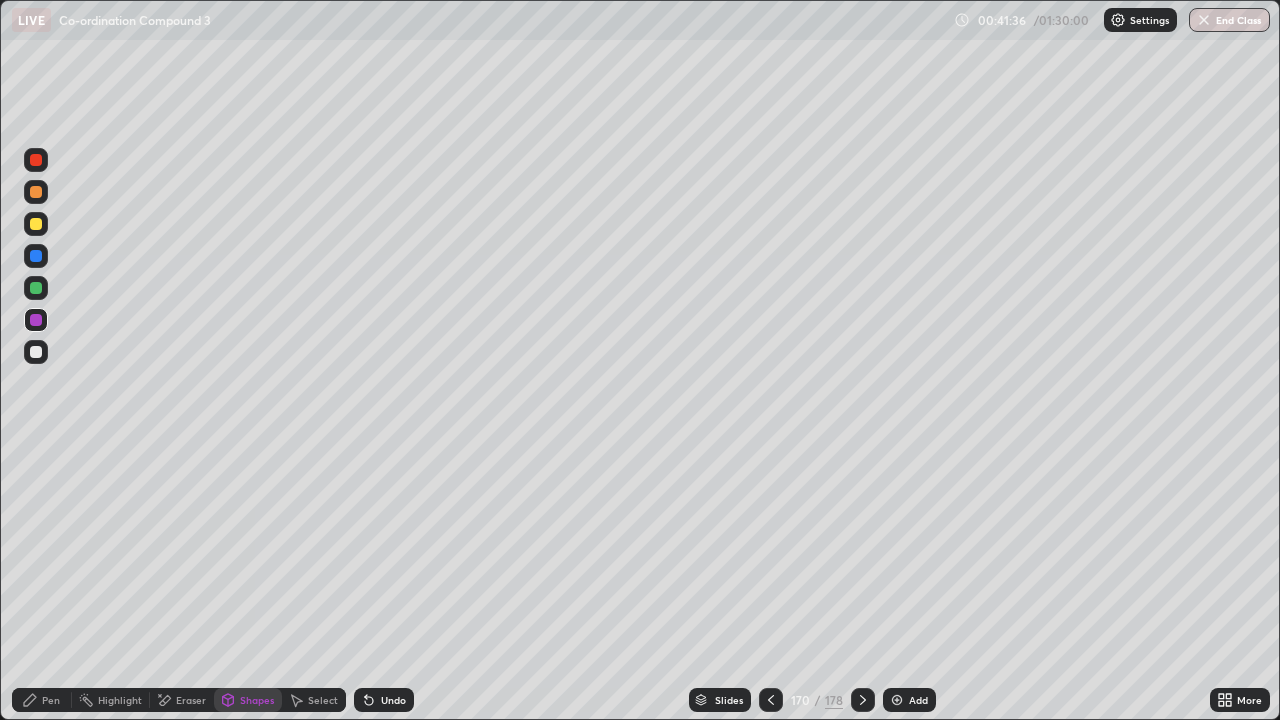 click on "Undo" at bounding box center (393, 700) 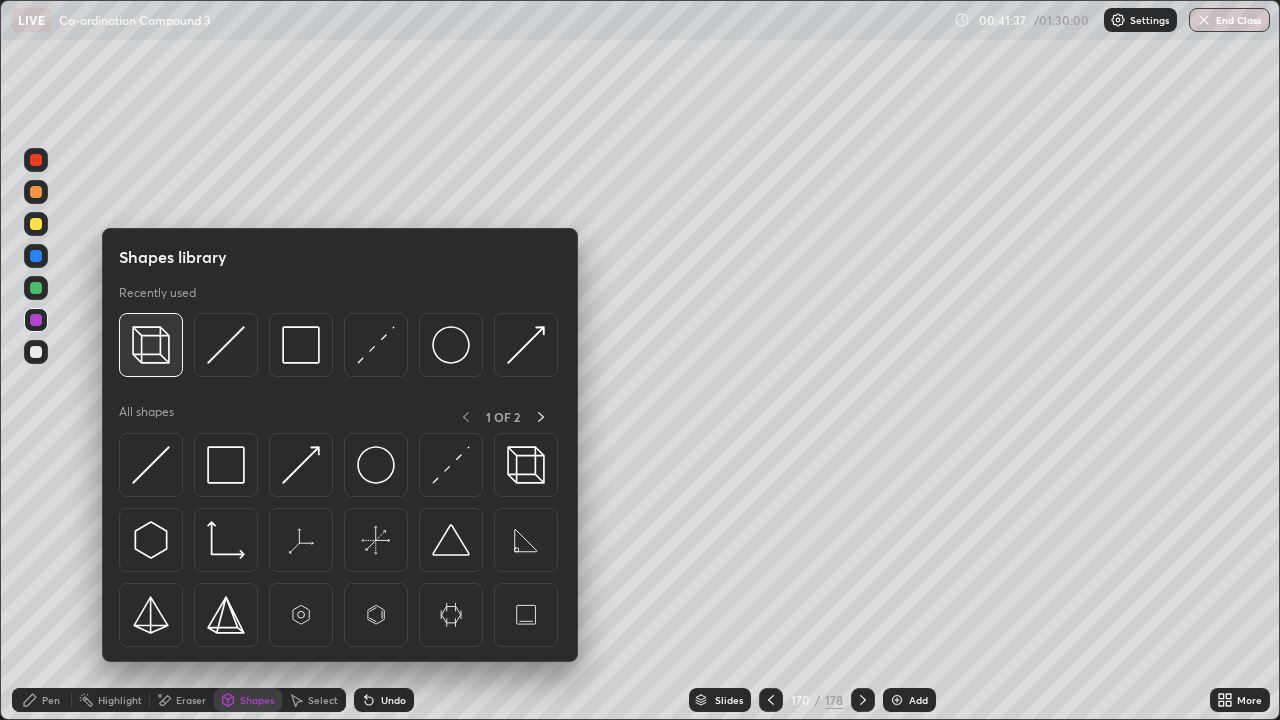 click at bounding box center (151, 345) 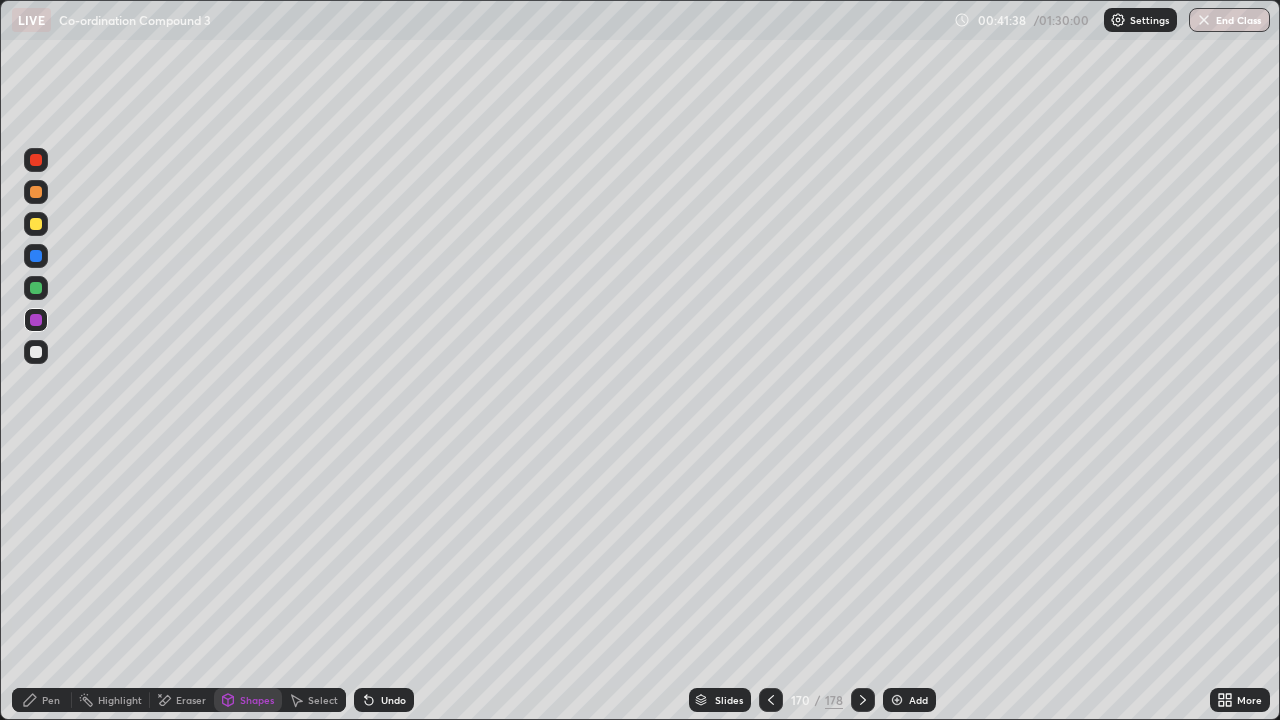 click at bounding box center (36, 352) 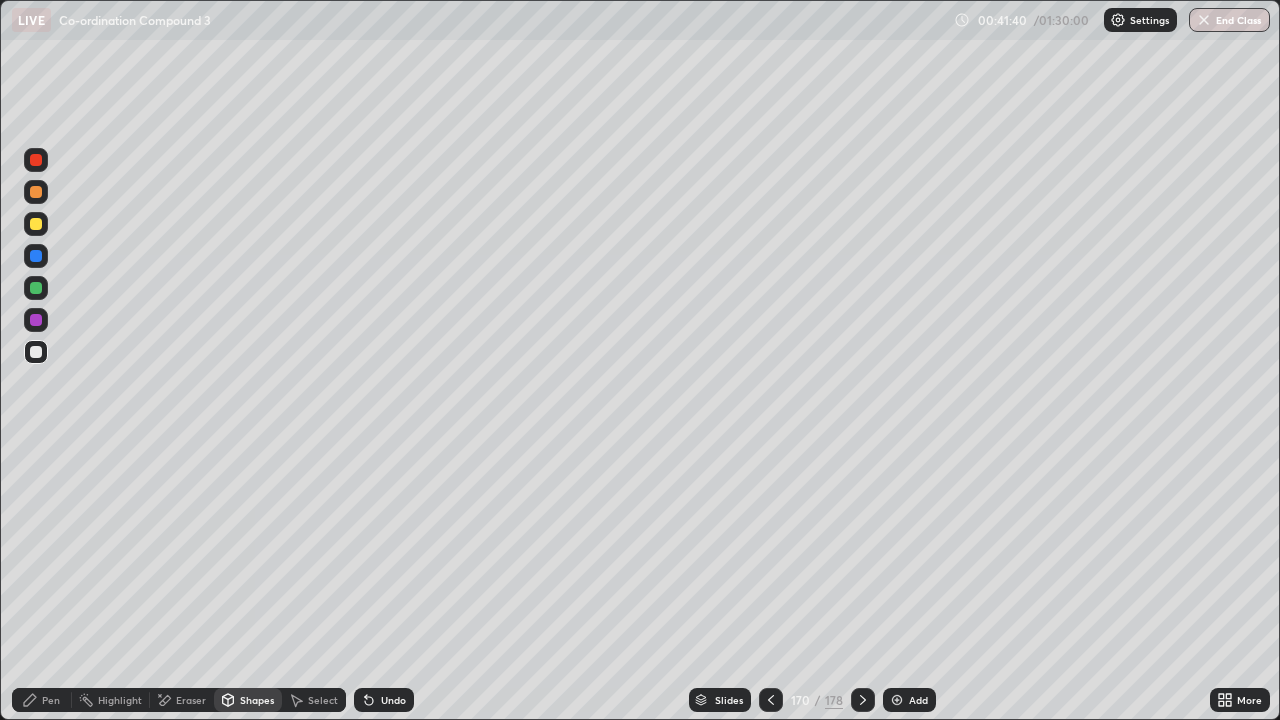 click on "Pen" at bounding box center [42, 700] 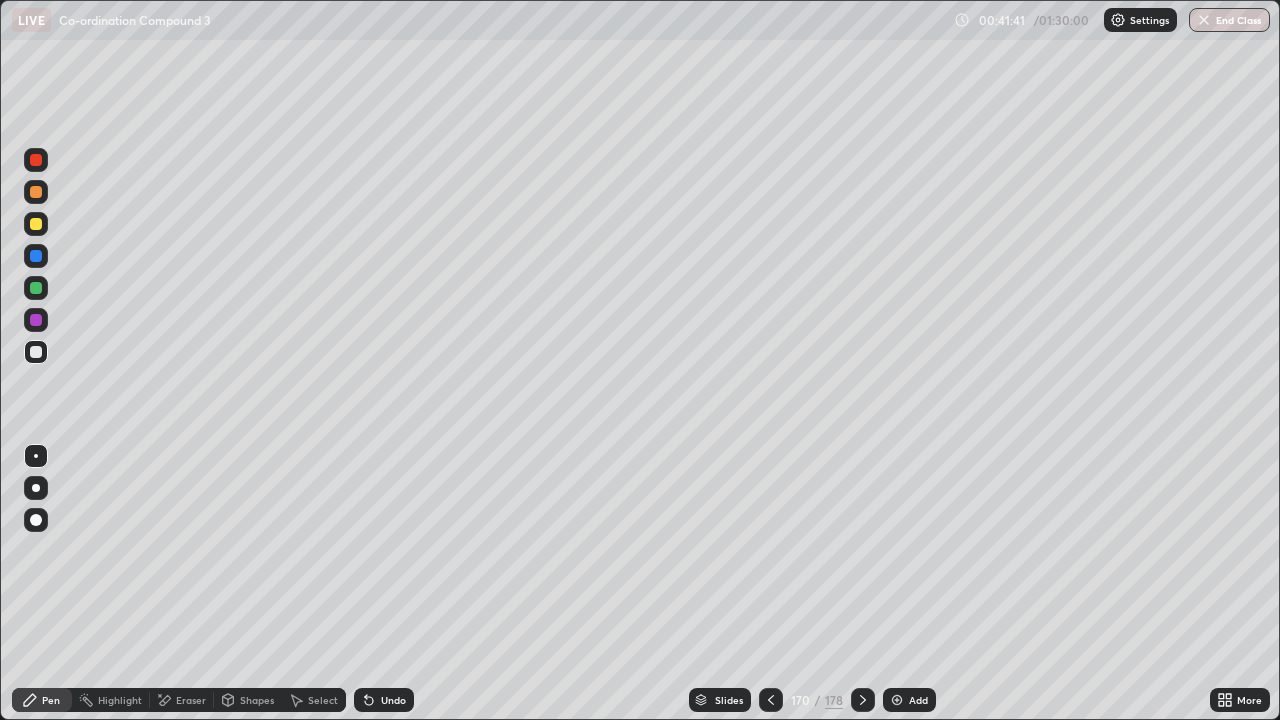 click at bounding box center [36, 320] 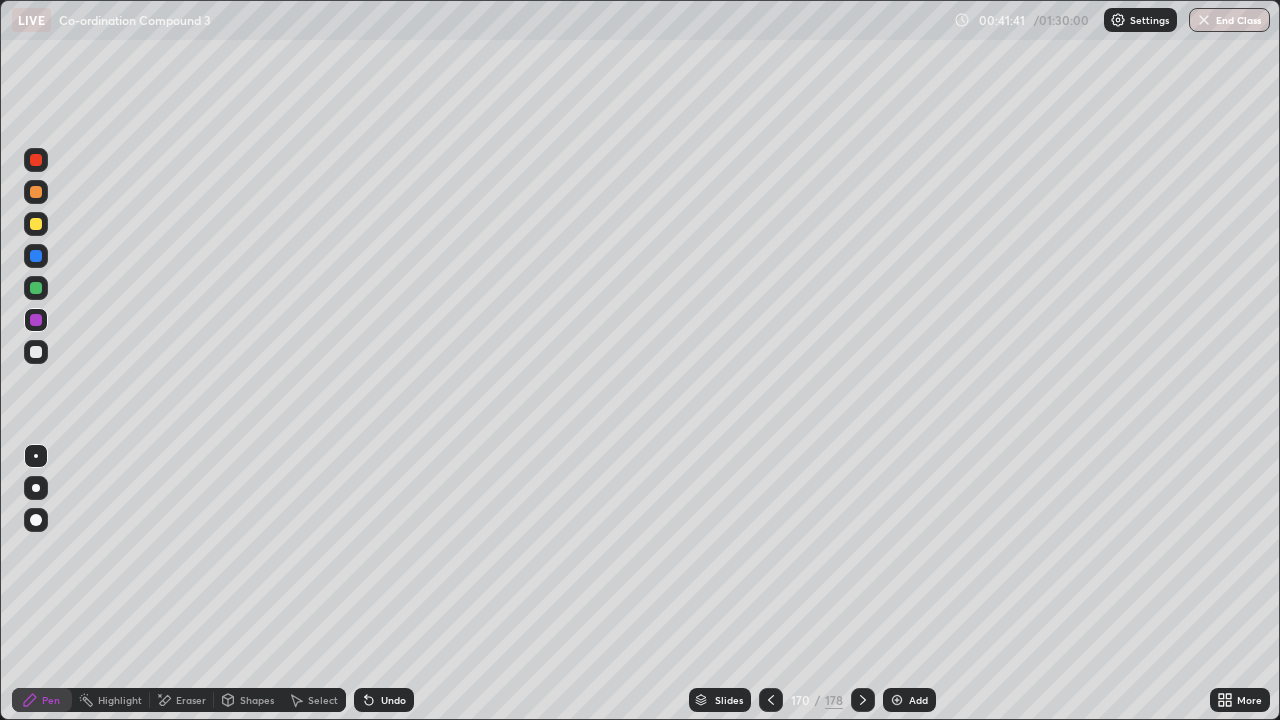 click at bounding box center [36, 288] 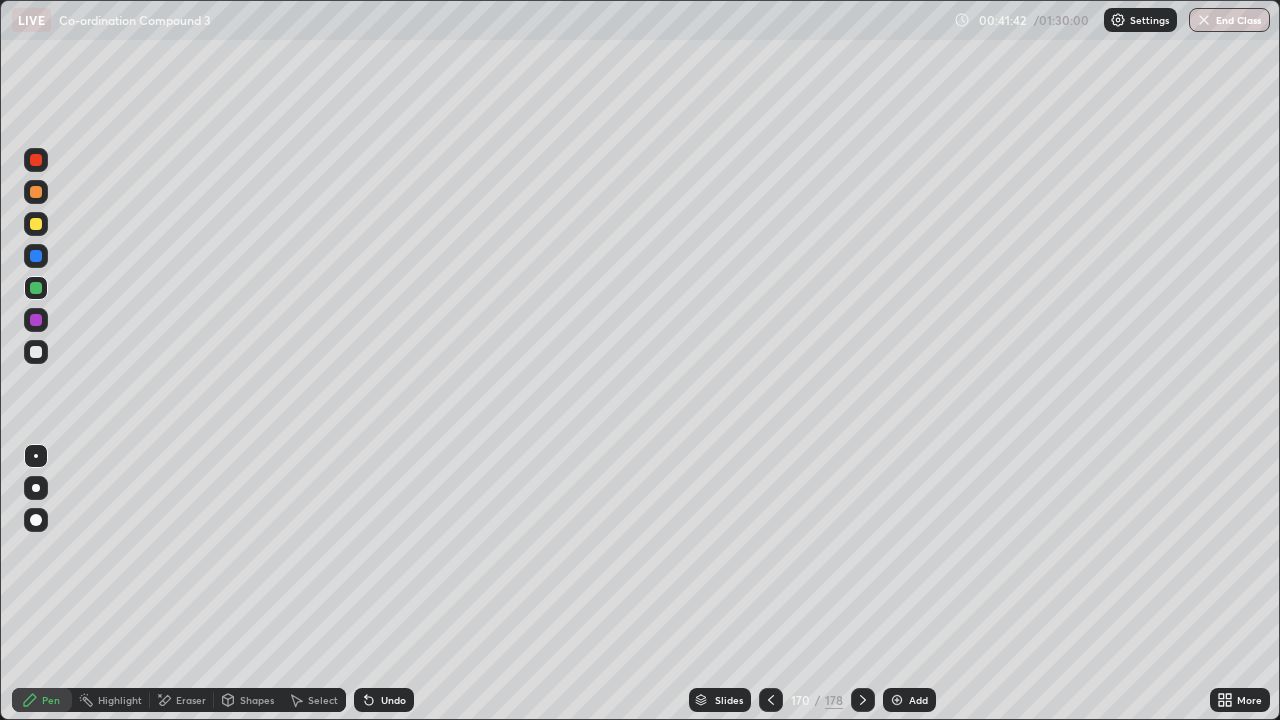 click at bounding box center (36, 224) 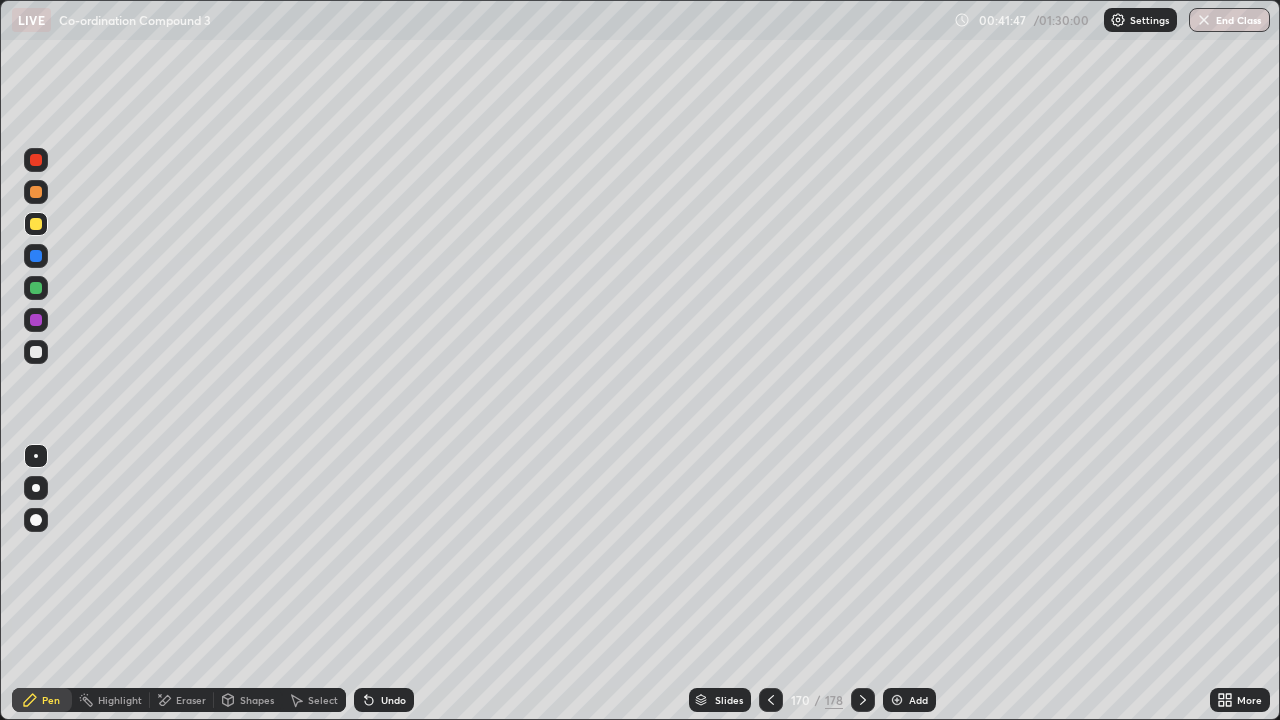 click at bounding box center [36, 288] 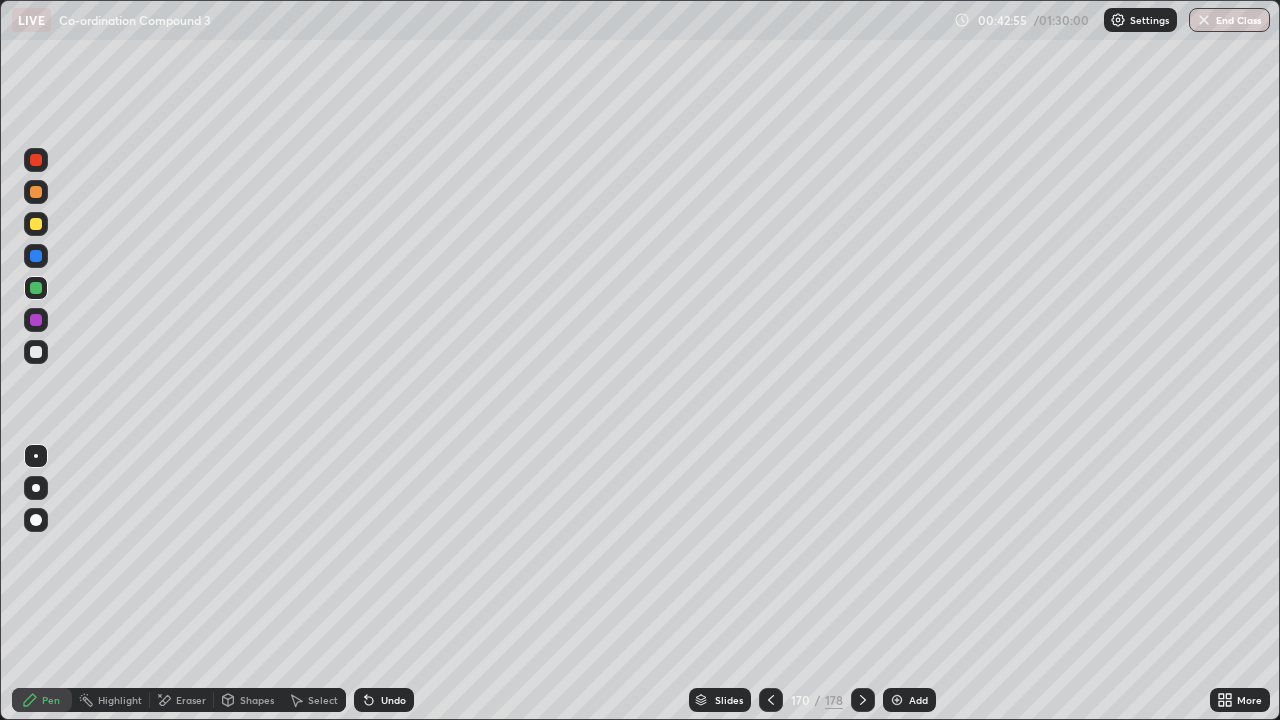 click at bounding box center [36, 224] 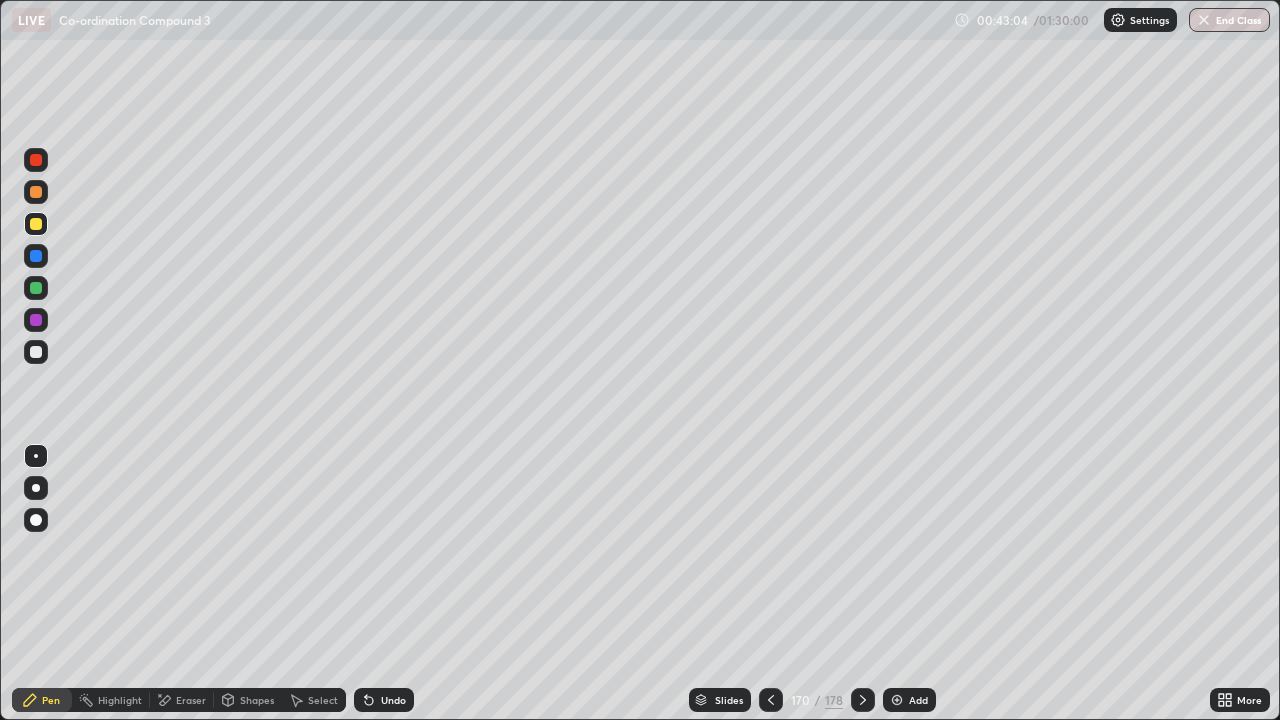 click on "Select" at bounding box center [314, 700] 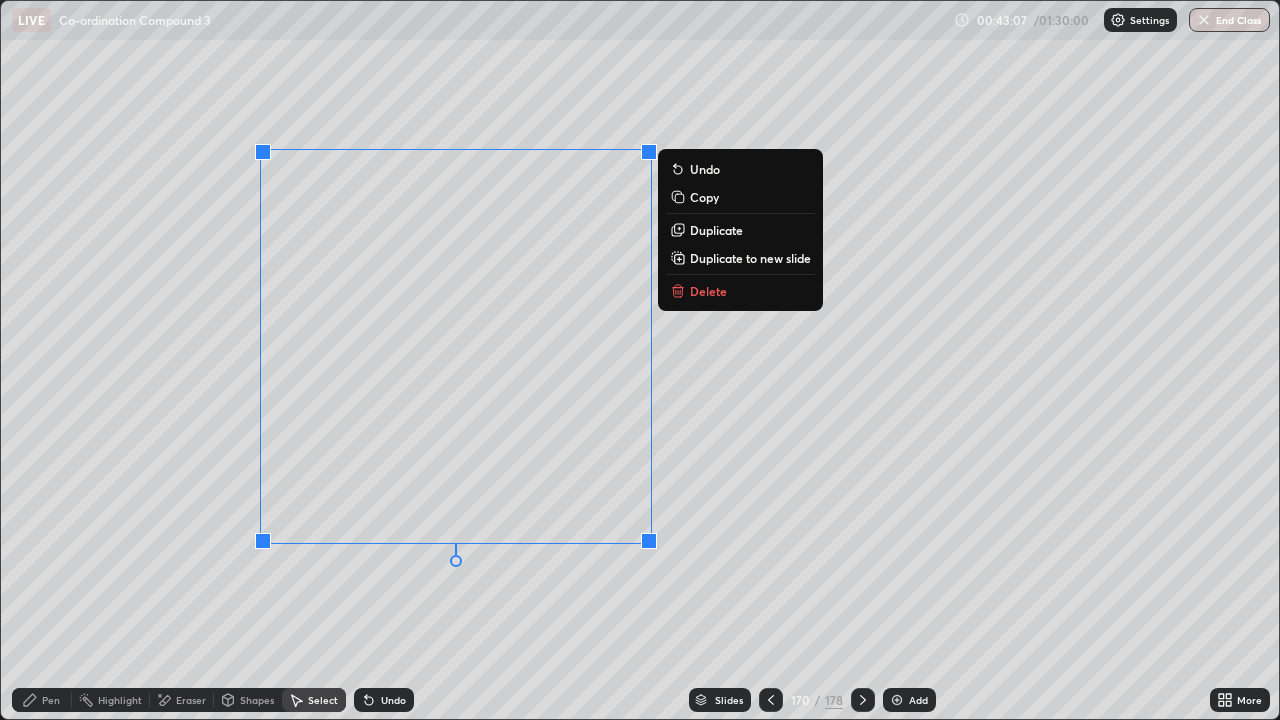 click on "Delete" at bounding box center (708, 291) 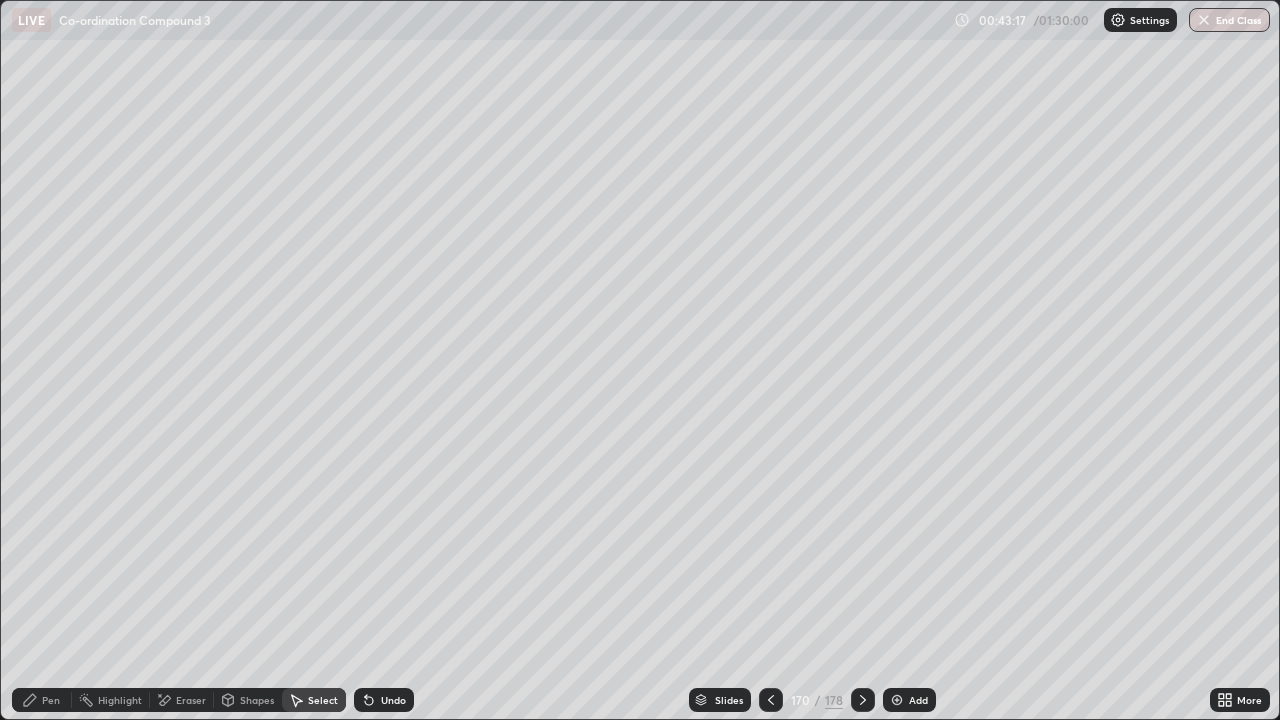 click on "Pen" at bounding box center (51, 700) 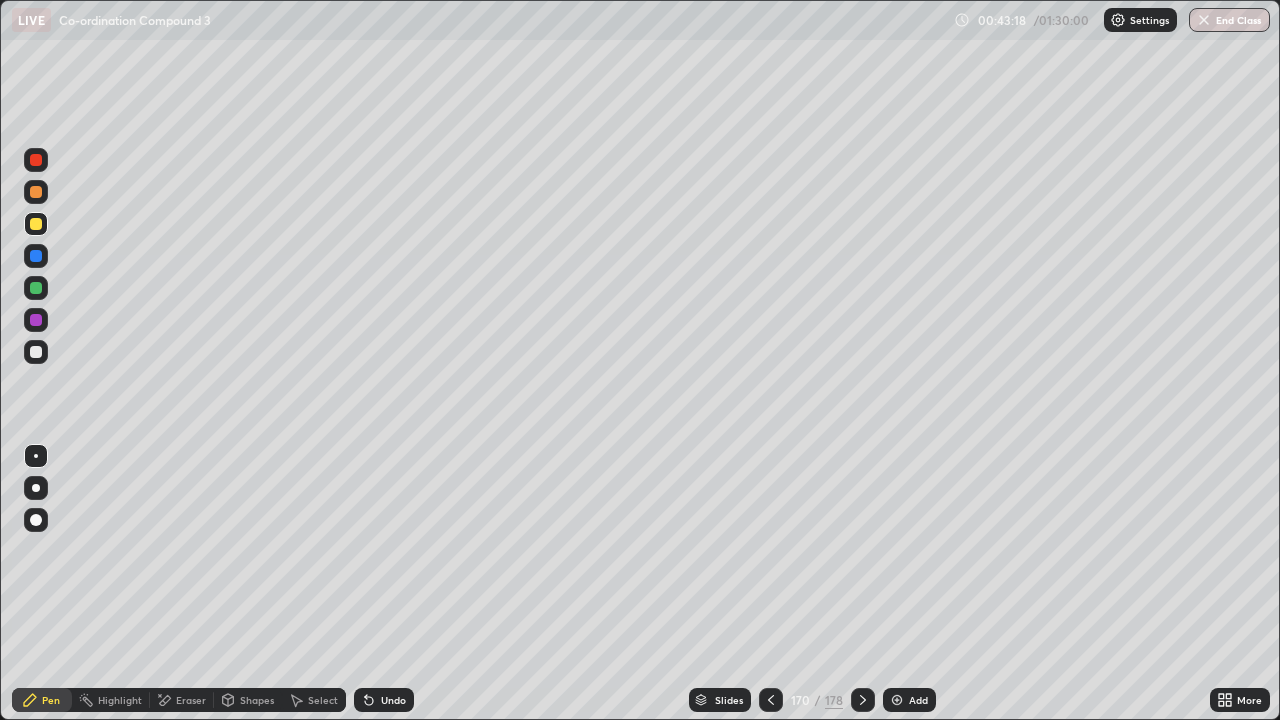 click at bounding box center (36, 192) 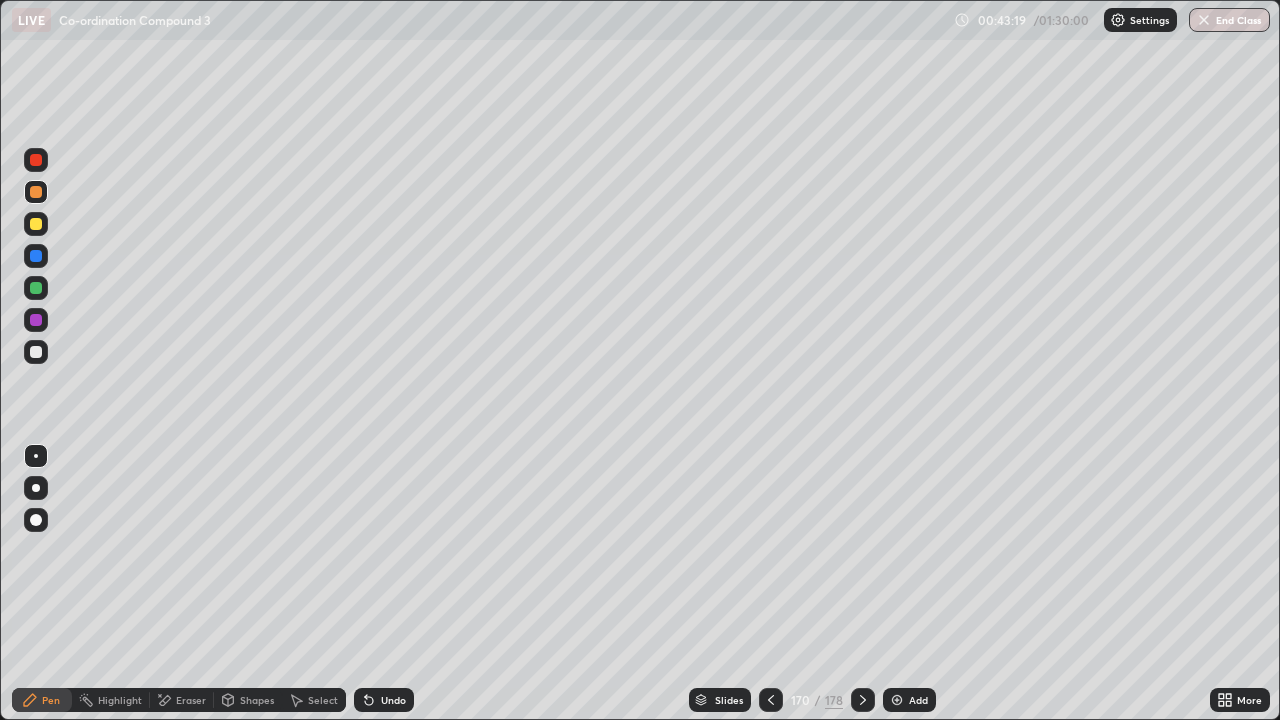 click at bounding box center [36, 192] 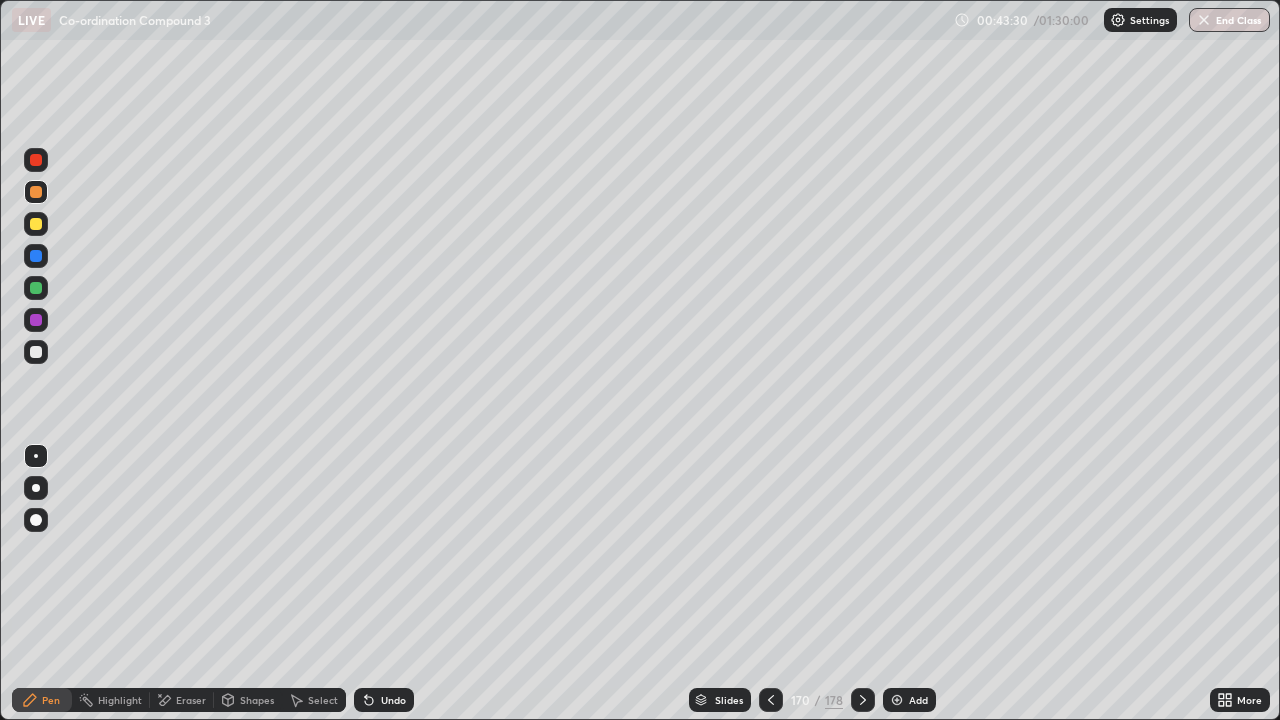 click 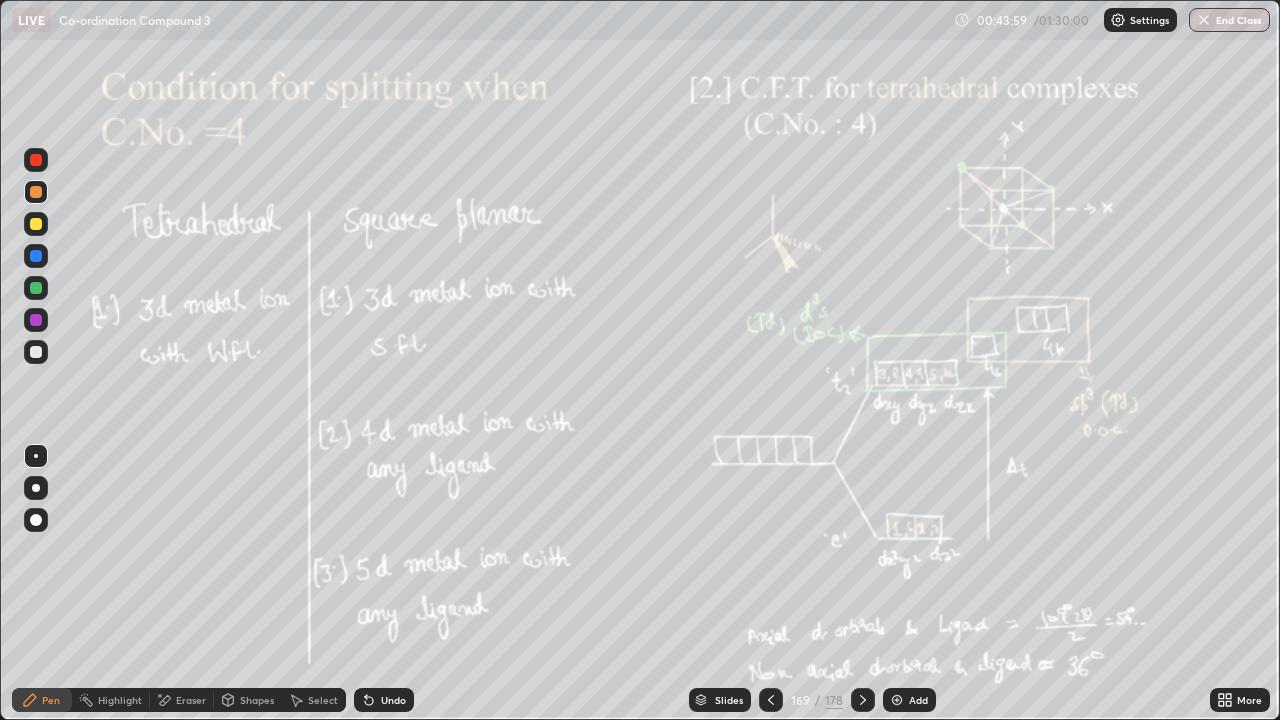 click 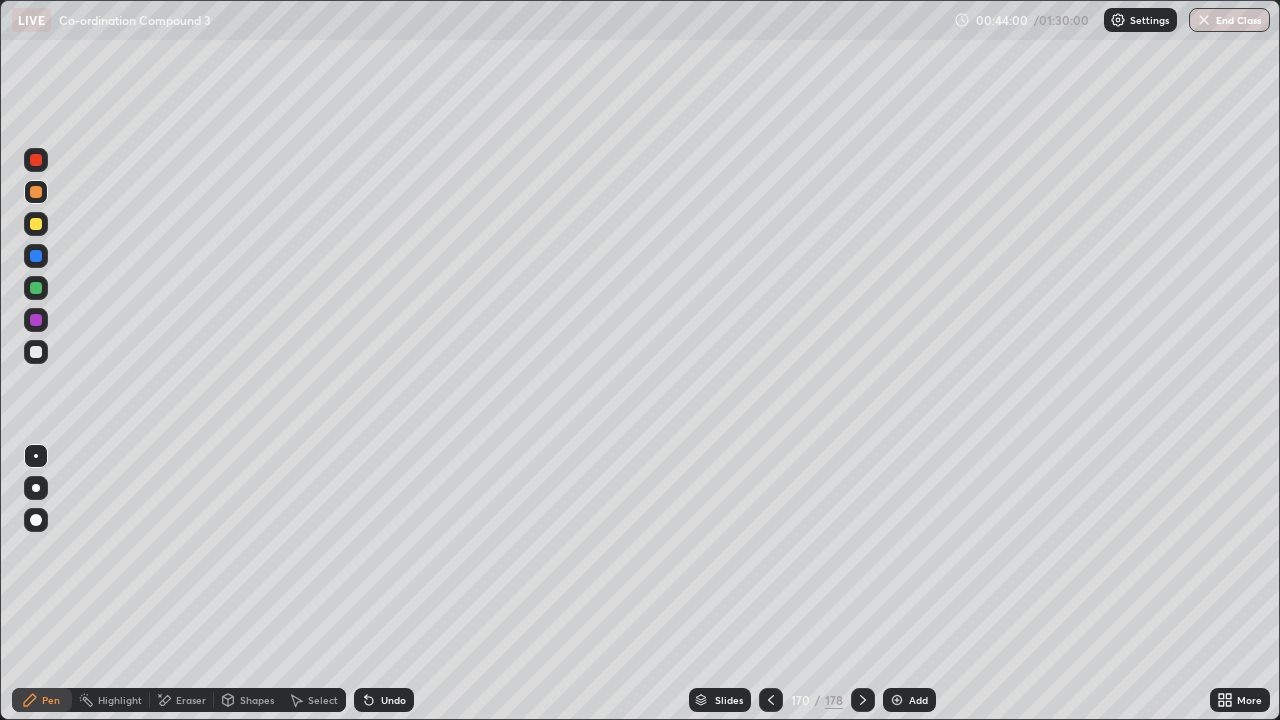 click 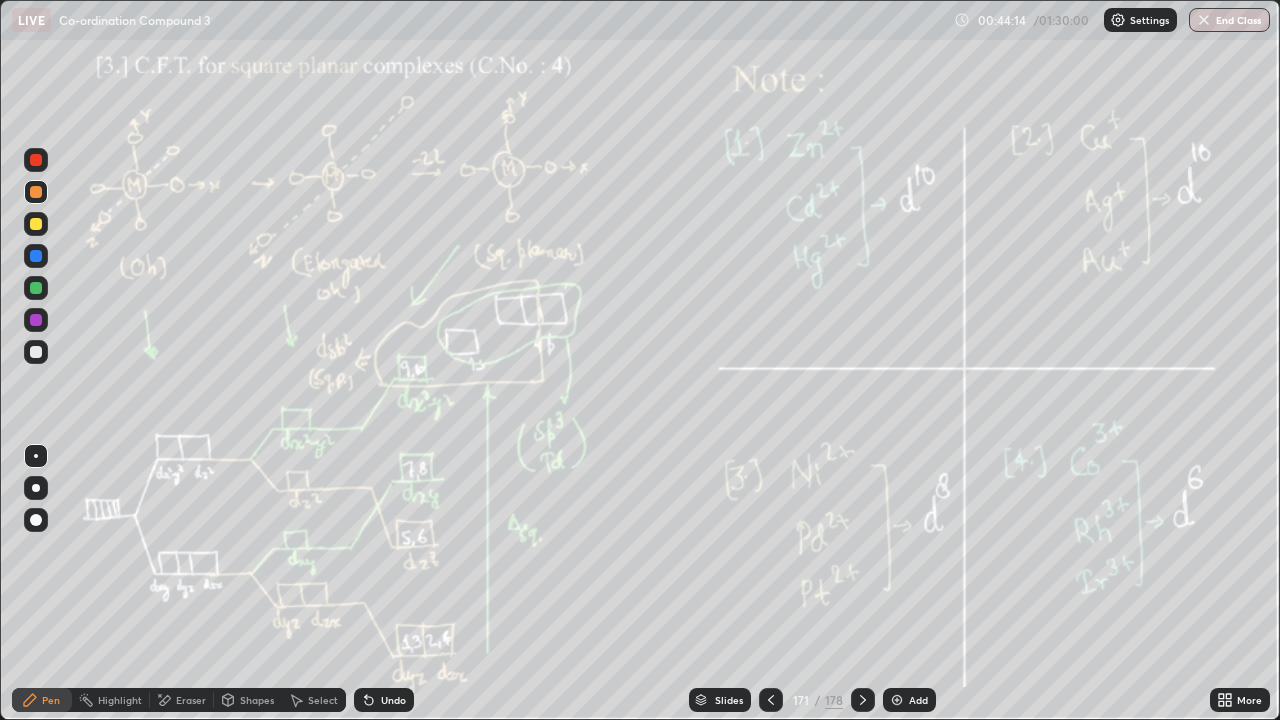 click at bounding box center (897, 700) 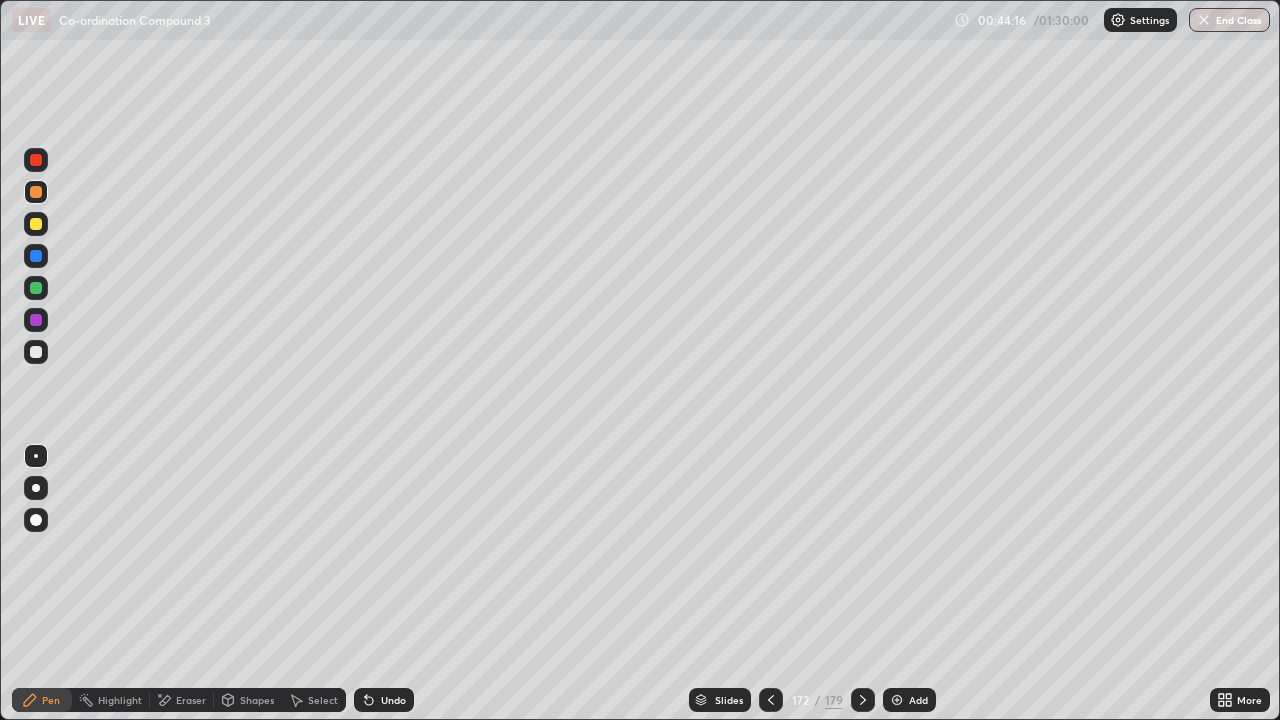 click at bounding box center (36, 352) 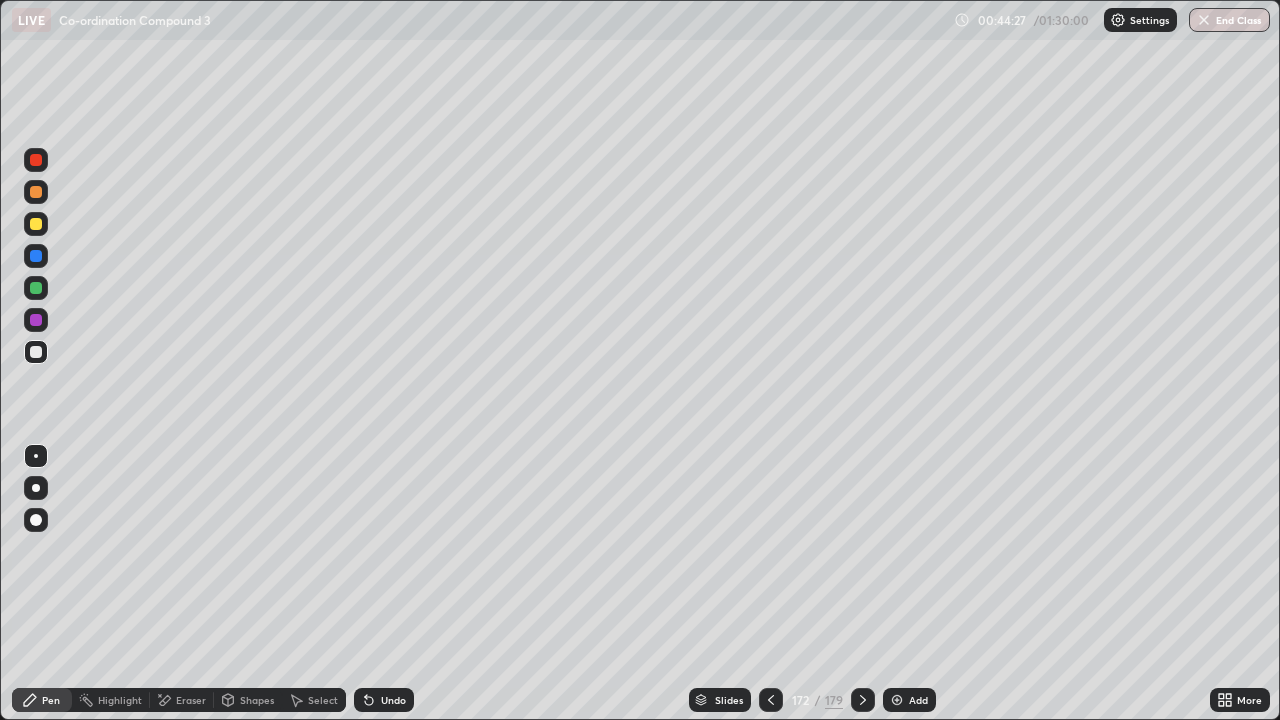 click on "172 / 179" at bounding box center [817, 700] 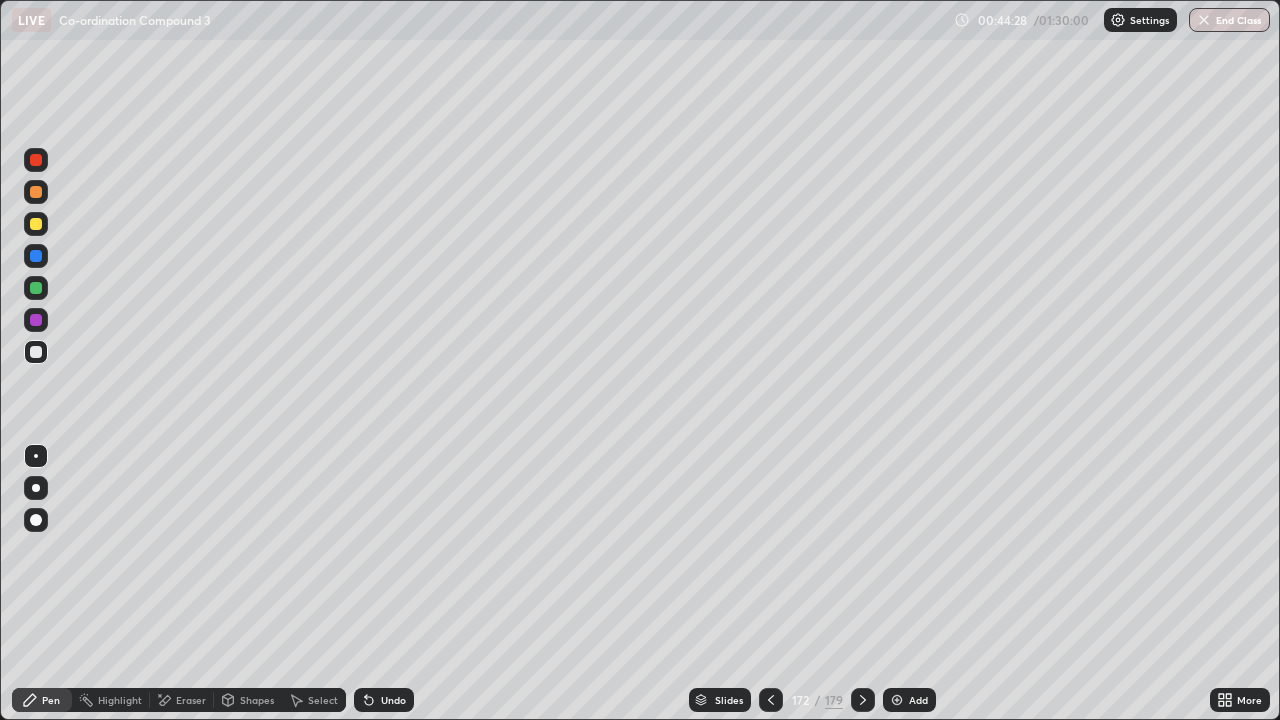 click 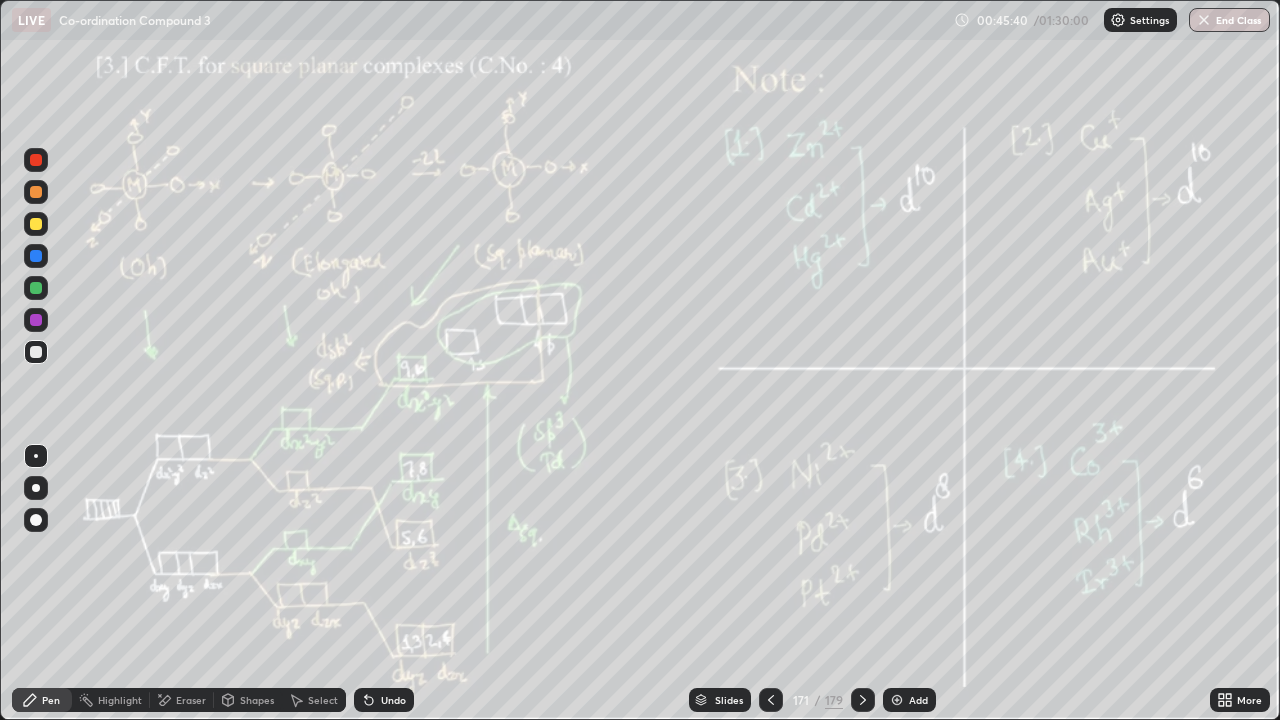 click 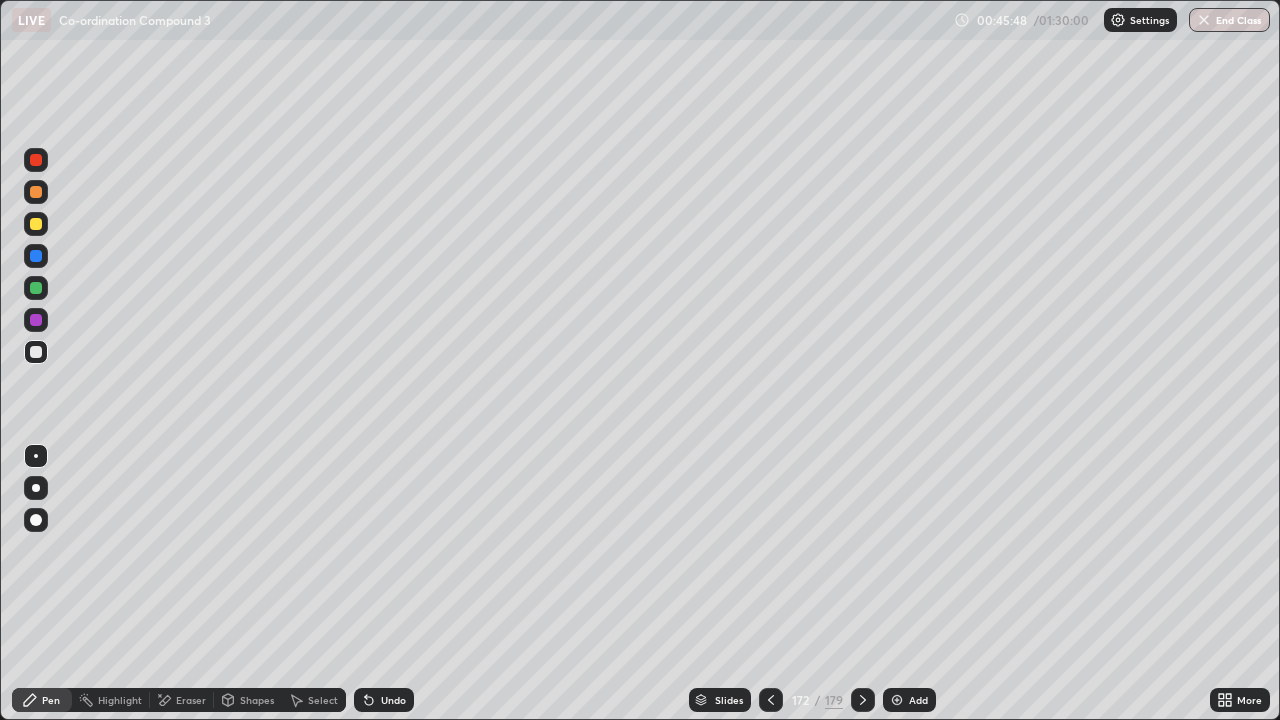 click 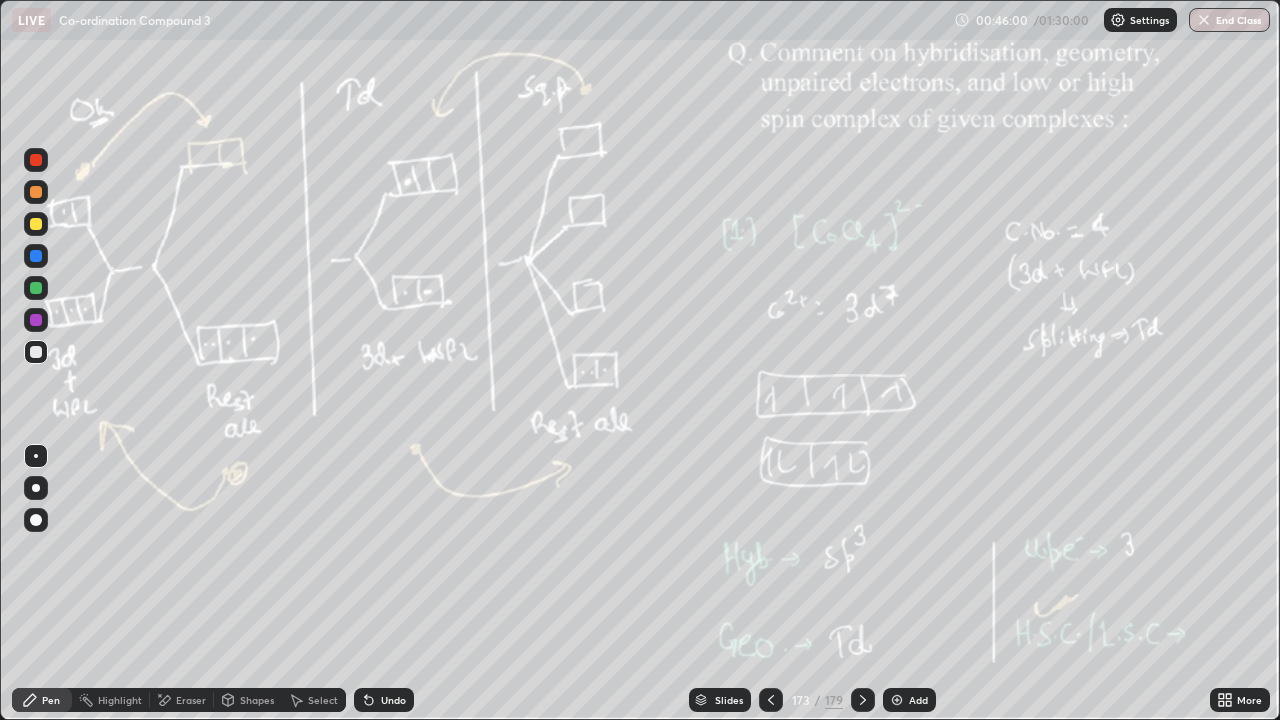 click on "Slides 173 / 179 Add" at bounding box center [812, 700] 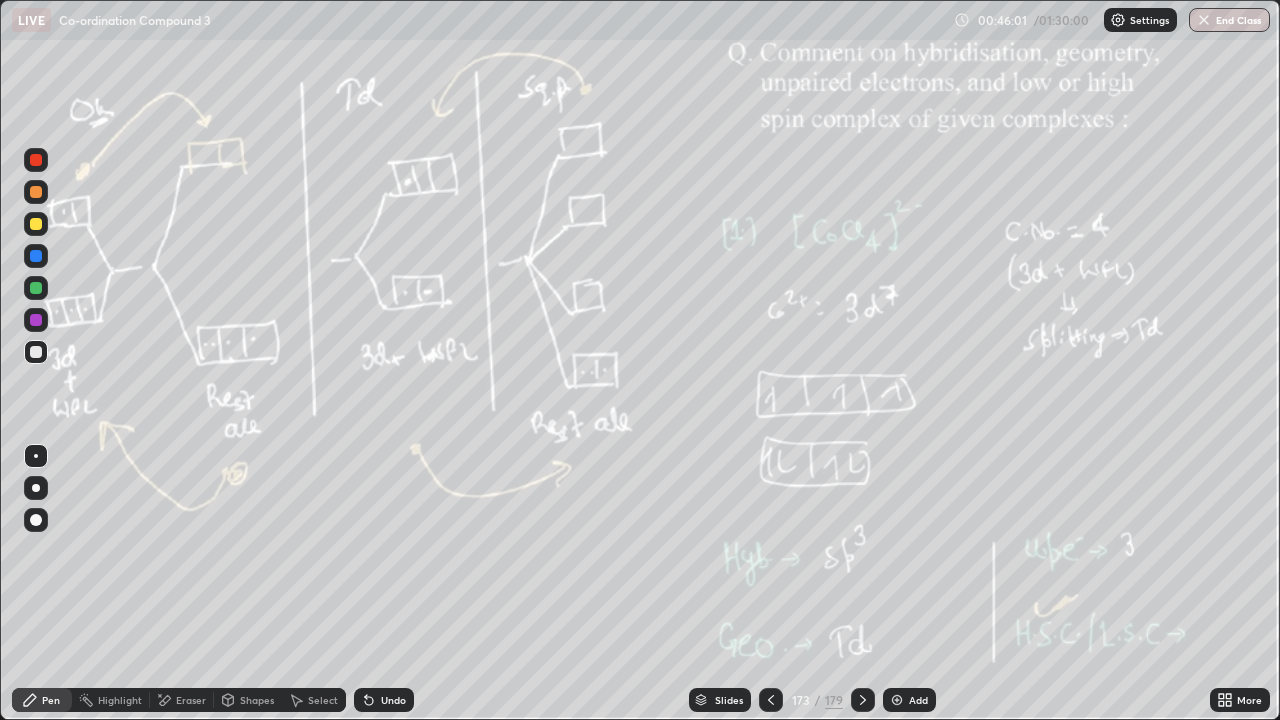click on "Add" at bounding box center [918, 700] 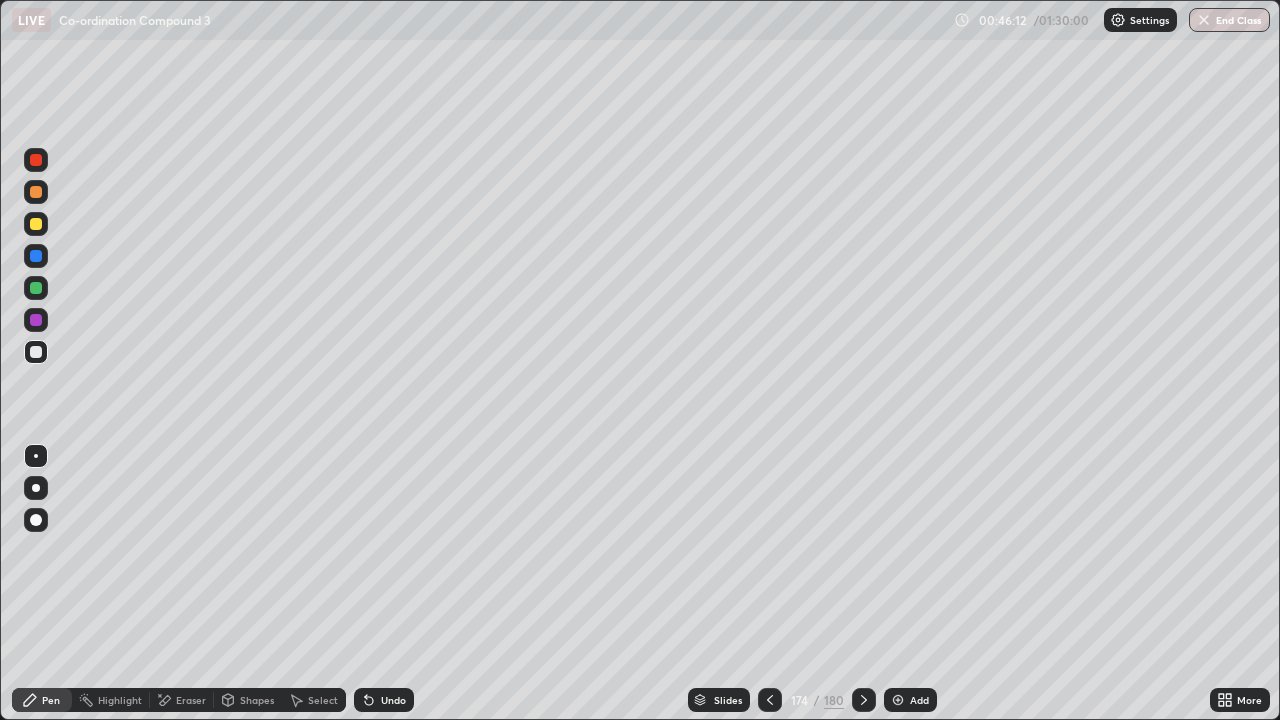 click on "Select" at bounding box center (314, 700) 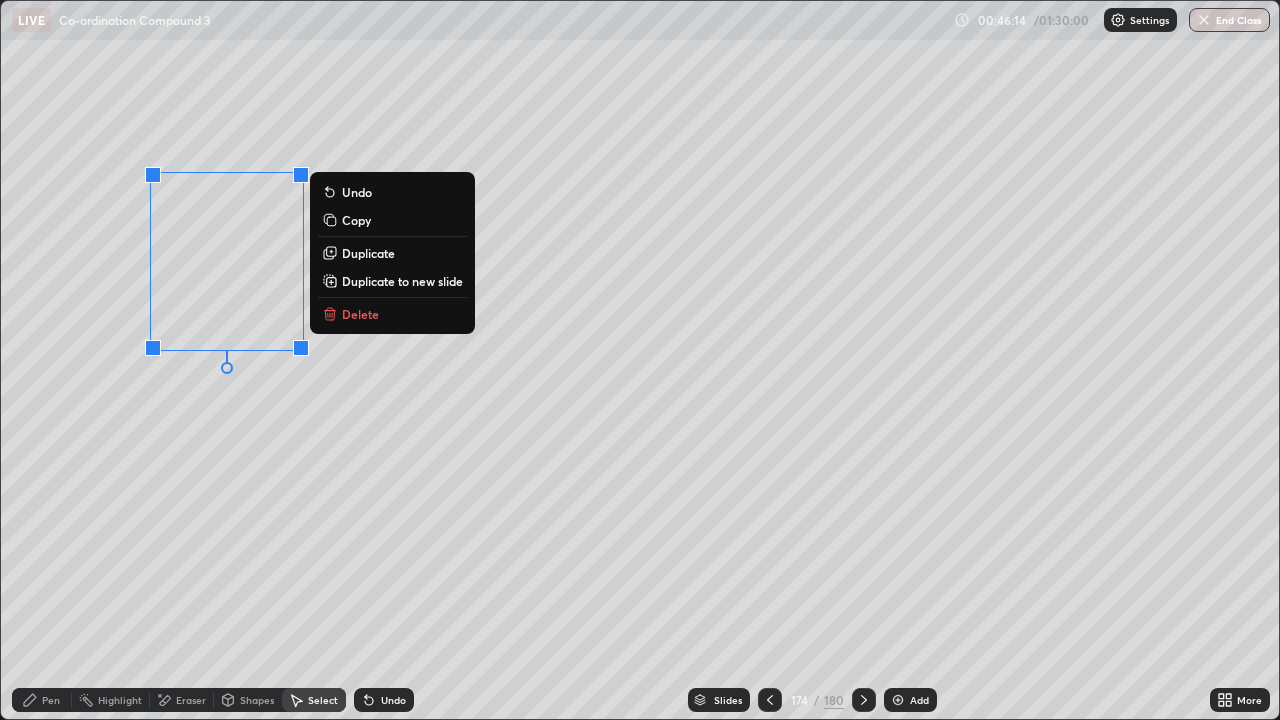 click on "Duplicate" at bounding box center [368, 253] 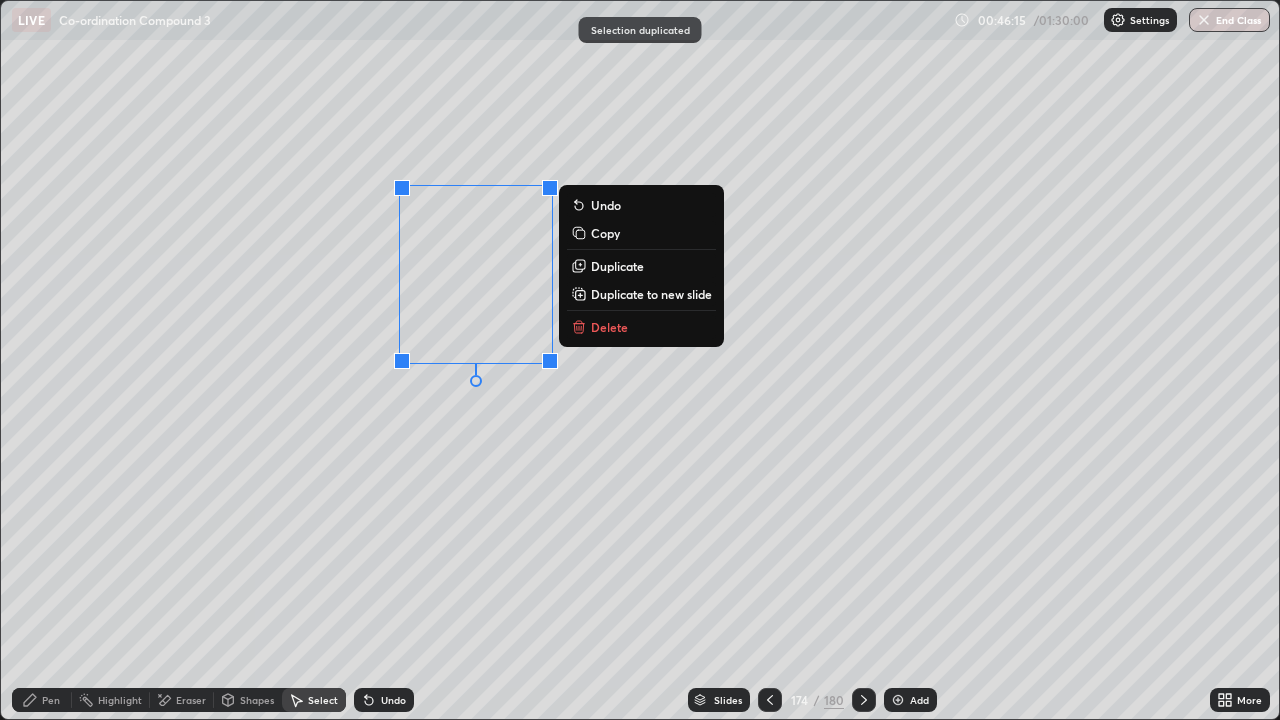 click on "0 ° Undo Copy Duplicate Duplicate to new slide Delete" at bounding box center (640, 360) 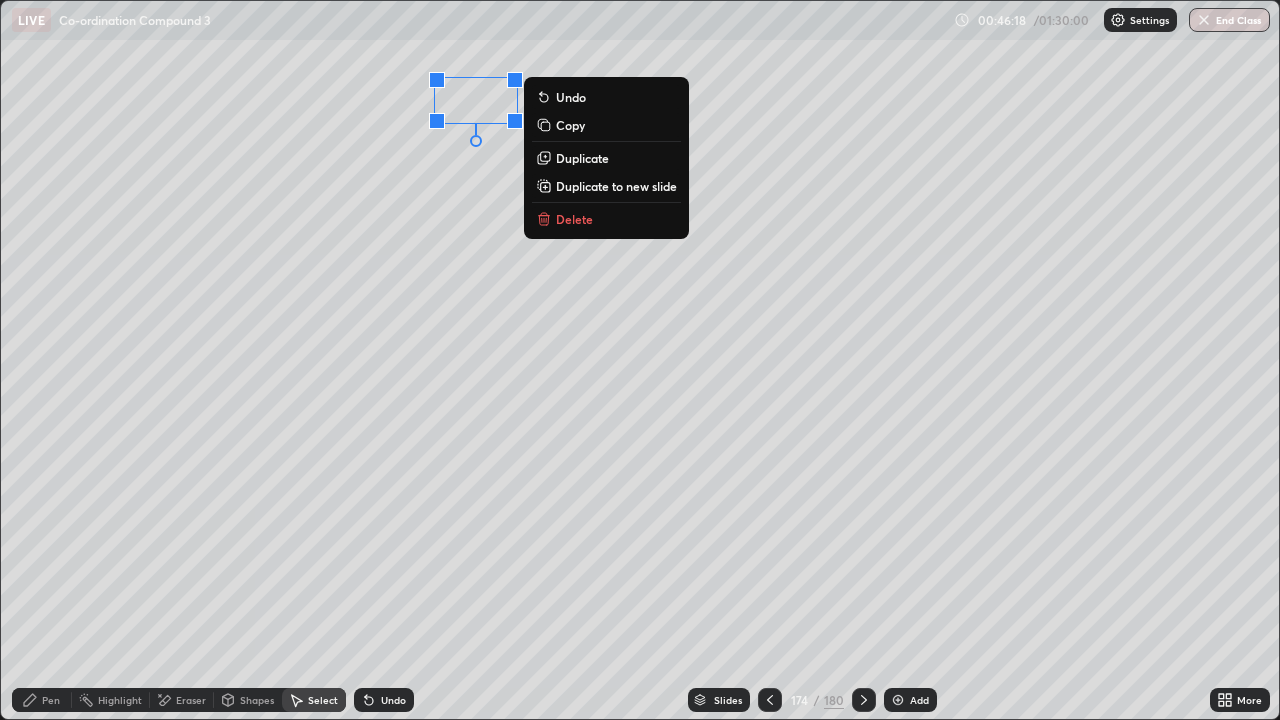 click on "0 ° Undo Copy Duplicate Duplicate to new slide Delete" at bounding box center (640, 360) 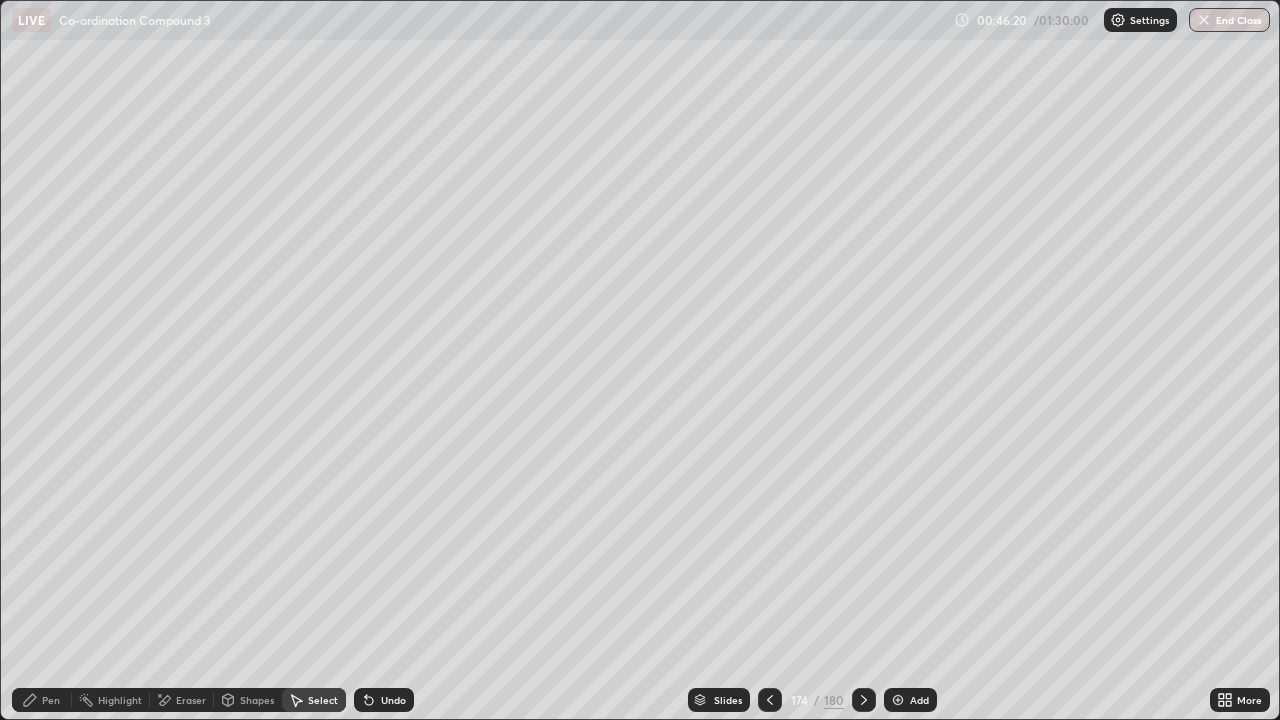 click on "Pen" at bounding box center (42, 700) 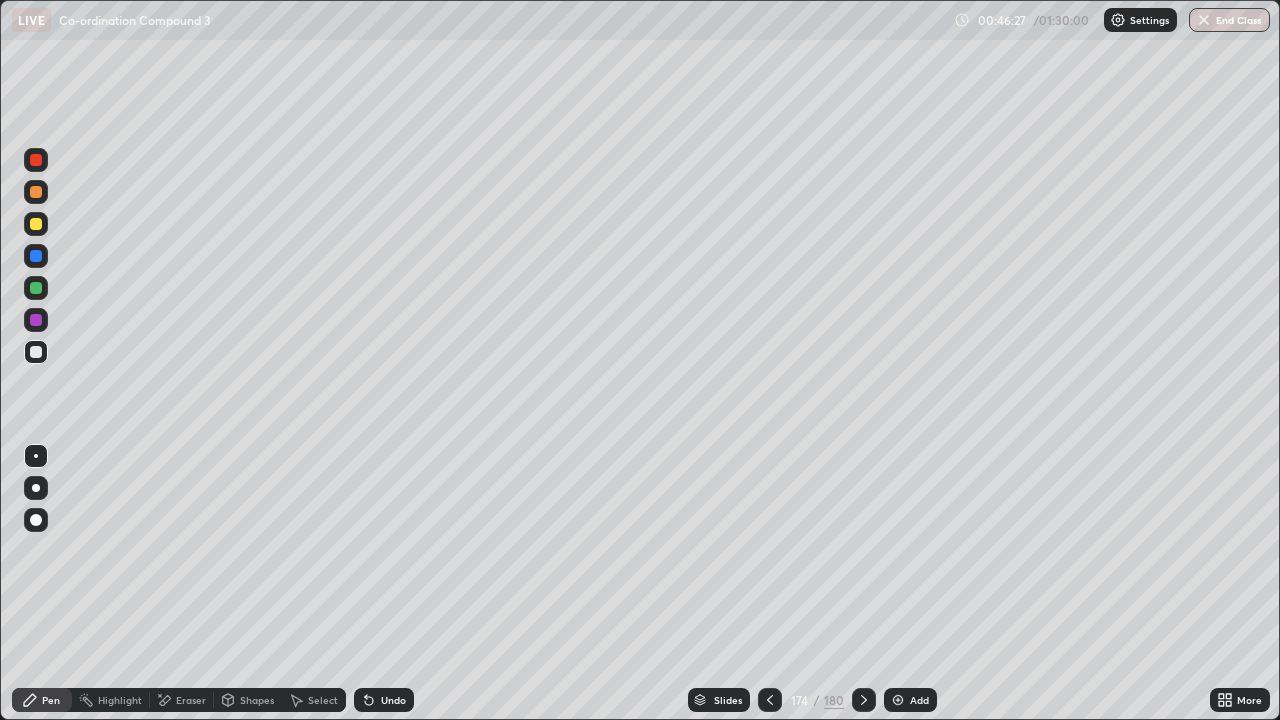 click on "Select" at bounding box center (323, 700) 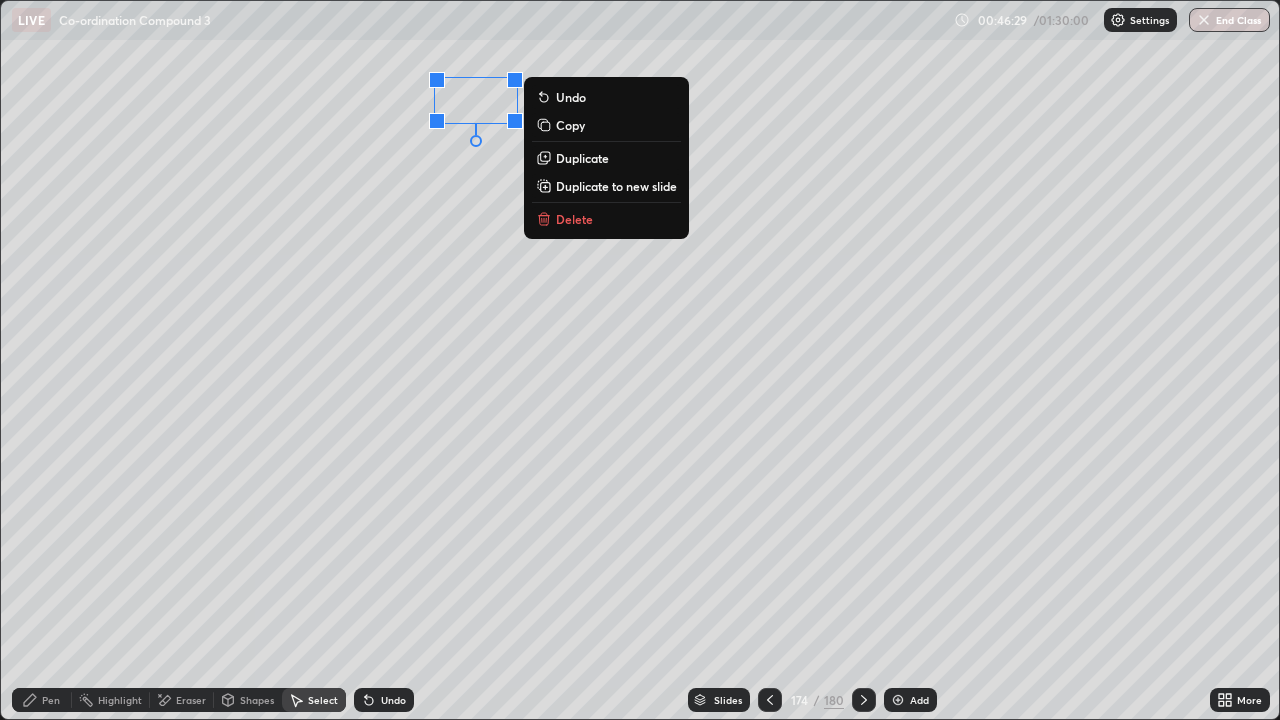 click on "Duplicate" at bounding box center [582, 158] 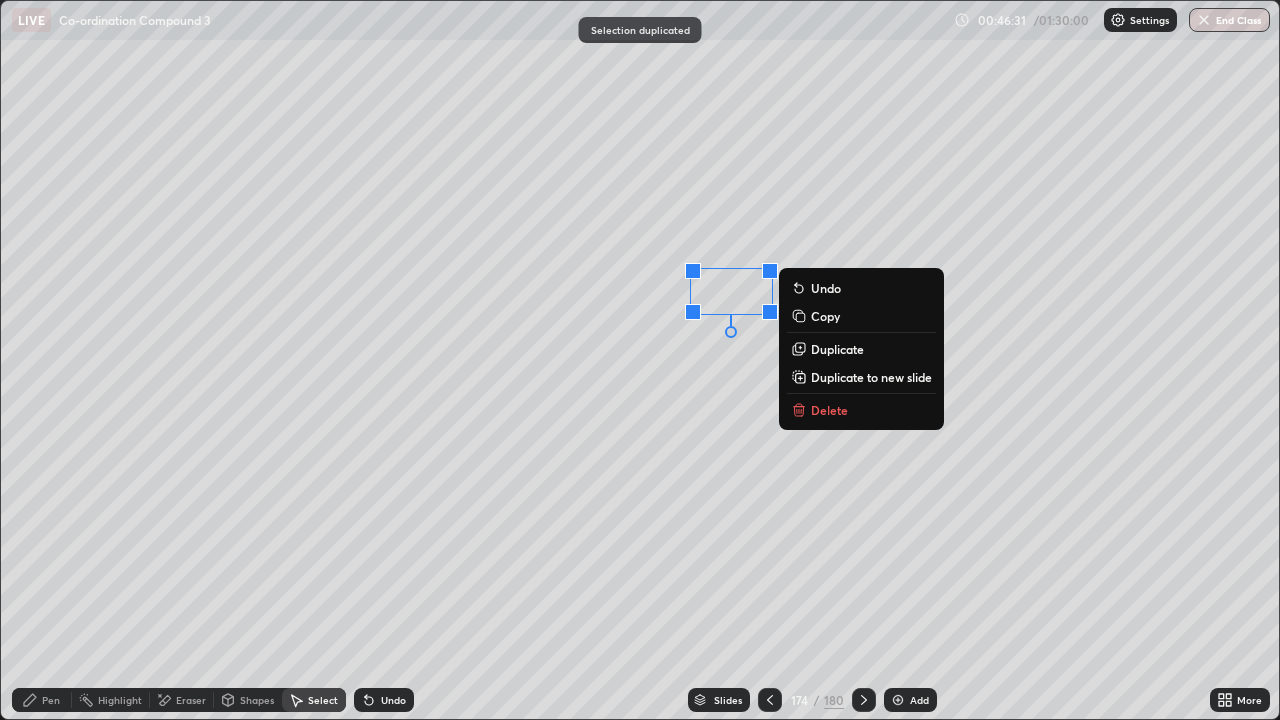 click on "0 ° Undo Copy Duplicate Duplicate to new slide Delete" at bounding box center [640, 360] 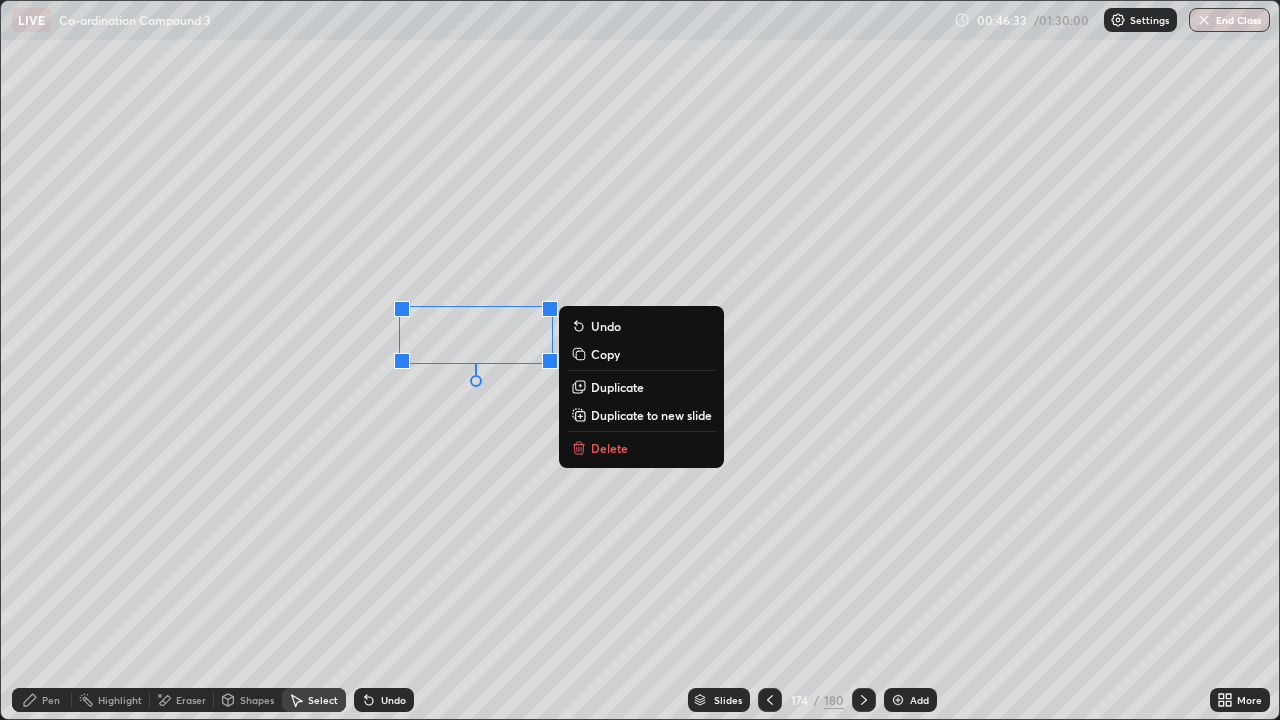 click on "Duplicate" at bounding box center (617, 387) 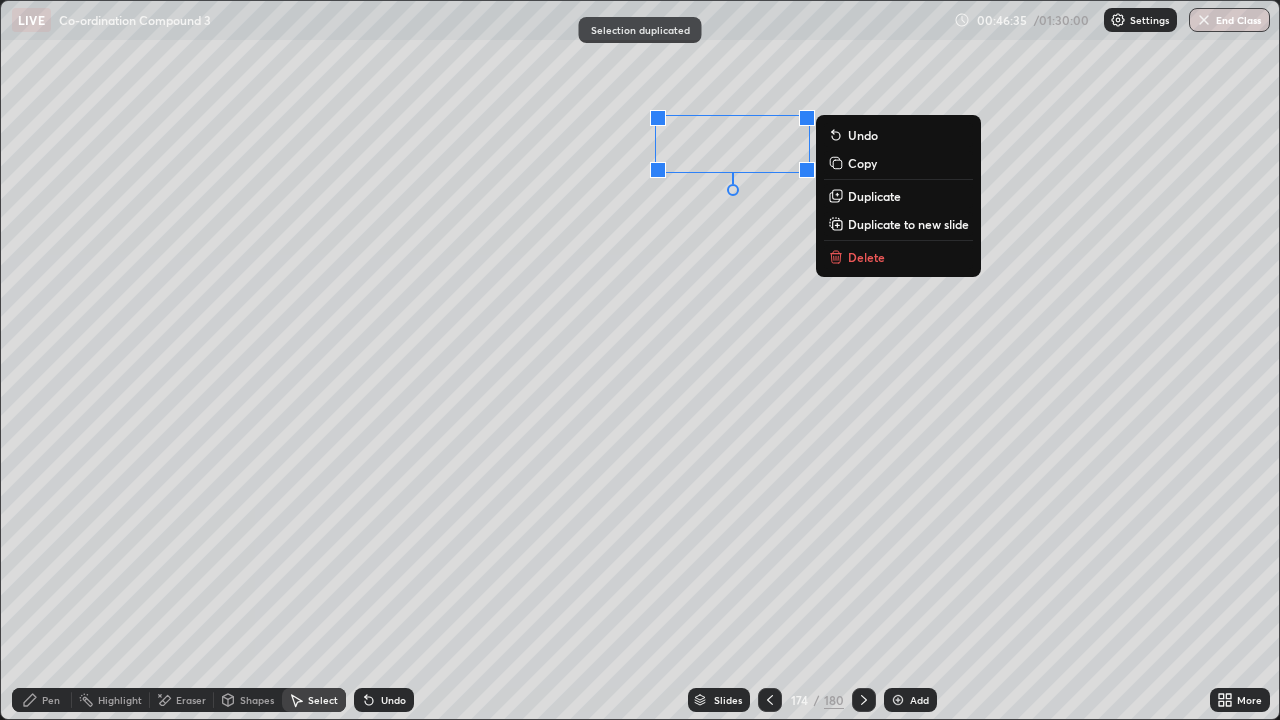 click on "0 ° Undo Copy Duplicate Duplicate to new slide Delete" at bounding box center [640, 360] 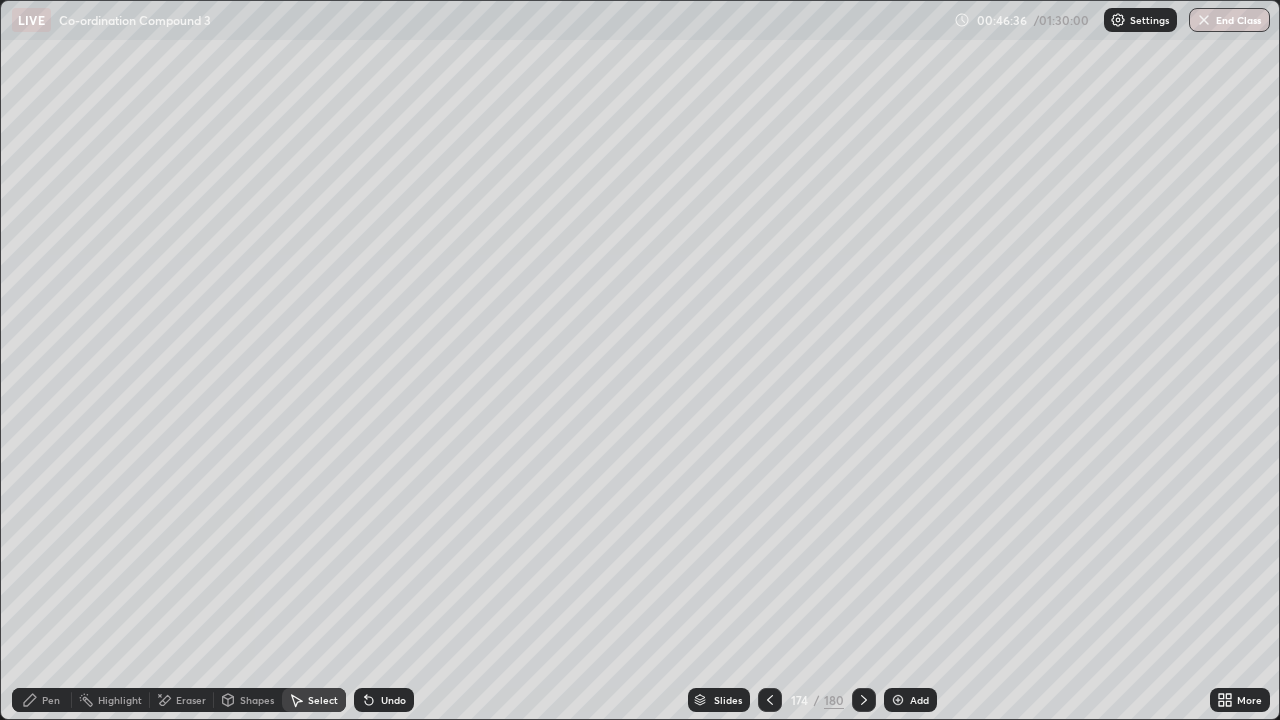 click on "Pen" at bounding box center [51, 700] 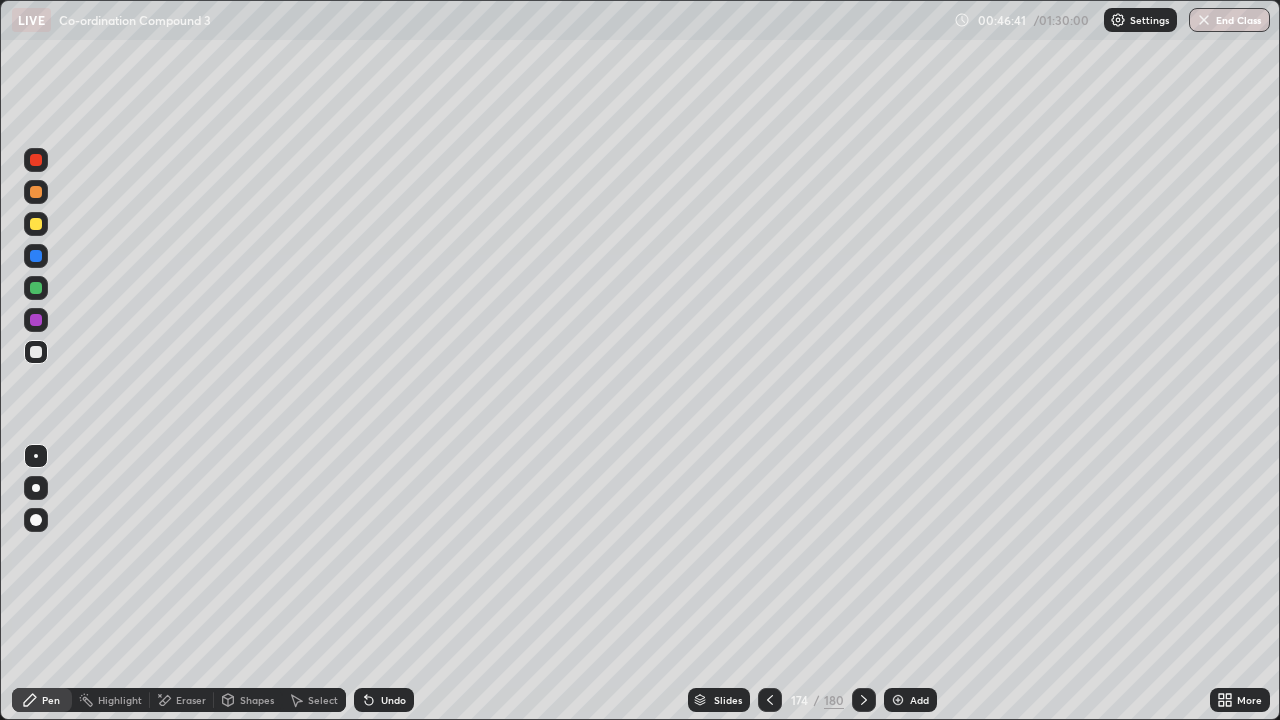 click 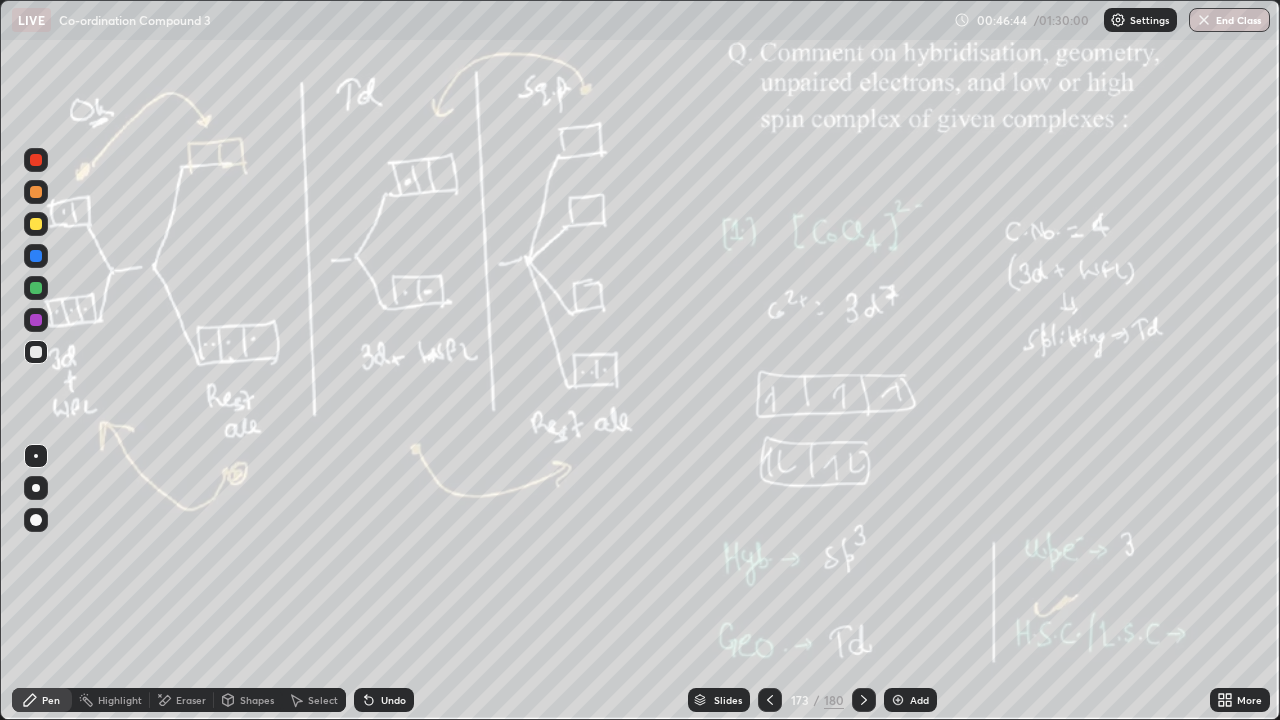 click 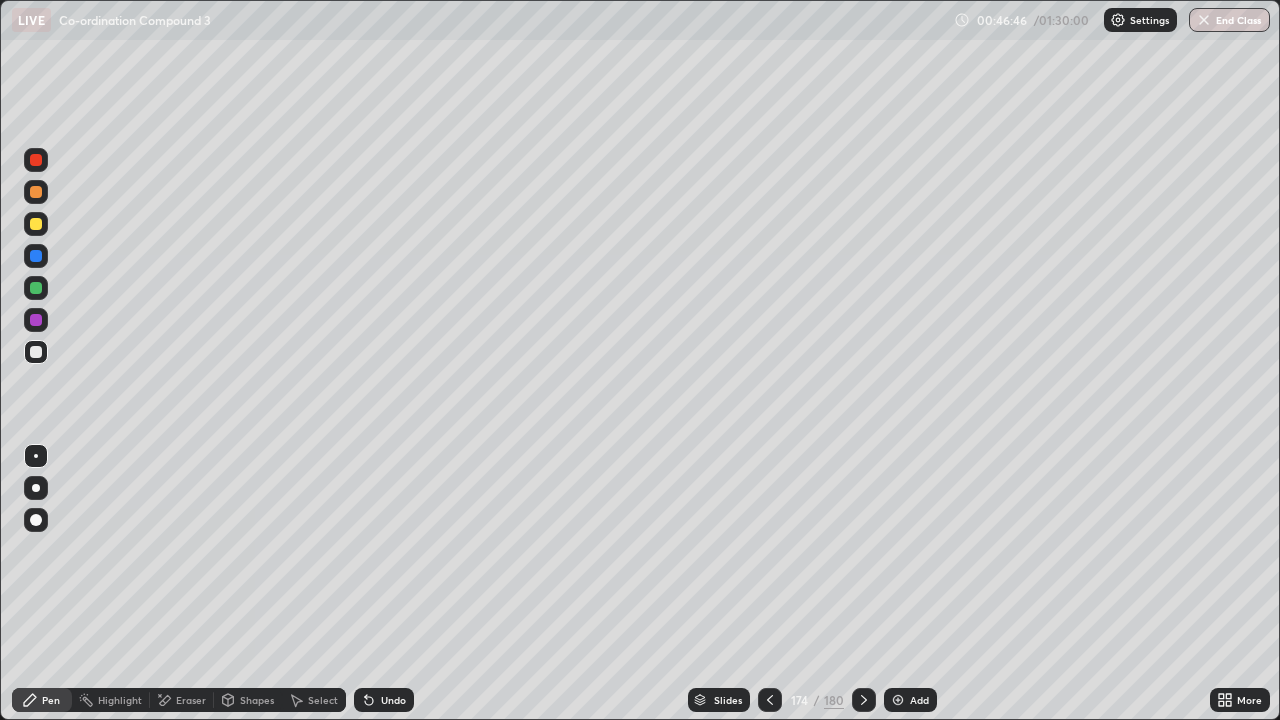 click at bounding box center [36, 352] 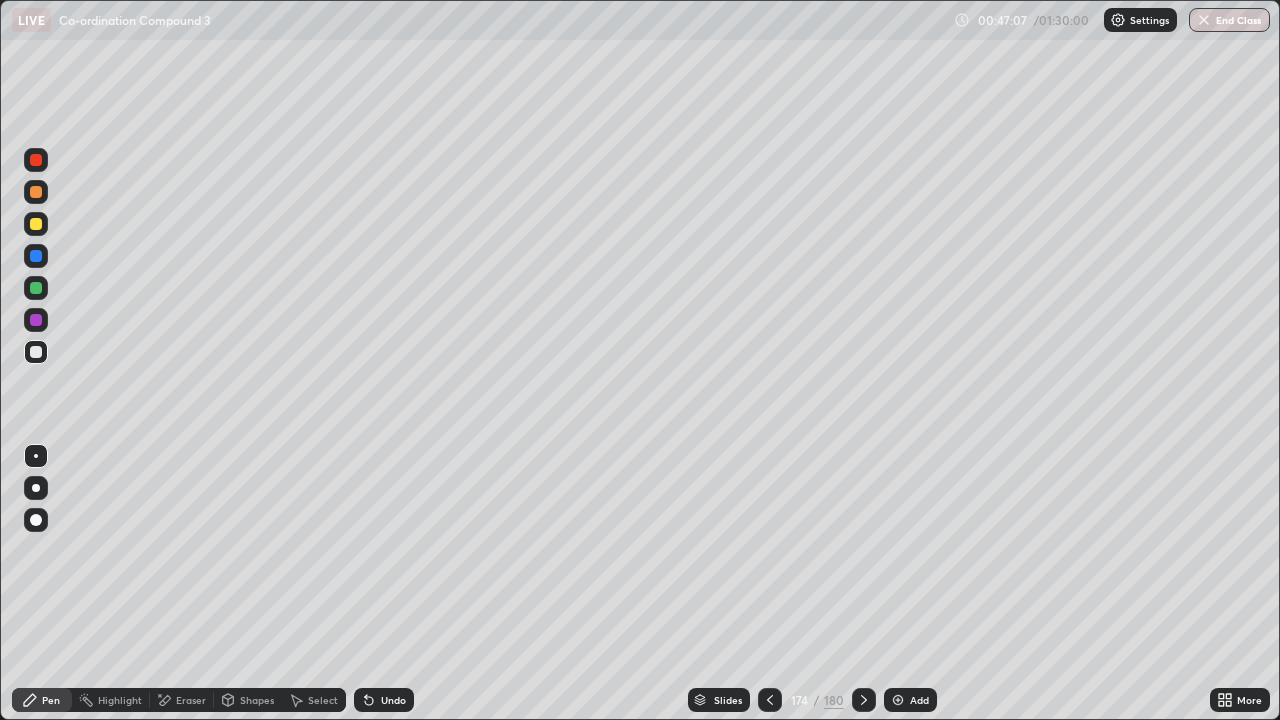 click at bounding box center (36, 352) 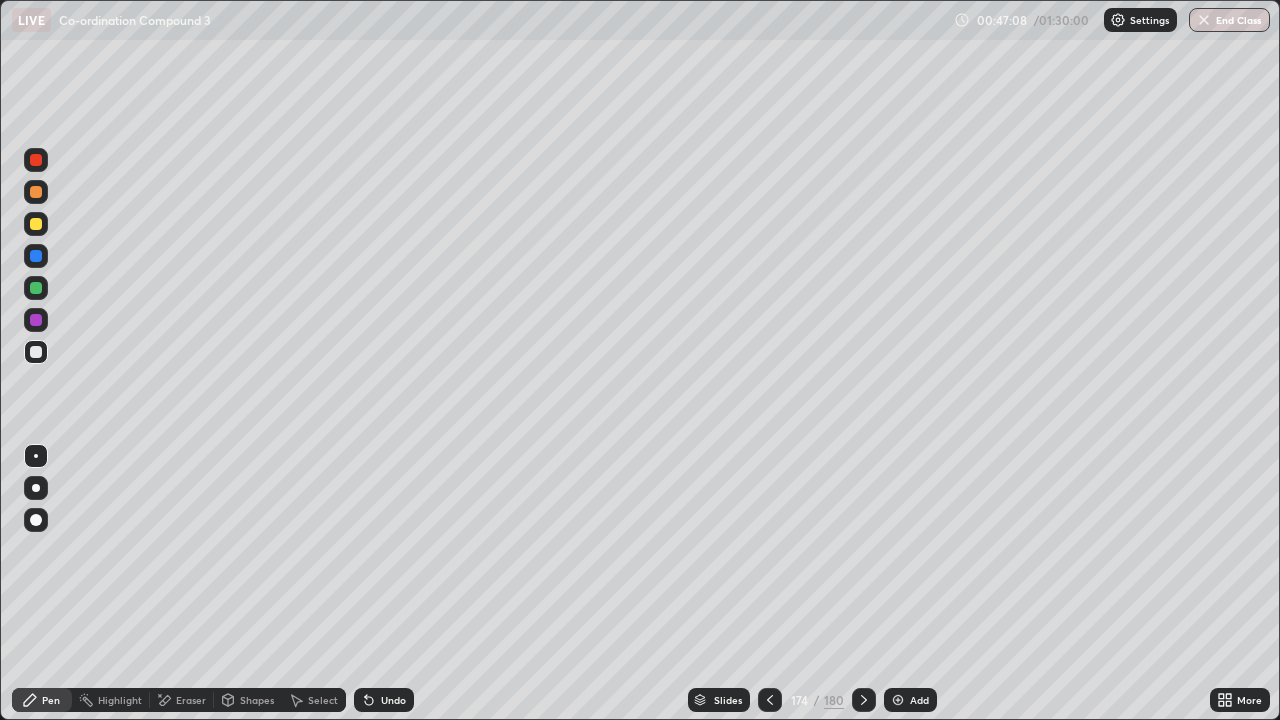 click at bounding box center (36, 288) 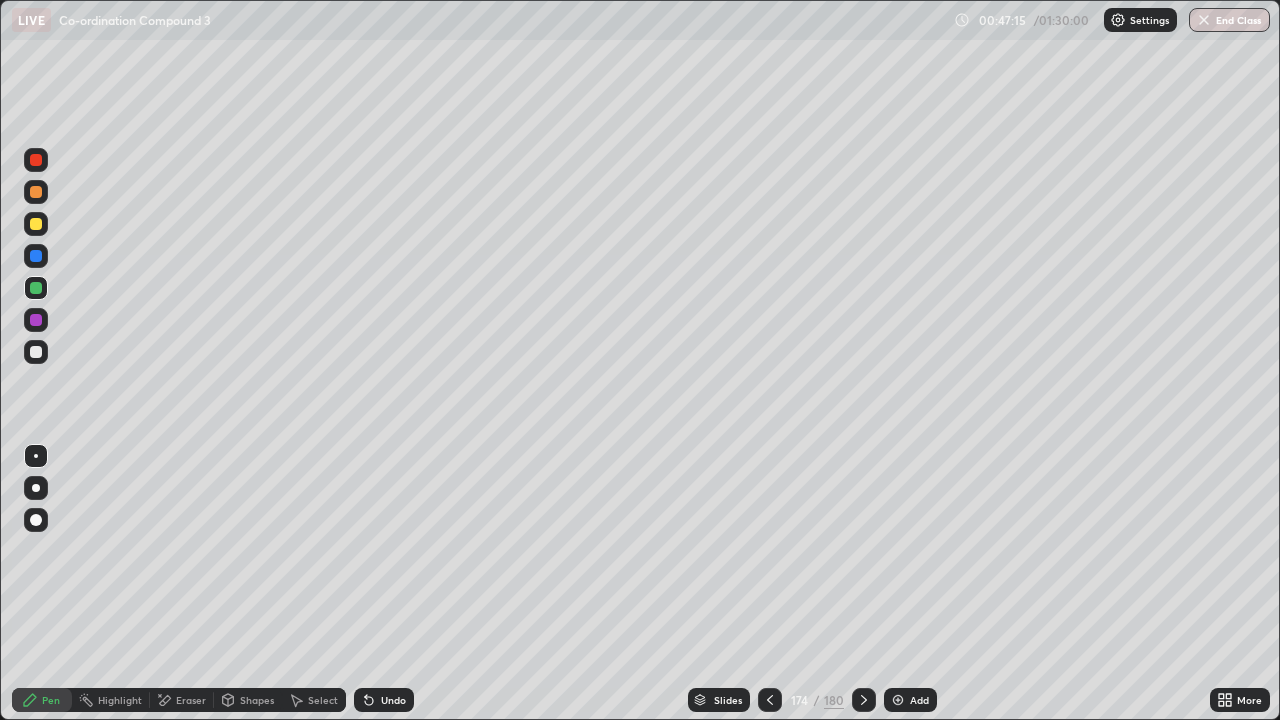 click 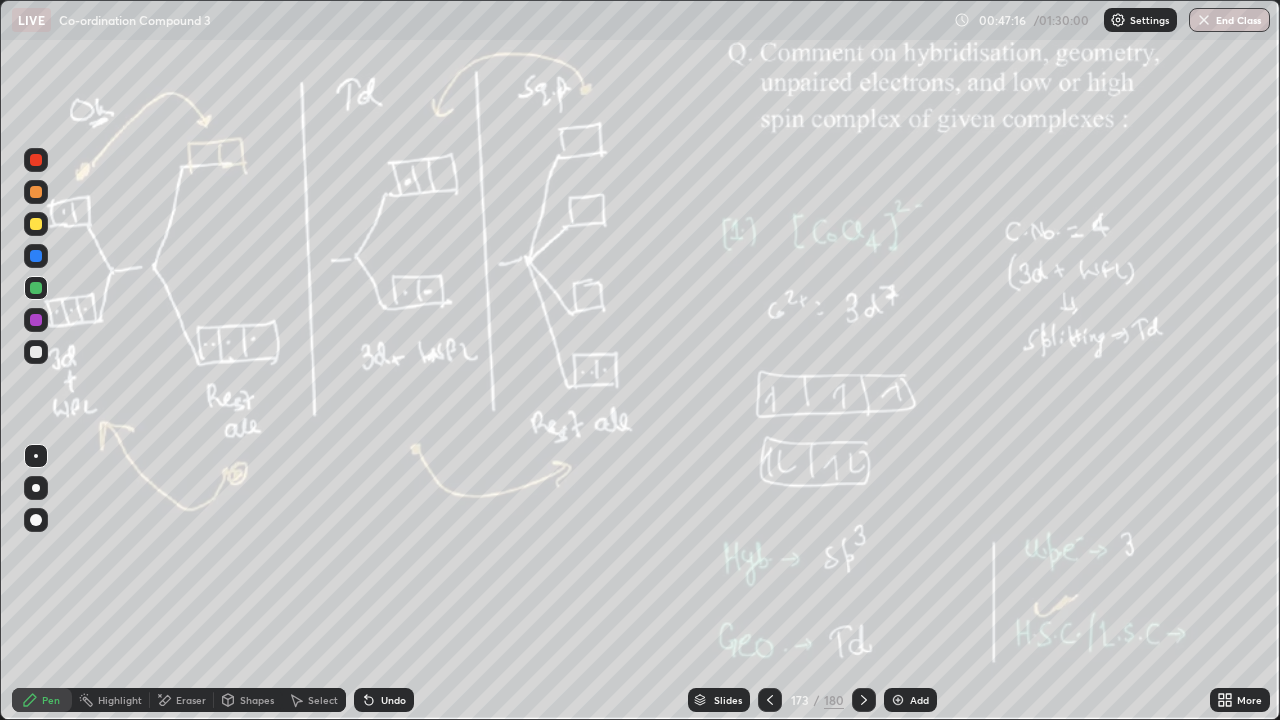 click at bounding box center (864, 700) 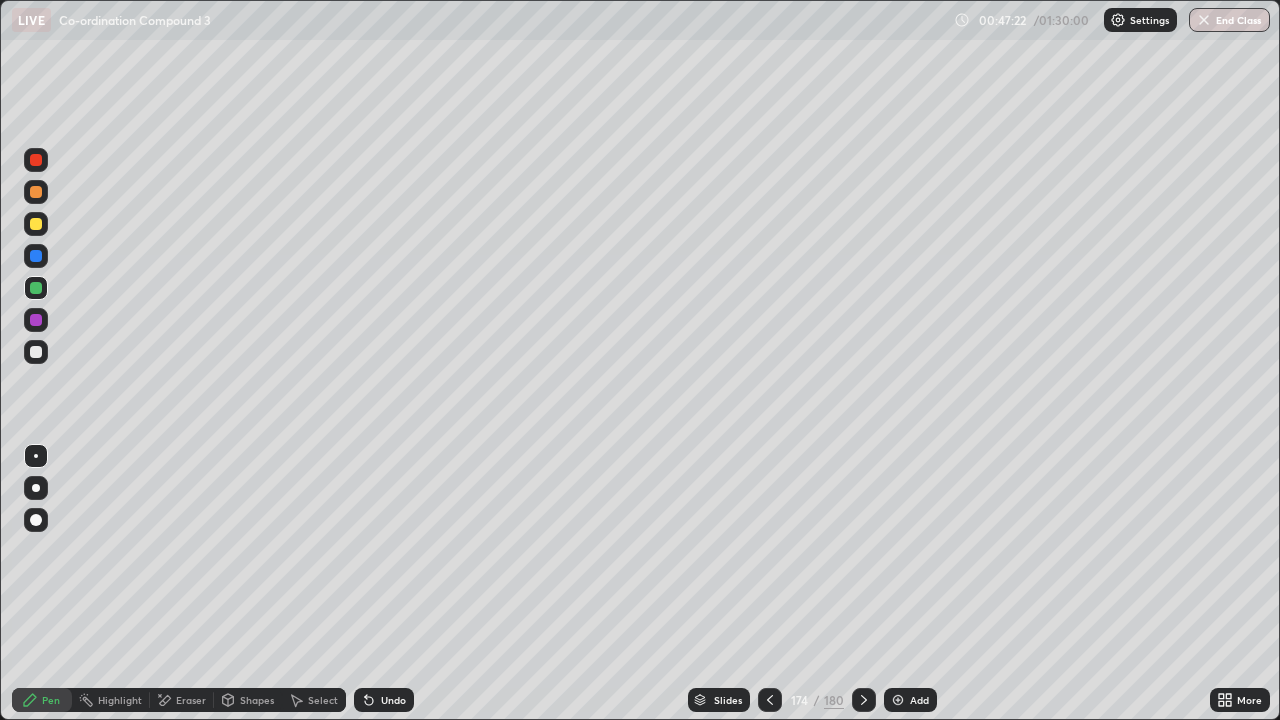 click 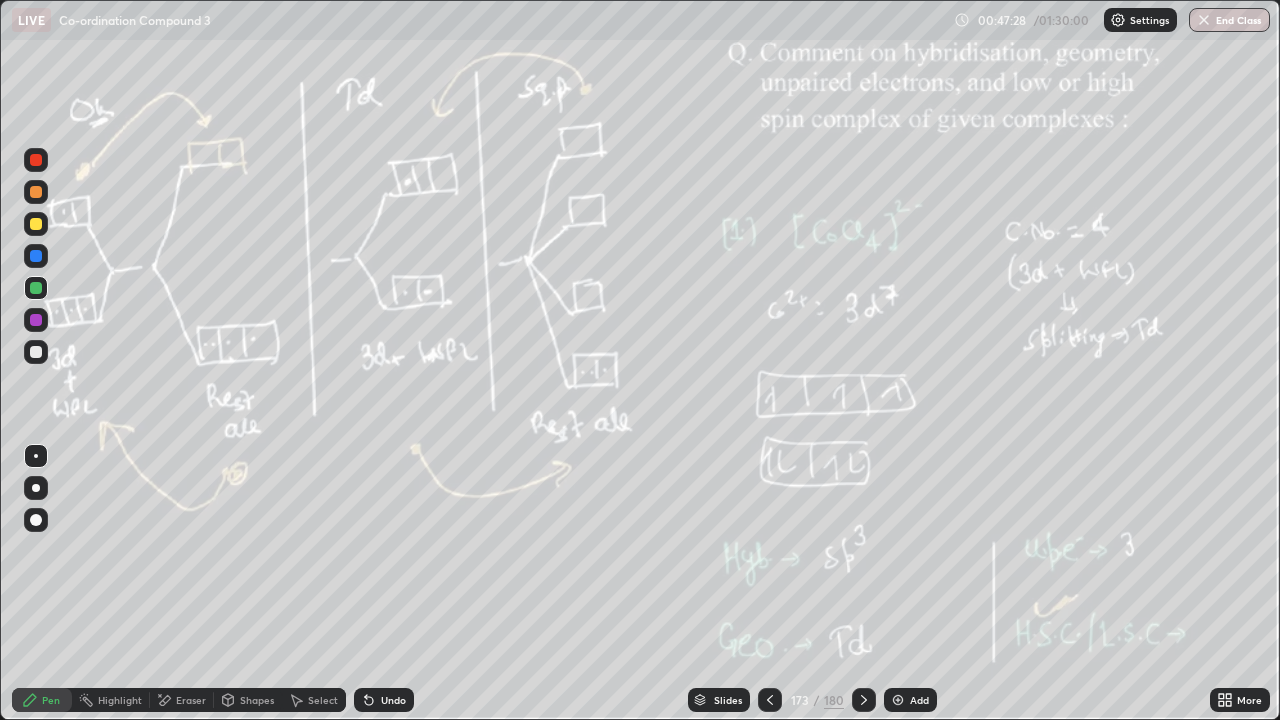 click 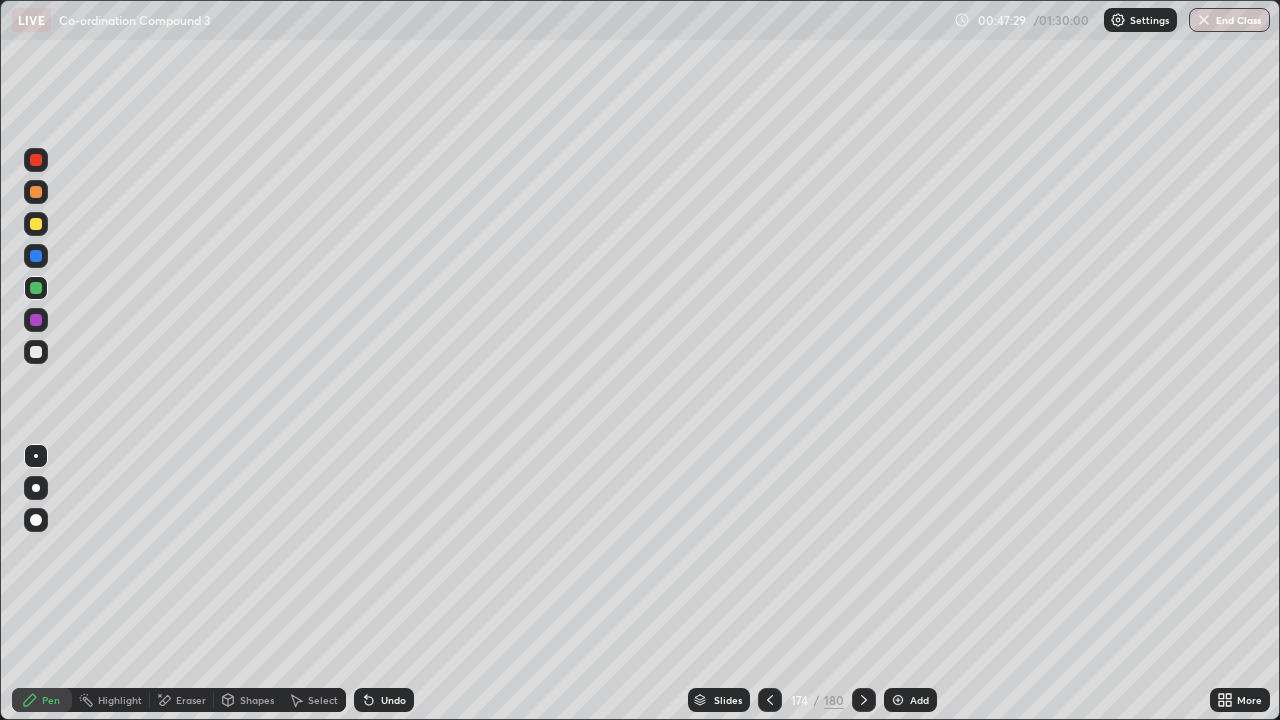 click at bounding box center [864, 700] 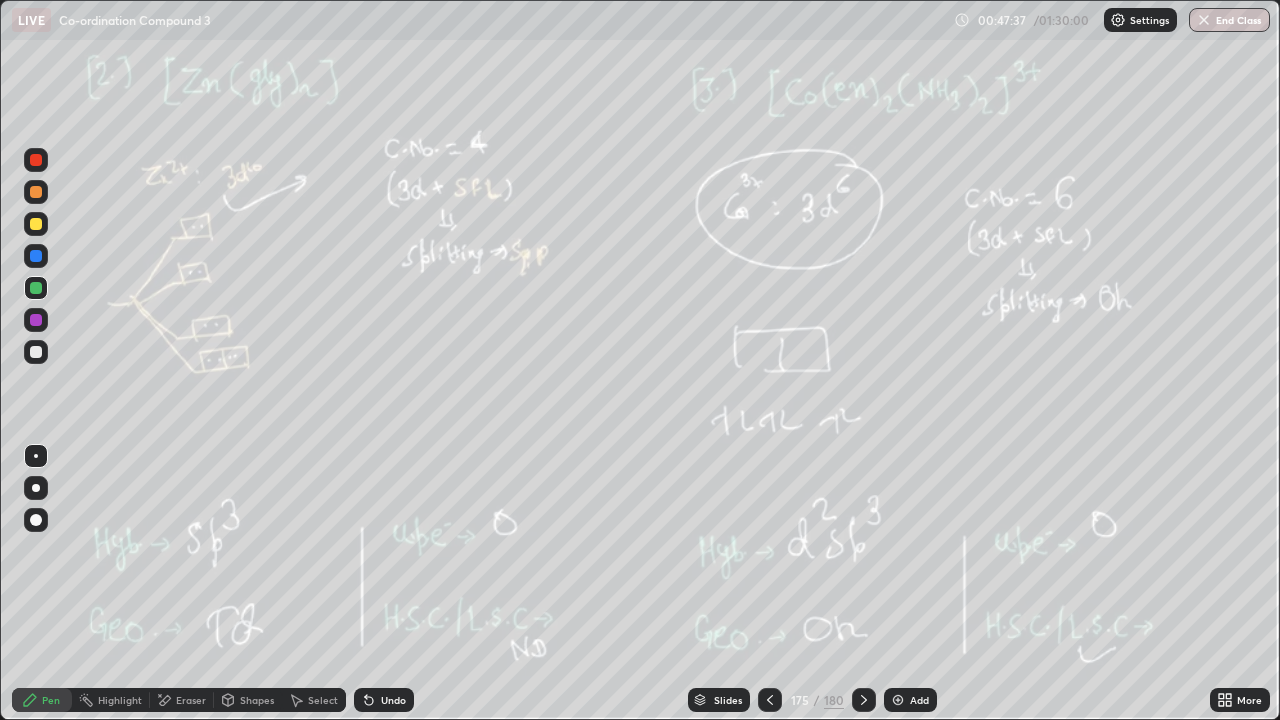 click 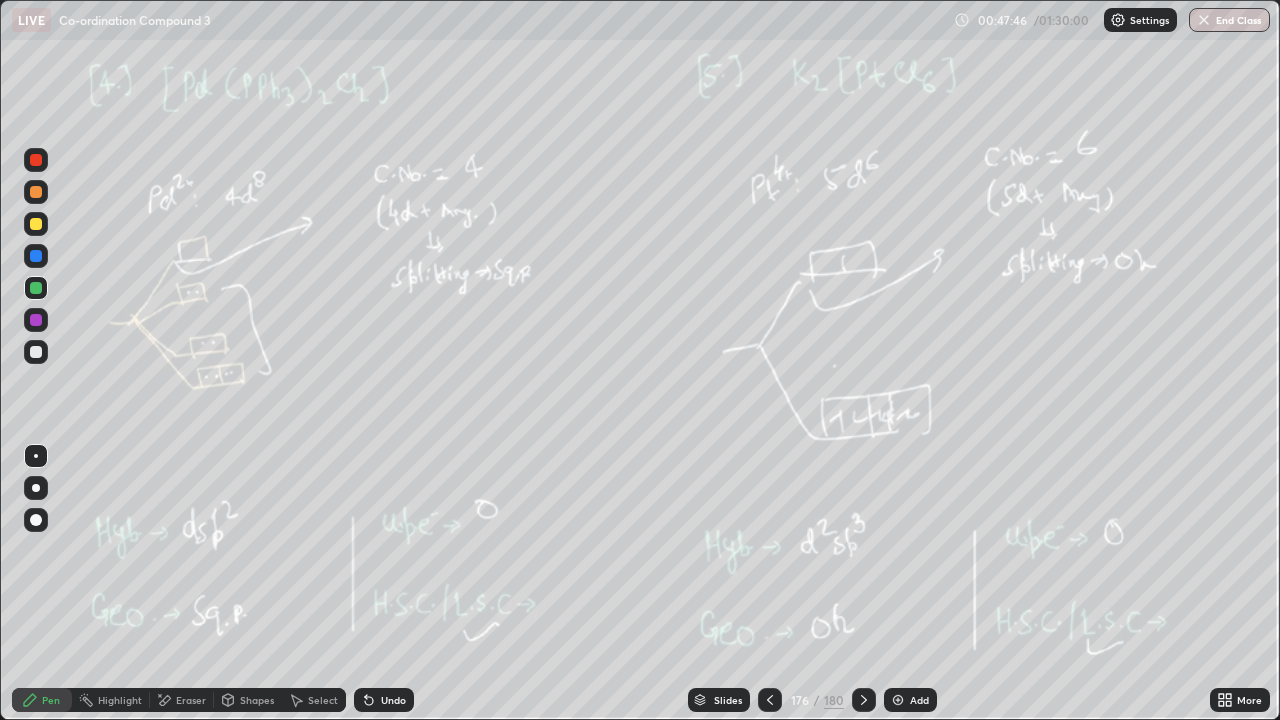 click at bounding box center (864, 700) 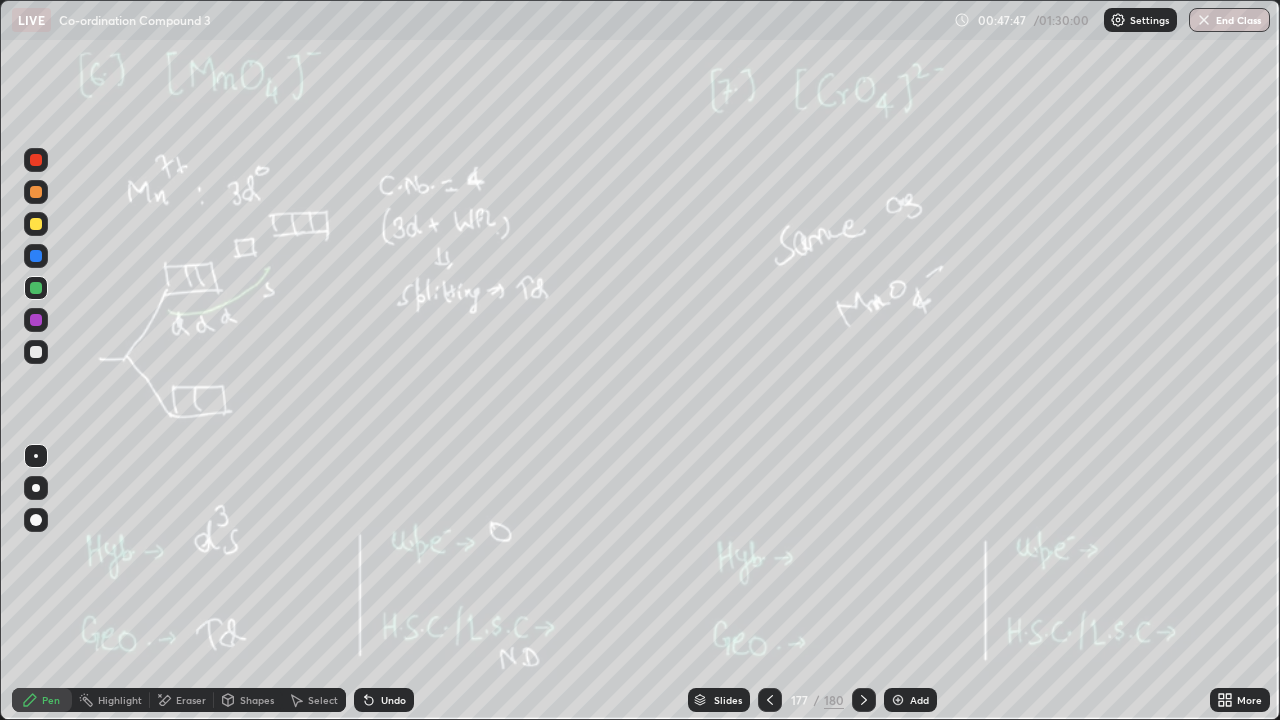 click 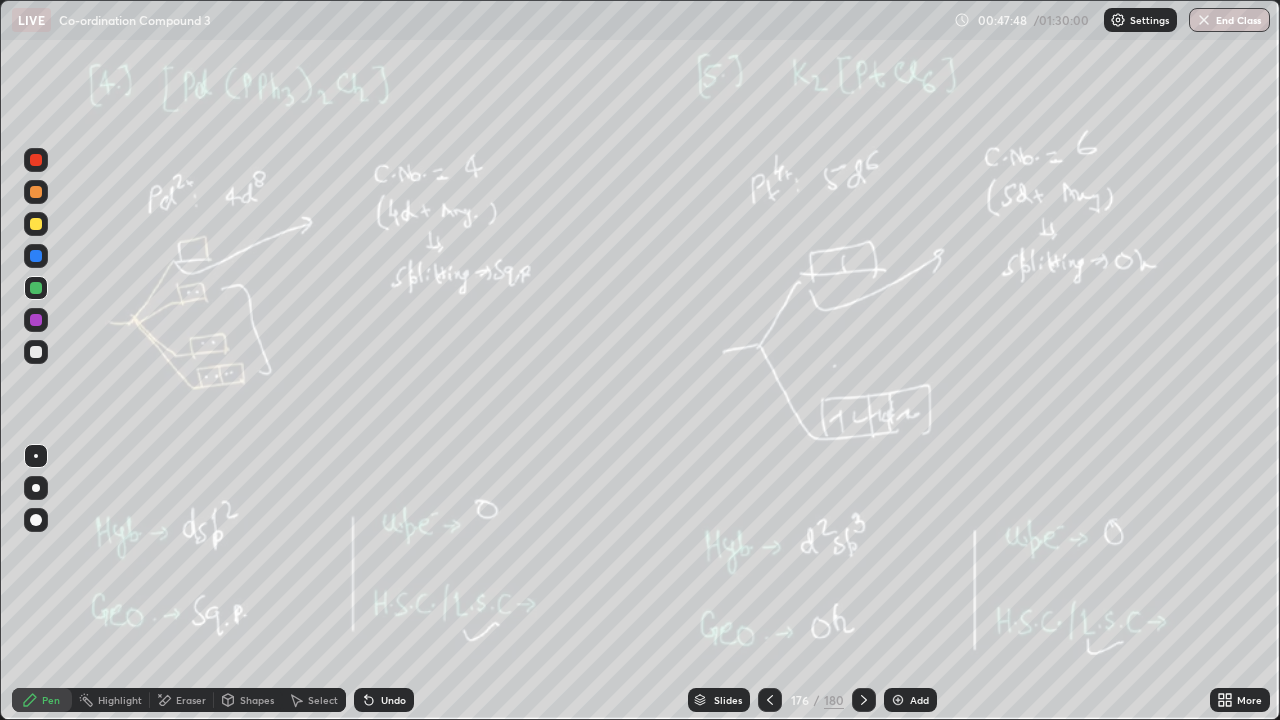 click 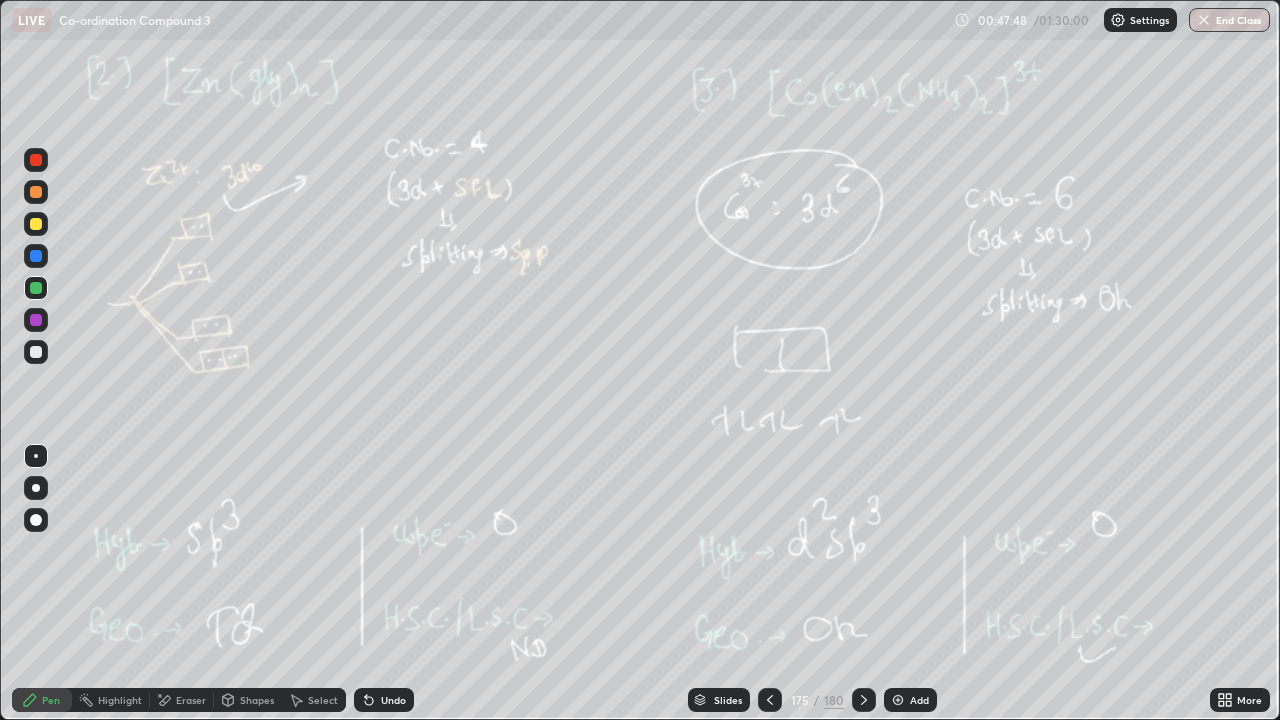click at bounding box center (770, 700) 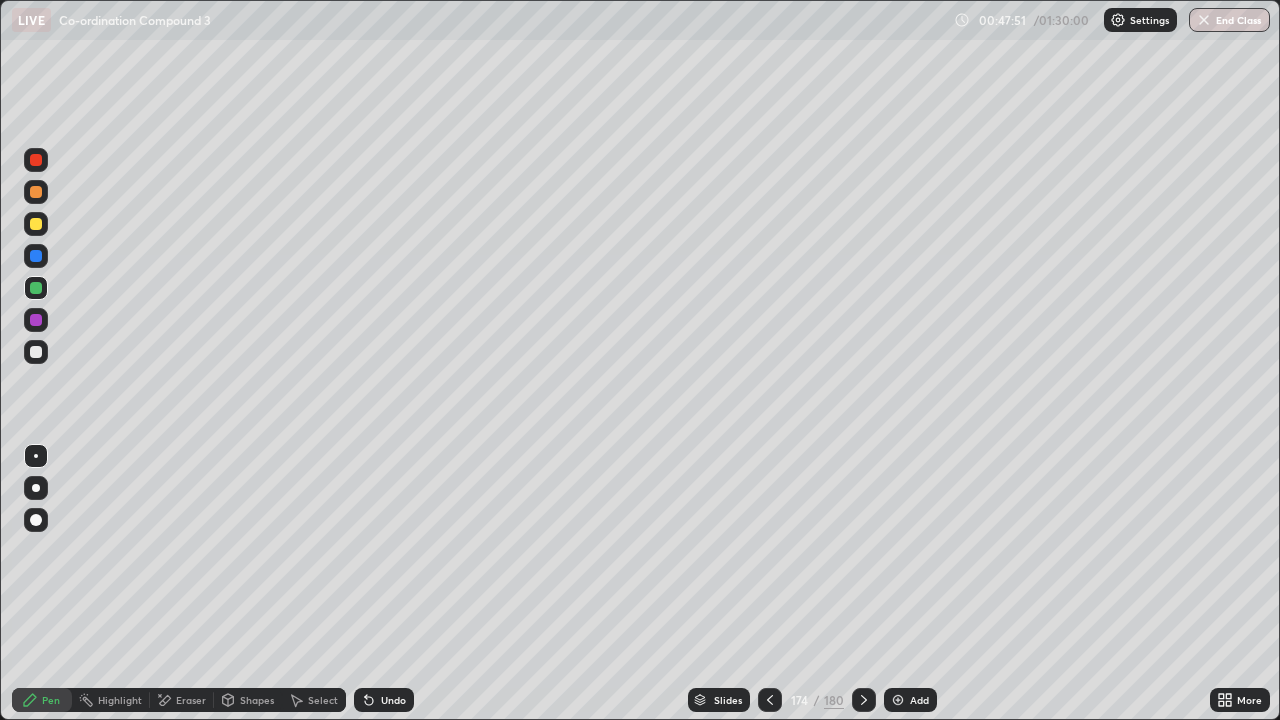 click at bounding box center (36, 288) 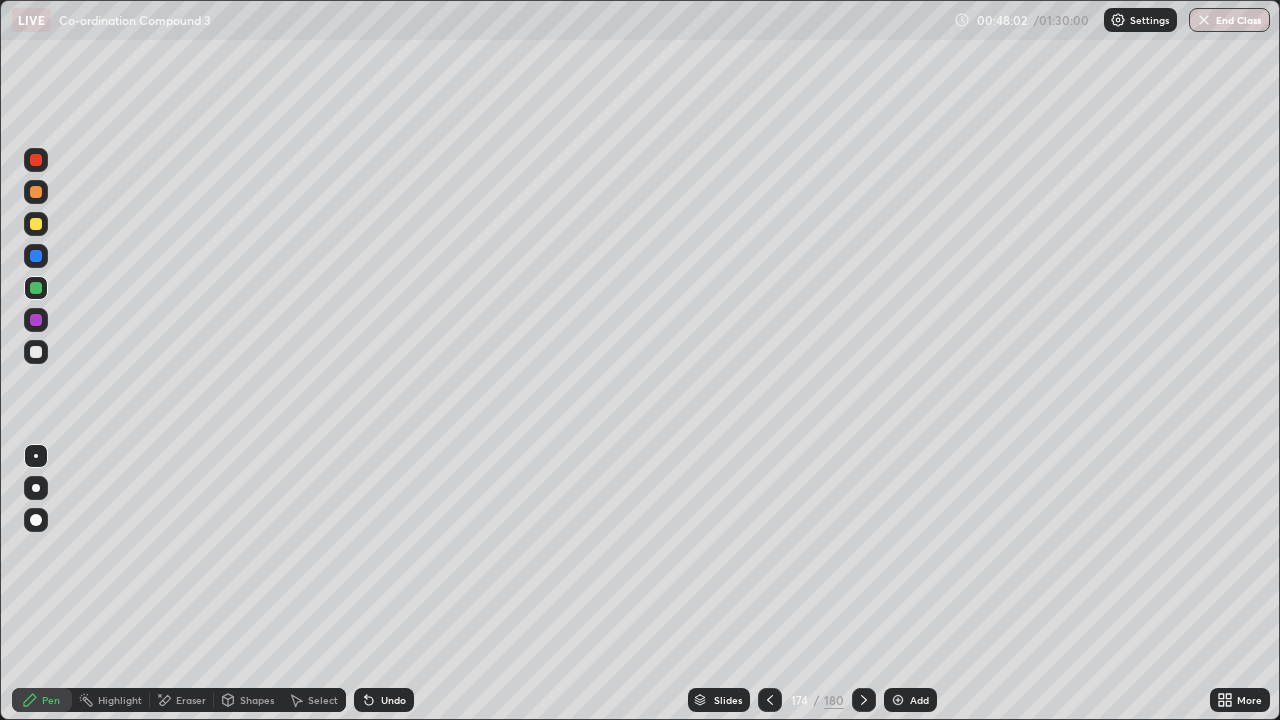click 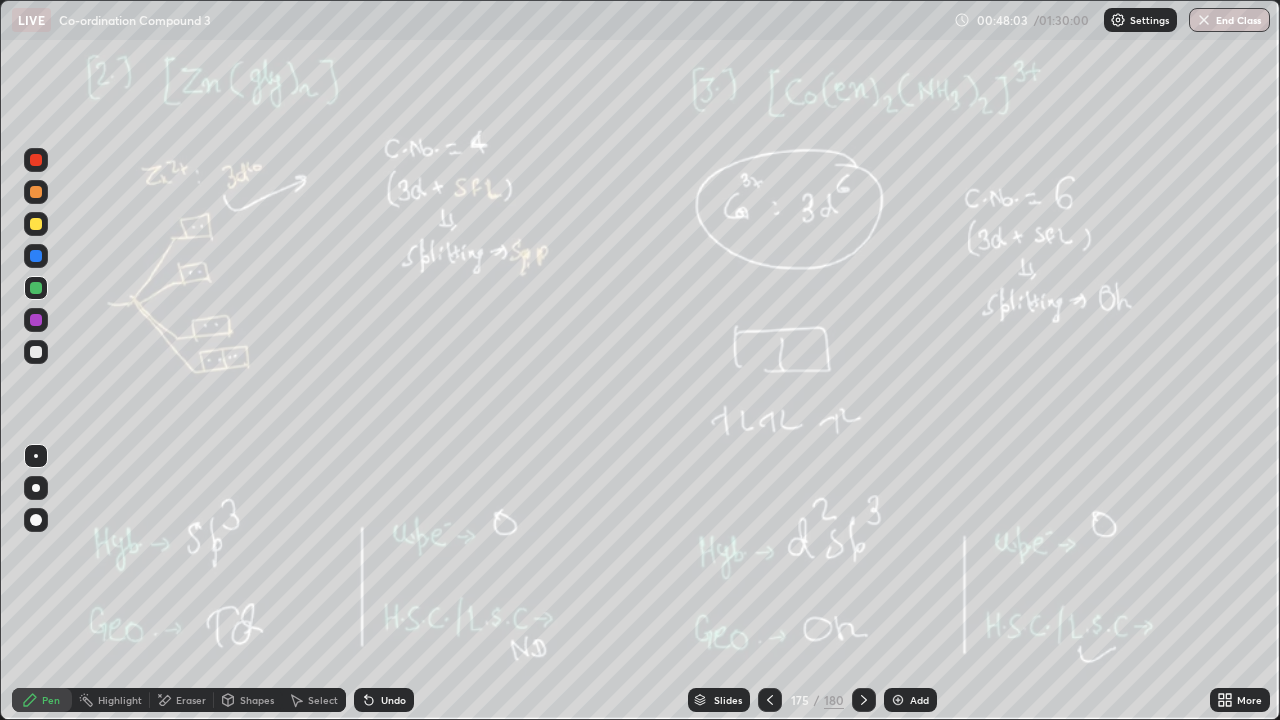 click 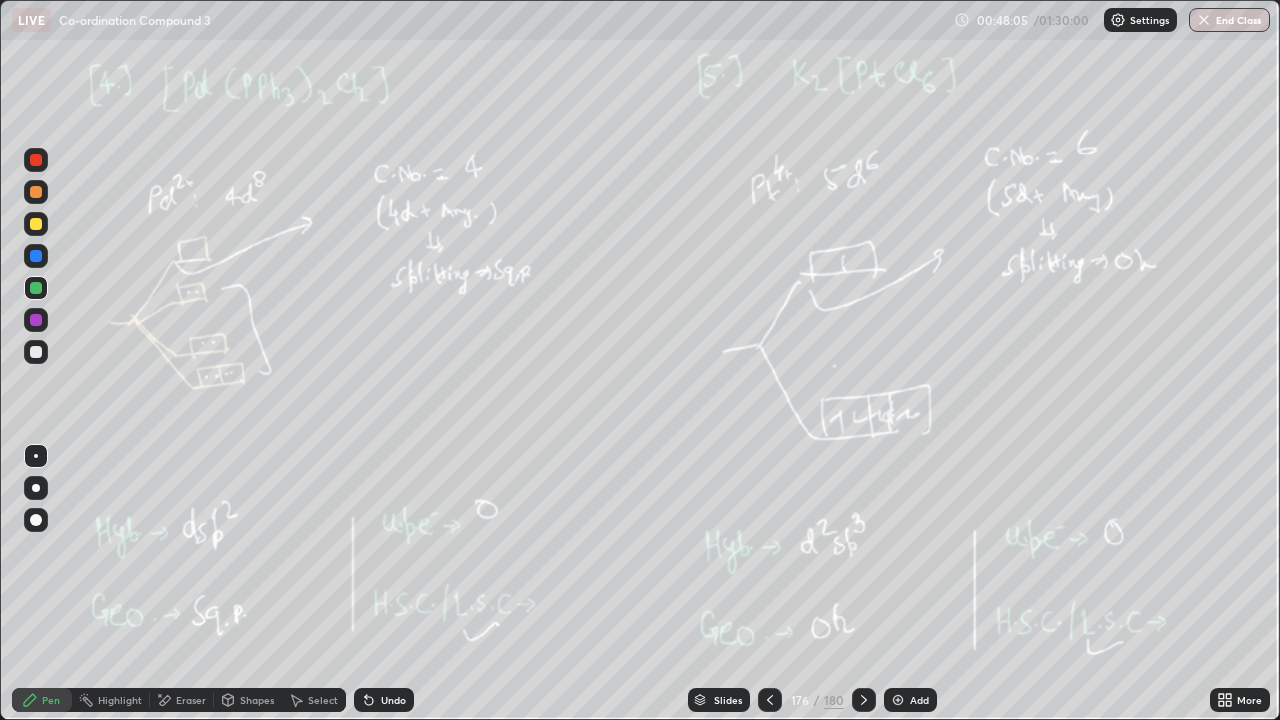 click 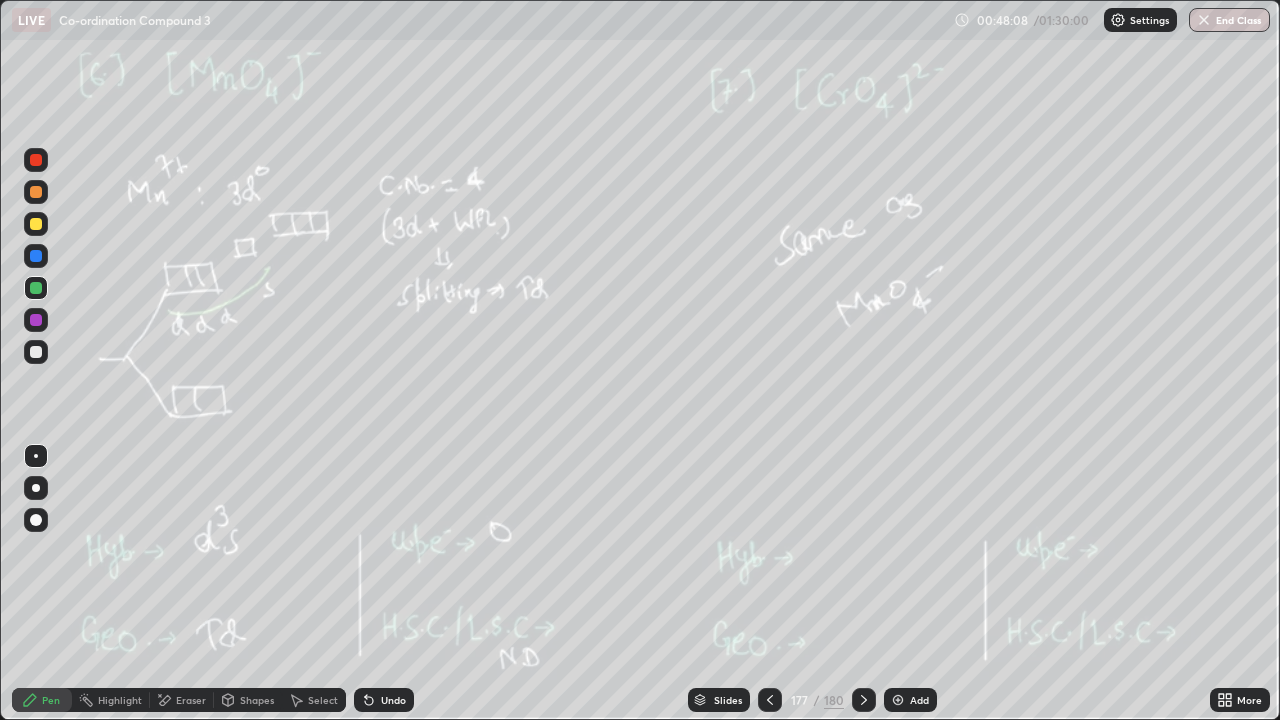 click at bounding box center [864, 700] 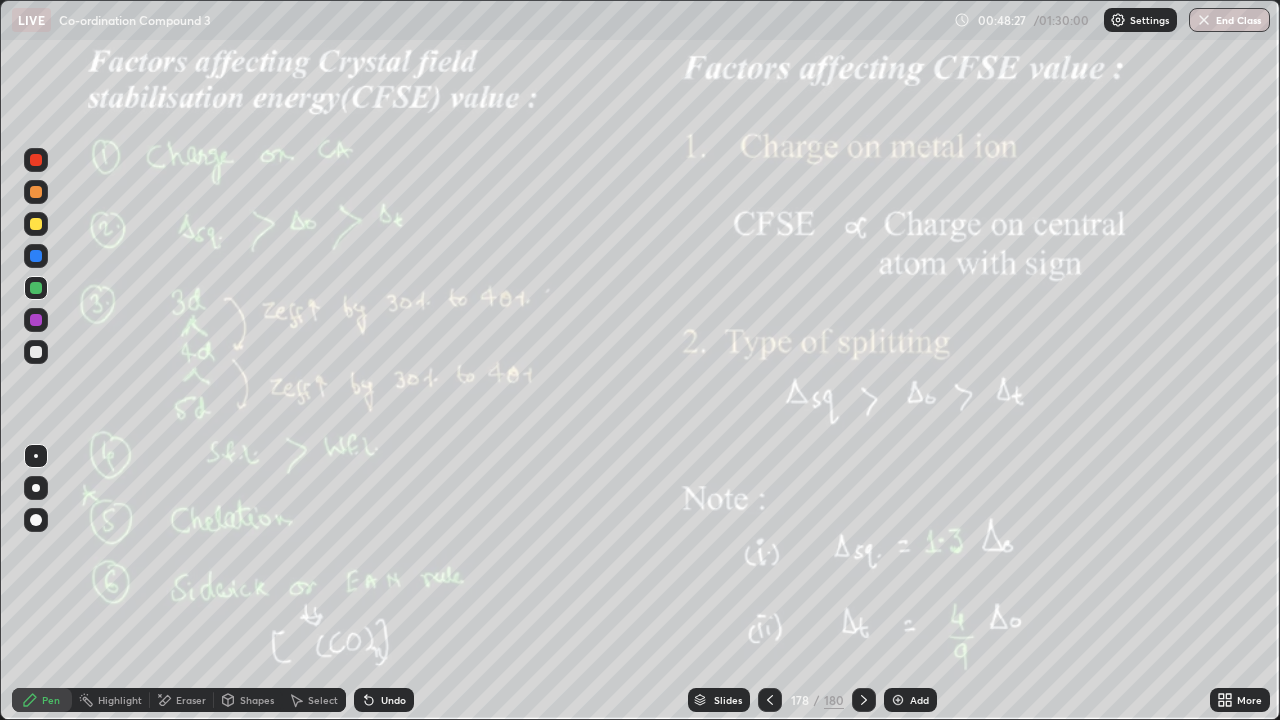 click at bounding box center [36, 192] 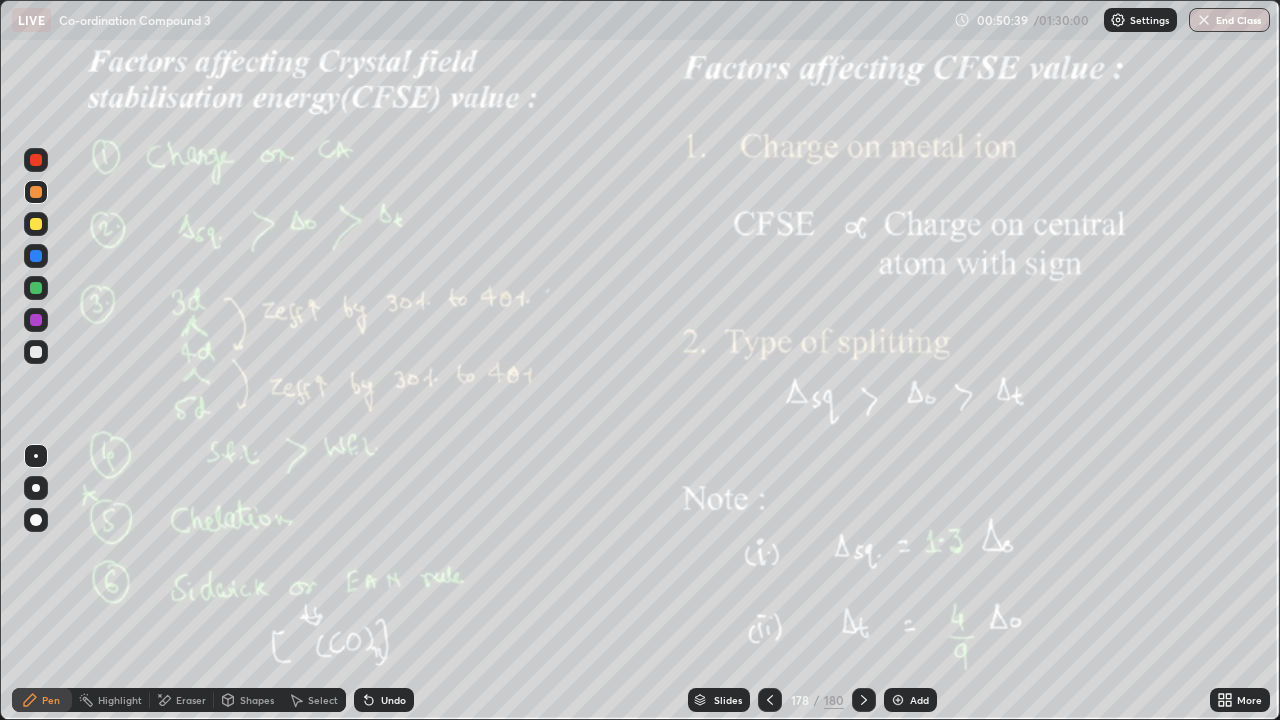 click 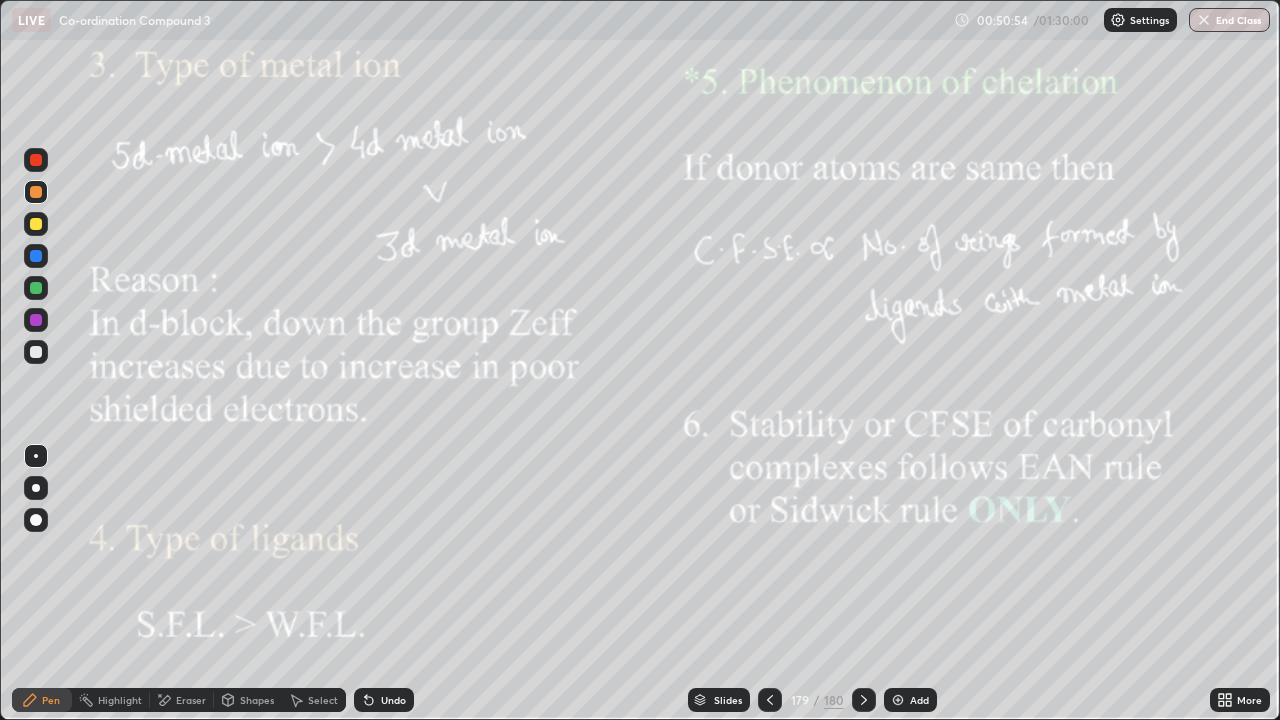 click 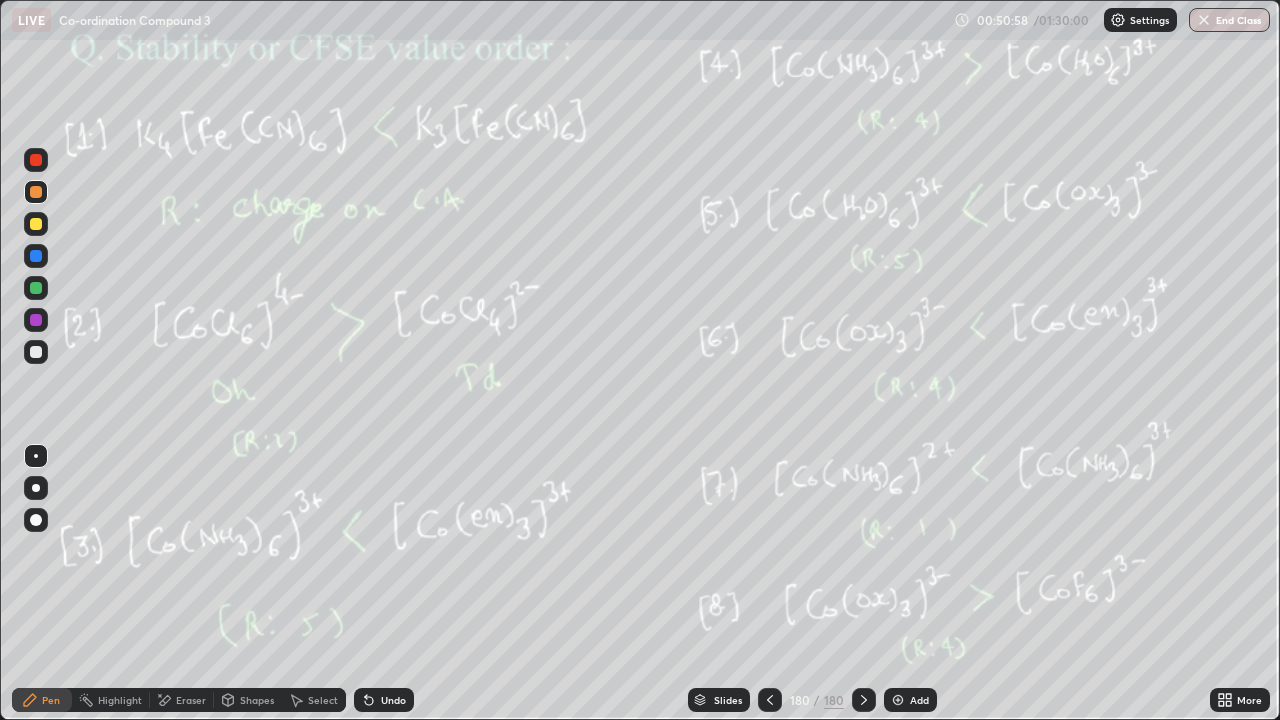 click at bounding box center (36, 224) 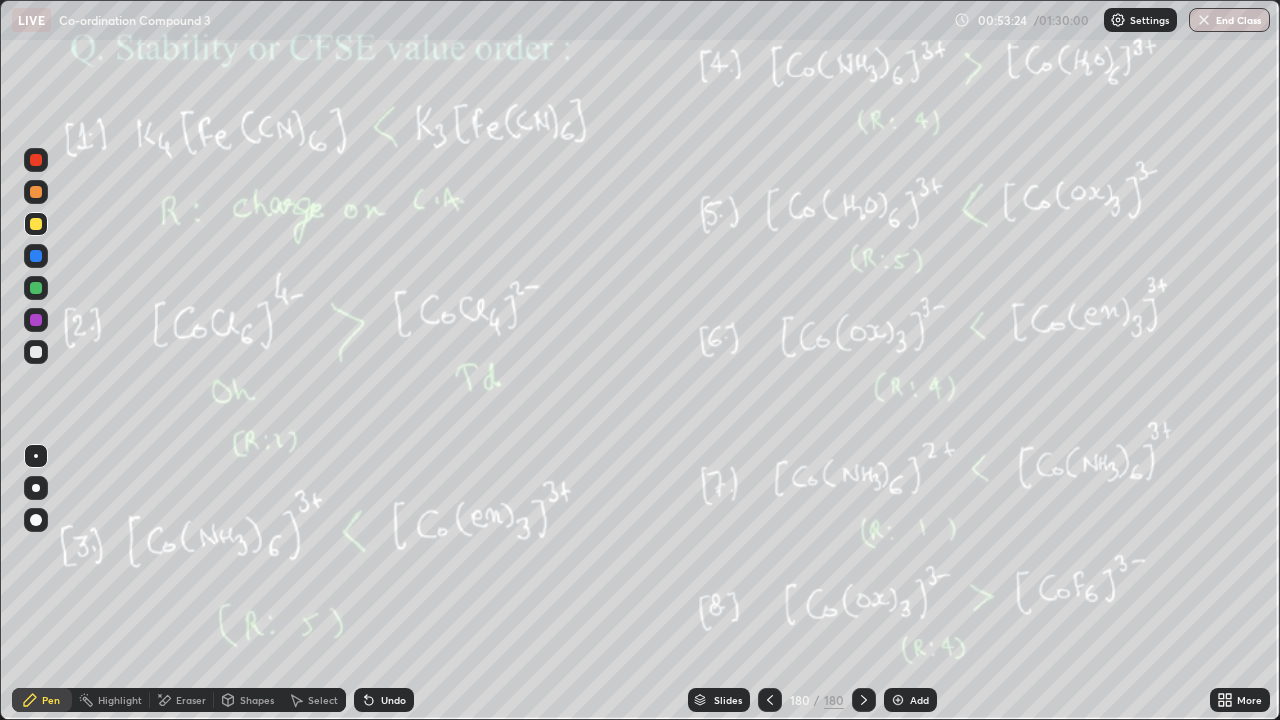 click at bounding box center [898, 700] 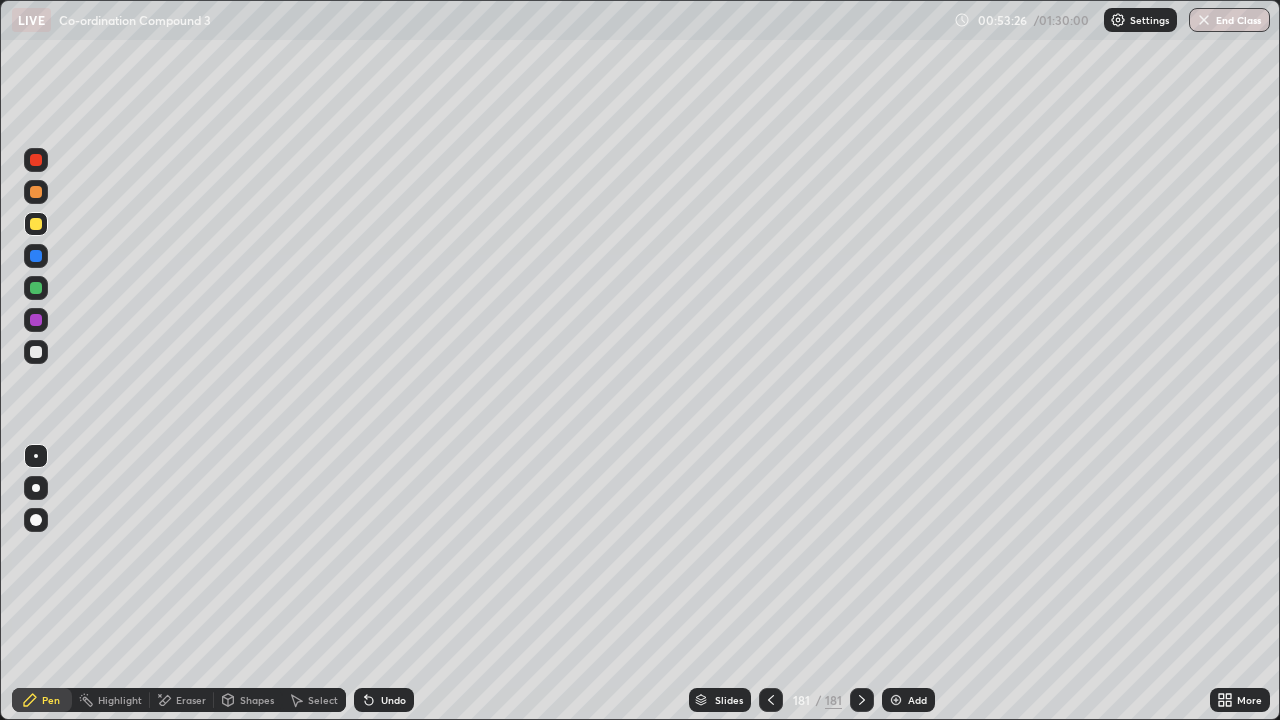 click at bounding box center [36, 192] 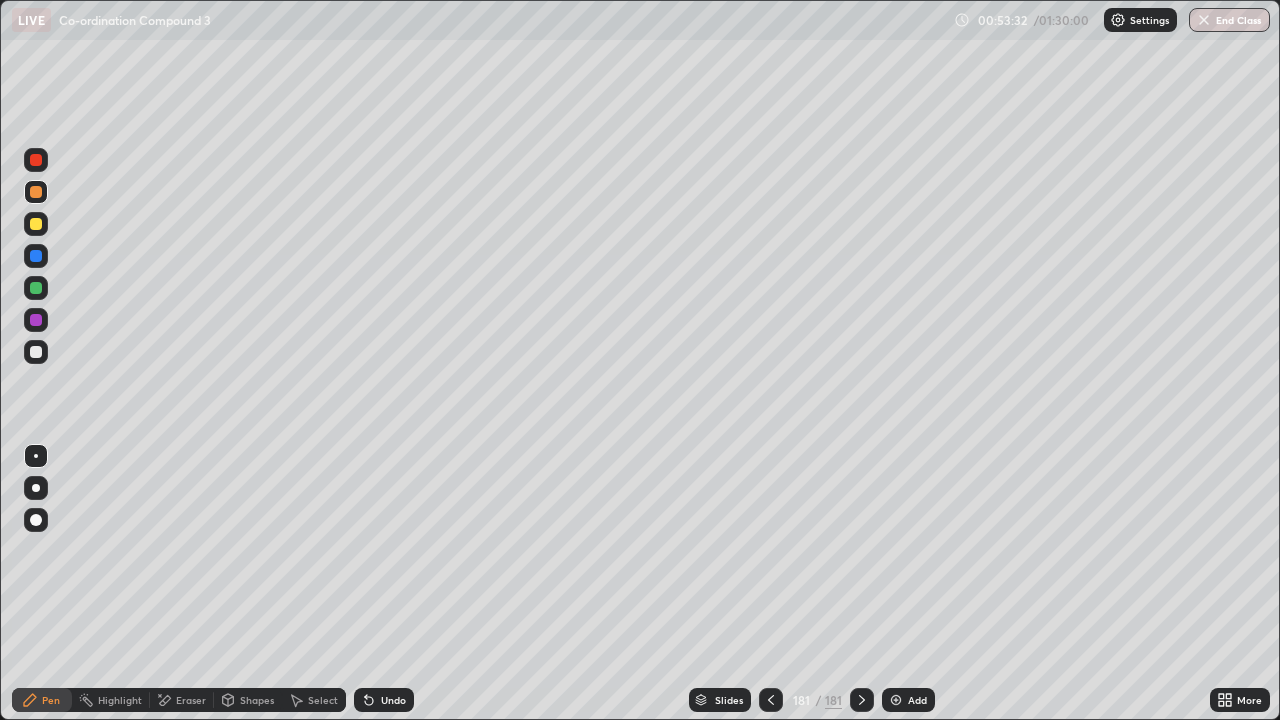 click at bounding box center (36, 352) 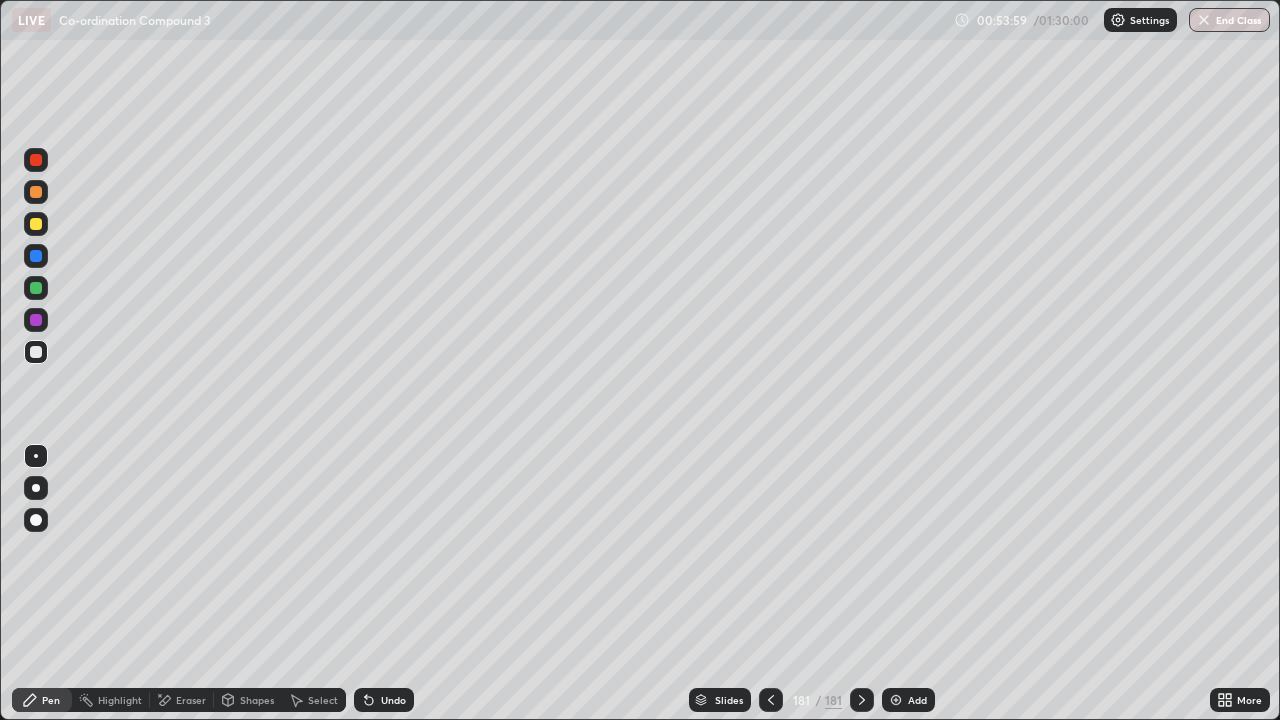 click on "Undo" at bounding box center [393, 700] 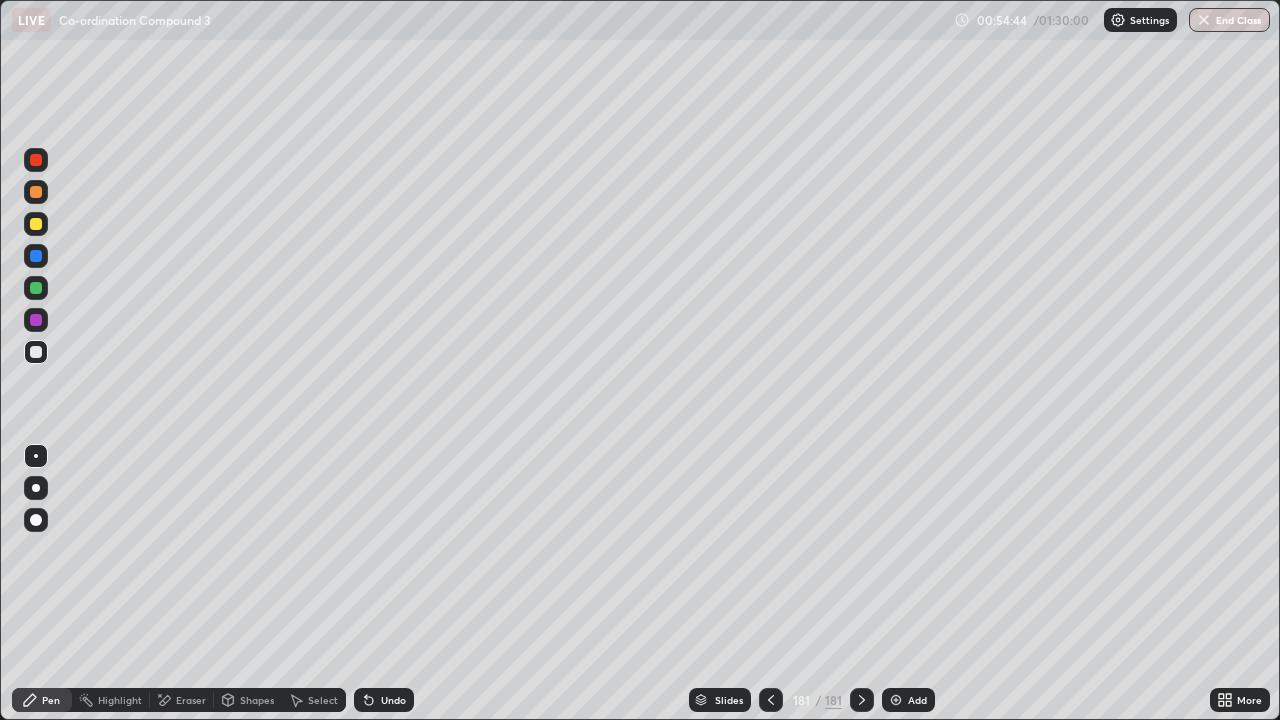 click on "Slides" at bounding box center (729, 700) 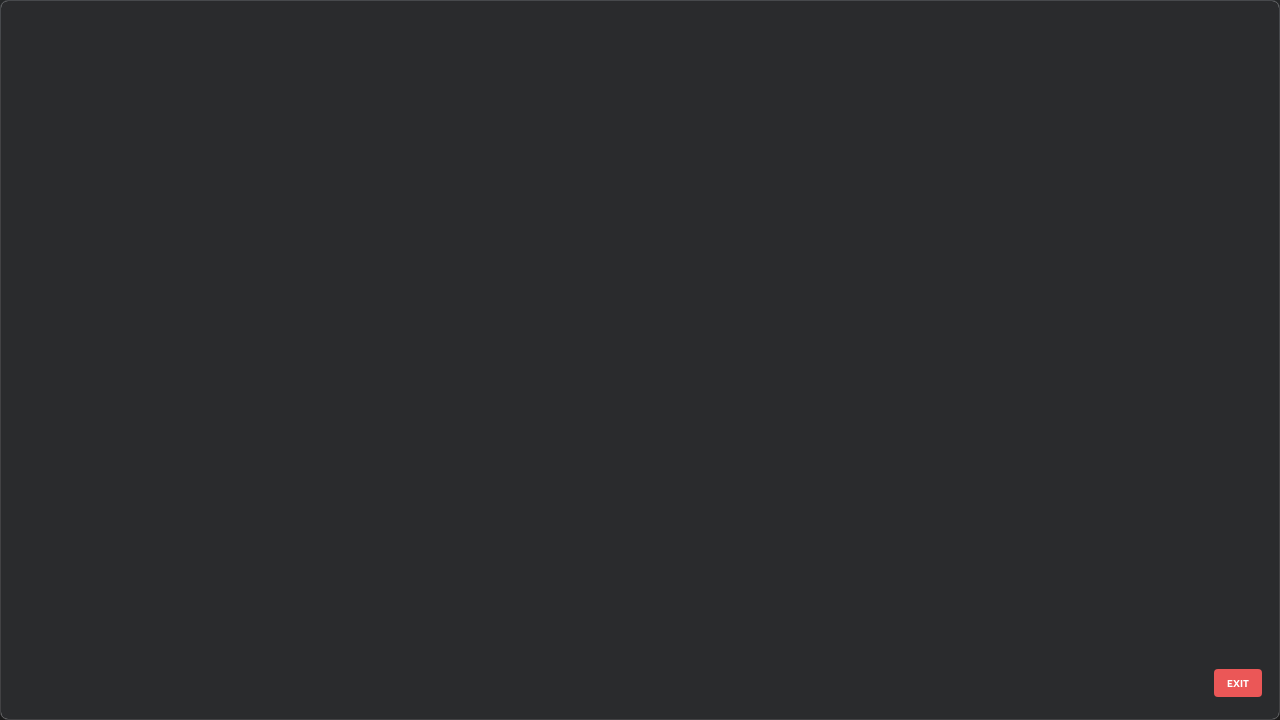 scroll, scrollTop: 12984, scrollLeft: 0, axis: vertical 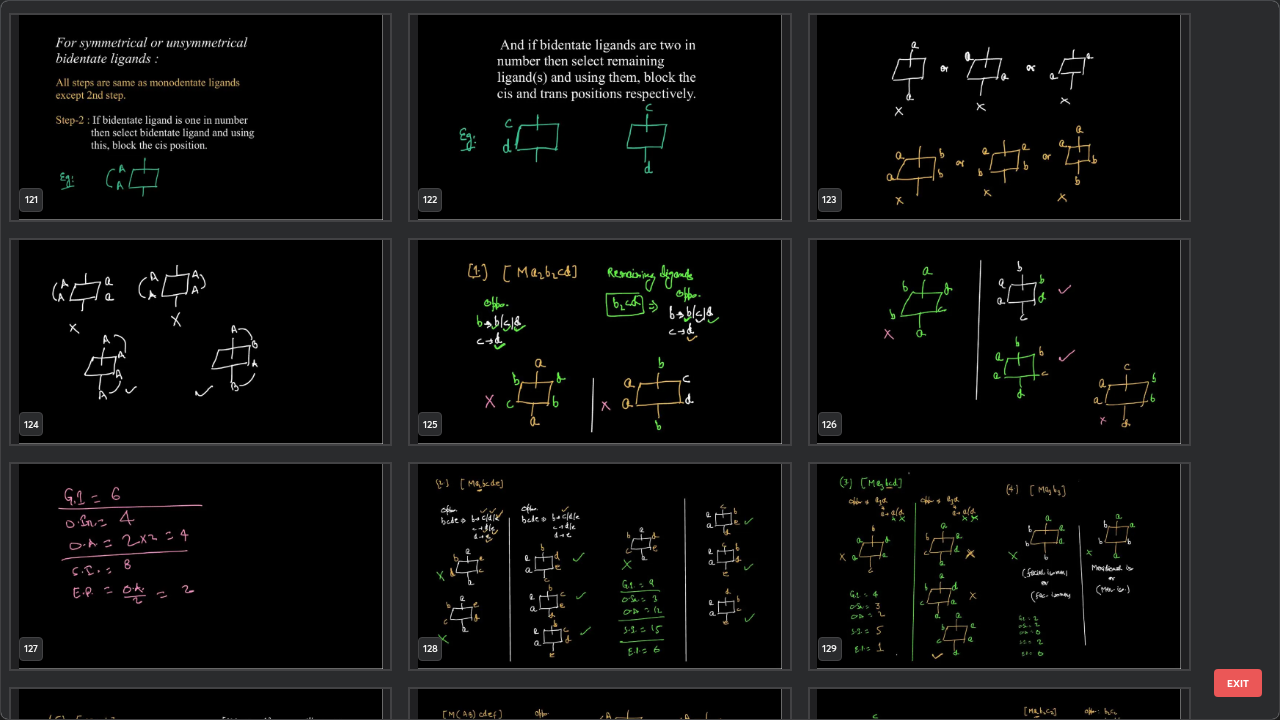click on "EXIT" at bounding box center [1238, 683] 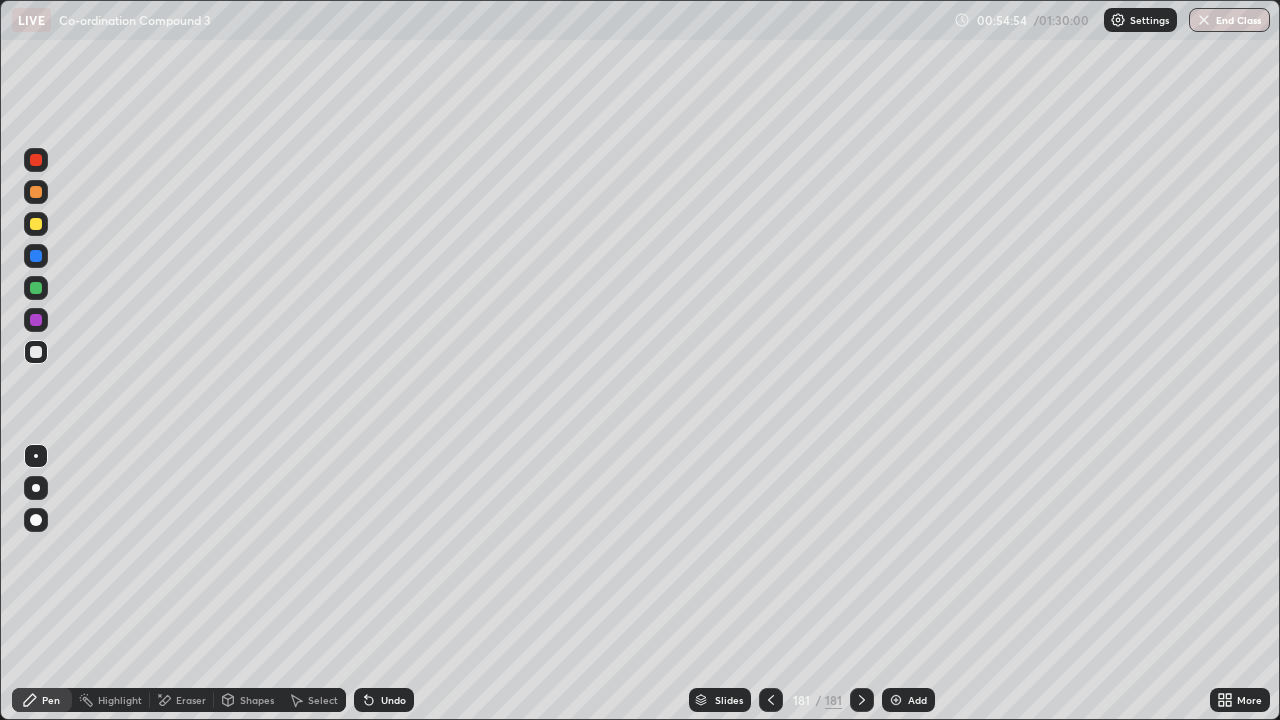 click 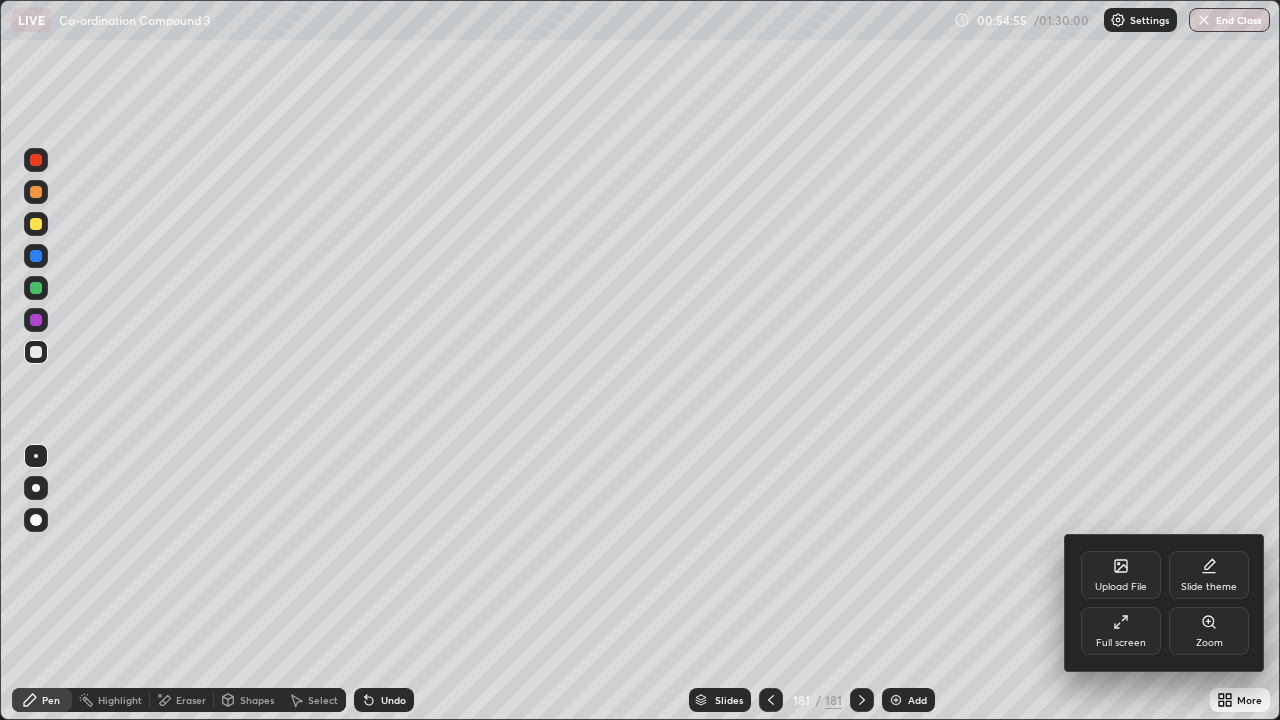 click on "Full screen" at bounding box center (1121, 631) 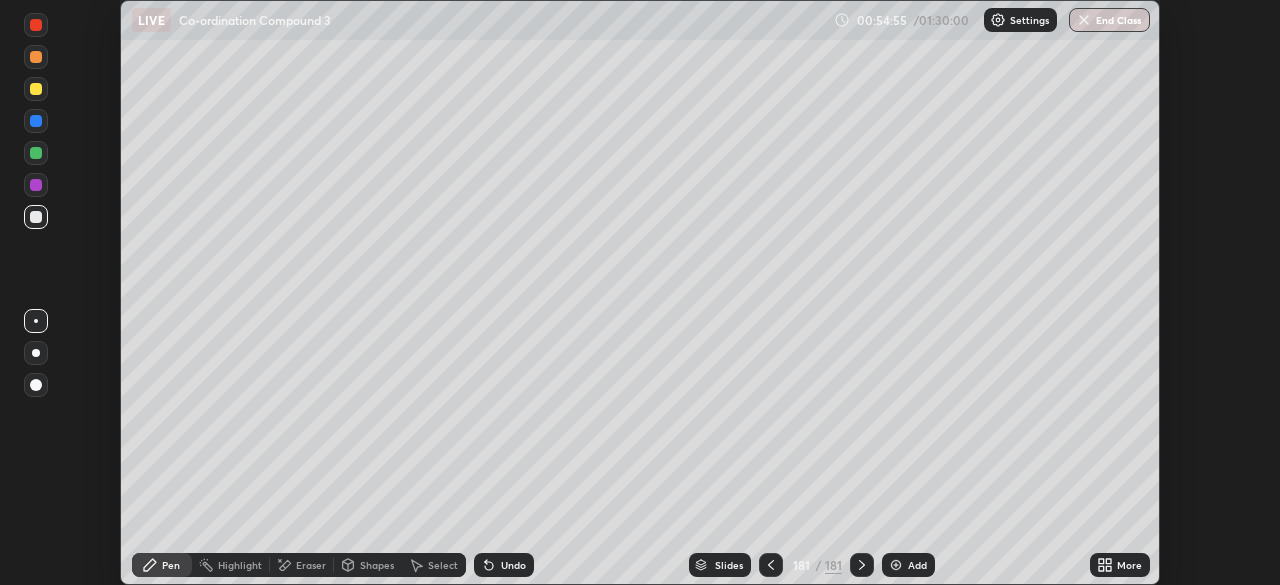 scroll, scrollTop: 585, scrollLeft: 1280, axis: both 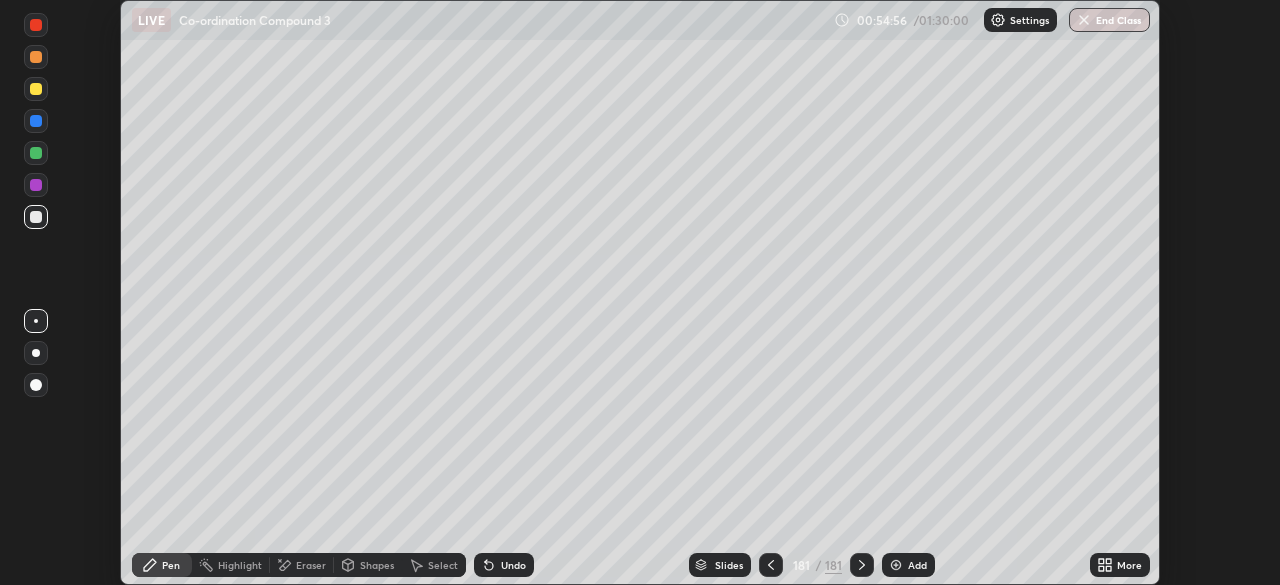 click on "More" at bounding box center [1129, 565] 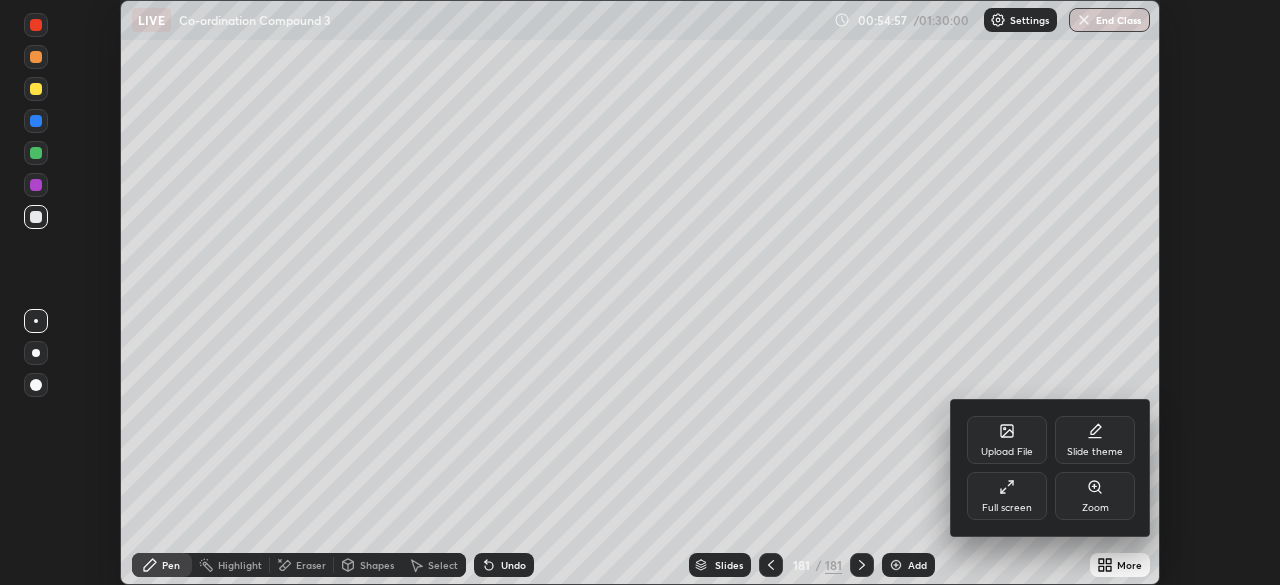 click on "Full screen" at bounding box center (1007, 496) 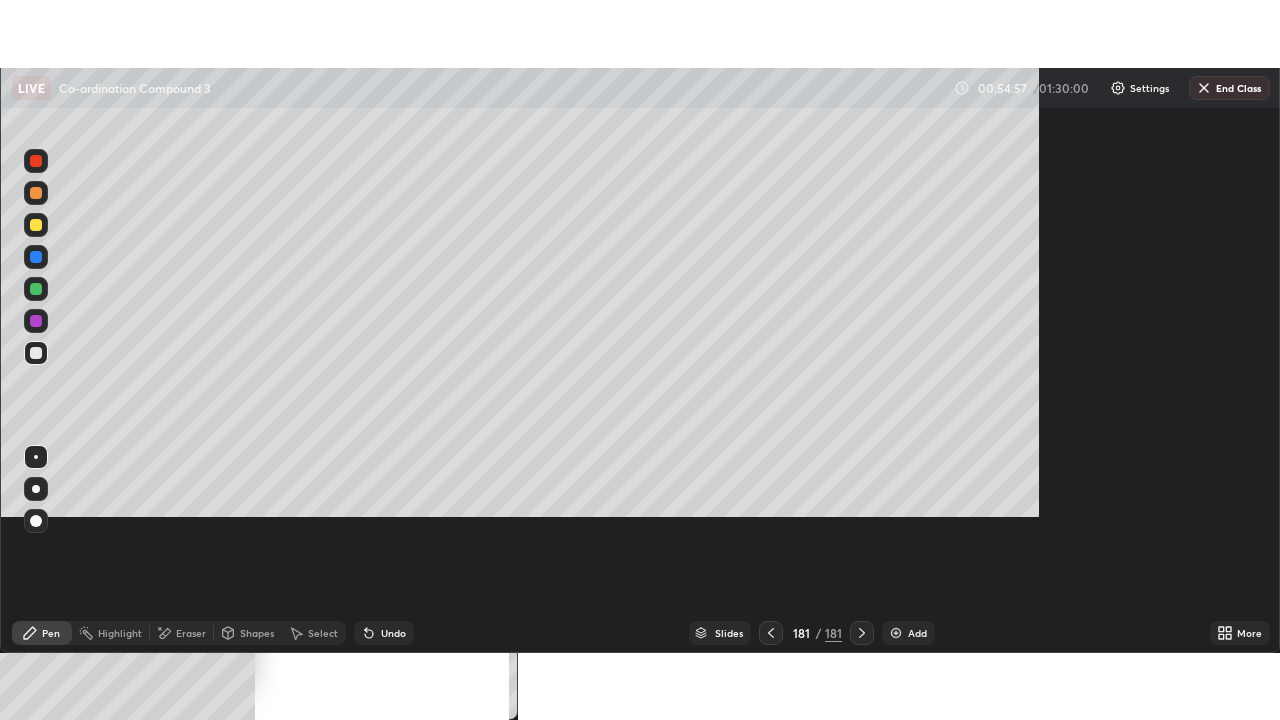 scroll, scrollTop: 99280, scrollLeft: 98720, axis: both 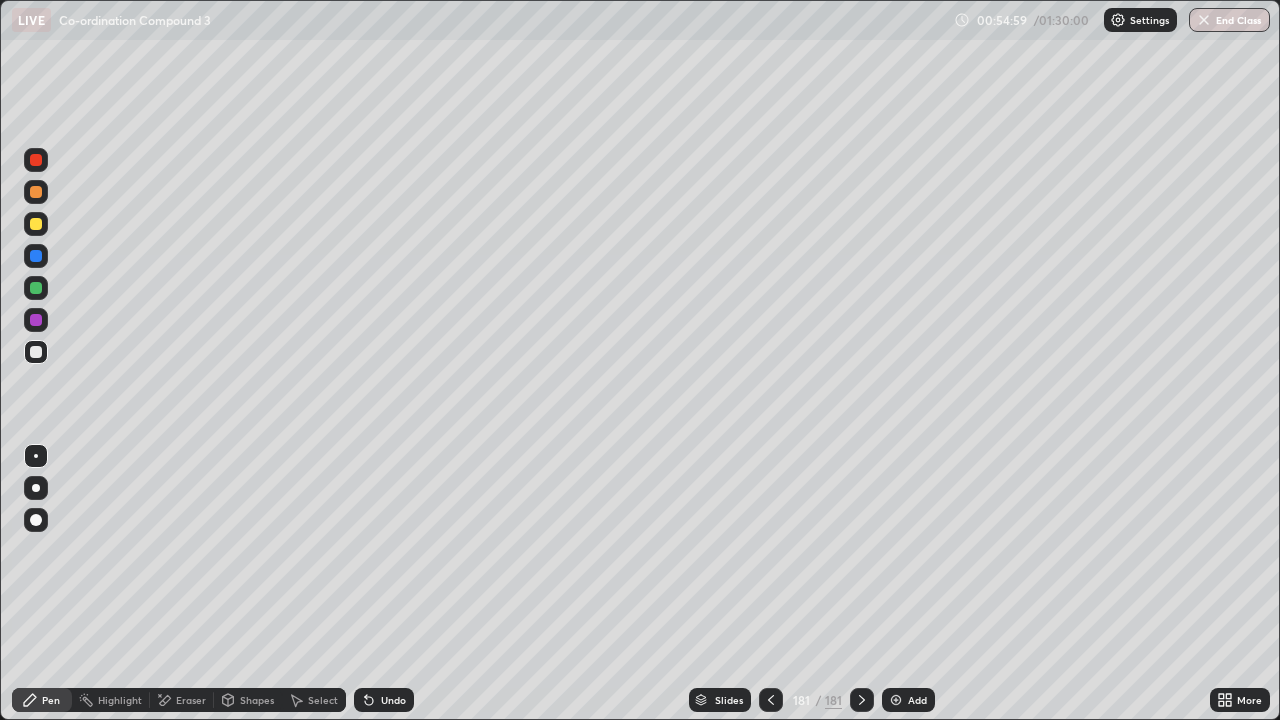 click on "Slides" at bounding box center (720, 700) 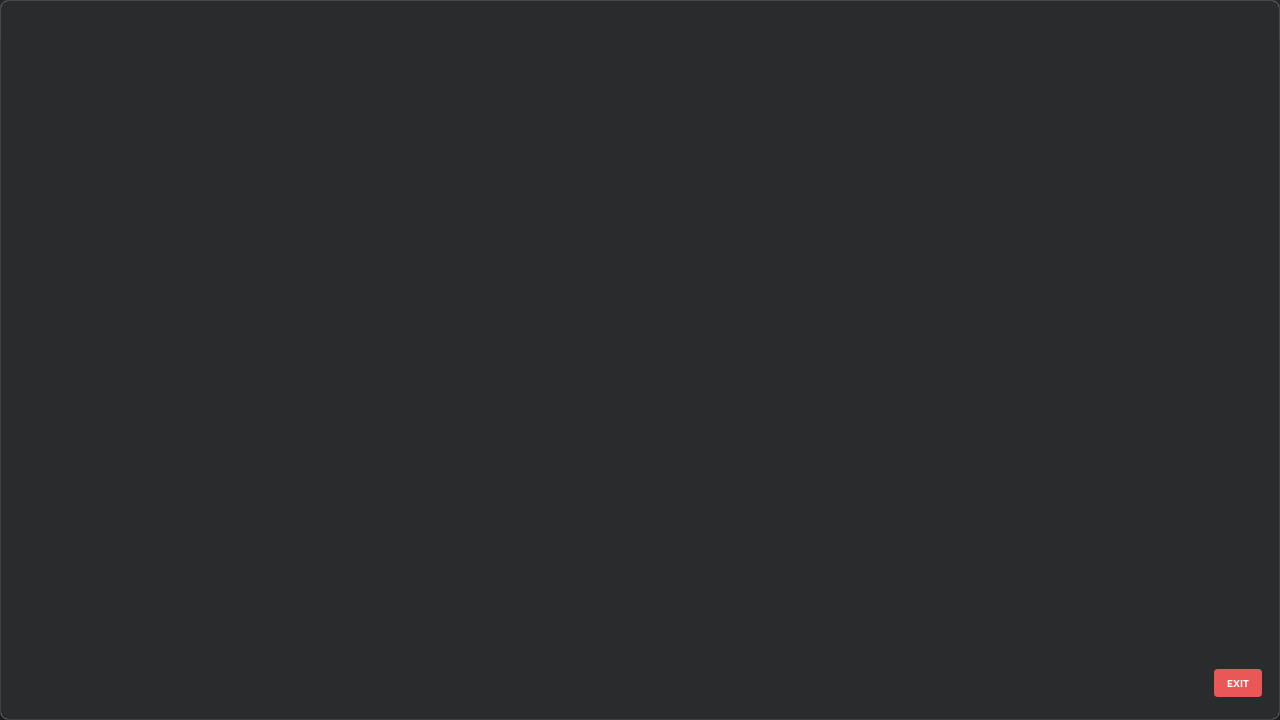 scroll, scrollTop: 12984, scrollLeft: 0, axis: vertical 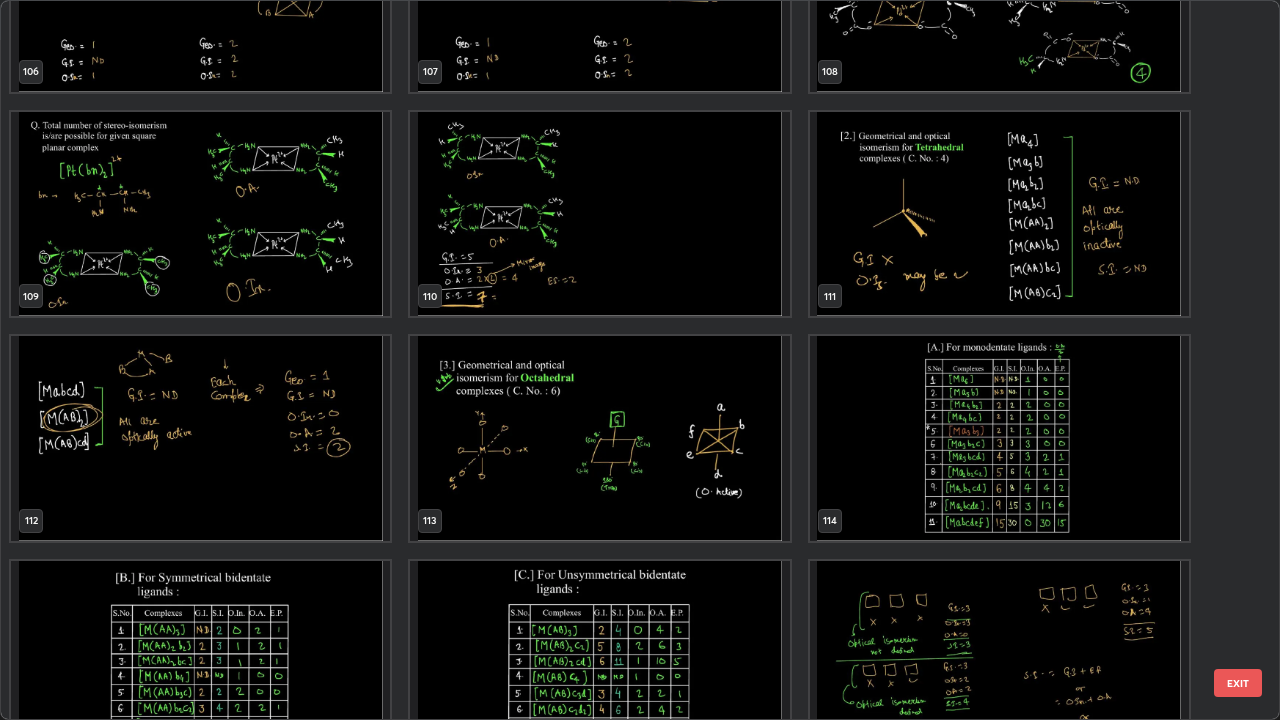 click at bounding box center [999, 438] 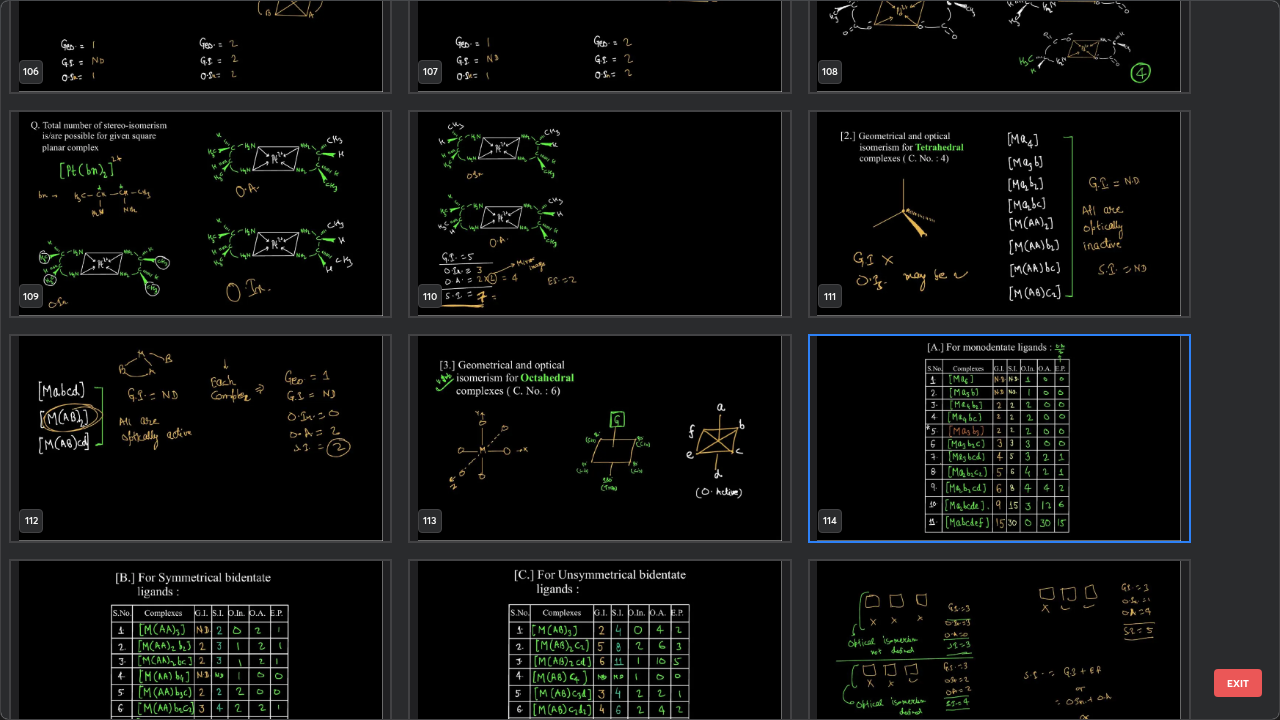 click at bounding box center (999, 438) 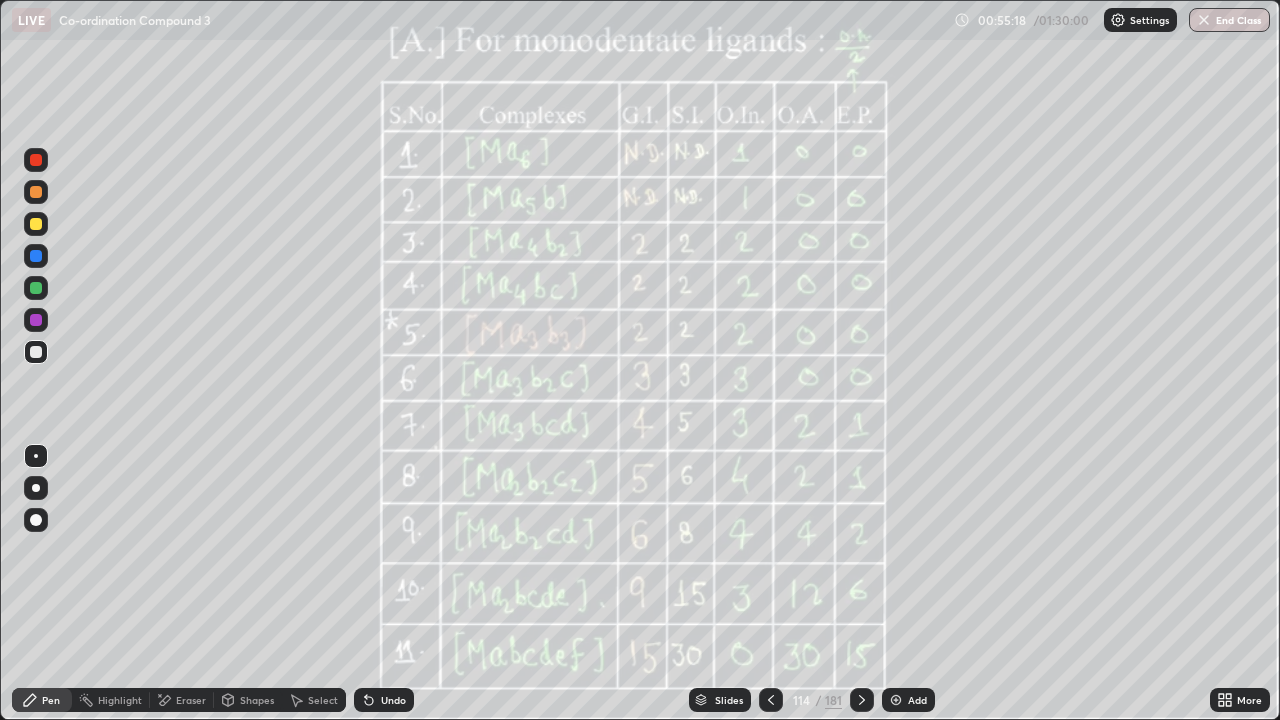 click at bounding box center (36, 224) 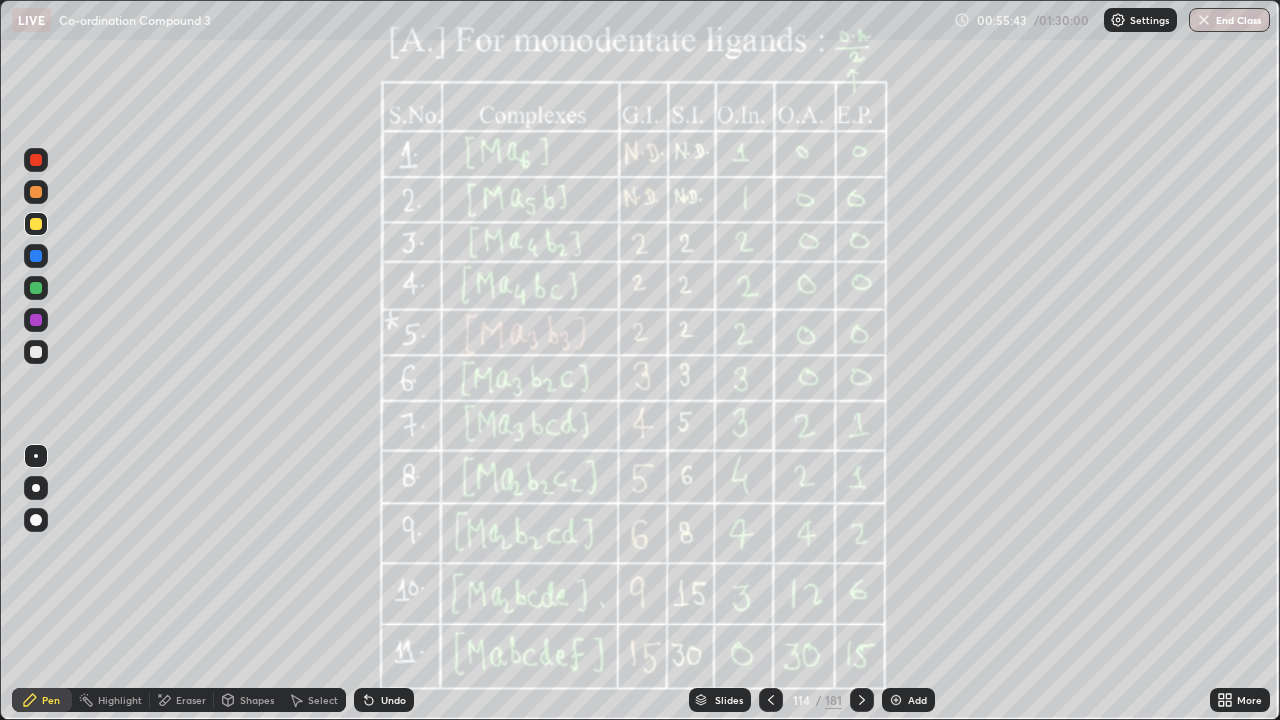 click at bounding box center [36, 352] 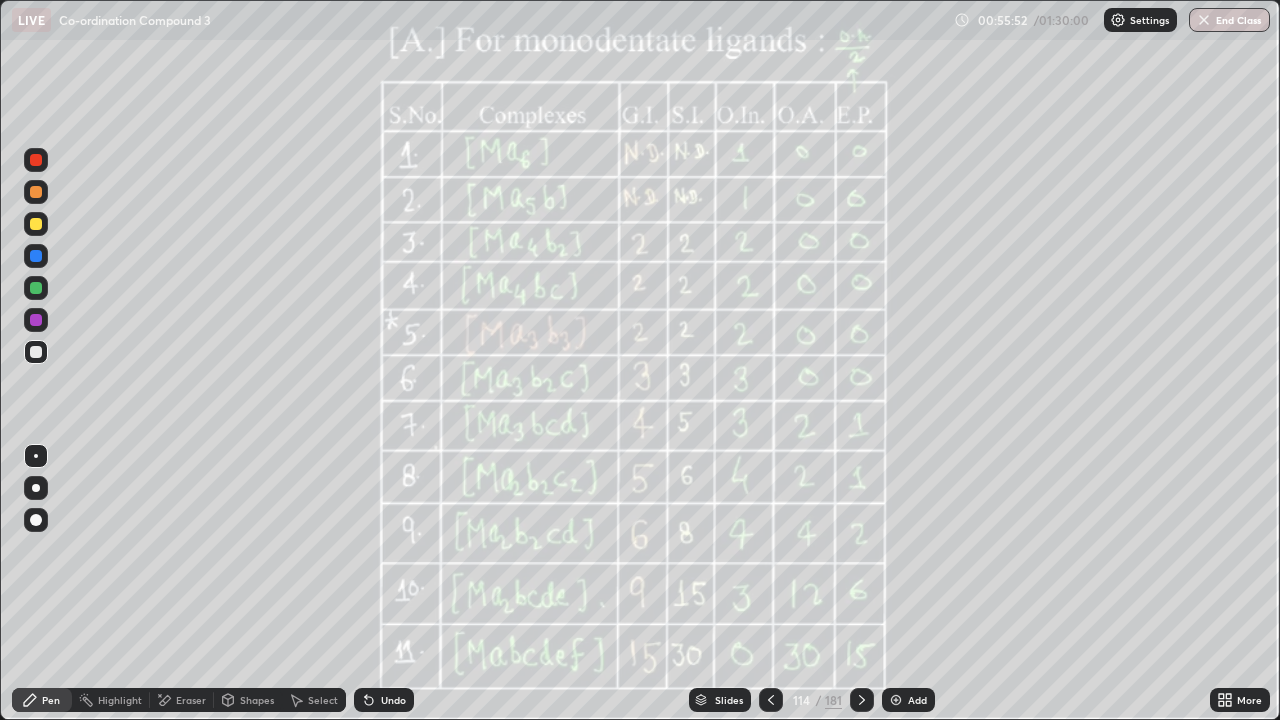 click at bounding box center [896, 700] 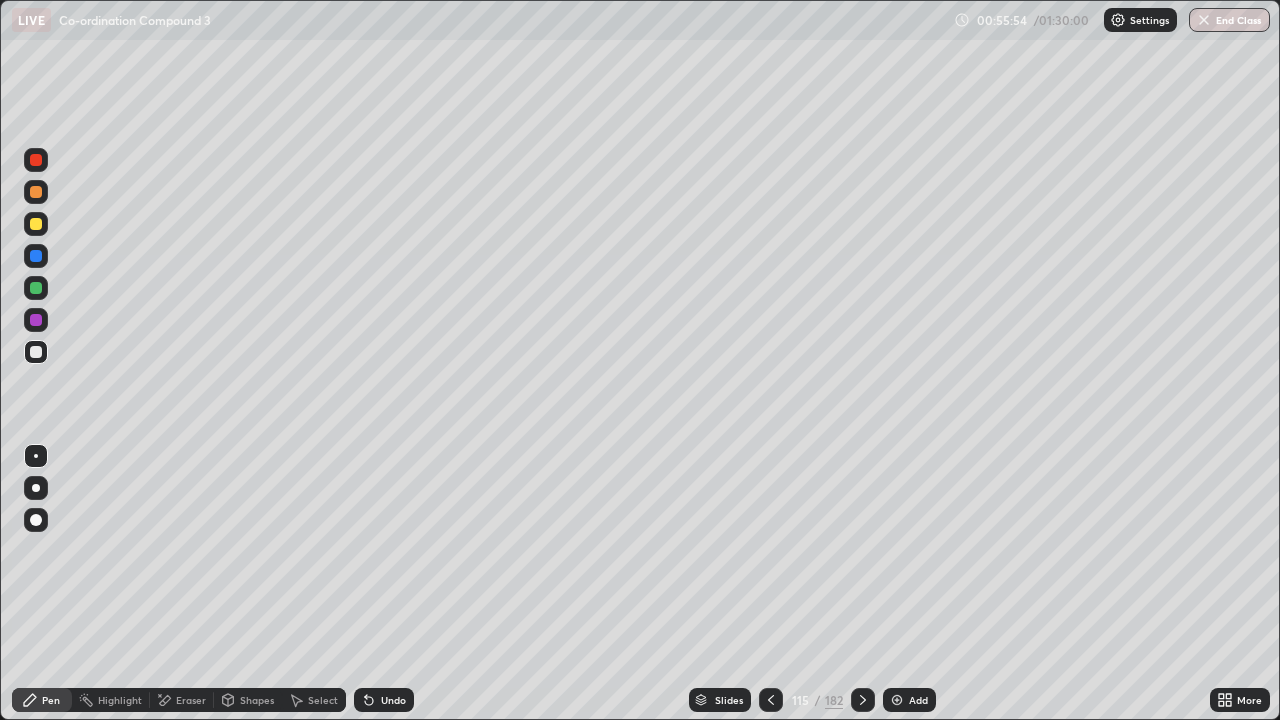 click at bounding box center (36, 192) 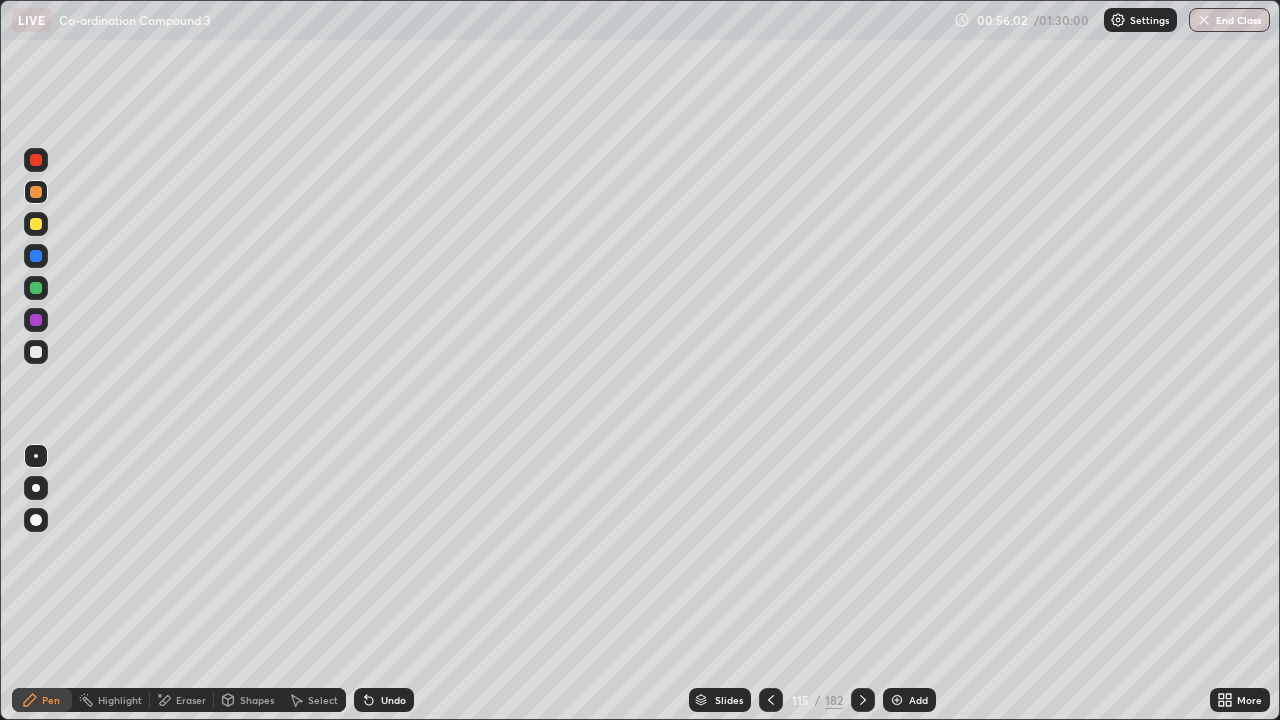 click at bounding box center (36, 288) 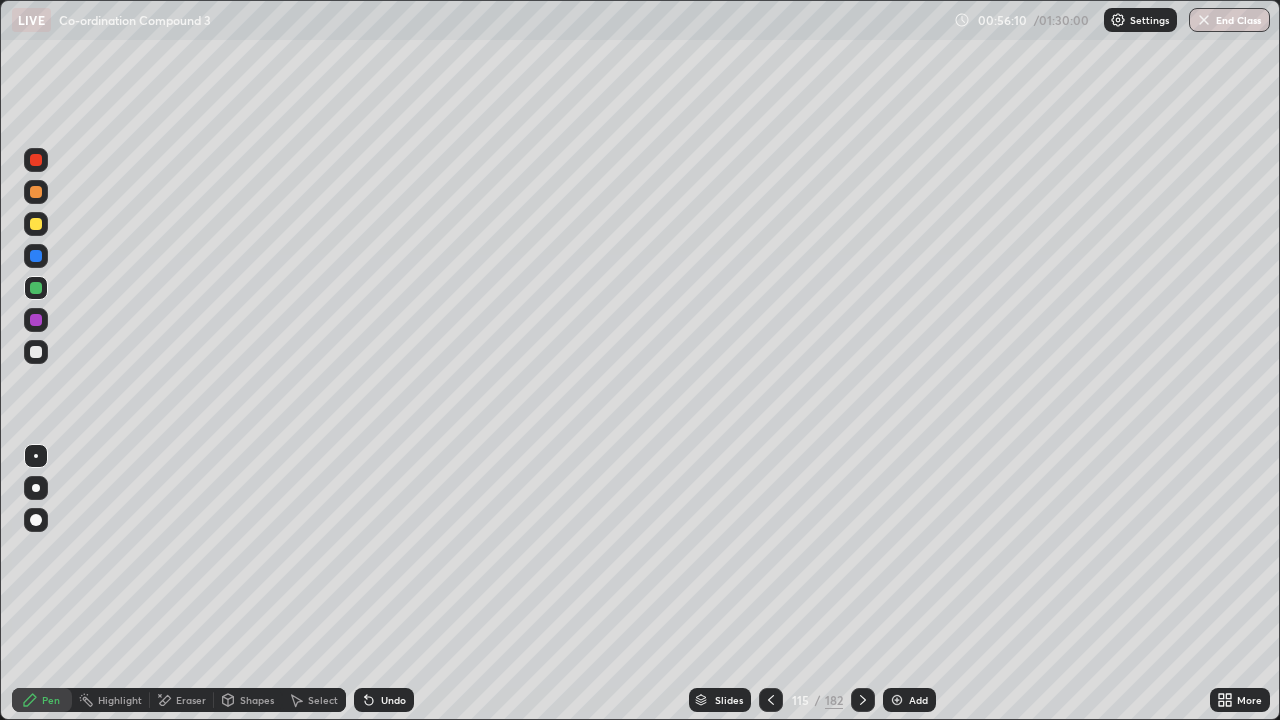 click 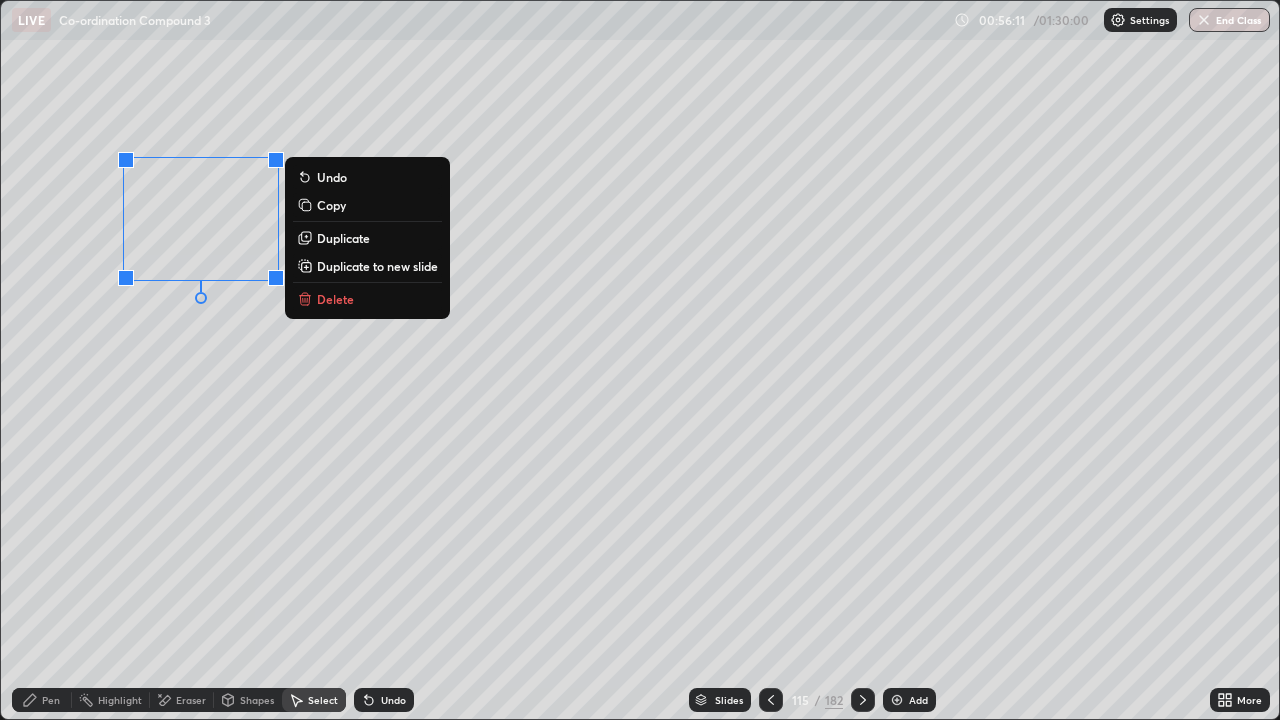 click on "0 ° Undo Copy Duplicate Duplicate to new slide Delete" at bounding box center [640, 360] 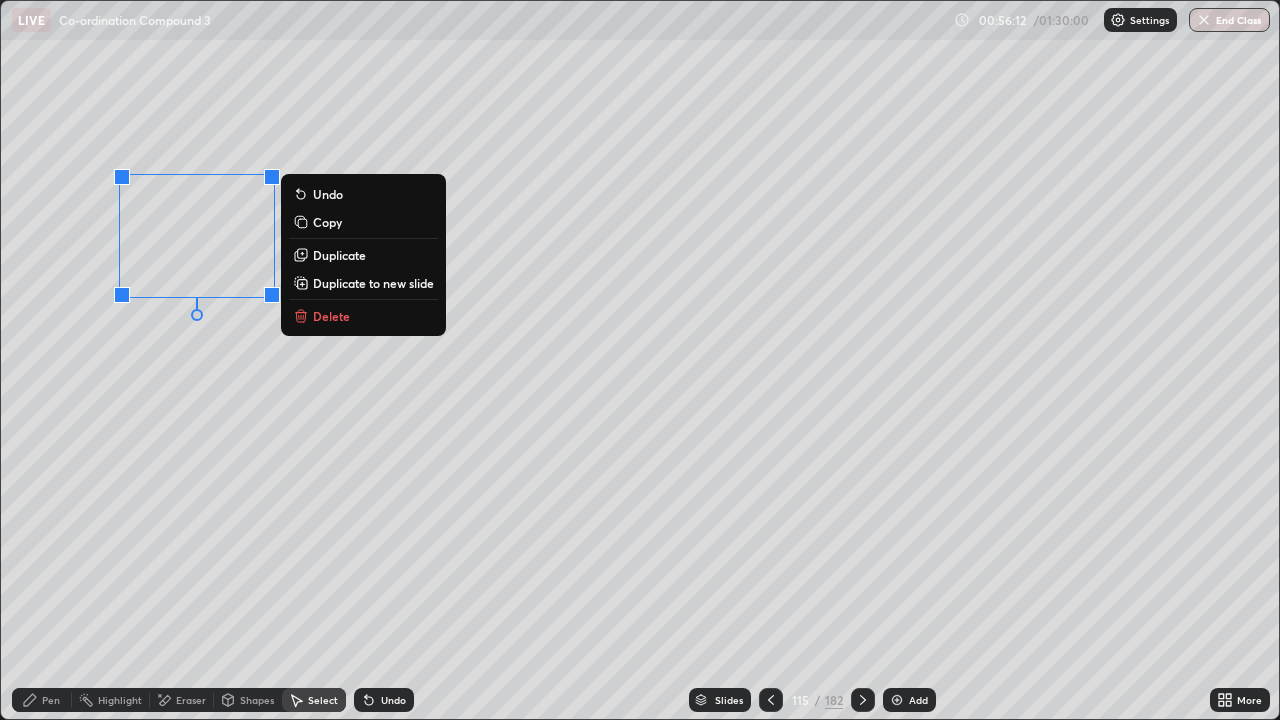 click on "Duplicate" at bounding box center [339, 255] 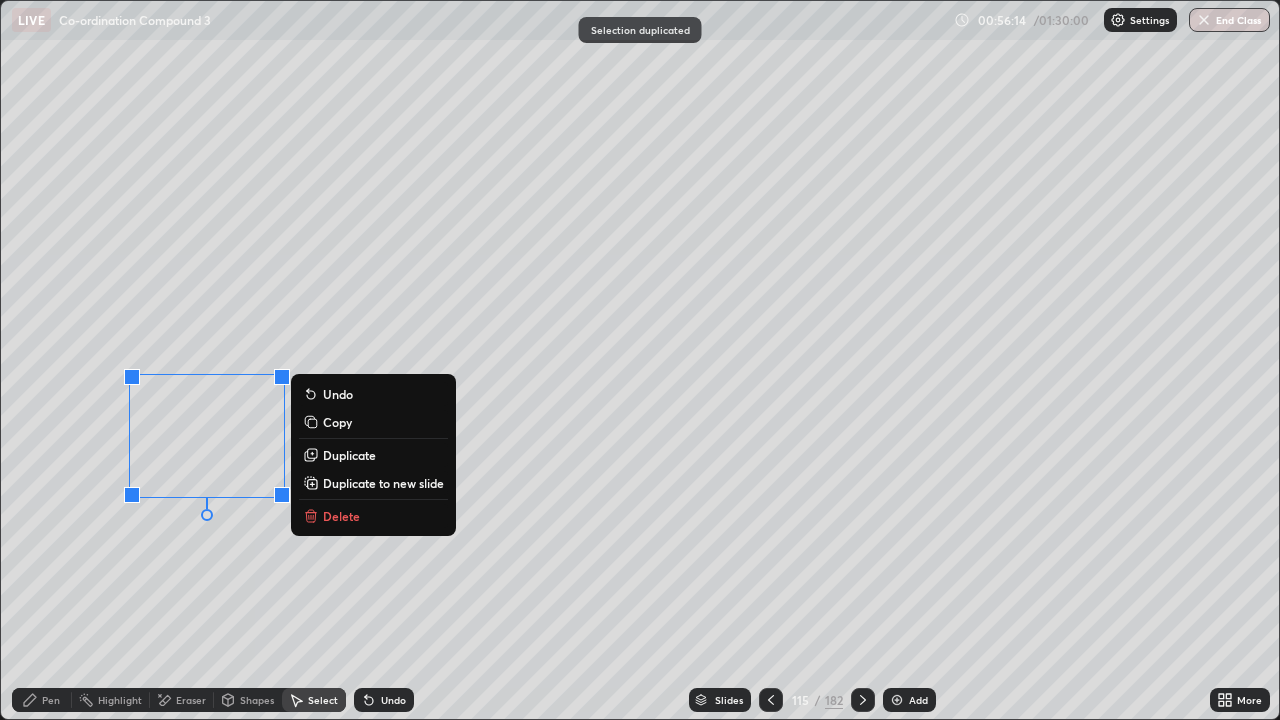 click on "0 ° Undo Copy Duplicate Duplicate to new slide Delete" at bounding box center [640, 360] 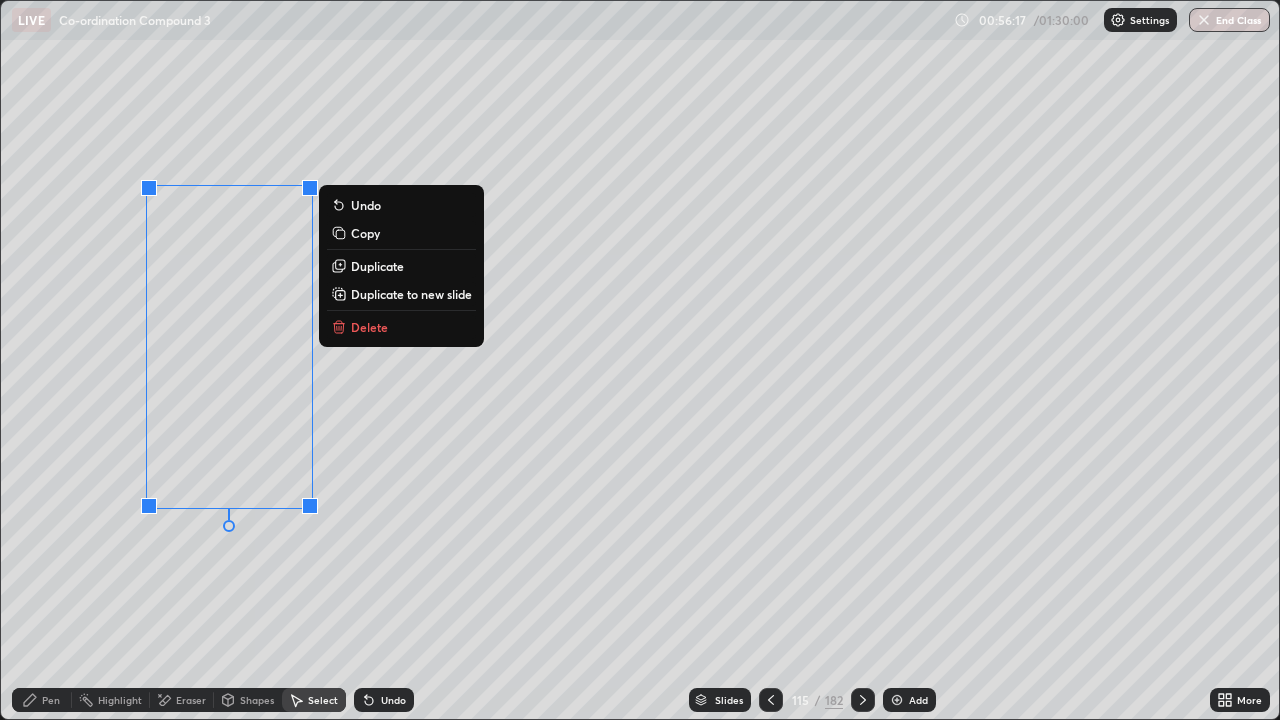click on "Duplicate" at bounding box center (377, 266) 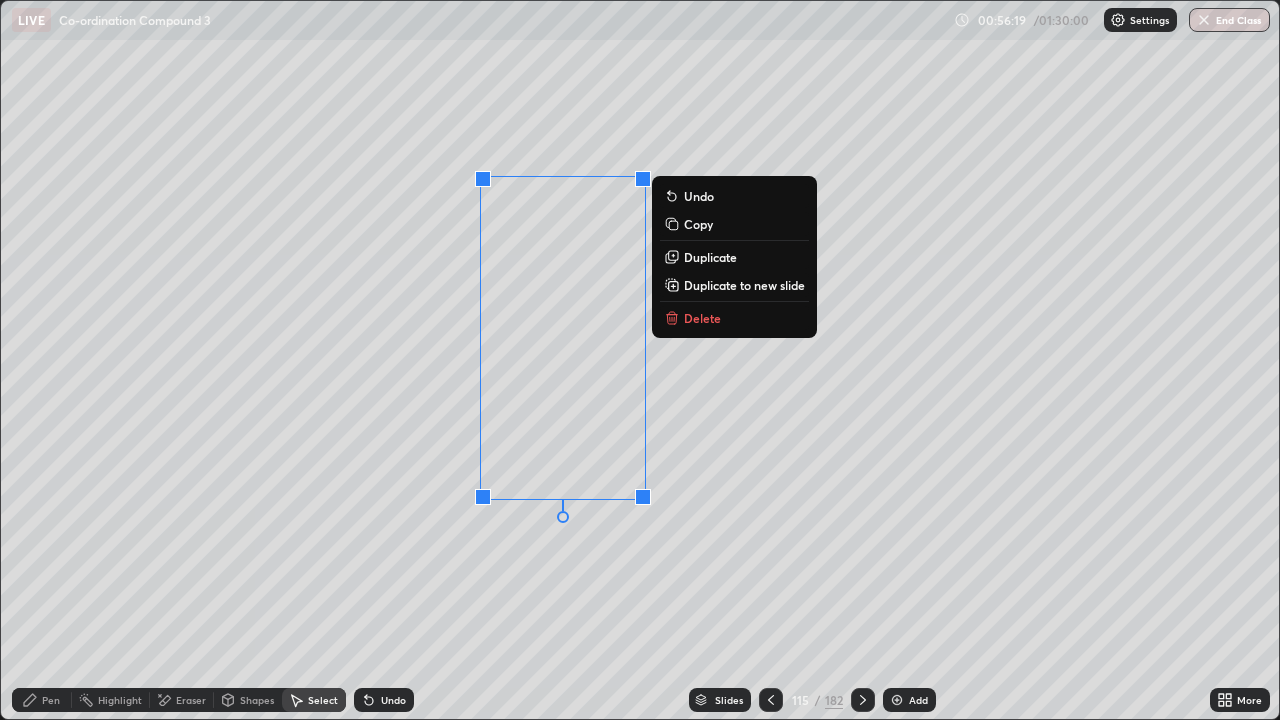 click on "Duplicate" at bounding box center (710, 257) 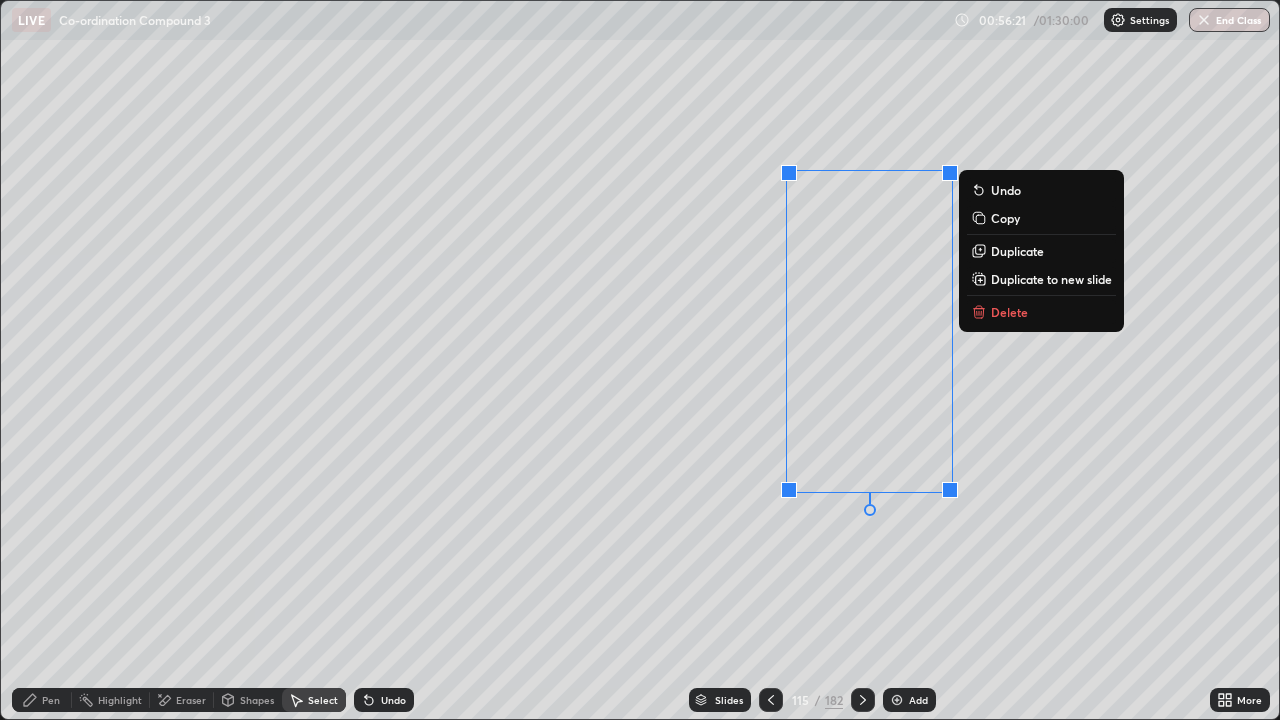 click on "0 ° Undo Copy Duplicate Duplicate to new slide Delete" at bounding box center (640, 360) 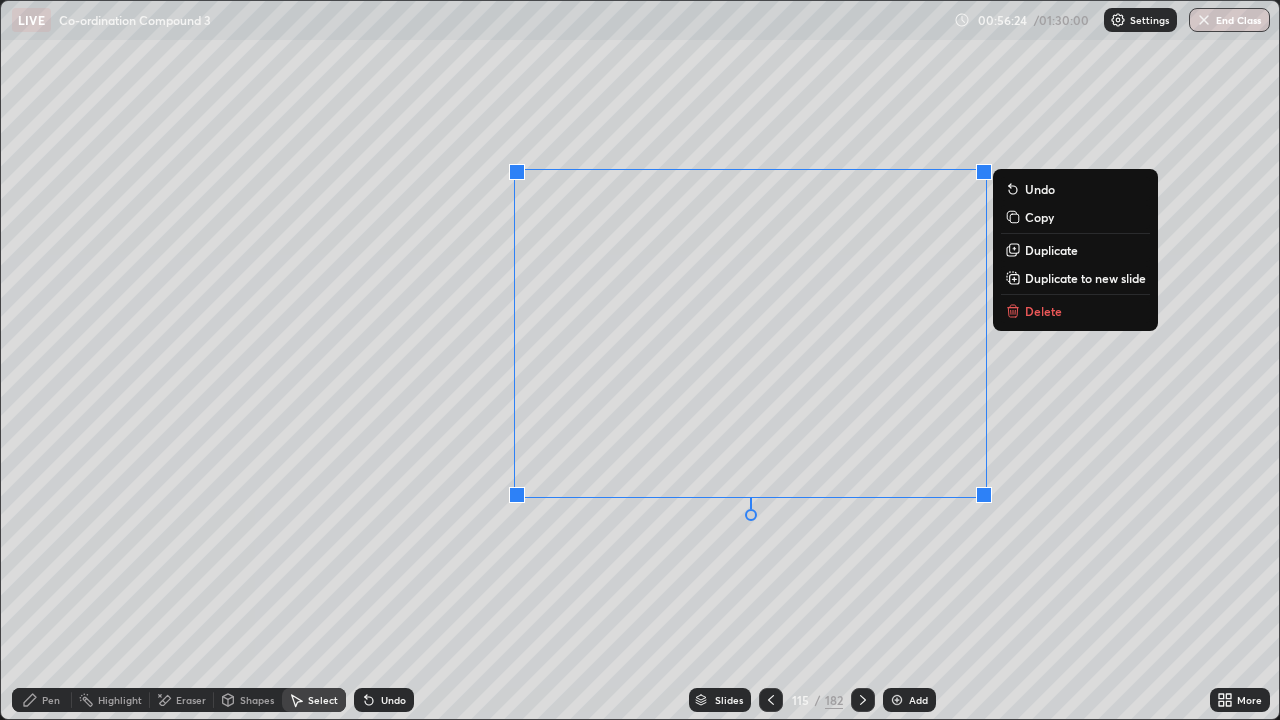 click on "Shapes" at bounding box center (248, 700) 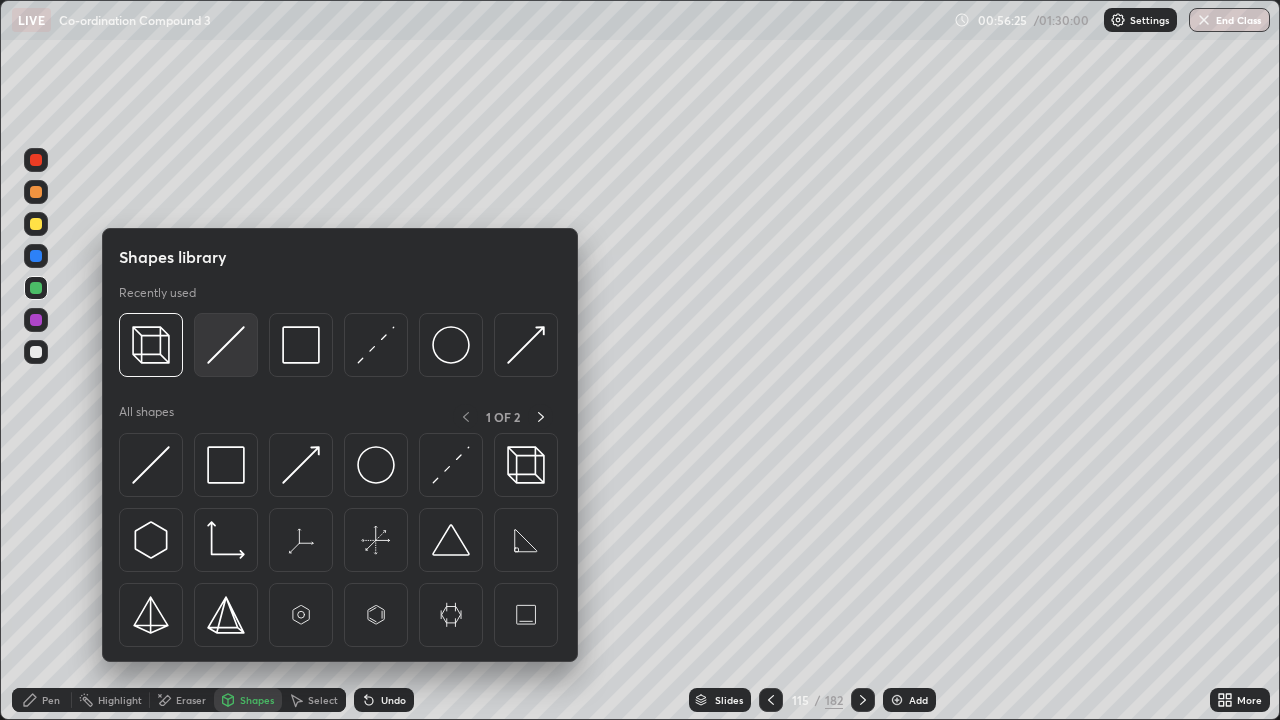 click at bounding box center (226, 345) 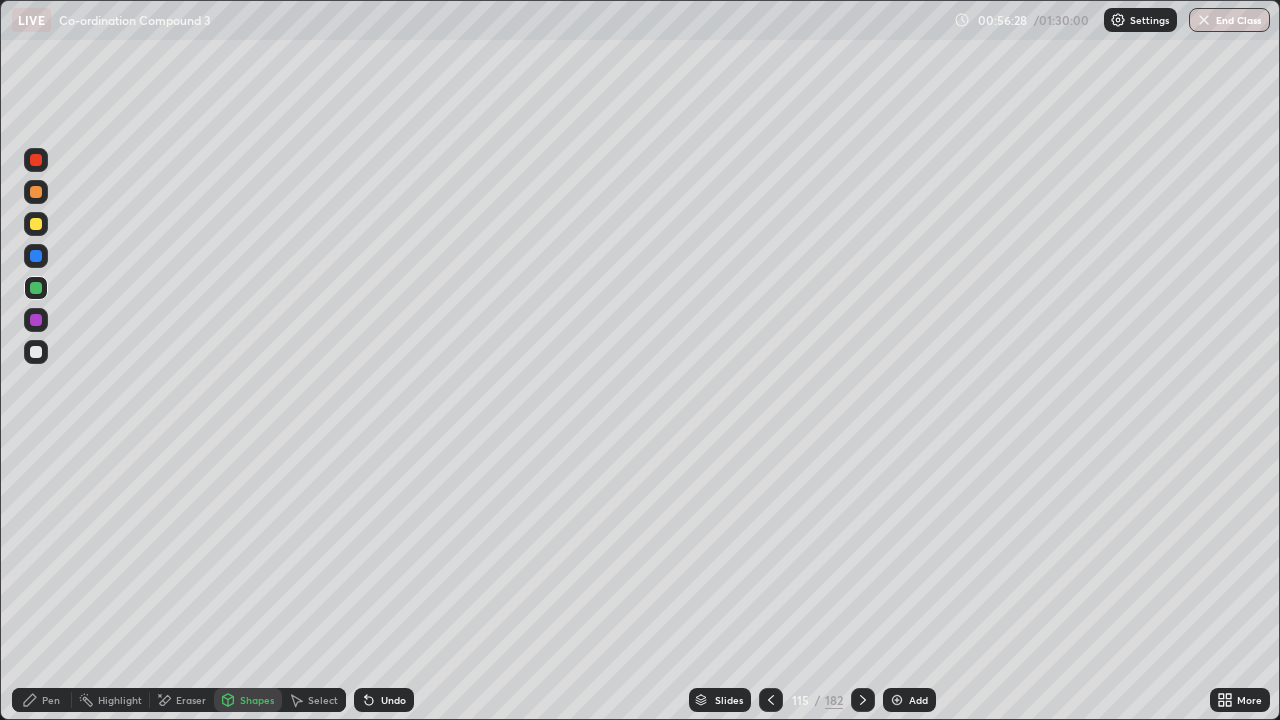 click at bounding box center [36, 320] 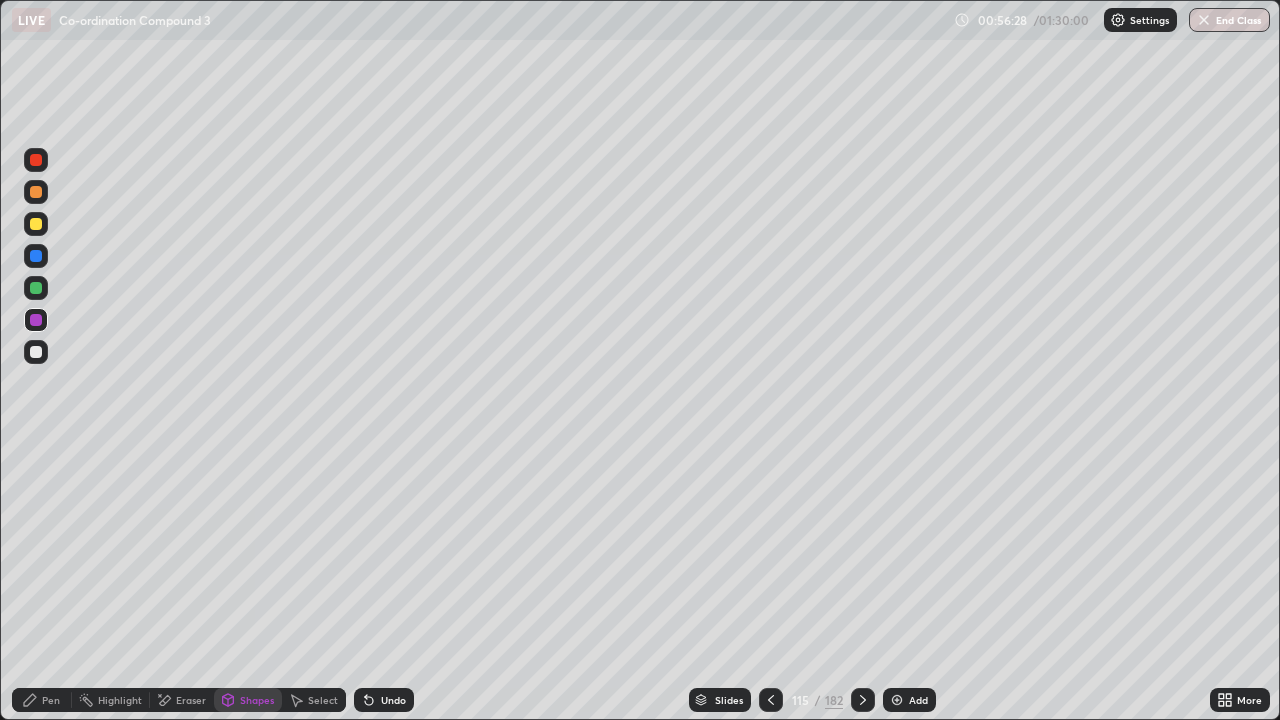 click at bounding box center (36, 352) 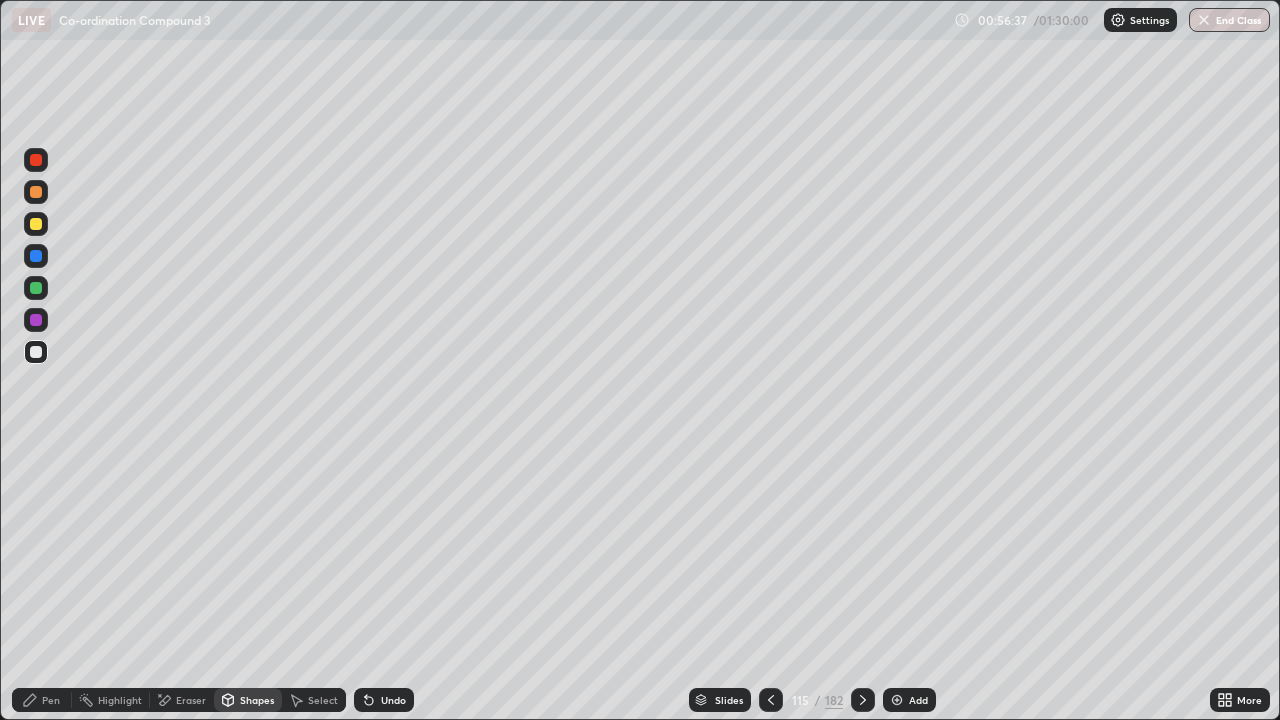 click at bounding box center (36, 224) 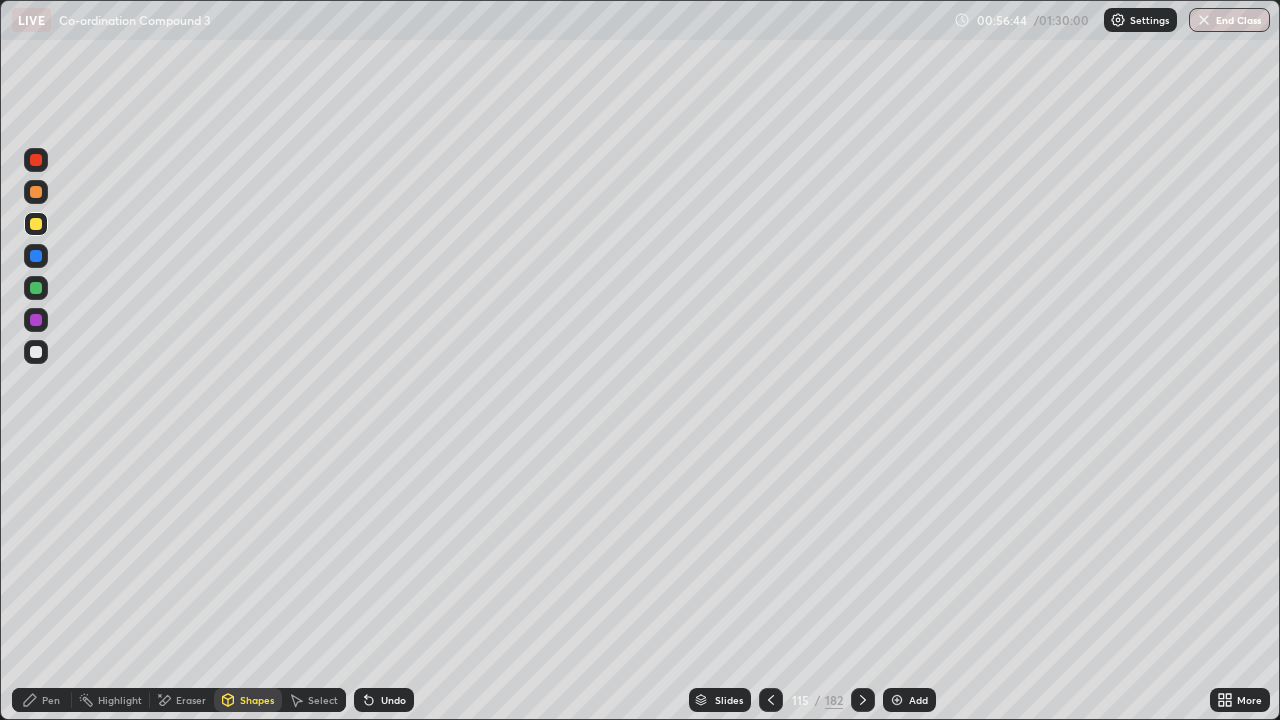 click at bounding box center (36, 352) 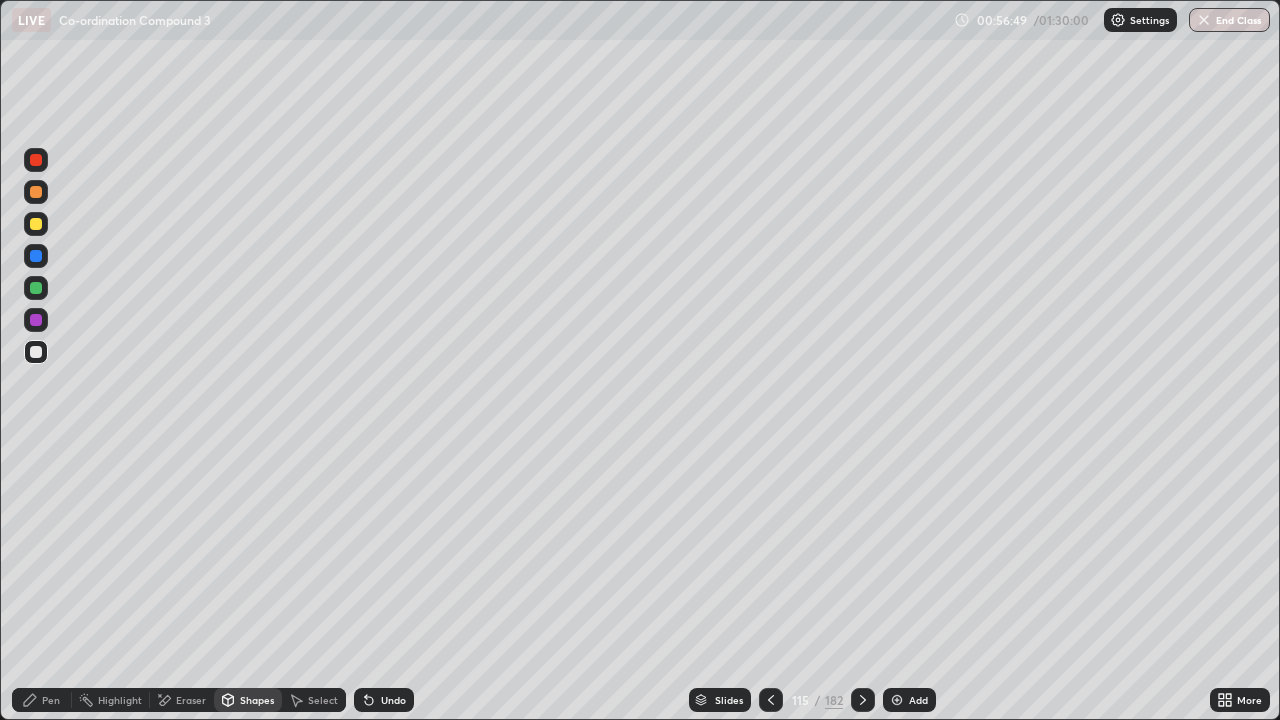 click on "Pen" at bounding box center (51, 700) 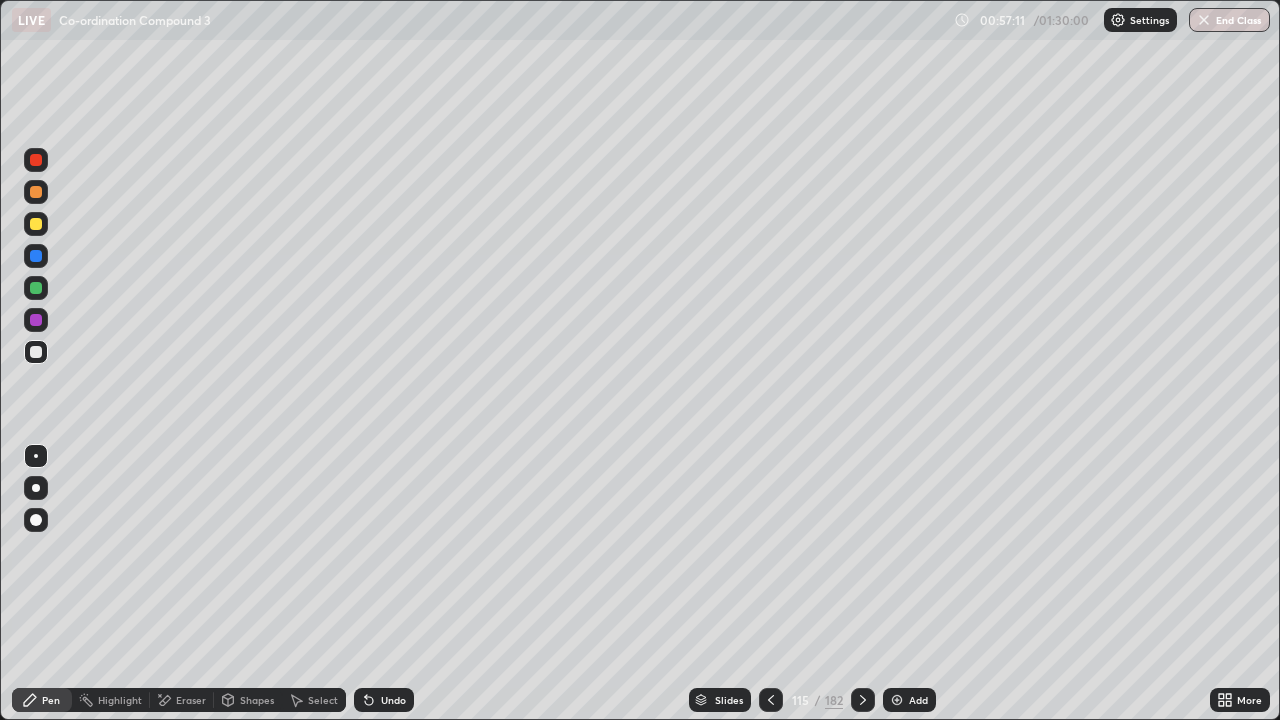 click on "Eraser" at bounding box center [191, 700] 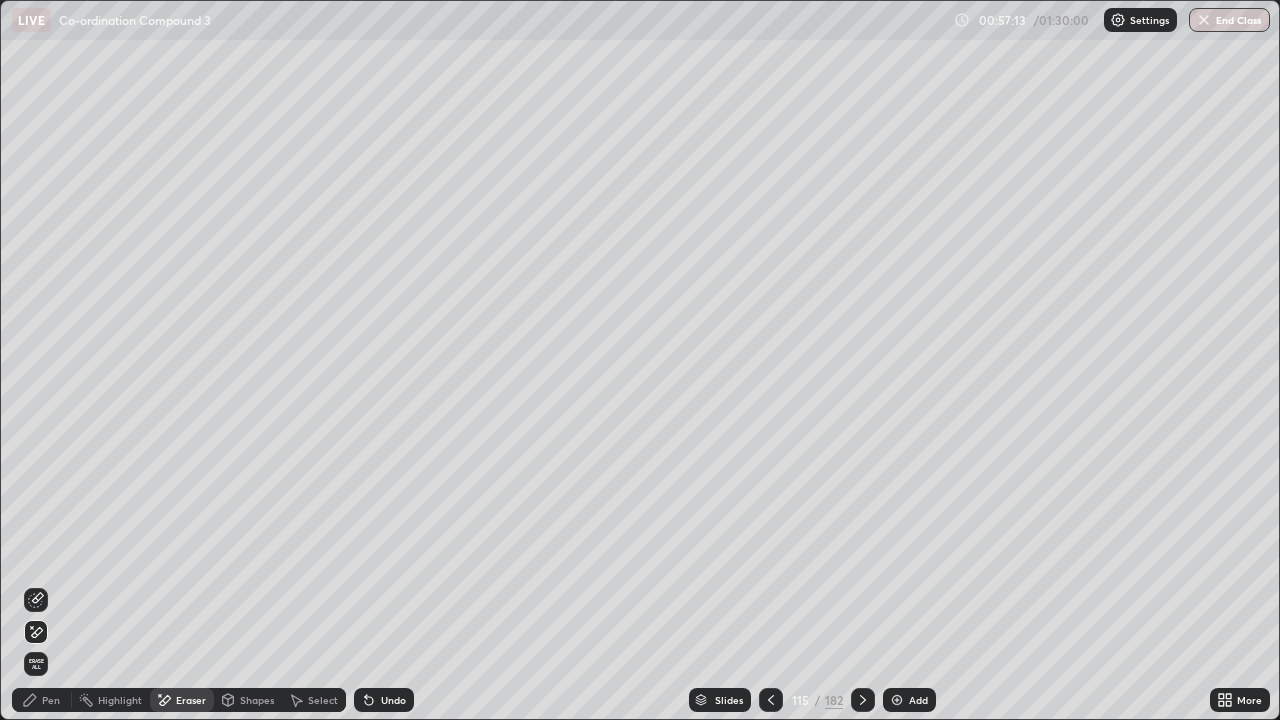 click on "Pen" at bounding box center [51, 700] 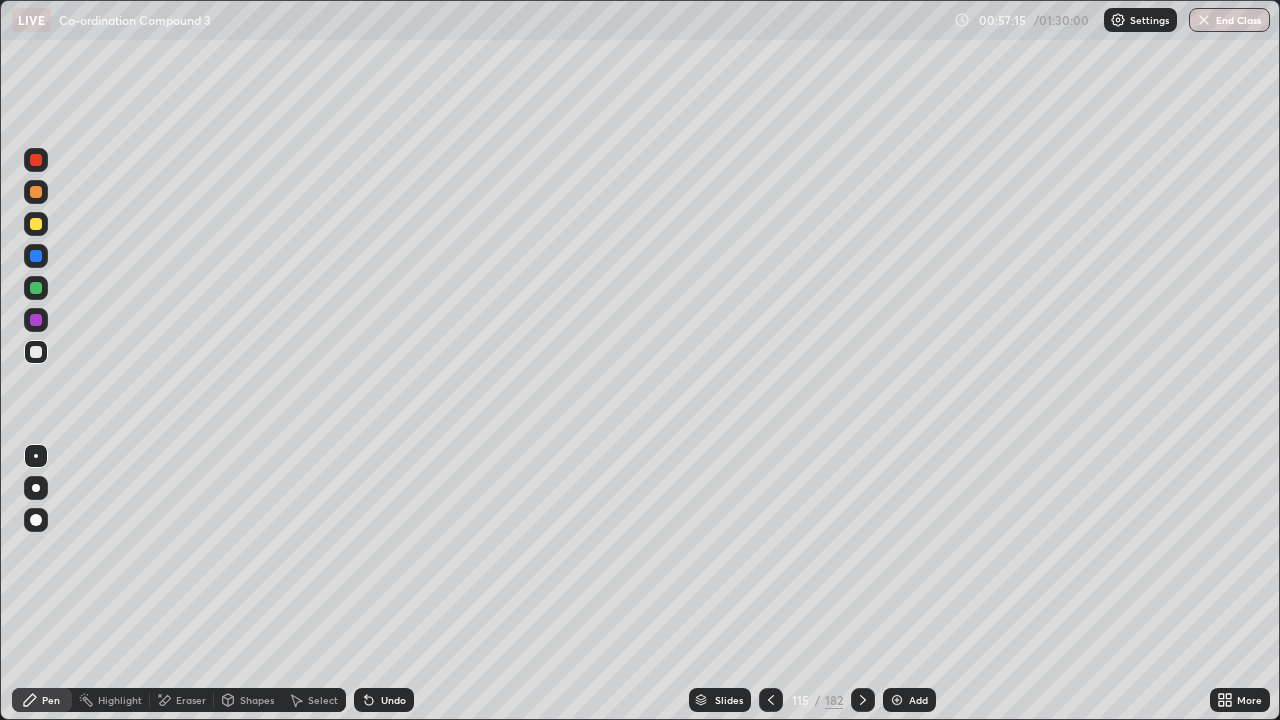 click at bounding box center [36, 352] 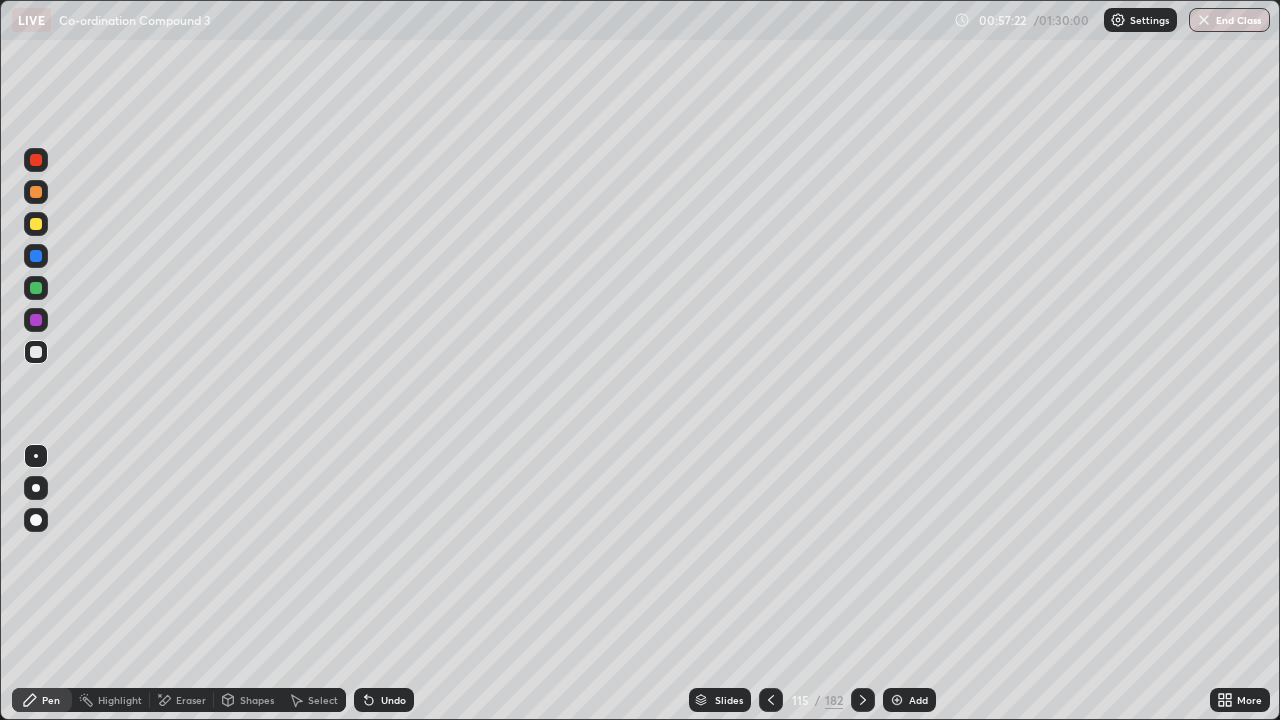 click at bounding box center [36, 224] 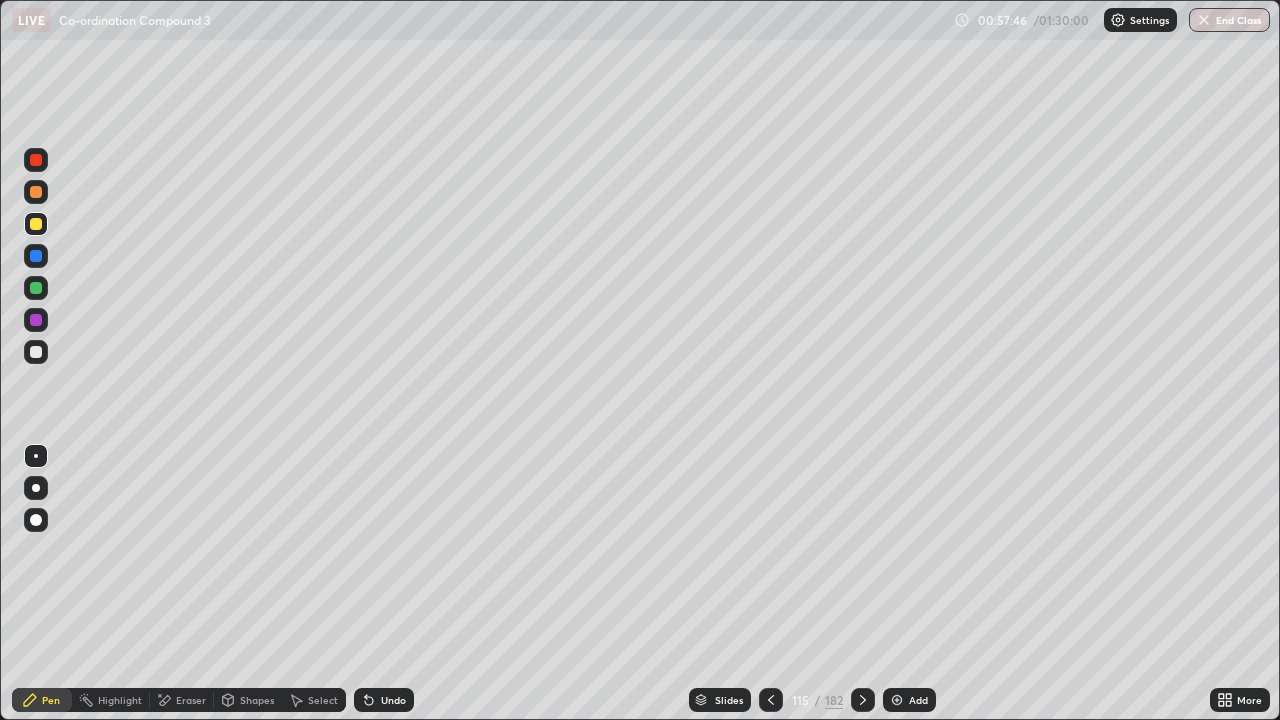 click on "Select" at bounding box center [314, 700] 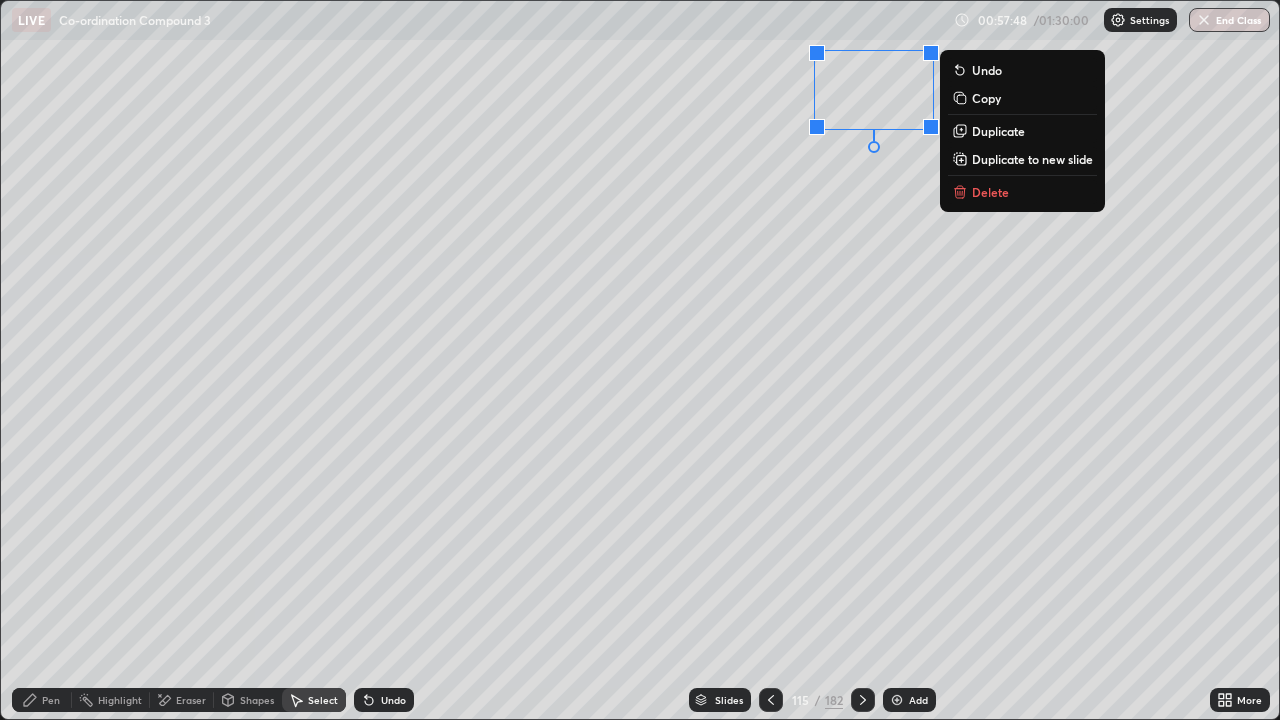 click on "Delete" at bounding box center [990, 192] 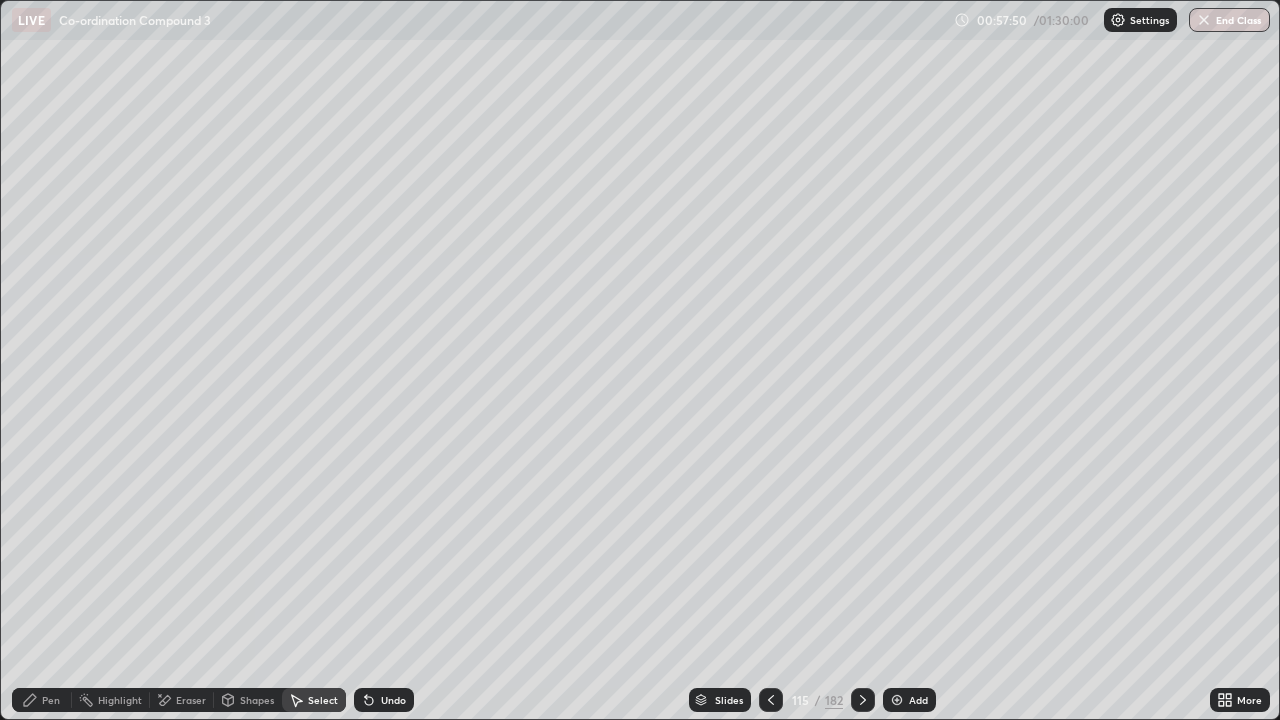 click on "Pen" at bounding box center (51, 700) 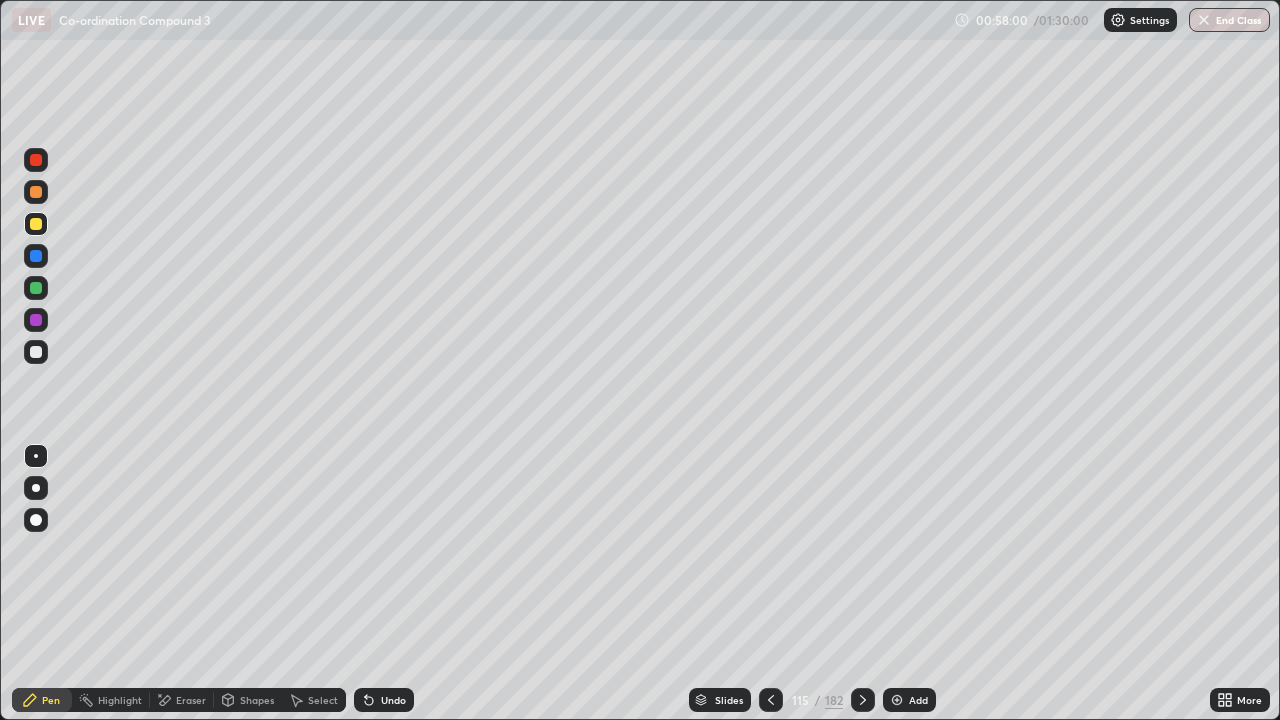 click at bounding box center (36, 352) 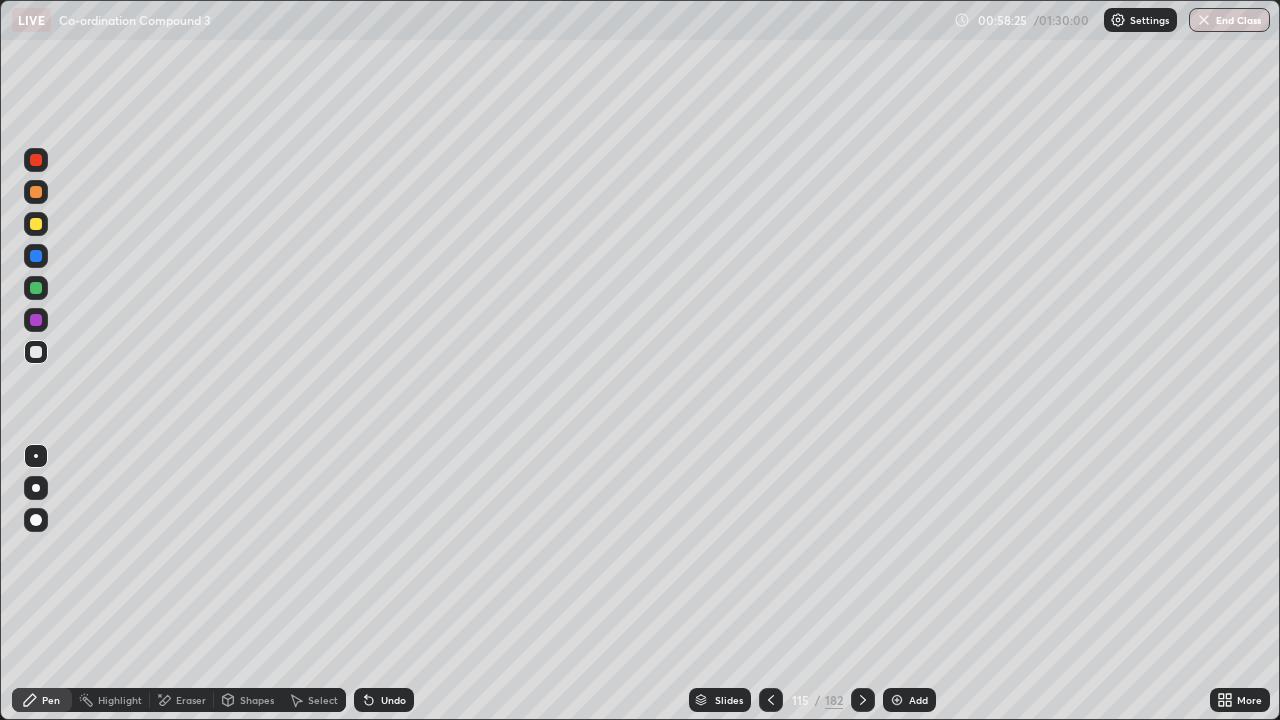 click on "Undo" at bounding box center [393, 700] 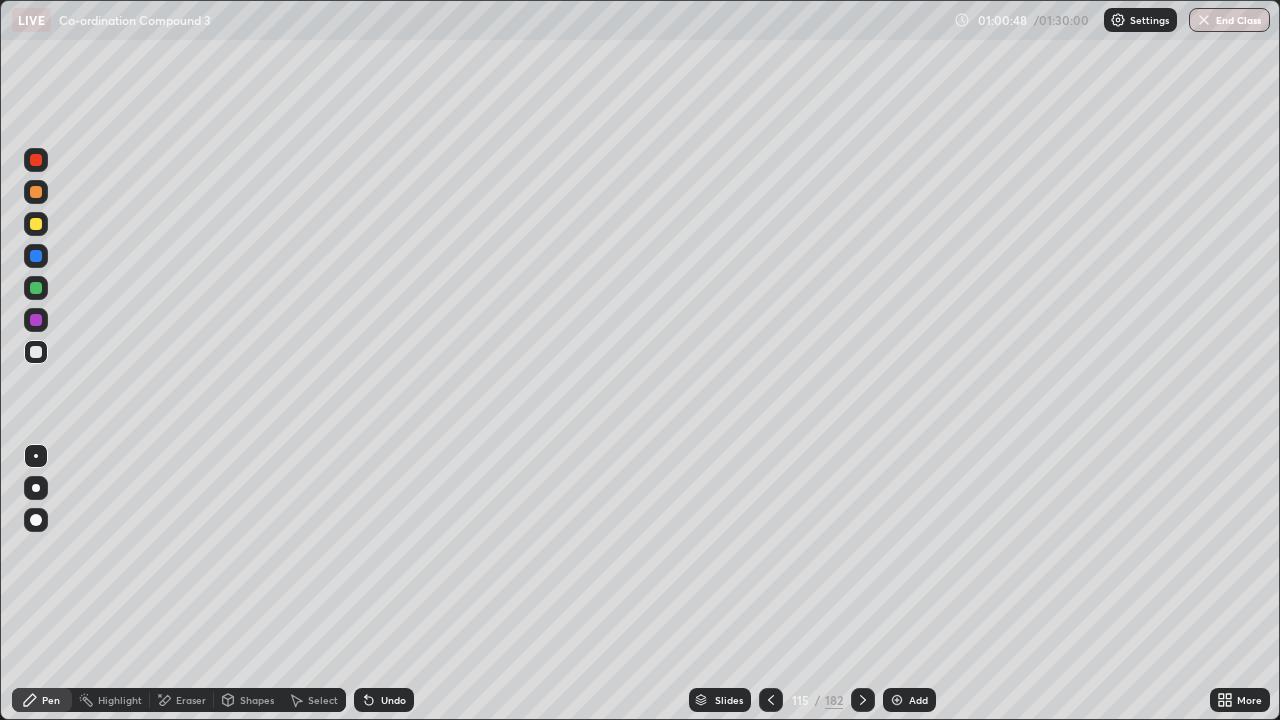click 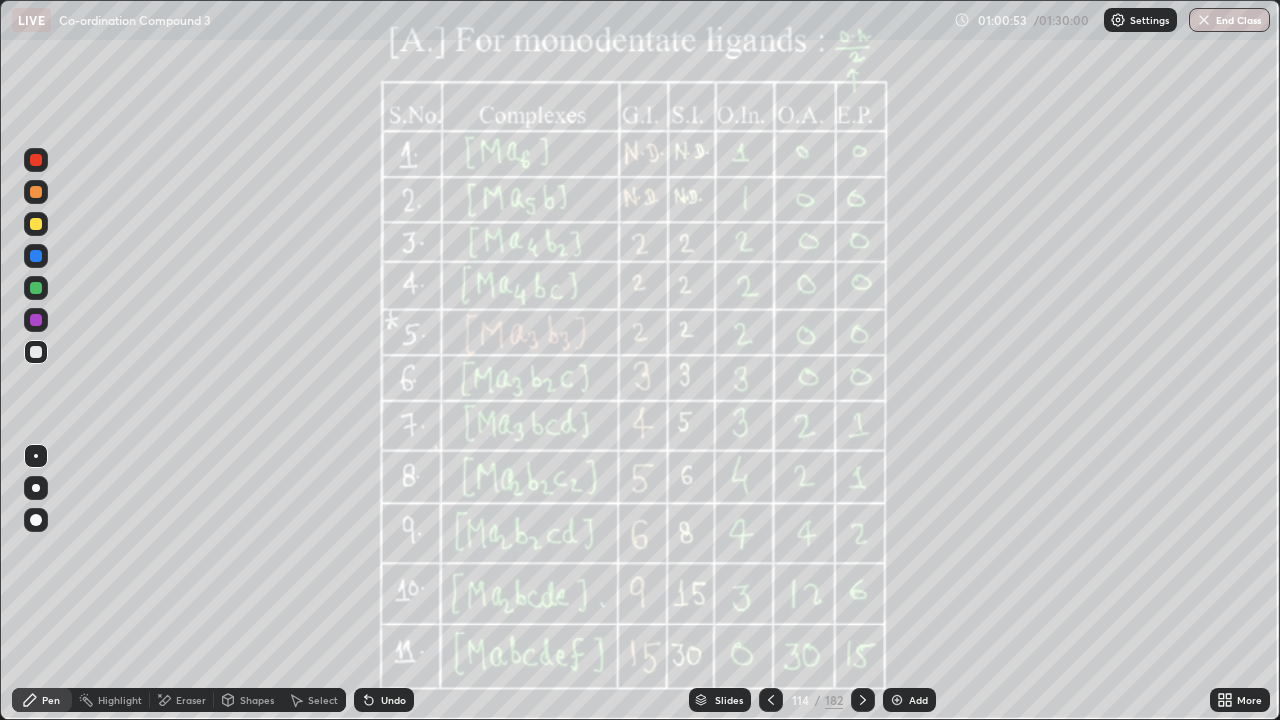 click 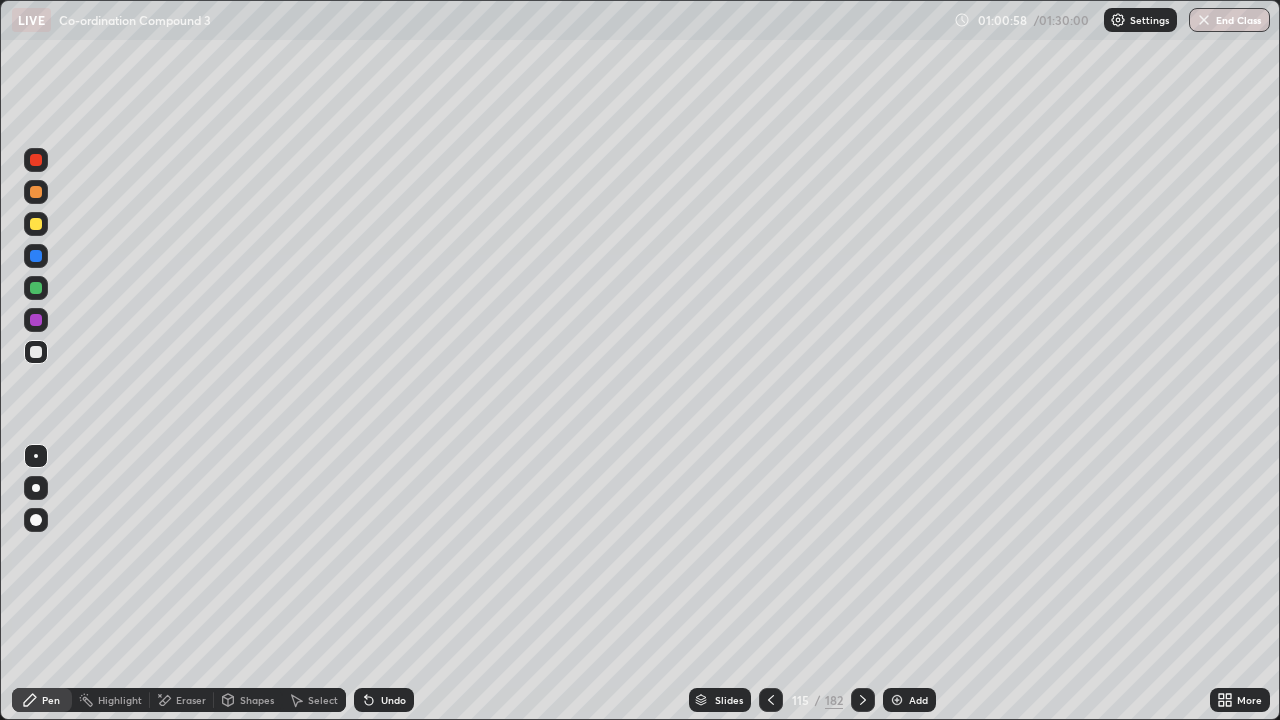 click 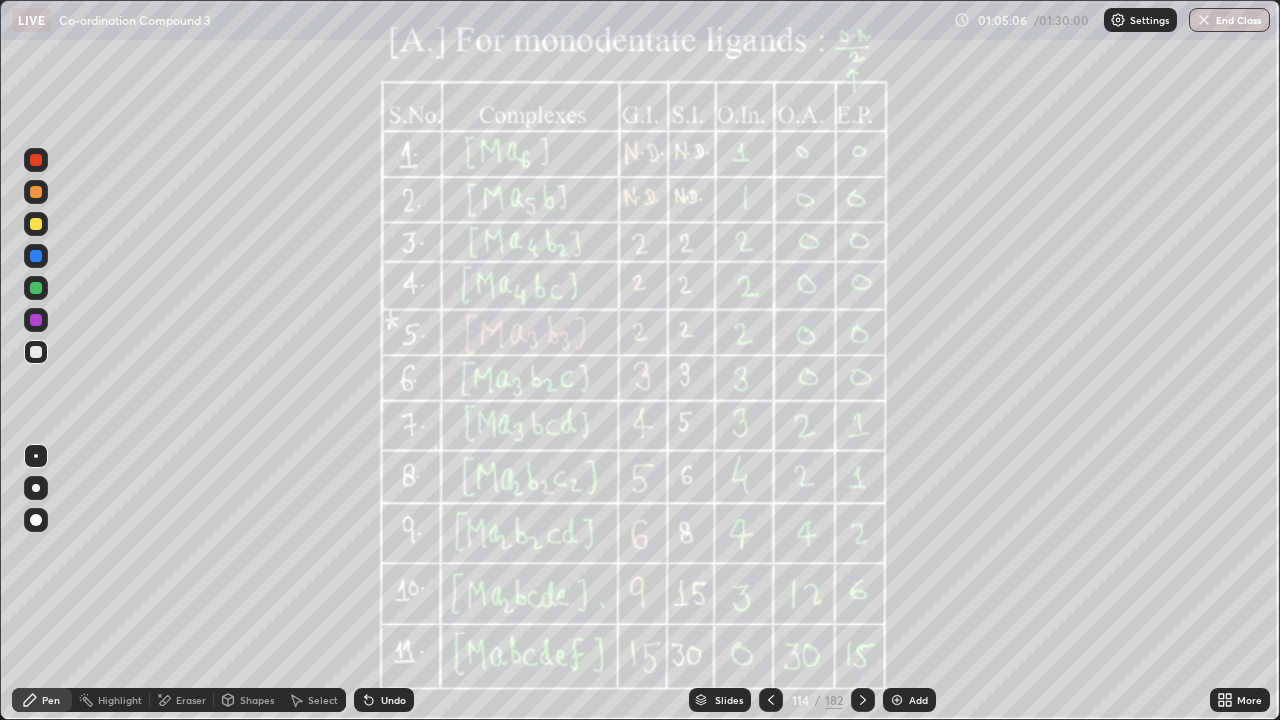 click 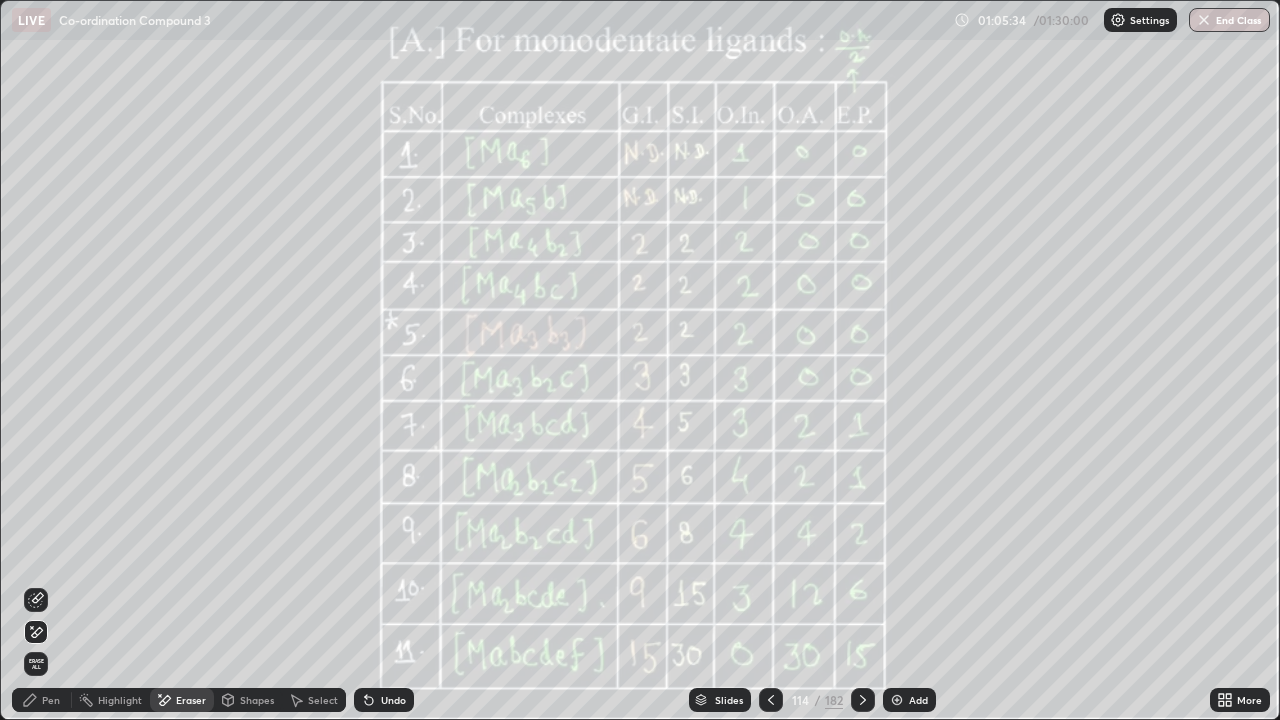 click 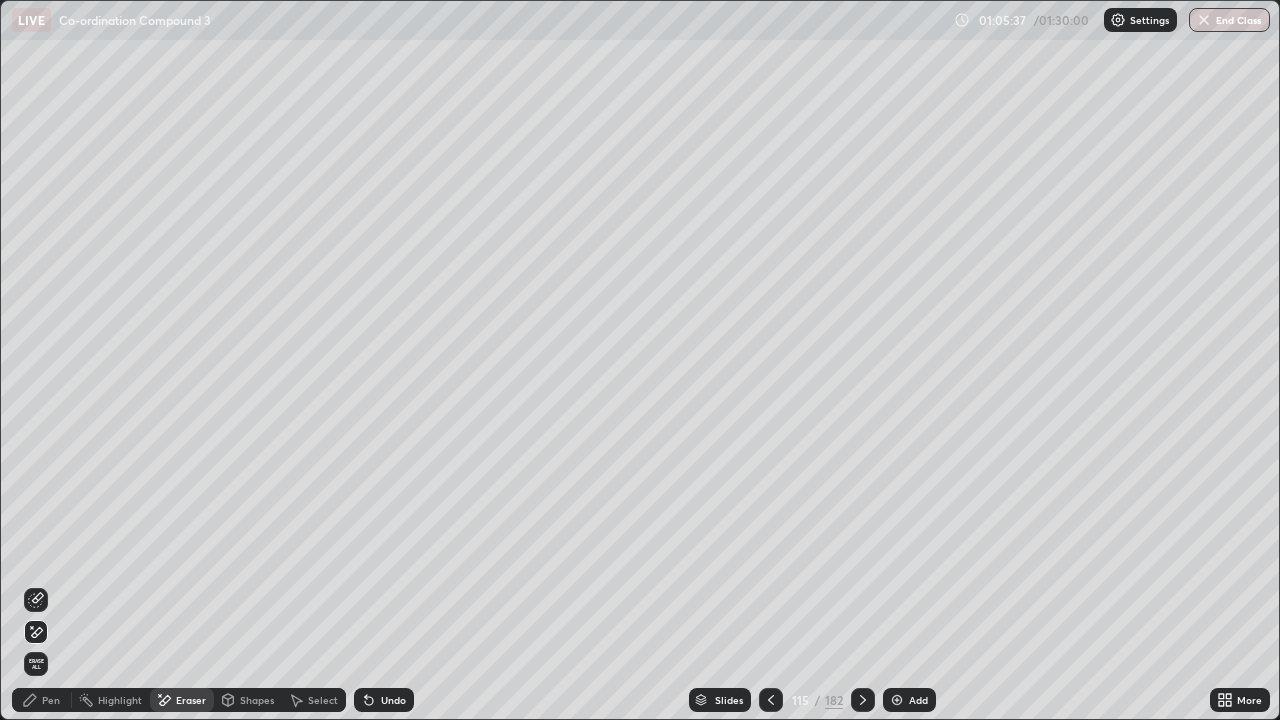click on "Slides" at bounding box center (720, 700) 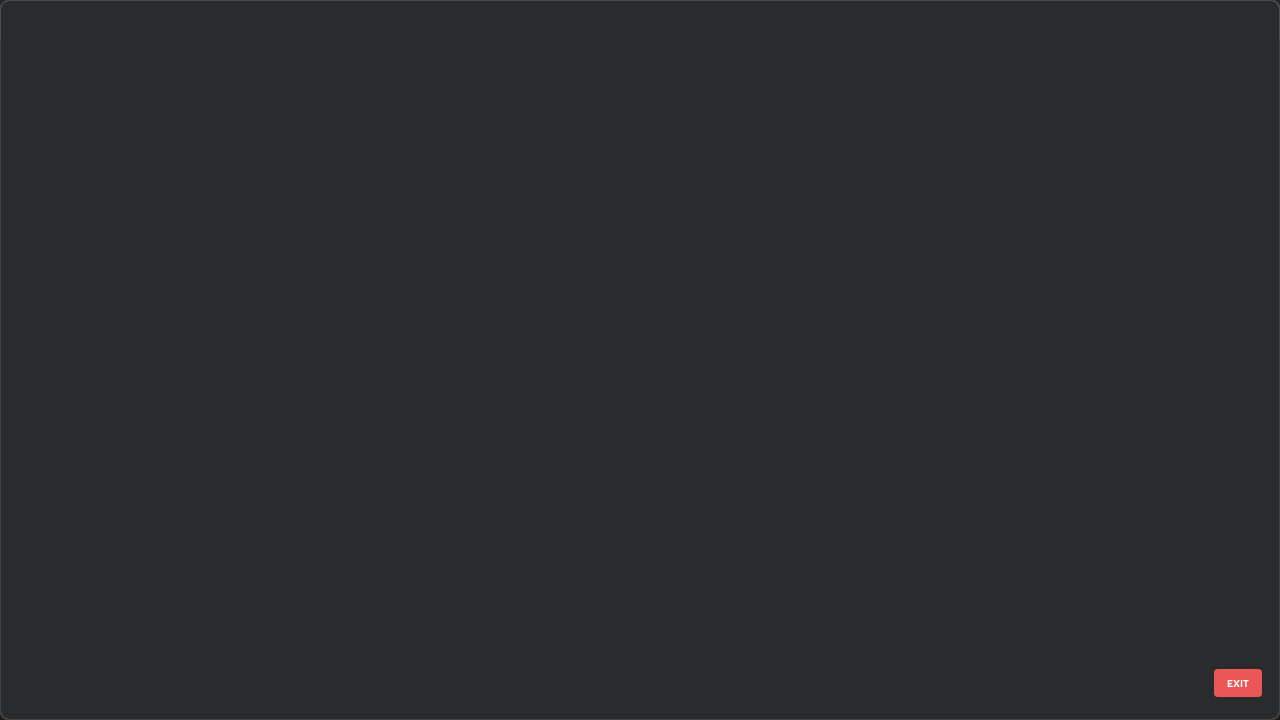 scroll, scrollTop: 8042, scrollLeft: 0, axis: vertical 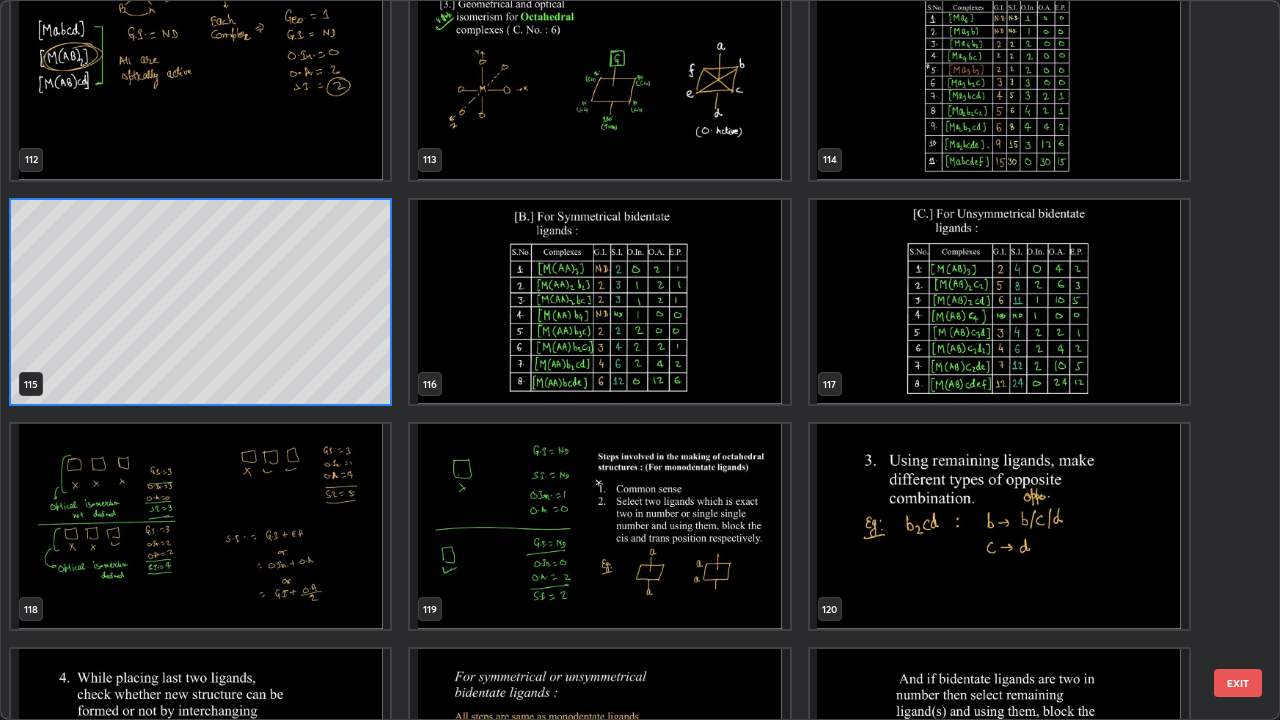 click at bounding box center (599, 526) 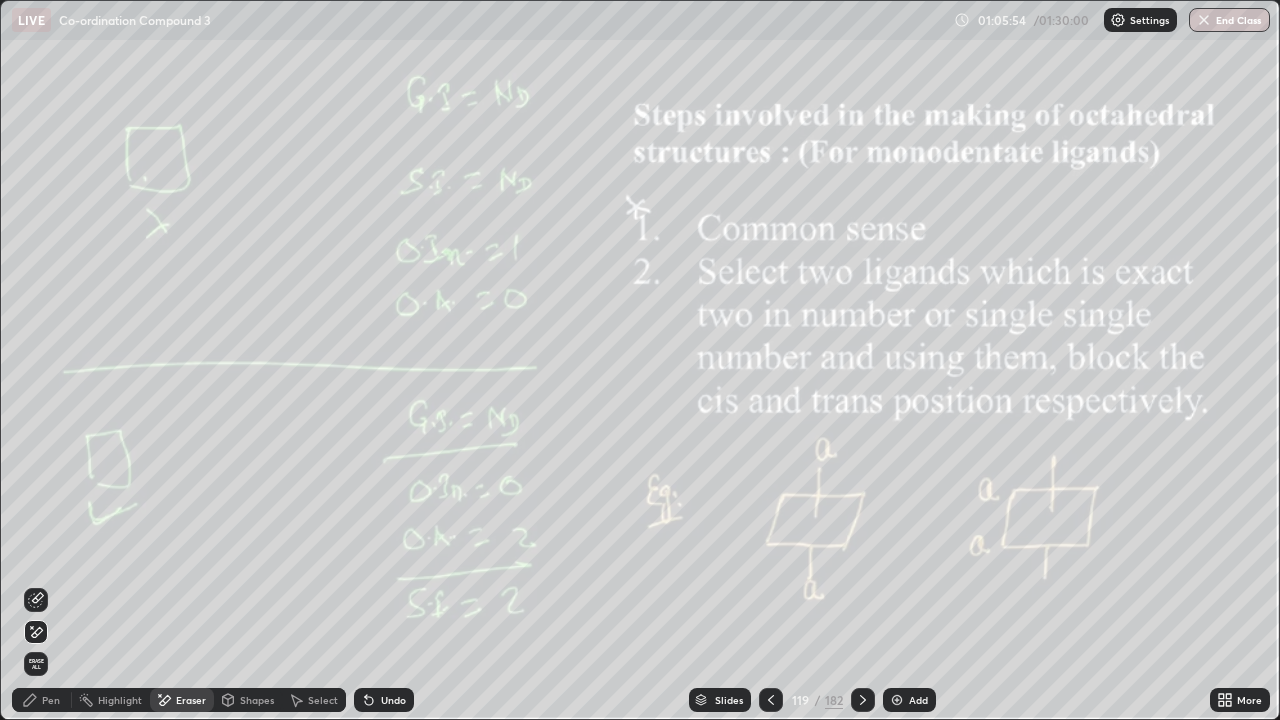 click at bounding box center (863, 700) 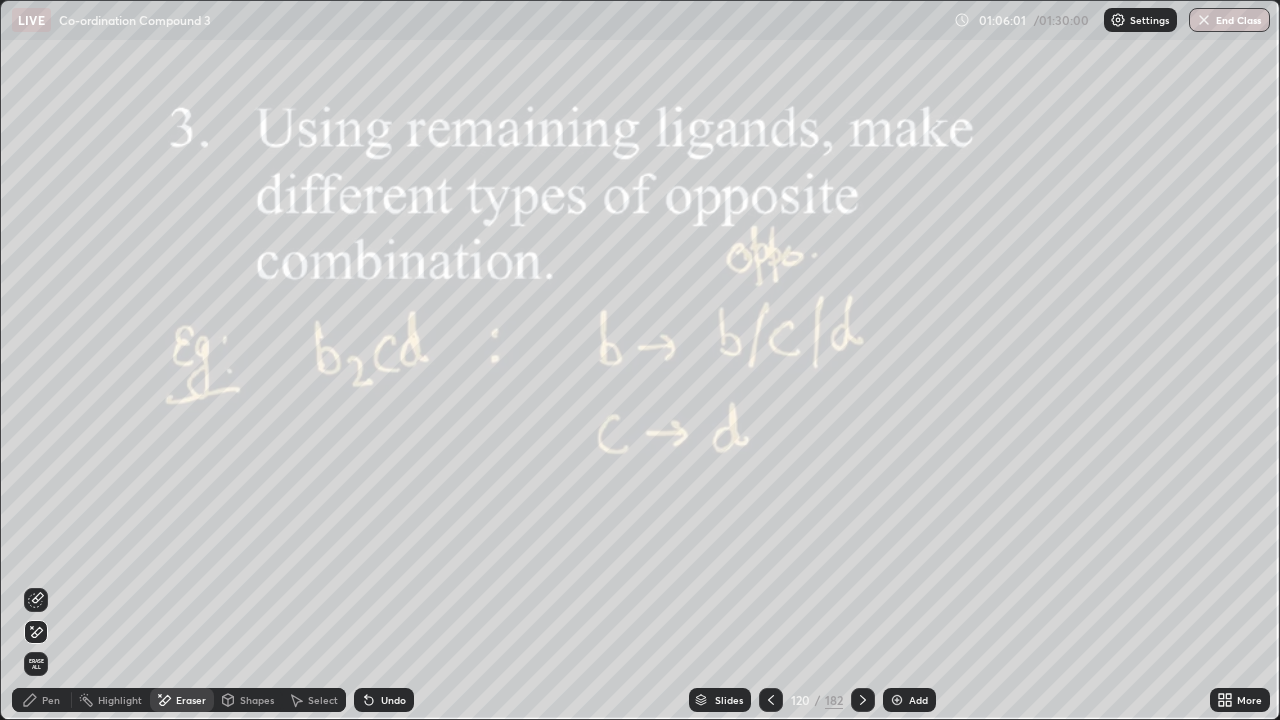 click 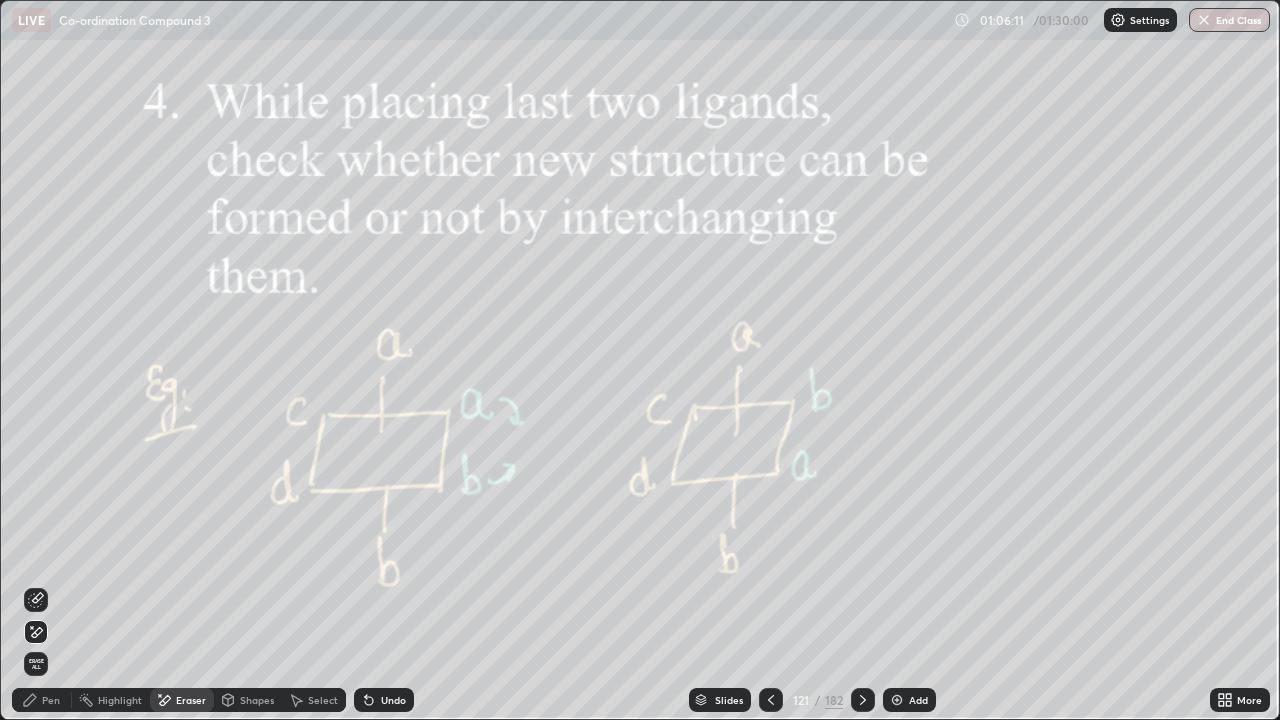 click at bounding box center (863, 700) 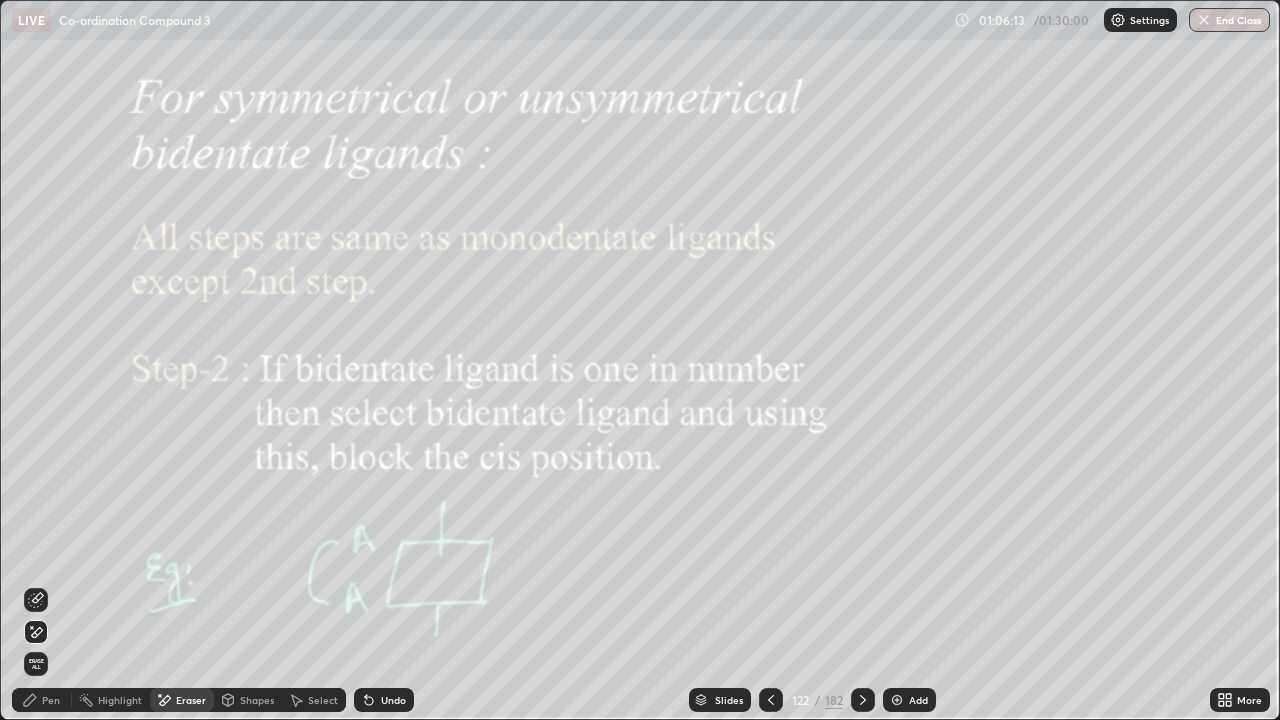 click on "Slides" at bounding box center (729, 700) 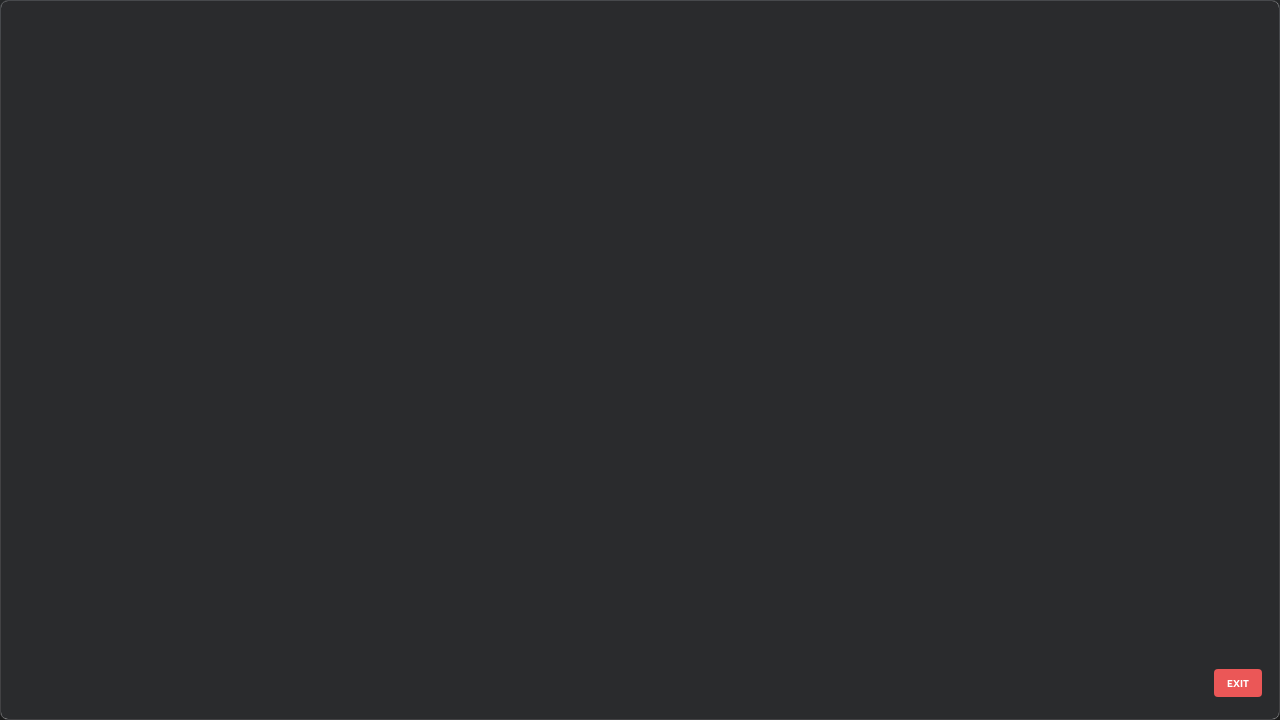scroll, scrollTop: 8491, scrollLeft: 0, axis: vertical 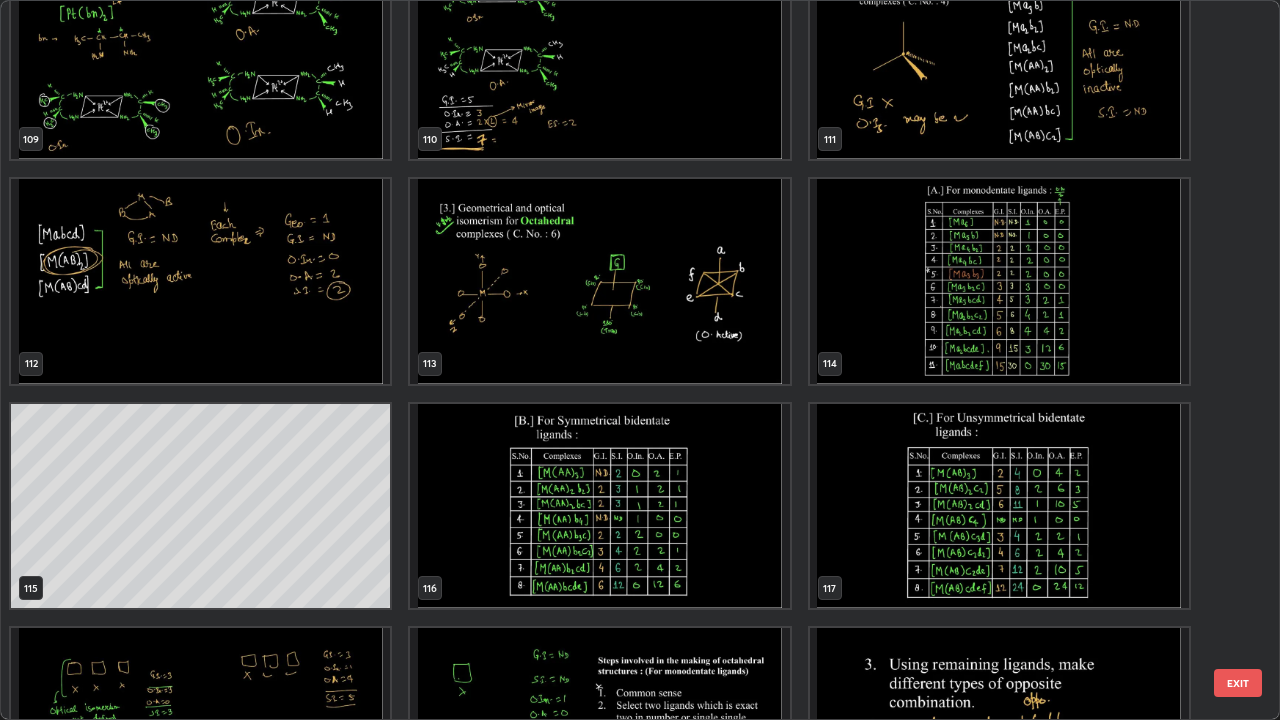 click at bounding box center (999, 281) 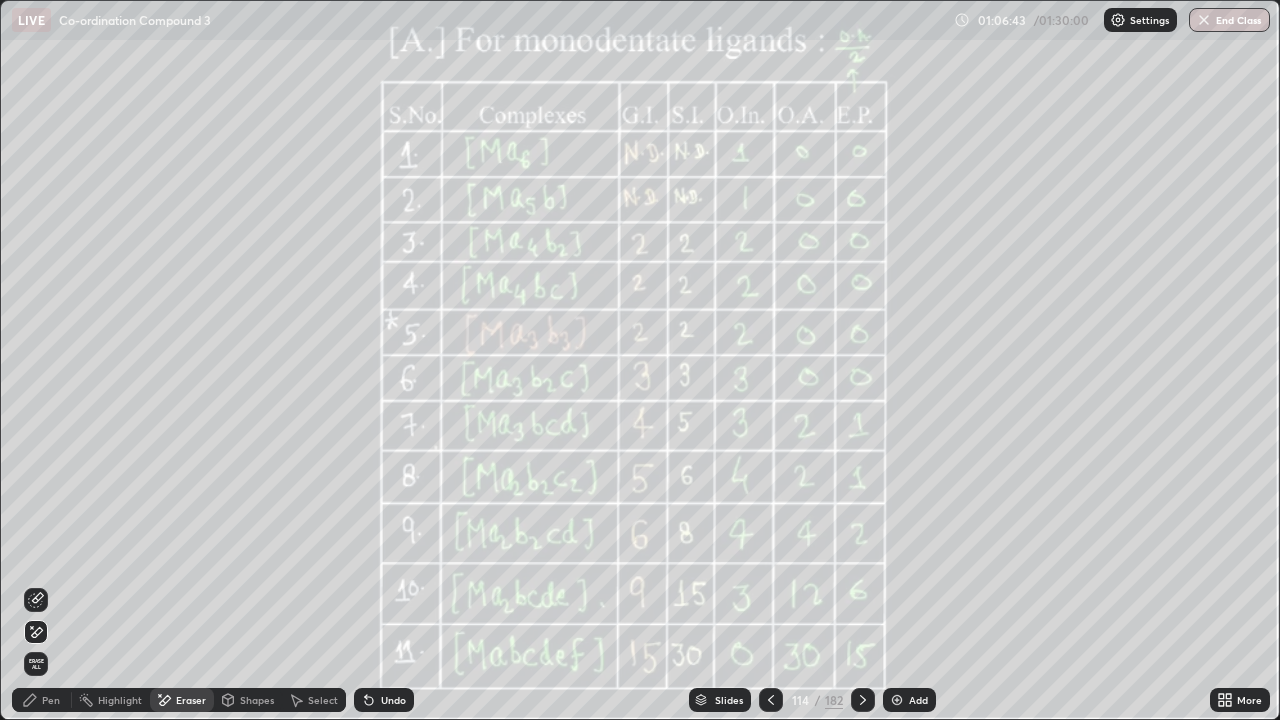 click on "Add" at bounding box center [909, 700] 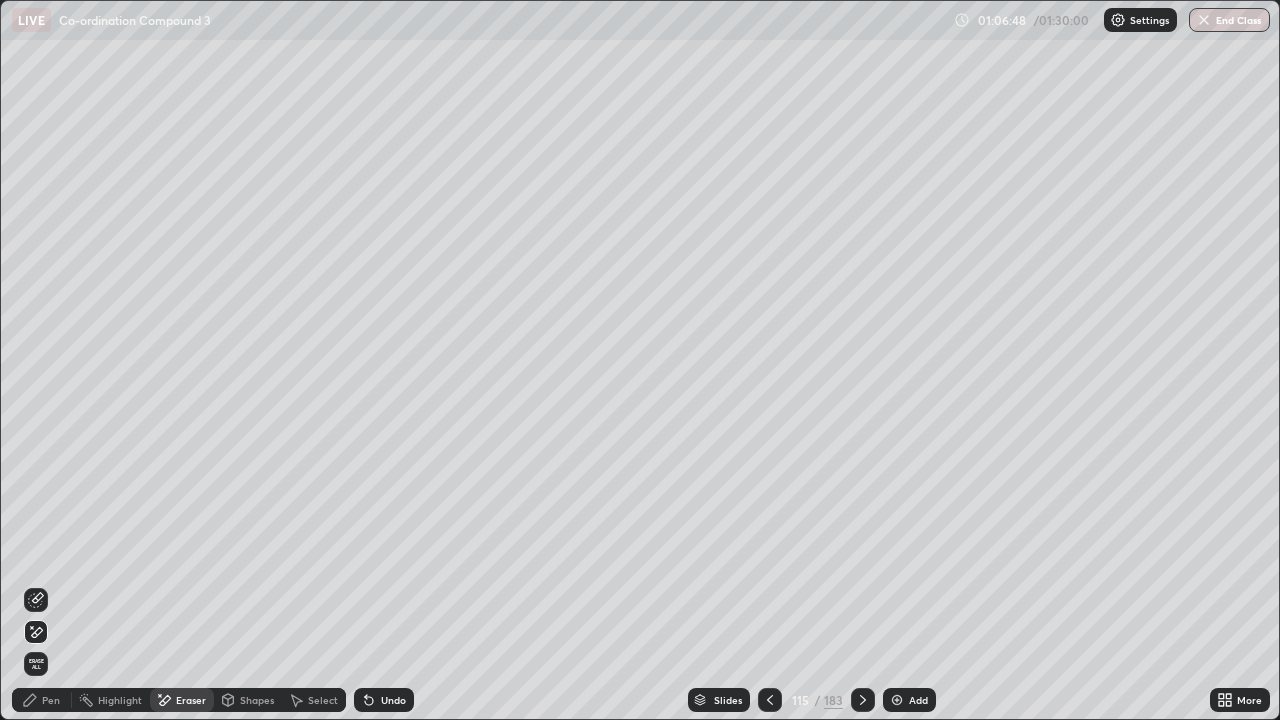 click on "Pen" at bounding box center (42, 700) 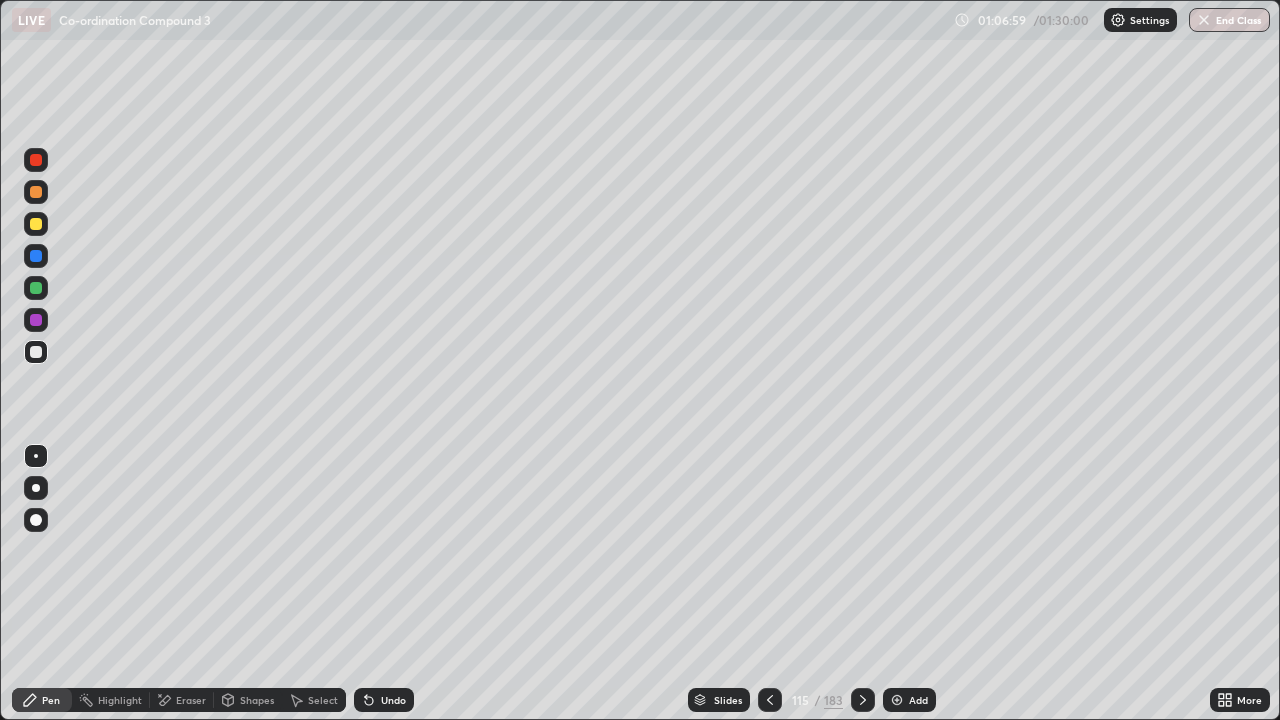 click at bounding box center (36, 288) 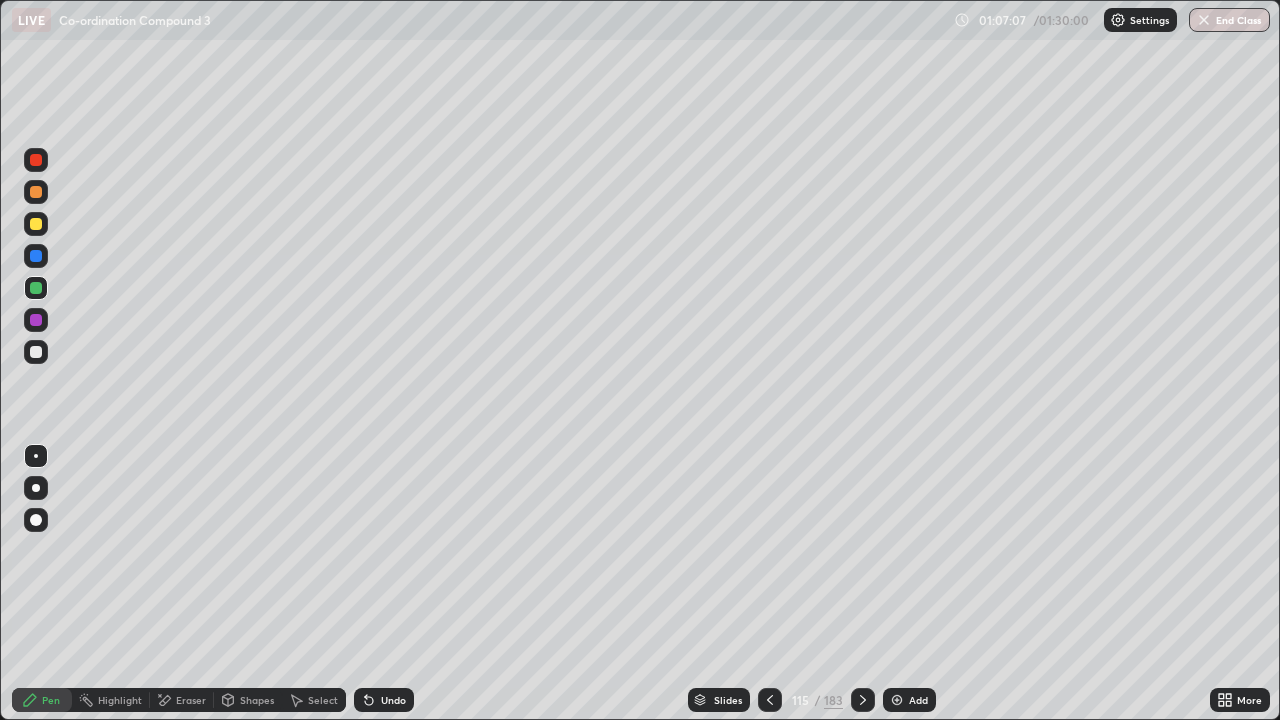 click on "Undo" at bounding box center [393, 700] 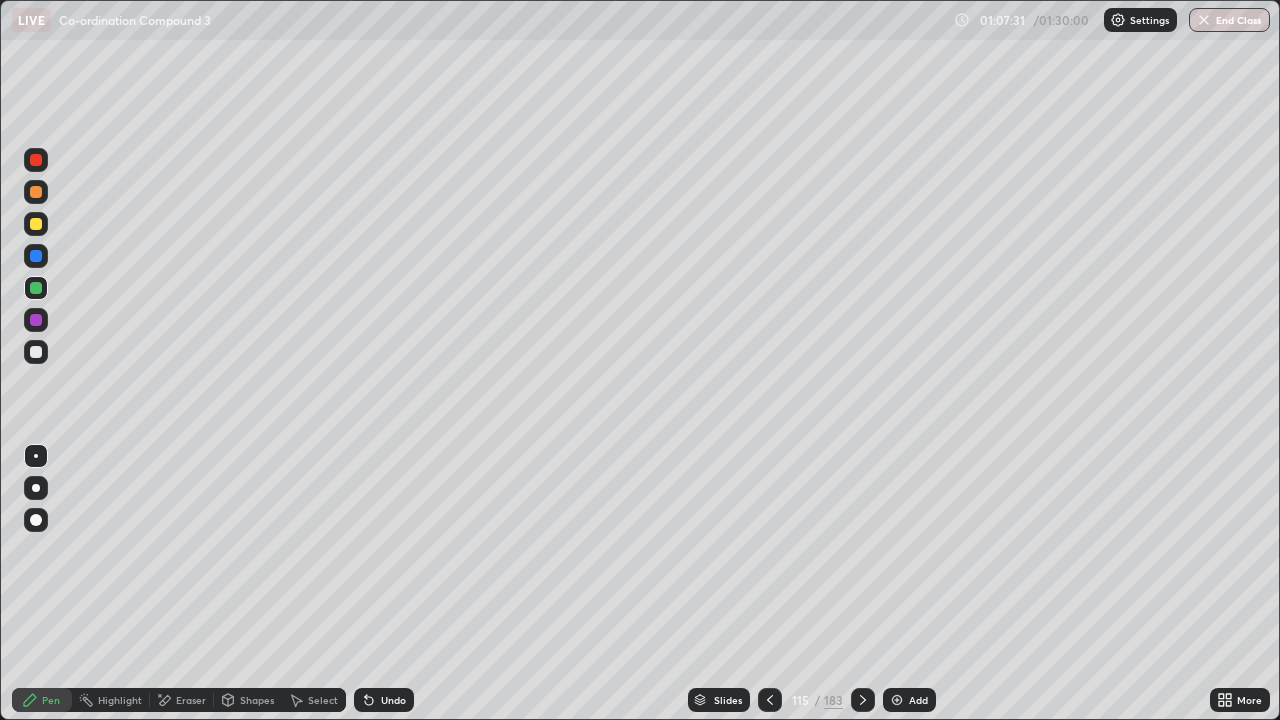 click at bounding box center [36, 192] 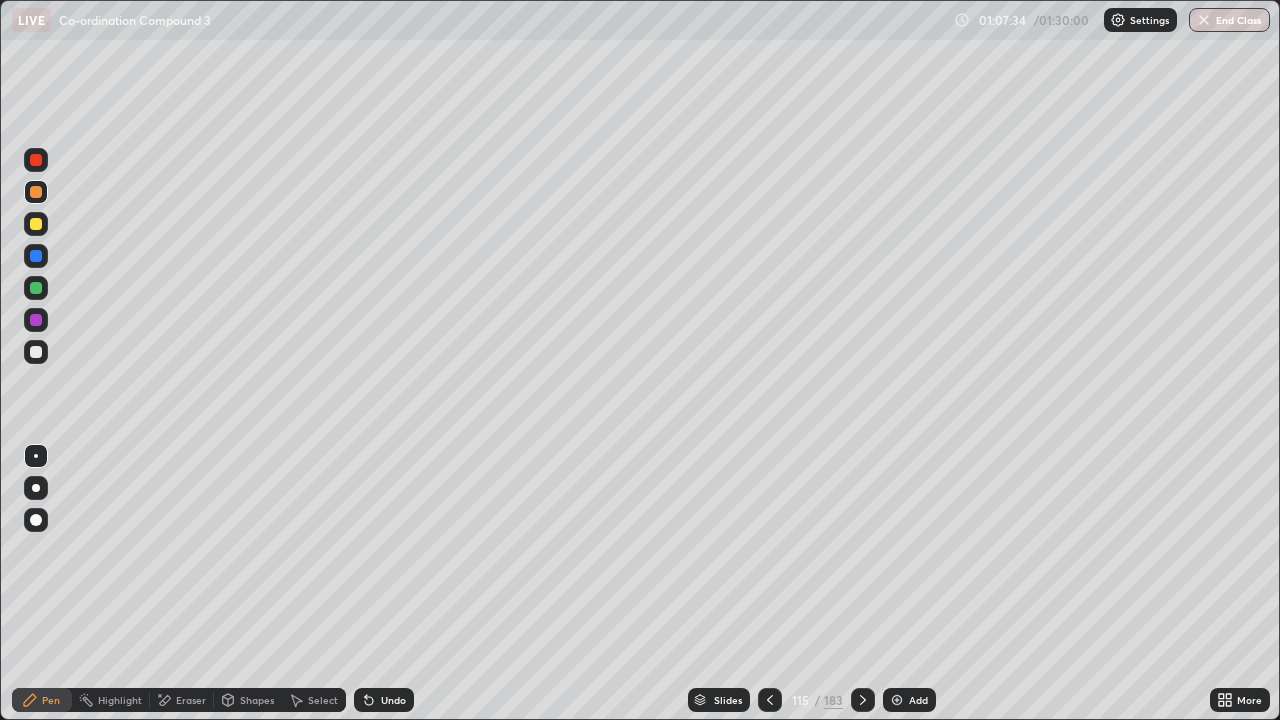 click on "Select" at bounding box center (314, 700) 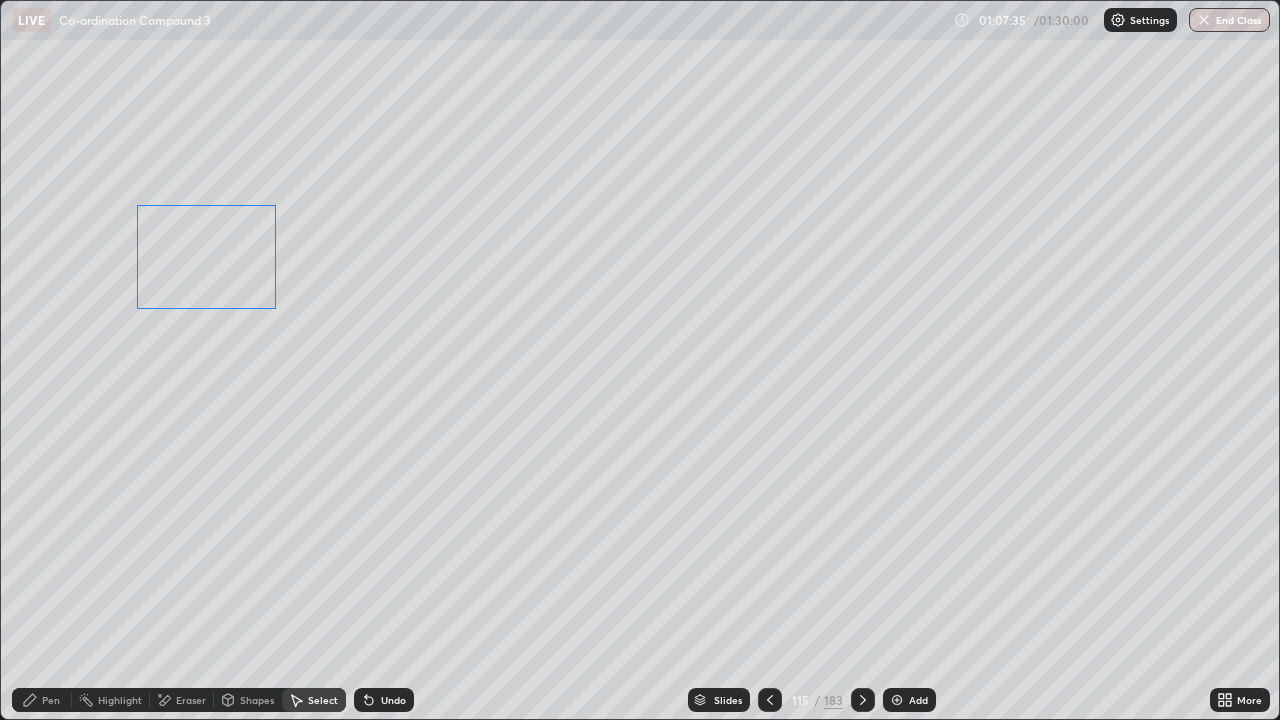 click on "0 ° Undo Copy Duplicate Duplicate to new slide Delete" at bounding box center (640, 360) 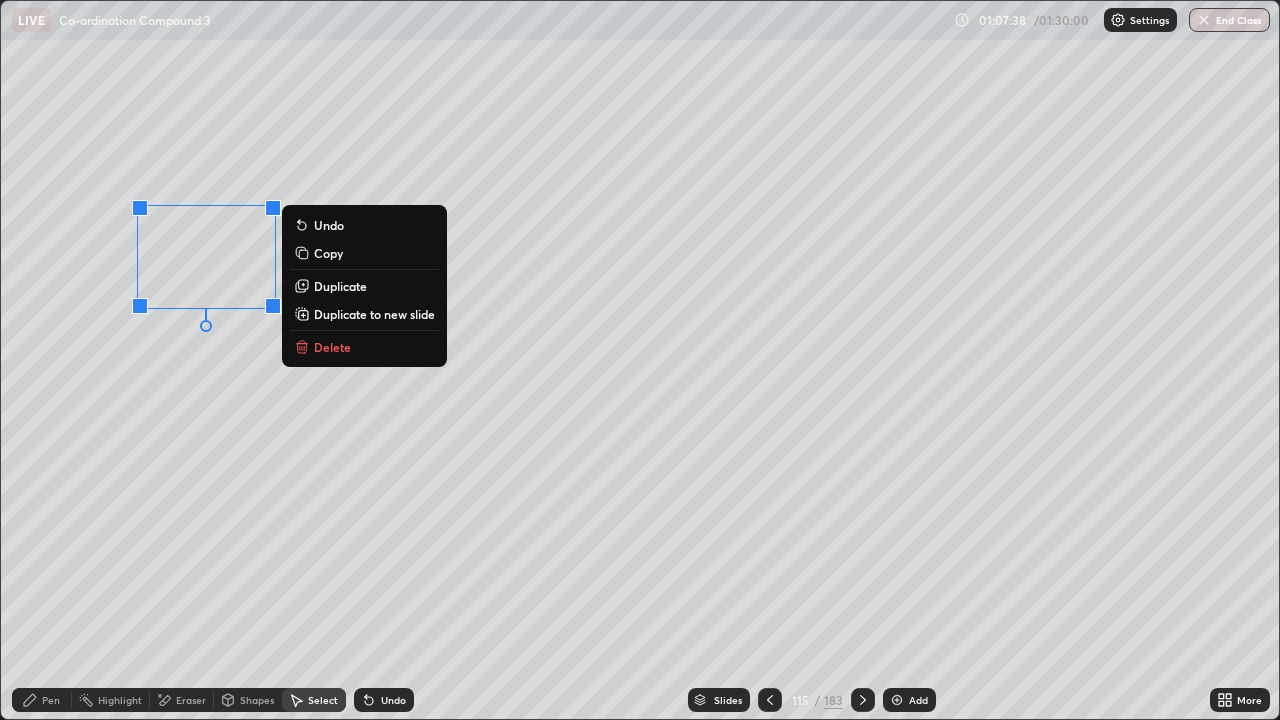 click on "Pen" at bounding box center [42, 700] 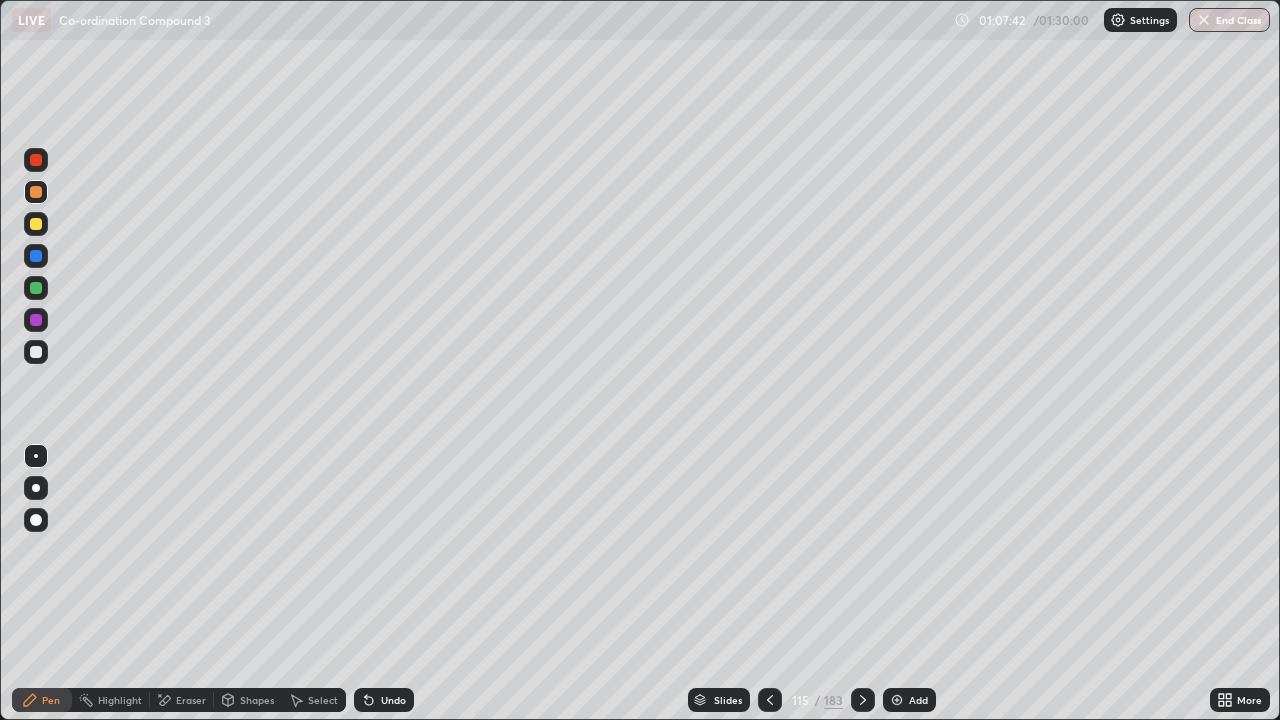 click on "Select" at bounding box center (314, 700) 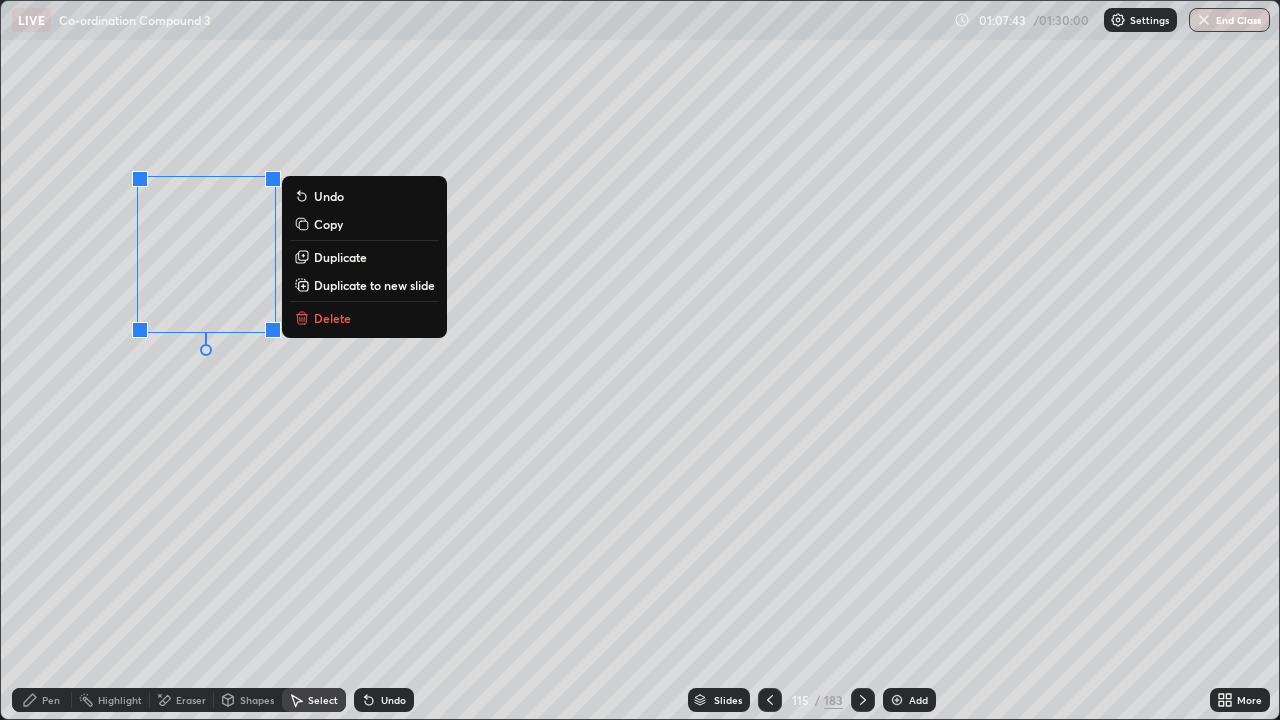 click on "Duplicate" at bounding box center [340, 257] 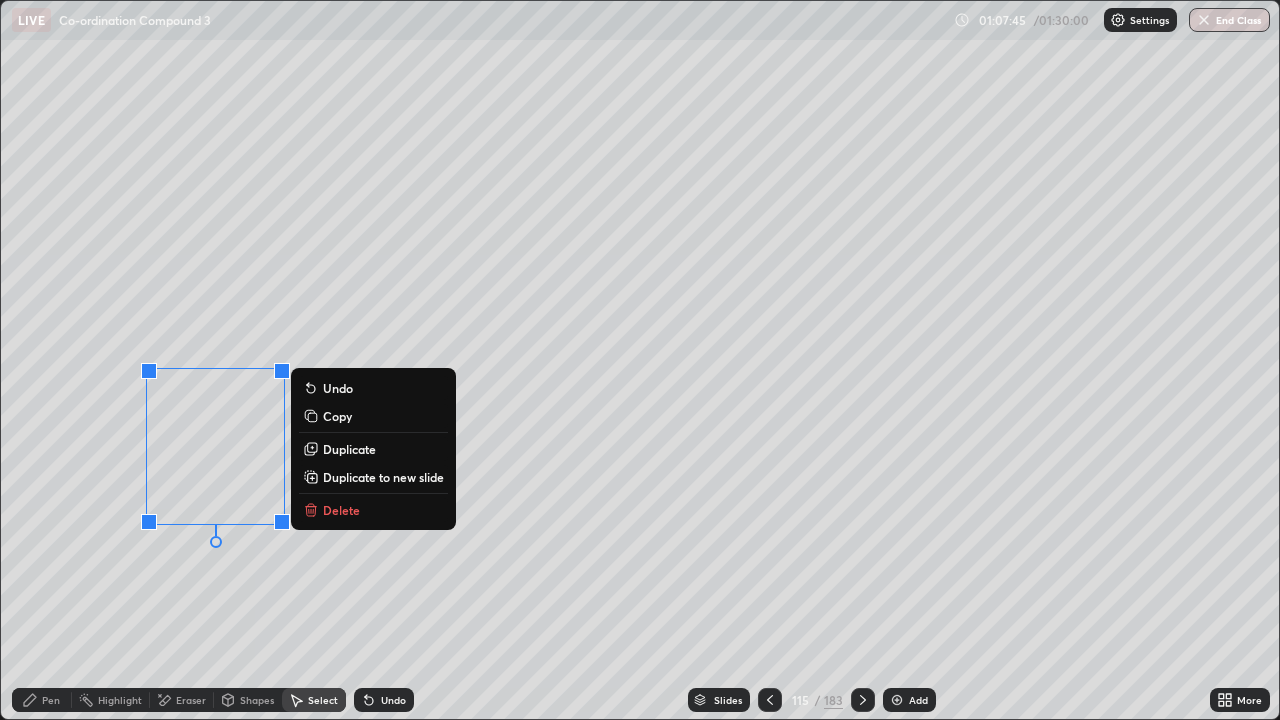 click on "0 ° Undo Copy Duplicate Duplicate to new slide Delete" at bounding box center [640, 360] 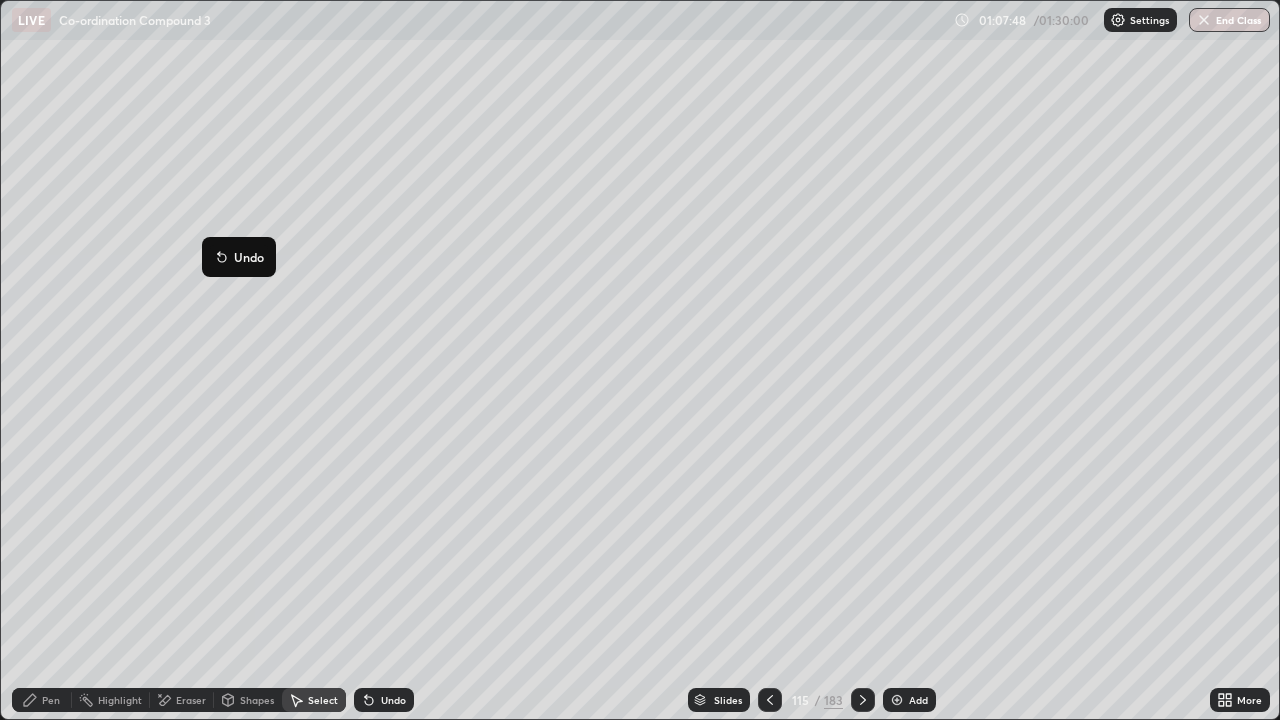click on "0 ° Undo Copy Duplicate Duplicate to new slide Delete" at bounding box center [640, 360] 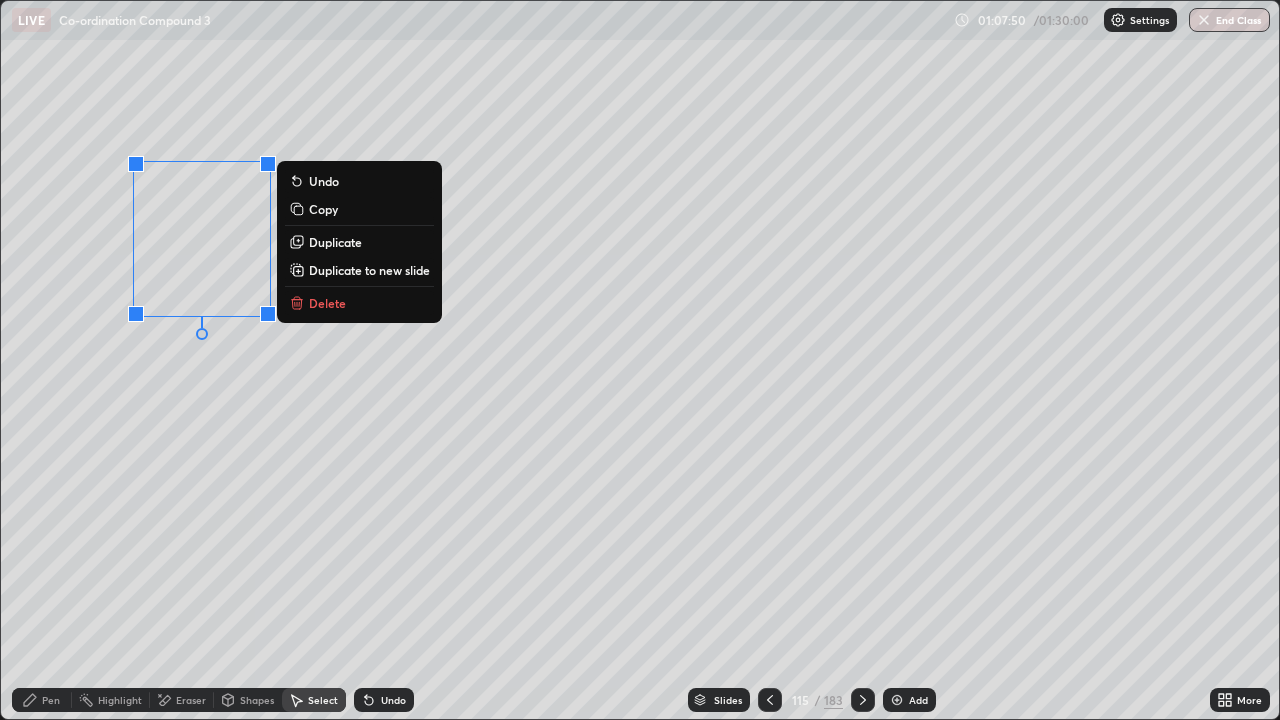 click on "Duplicate" at bounding box center (335, 242) 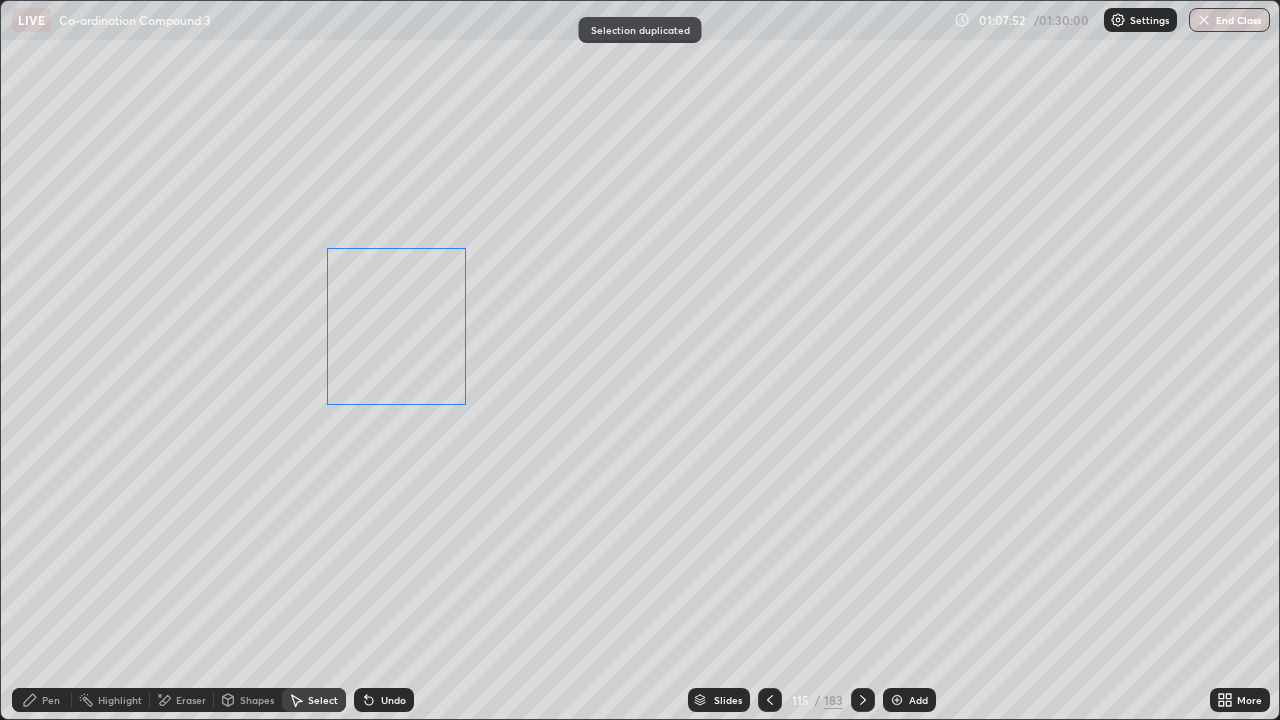 click on "0 ° Undo Copy Duplicate Duplicate to new slide Delete" at bounding box center (640, 360) 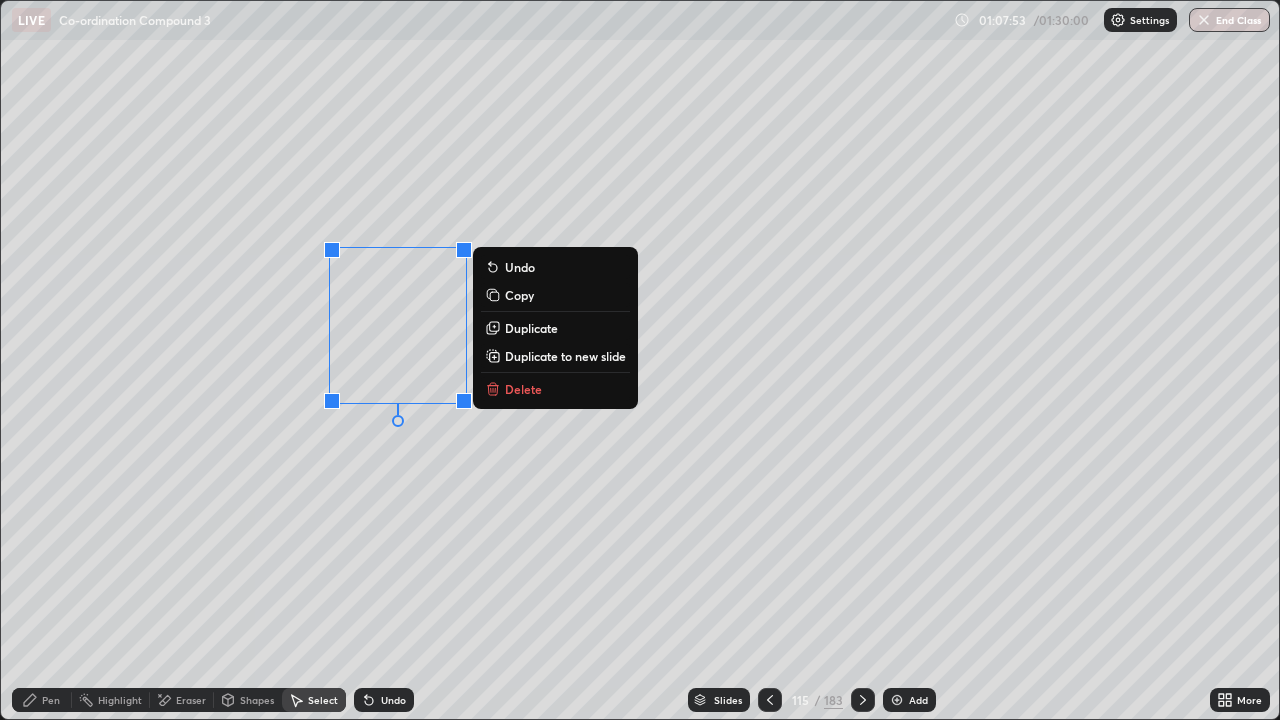 click on "0 ° Undo Copy Duplicate Duplicate to new slide Delete" at bounding box center [640, 360] 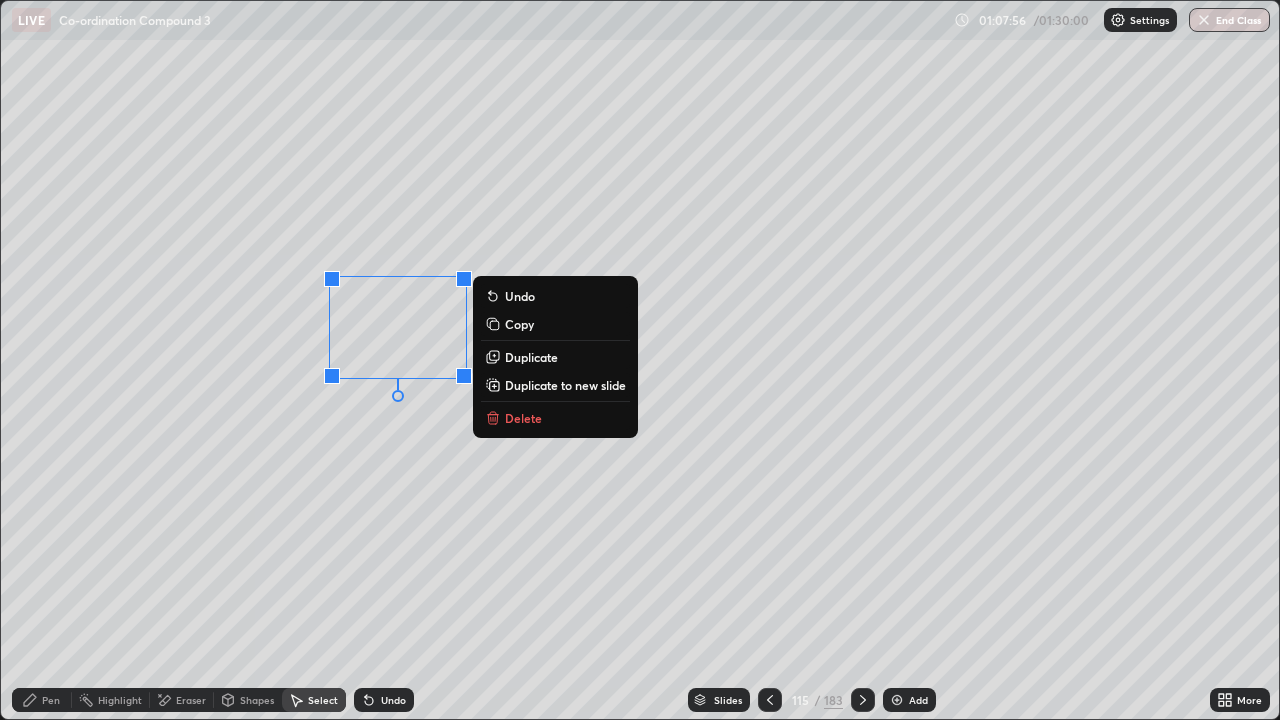 click on "Duplicate" at bounding box center (531, 357) 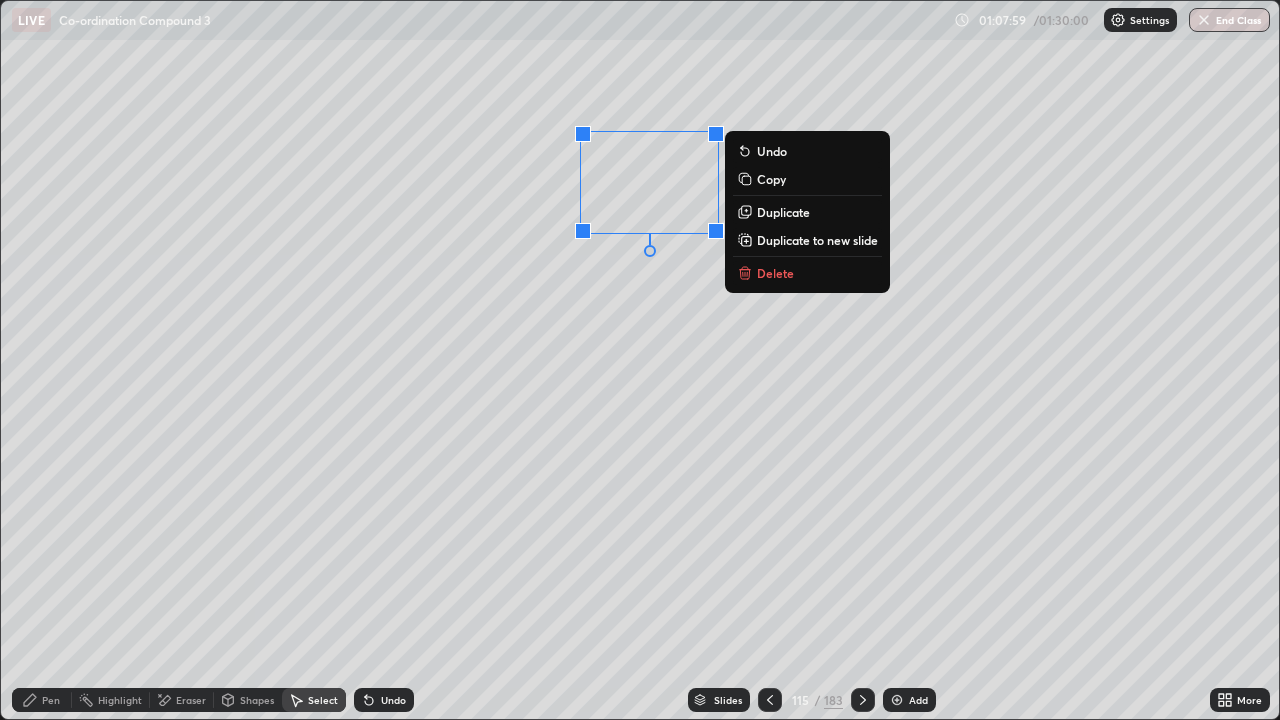 click on "Duplicate" at bounding box center [783, 212] 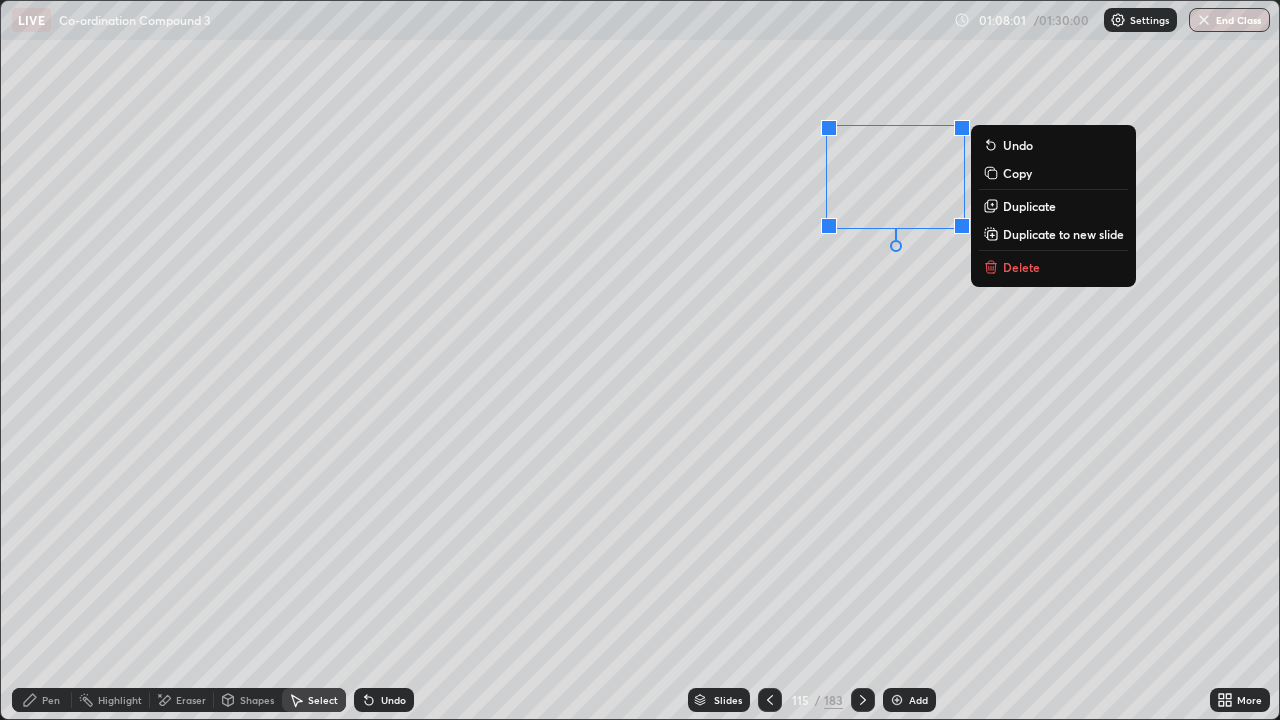 click on "Duplicate" at bounding box center (1029, 206) 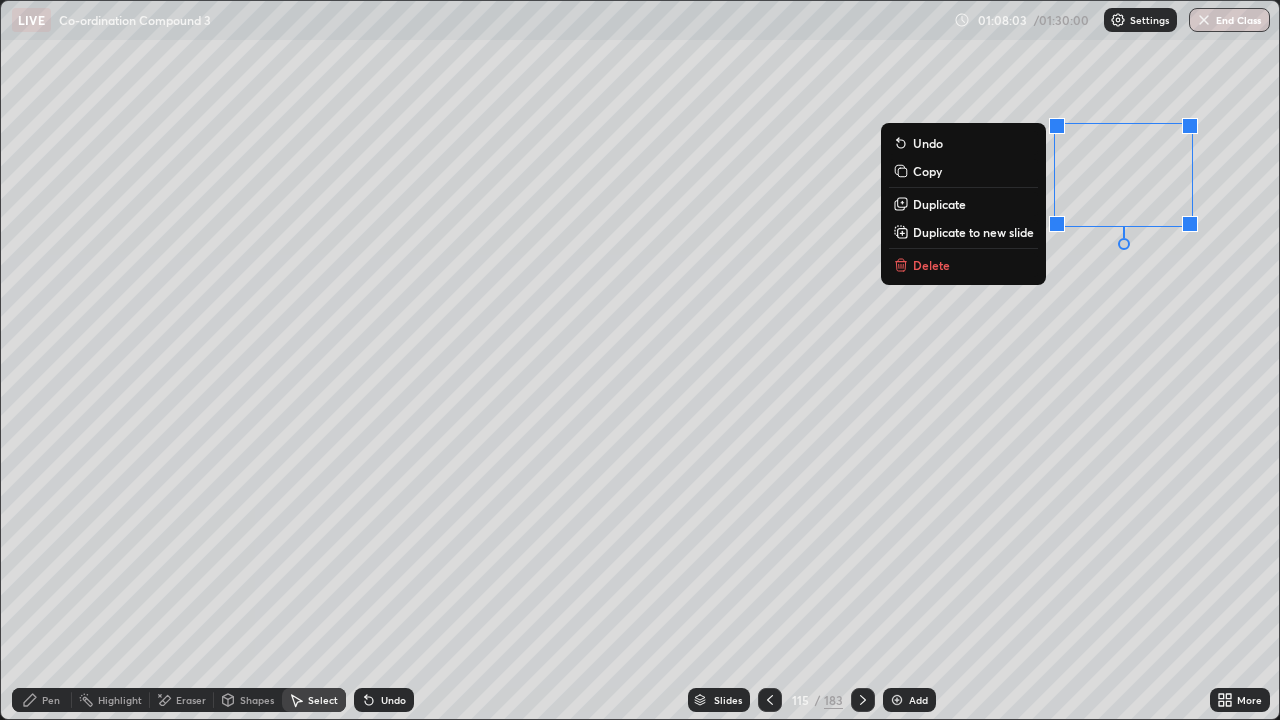 click on "0 ° Undo Copy Duplicate Duplicate to new slide Delete" at bounding box center (640, 360) 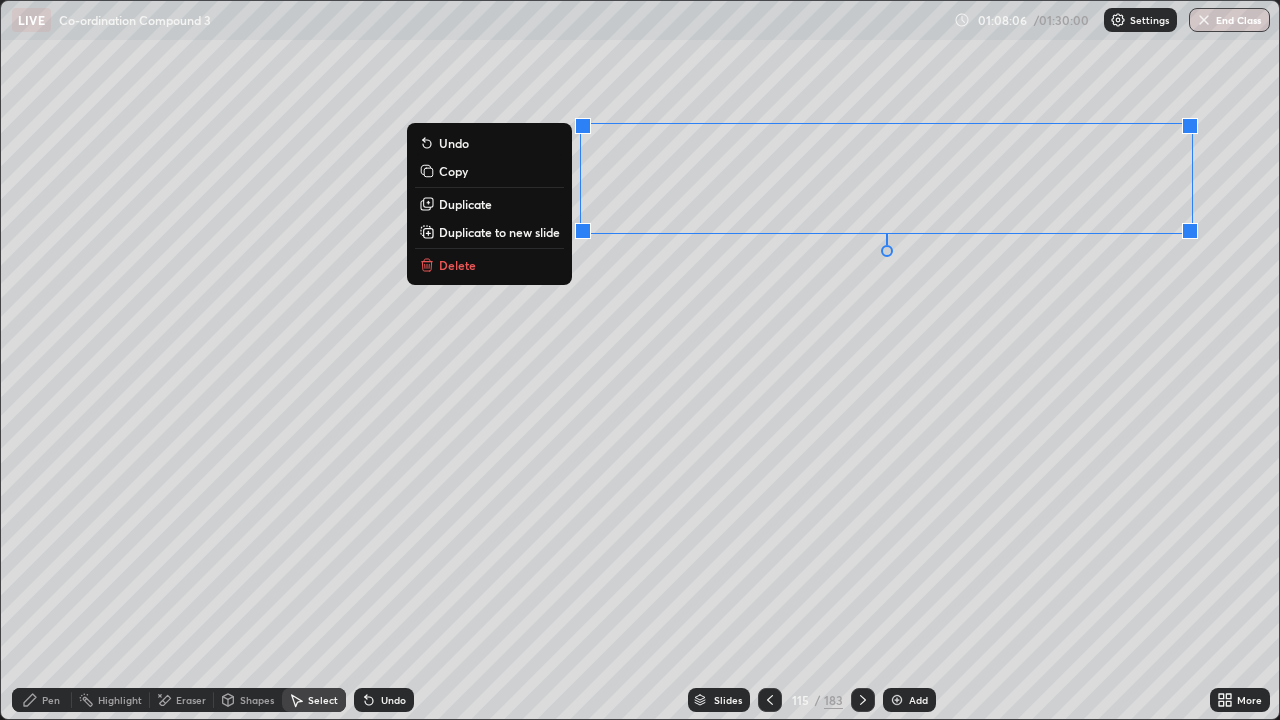click on "Duplicate" at bounding box center [465, 204] 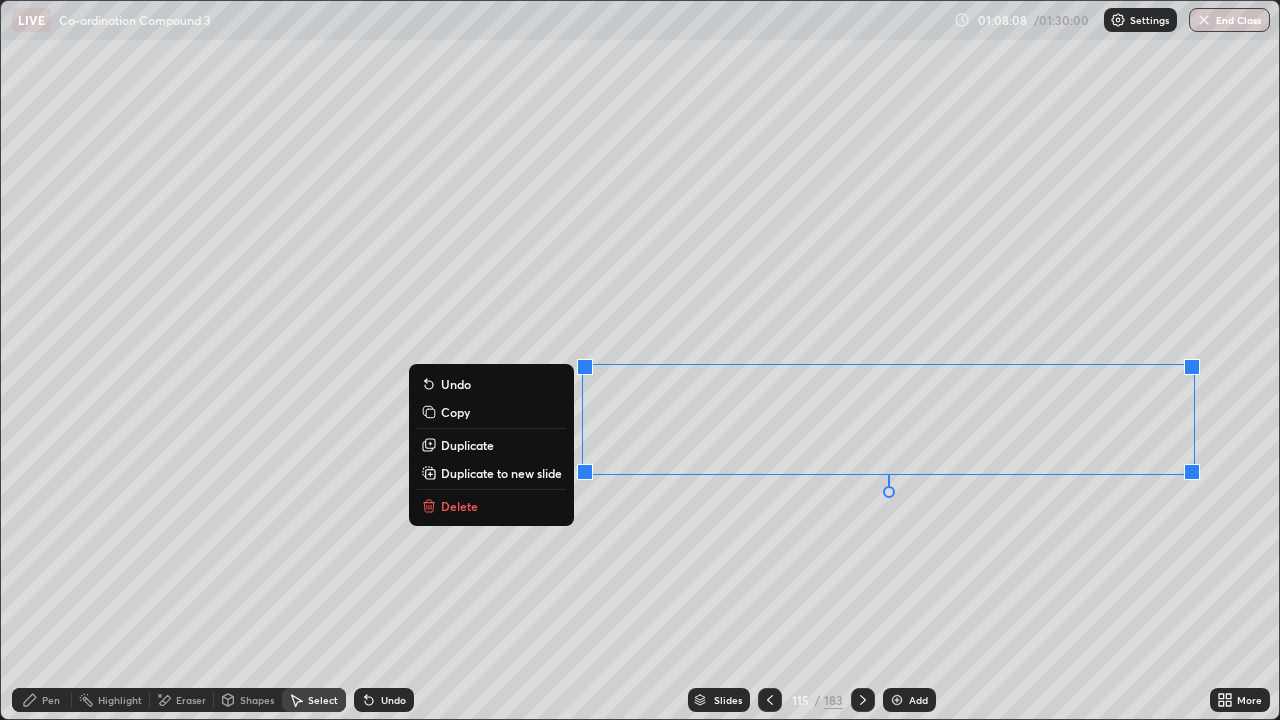 click on "Shapes" at bounding box center [257, 700] 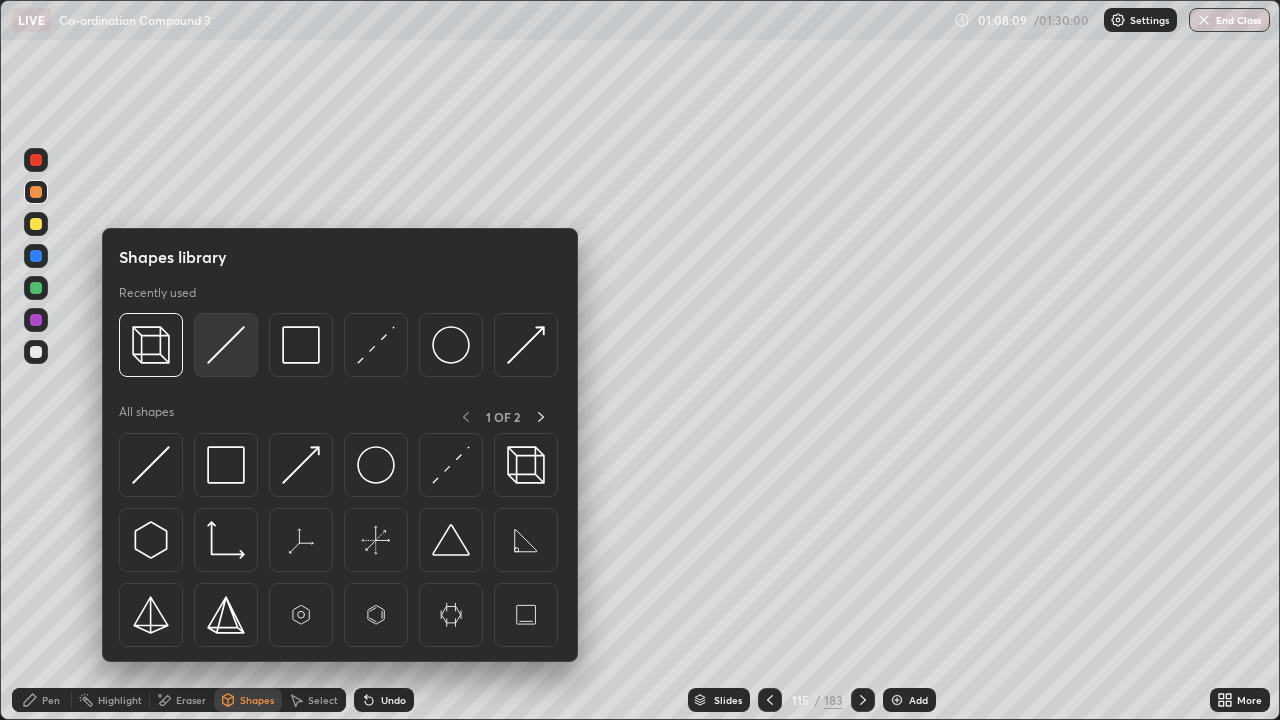 click at bounding box center [226, 345] 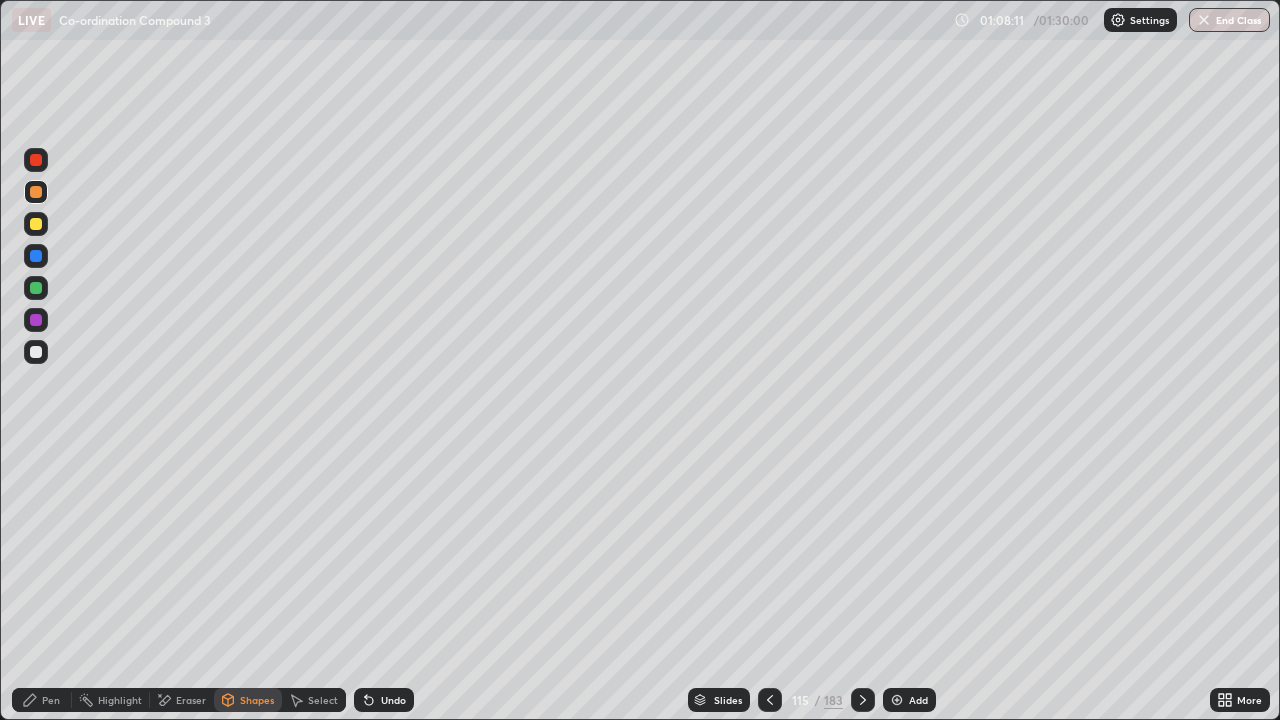 click on "Pen" at bounding box center (42, 700) 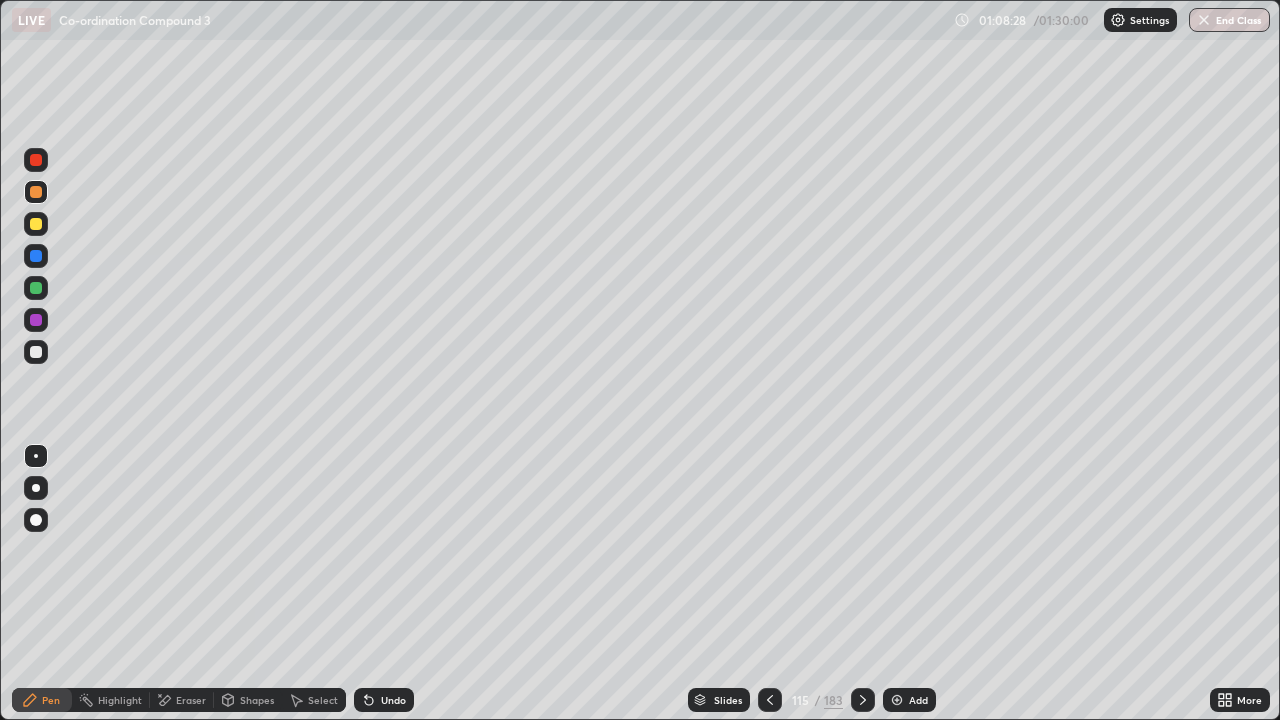 click at bounding box center [36, 352] 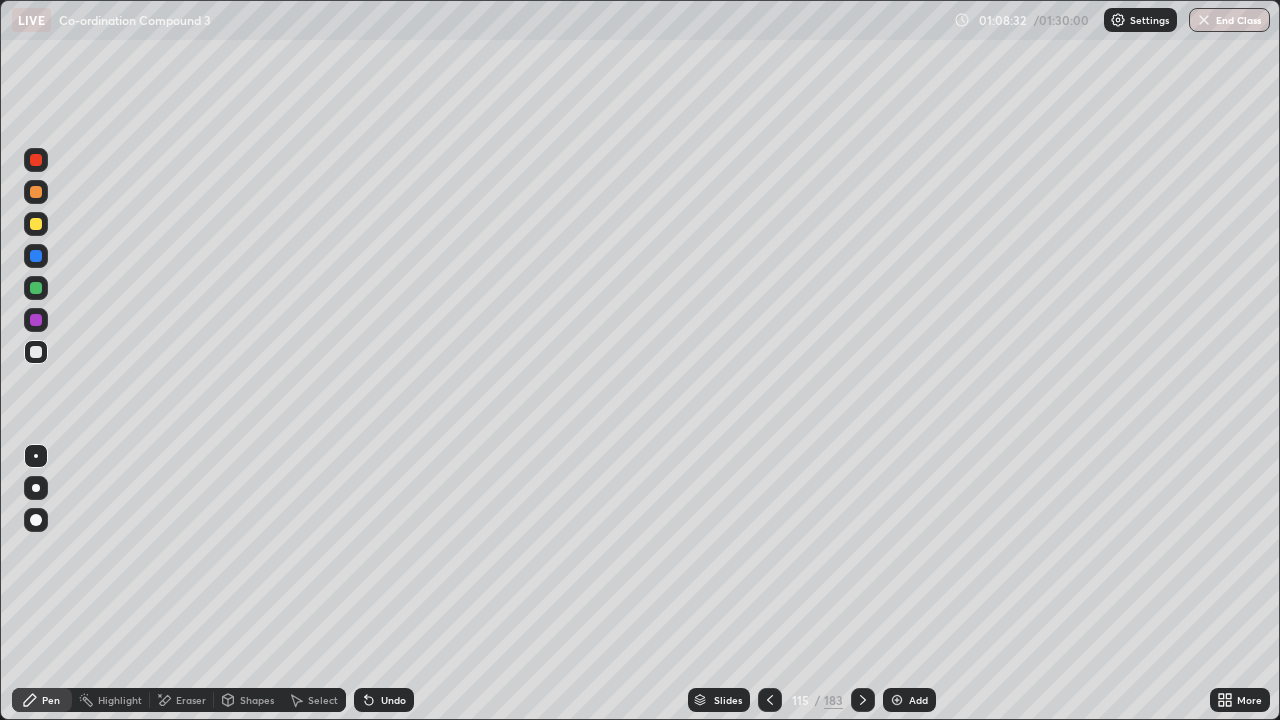 click on "Select" at bounding box center [323, 700] 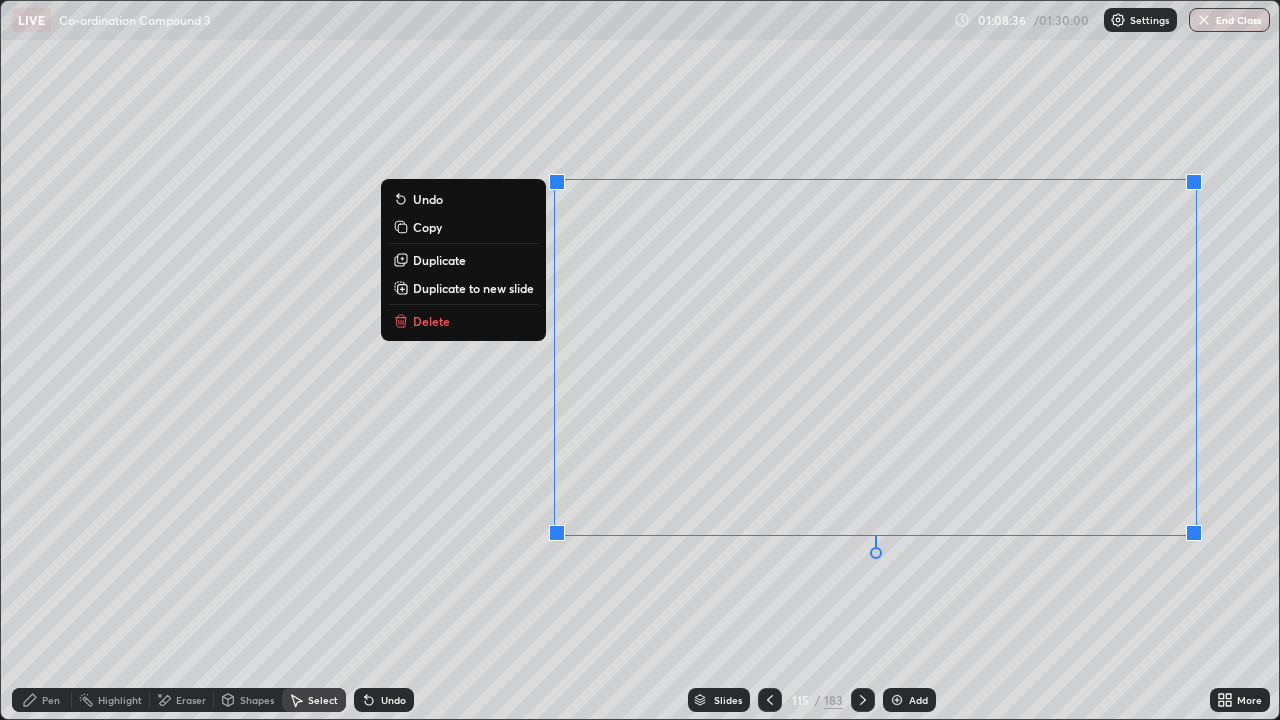 click on "Pen" at bounding box center (51, 700) 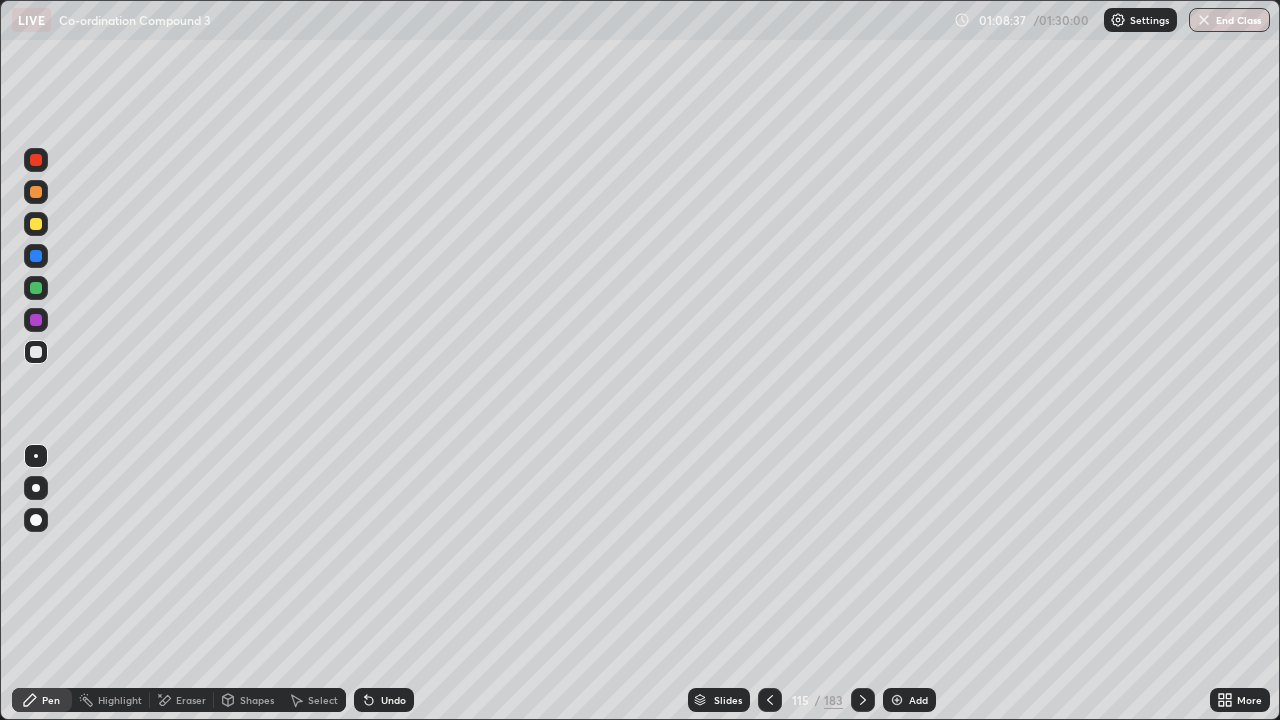 click at bounding box center [36, 288] 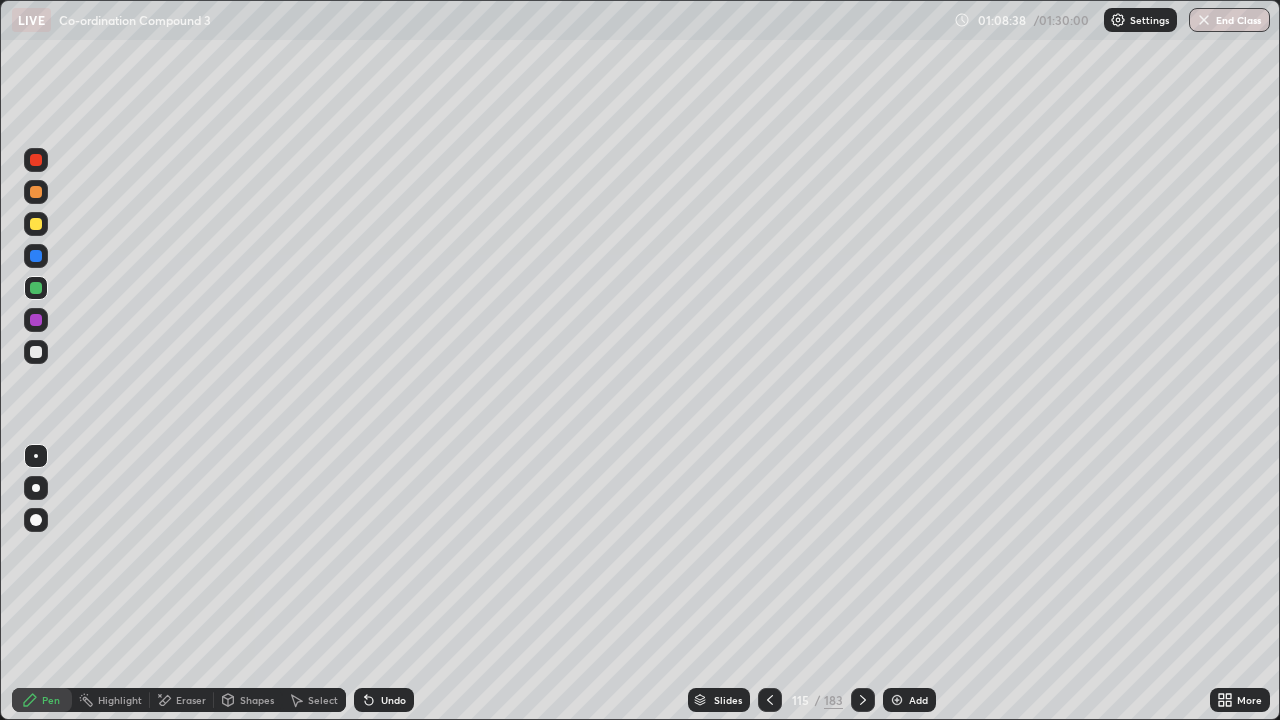 click at bounding box center [36, 192] 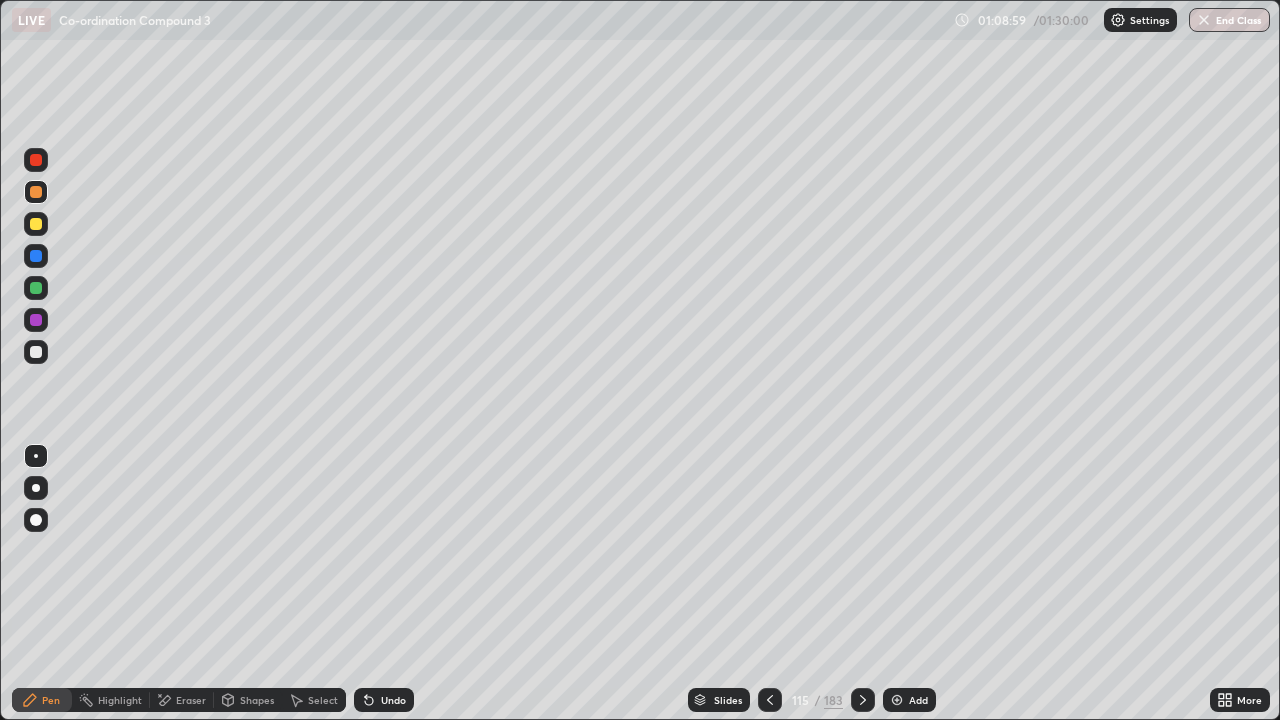 click at bounding box center (36, 352) 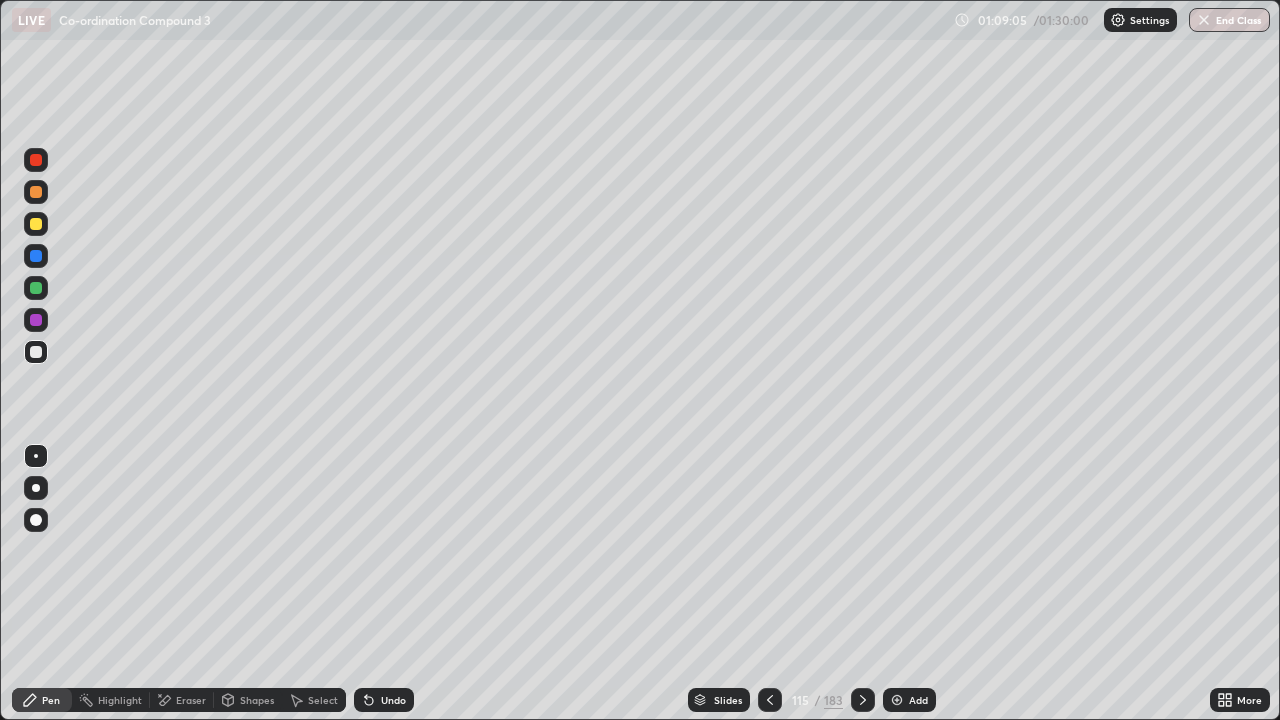 click on "Undo" at bounding box center [393, 700] 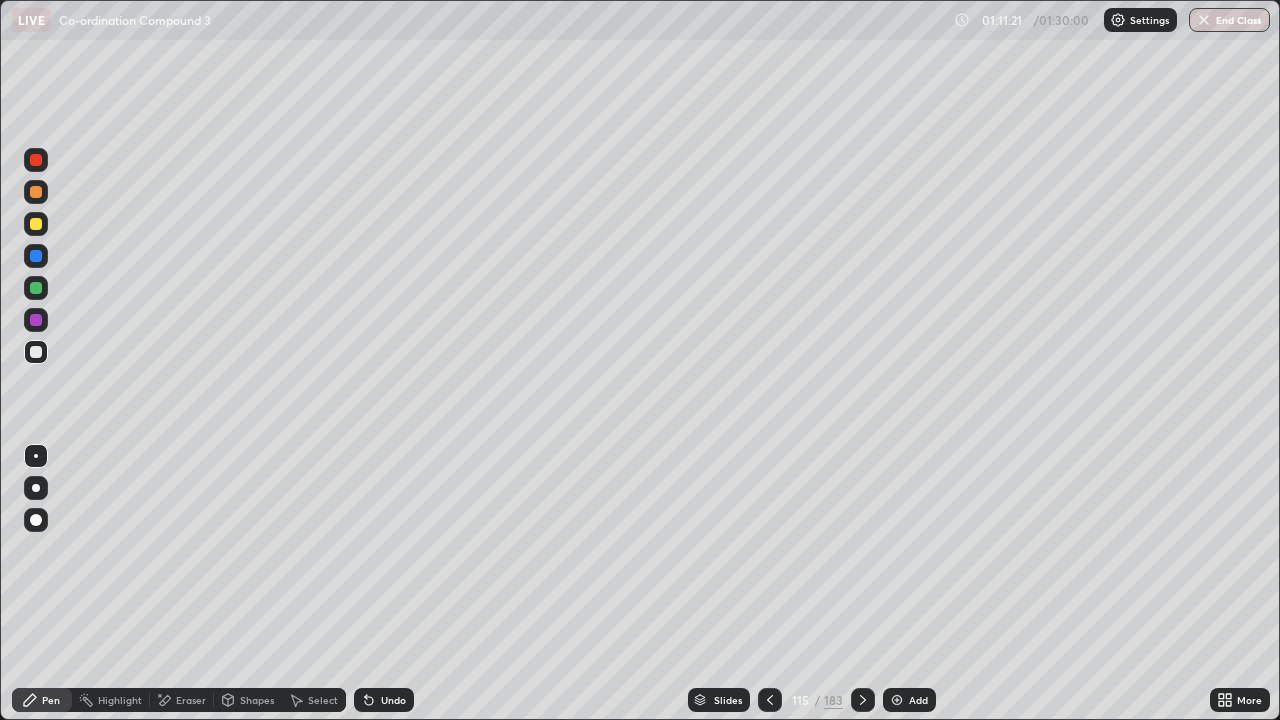 click on "End Class" at bounding box center [1229, 20] 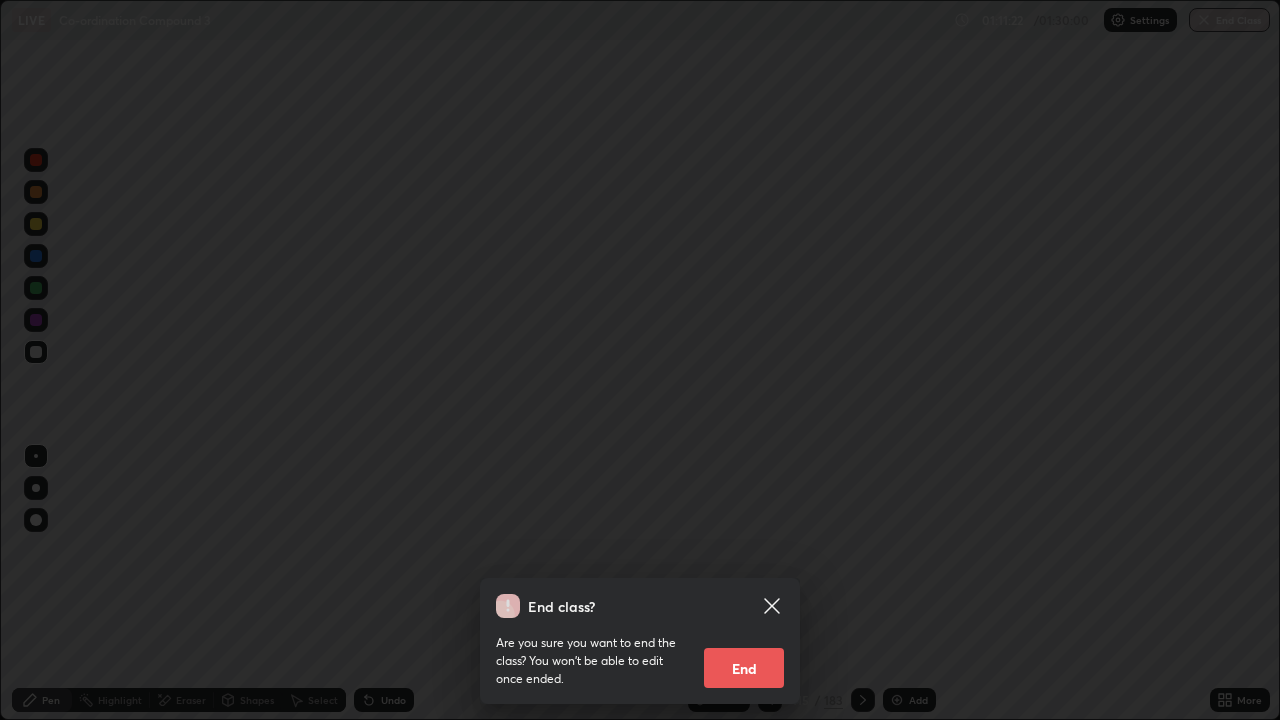 click on "End" at bounding box center [744, 668] 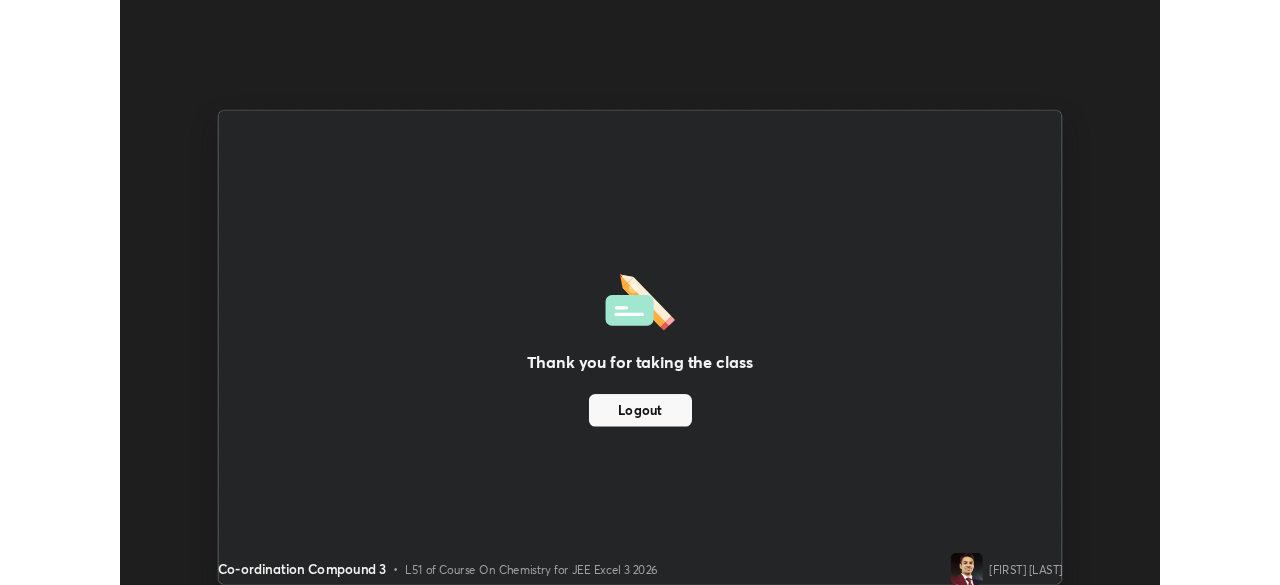 scroll, scrollTop: 585, scrollLeft: 1280, axis: both 